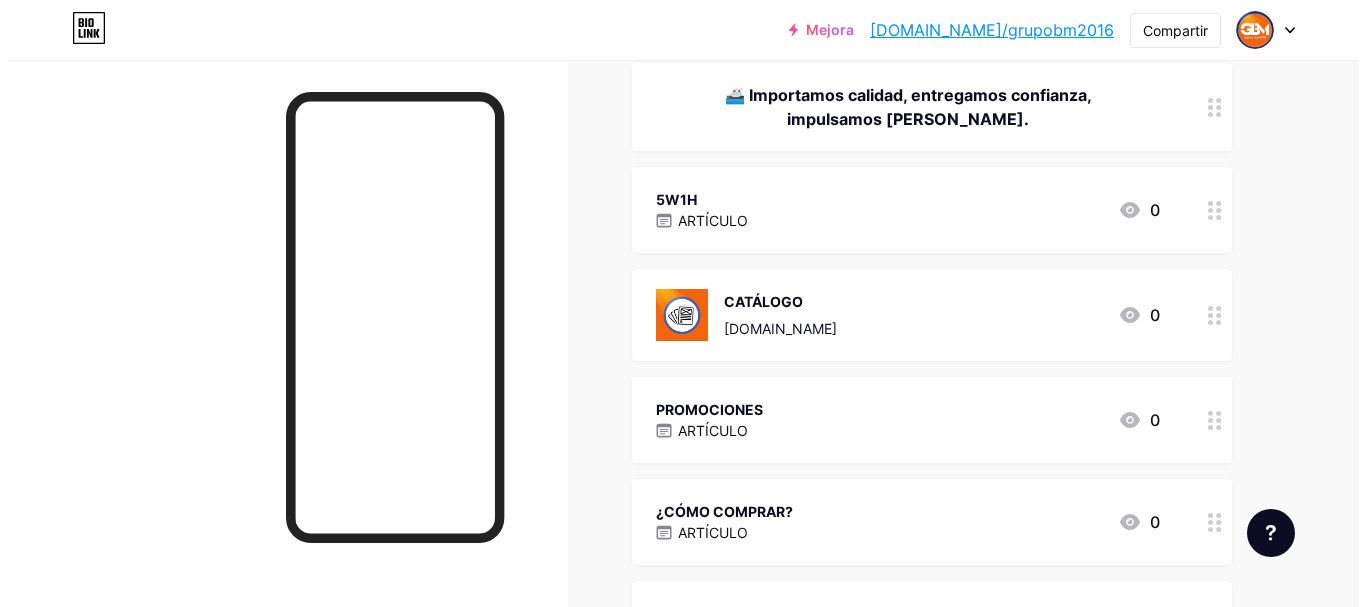 scroll, scrollTop: 376, scrollLeft: 0, axis: vertical 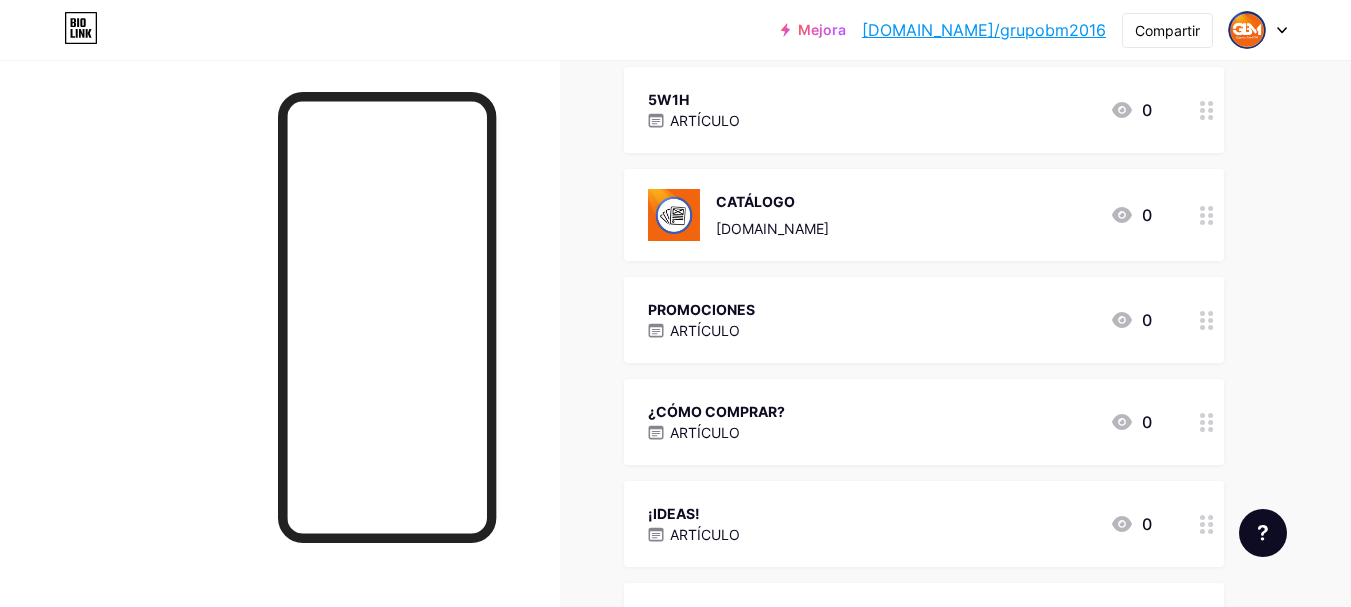 click 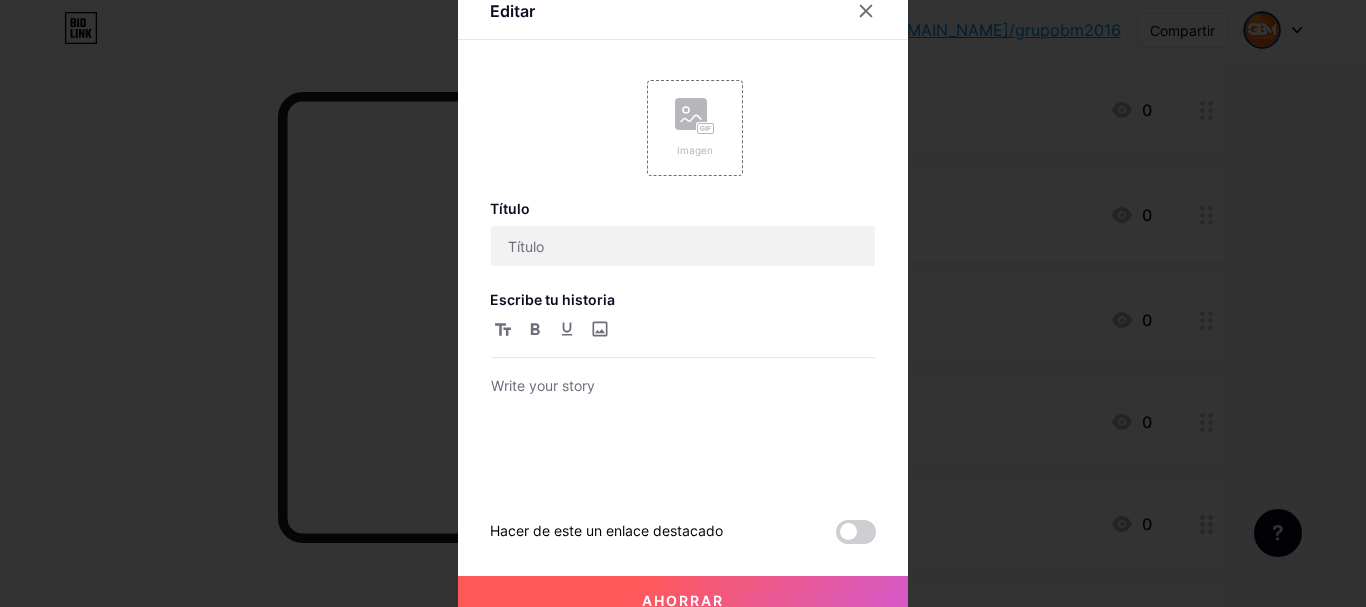 type on "PROMOCIONES" 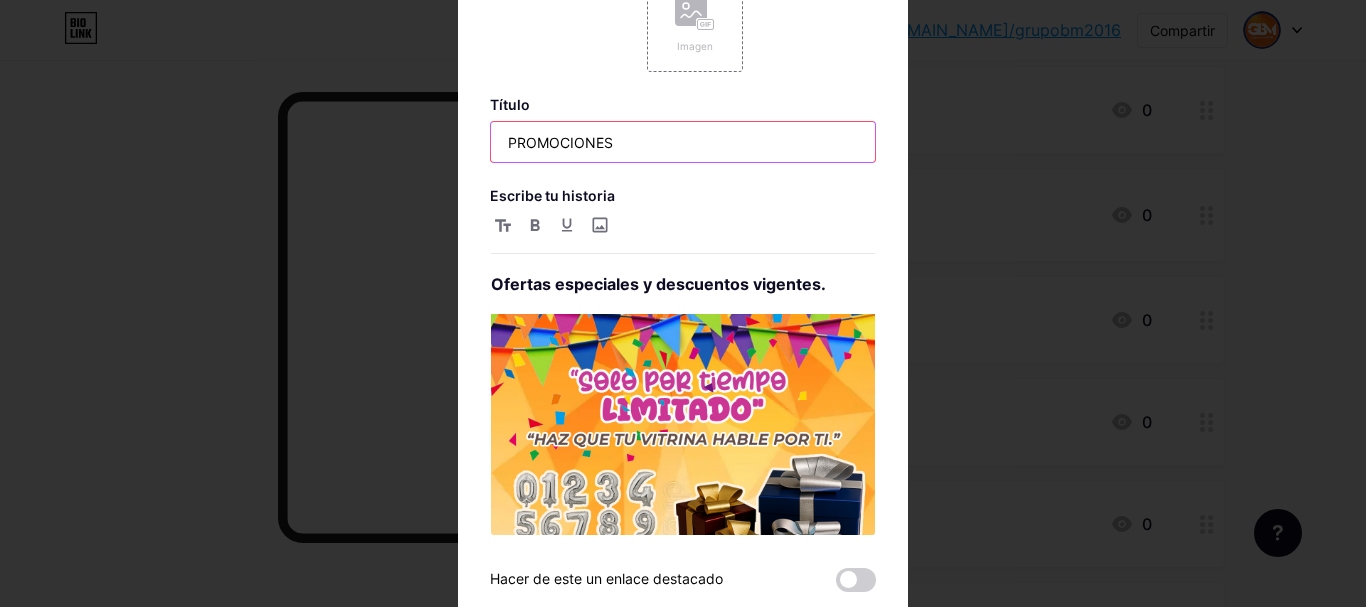 click on "PROMOCIONES" at bounding box center [683, 142] 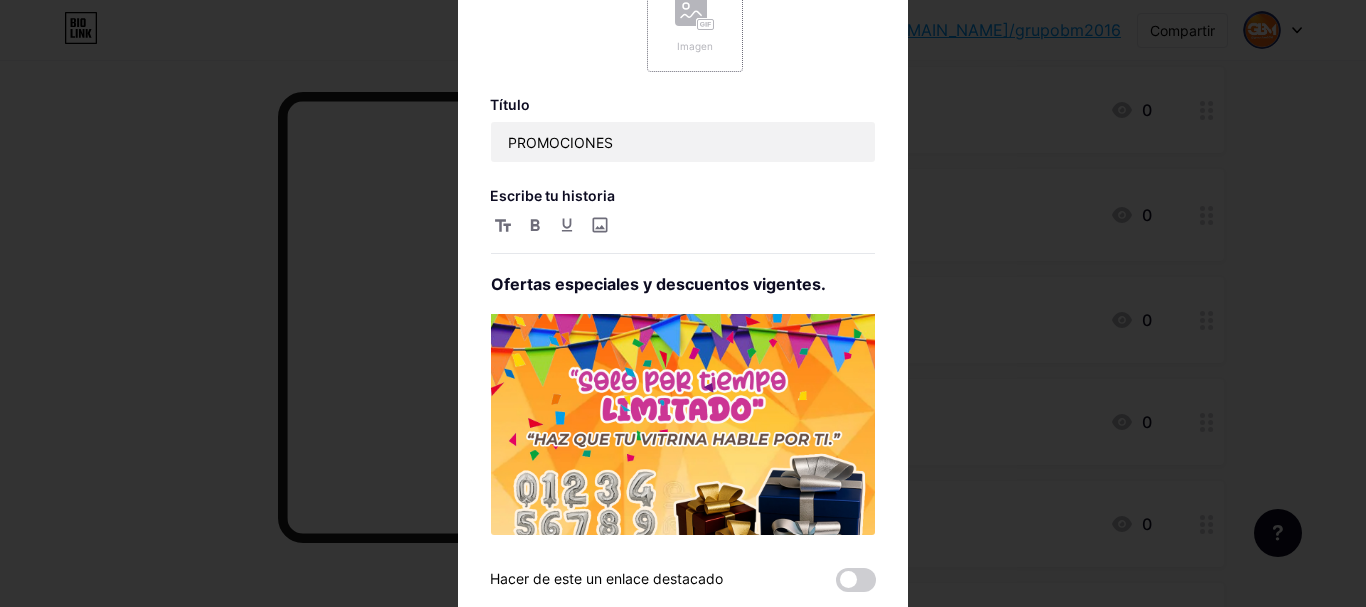 click on "Imagen" at bounding box center (695, 24) 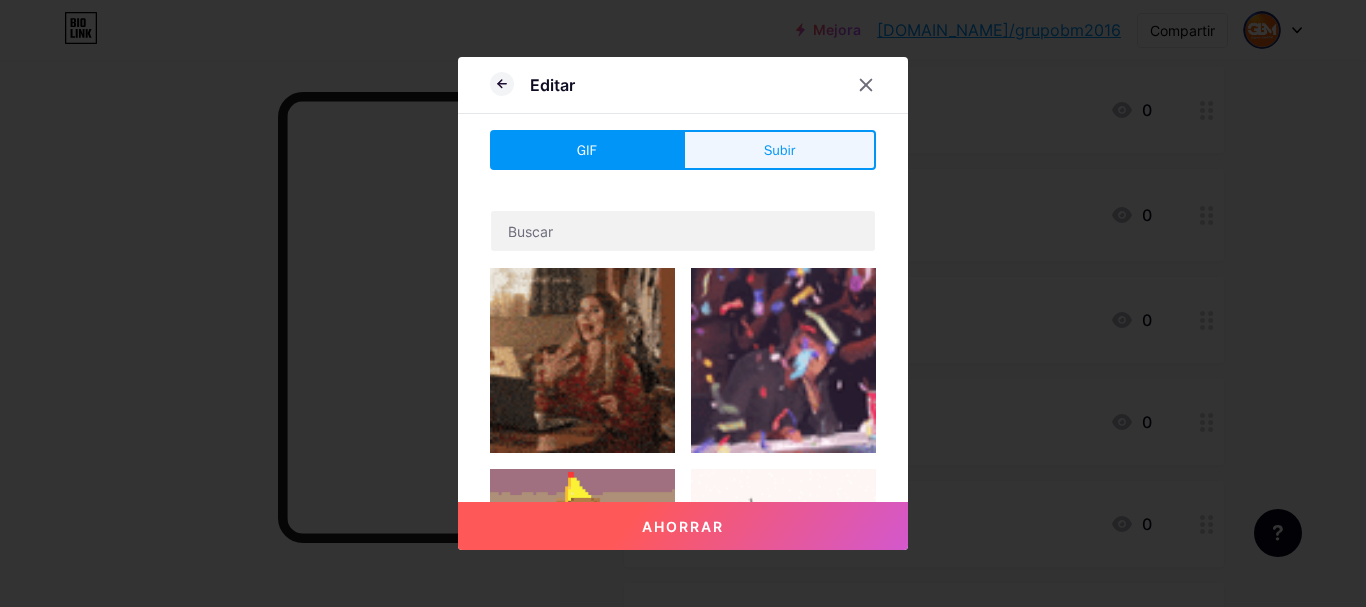 click on "Subir" at bounding box center (780, 150) 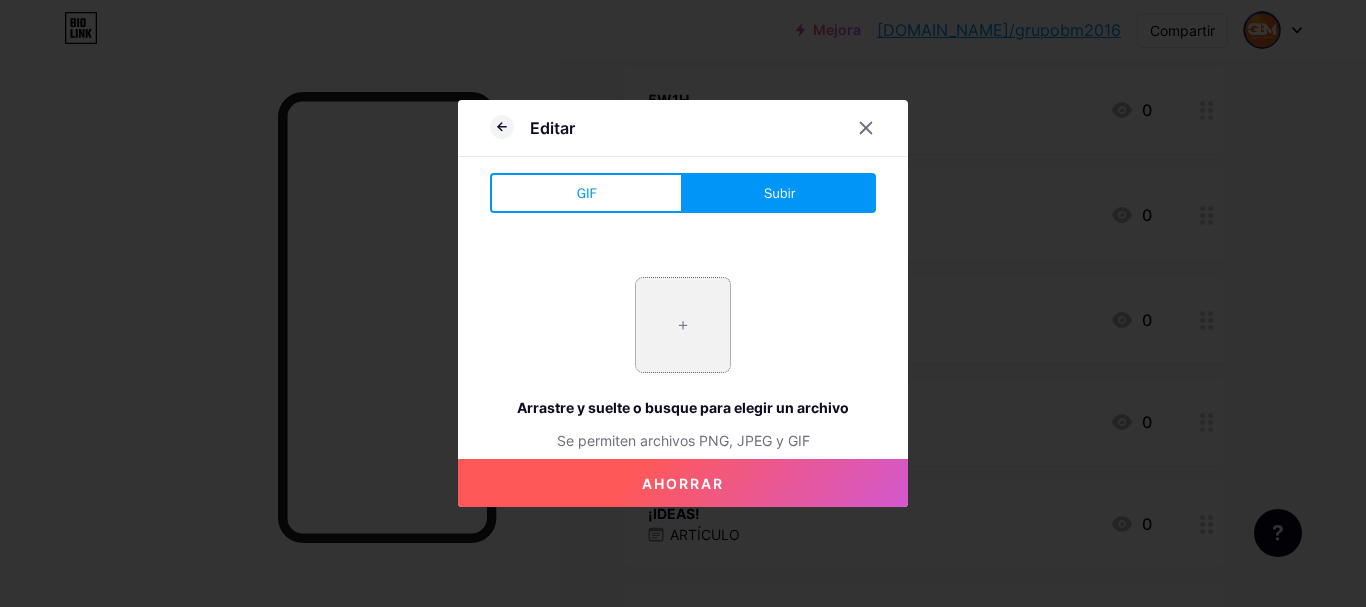 click at bounding box center (683, 325) 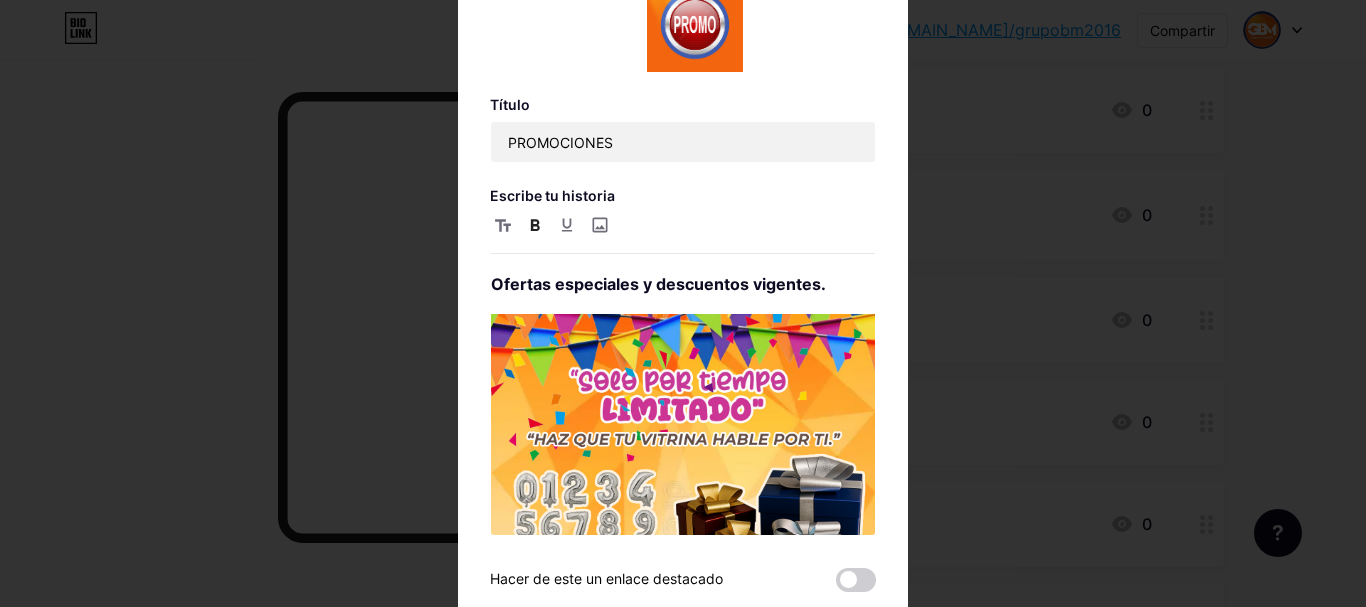 scroll, scrollTop: 264, scrollLeft: 0, axis: vertical 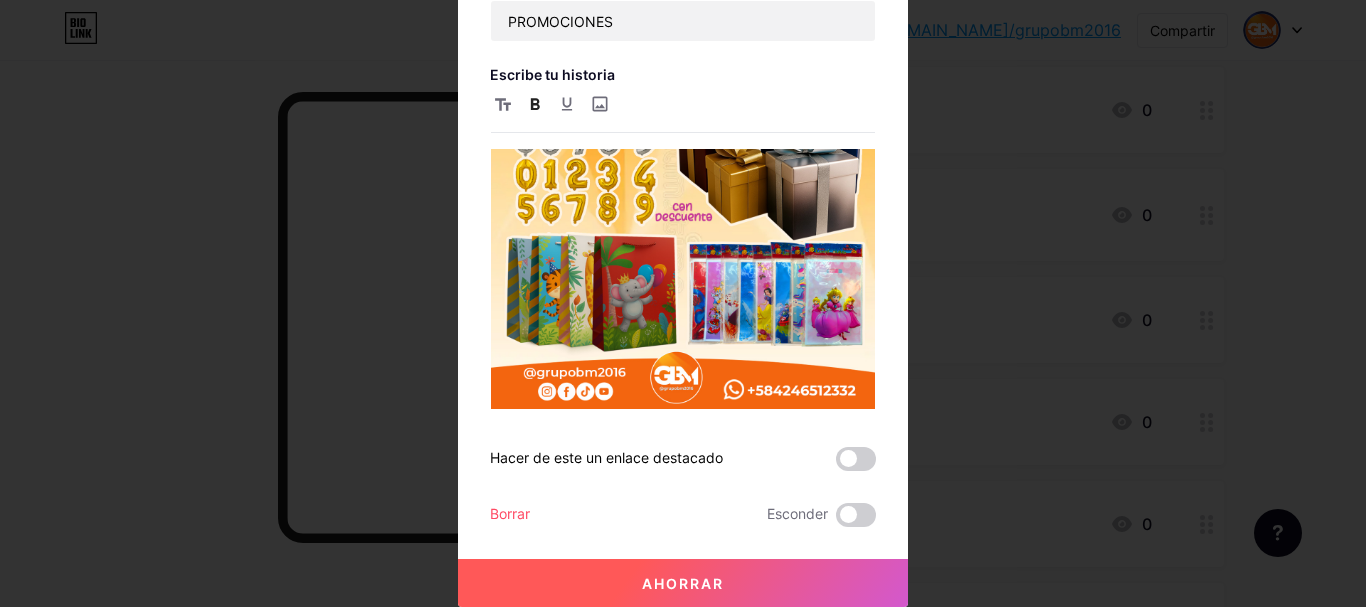 click on "Ahorrar" at bounding box center (683, 583) 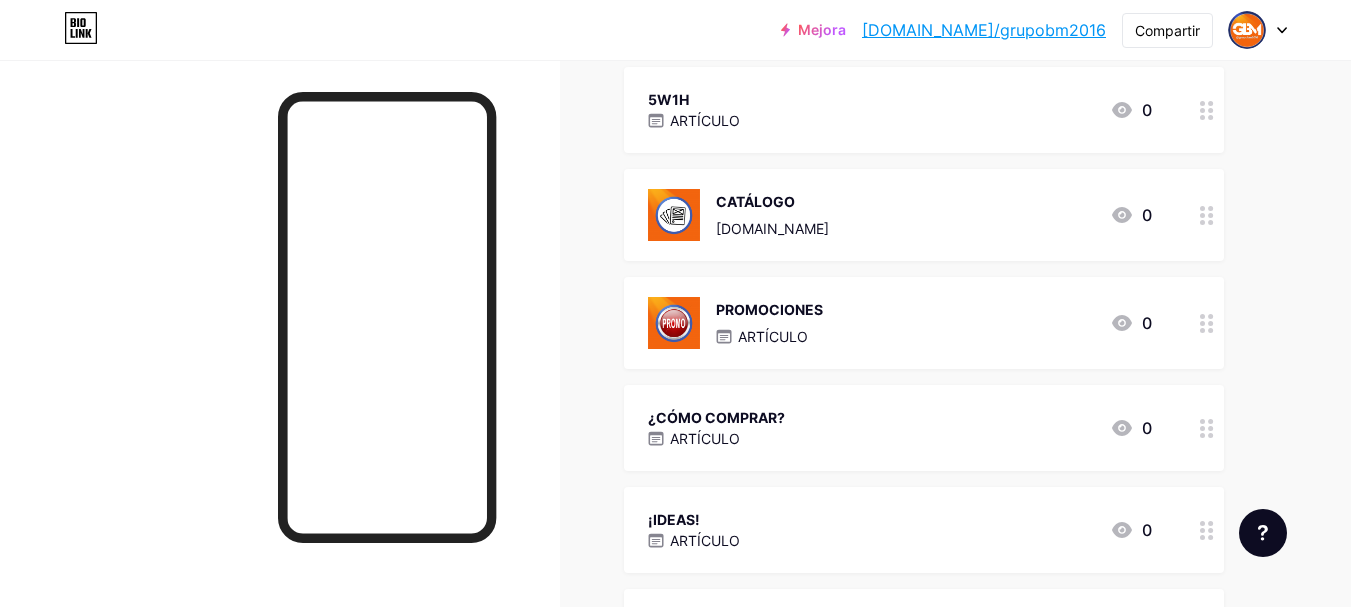 click on "¿CÓMO COMPRAR?" at bounding box center [716, 417] 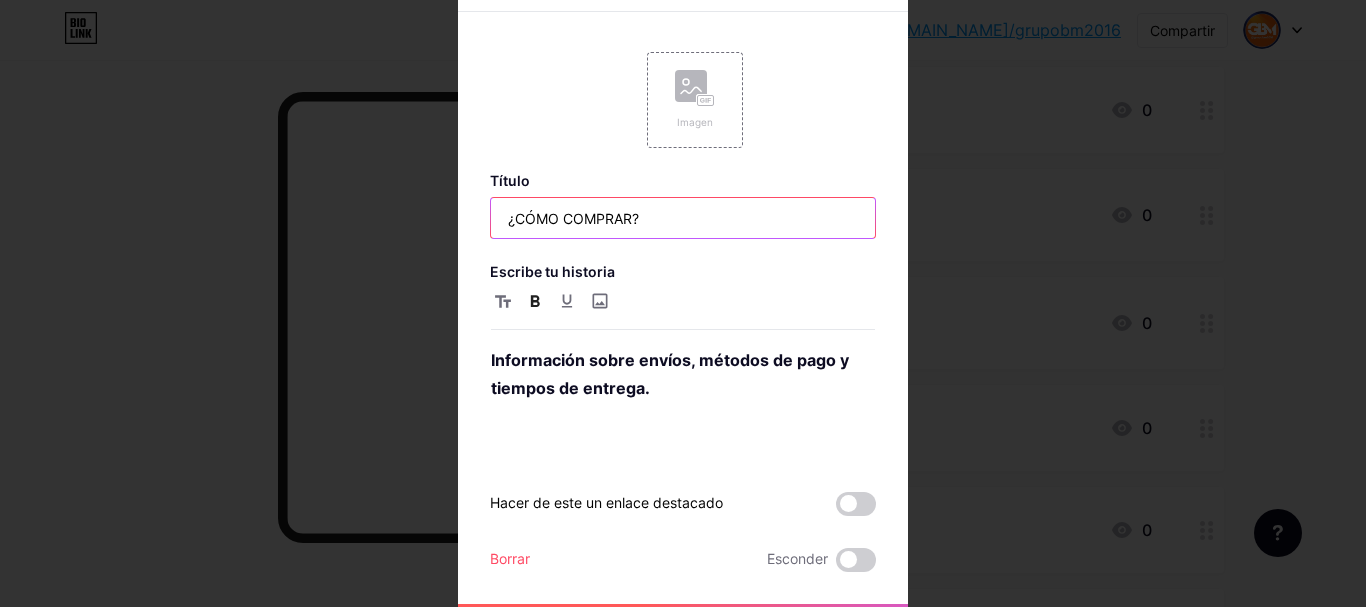 click on "¿CÓMO COMPRAR?" at bounding box center (683, 218) 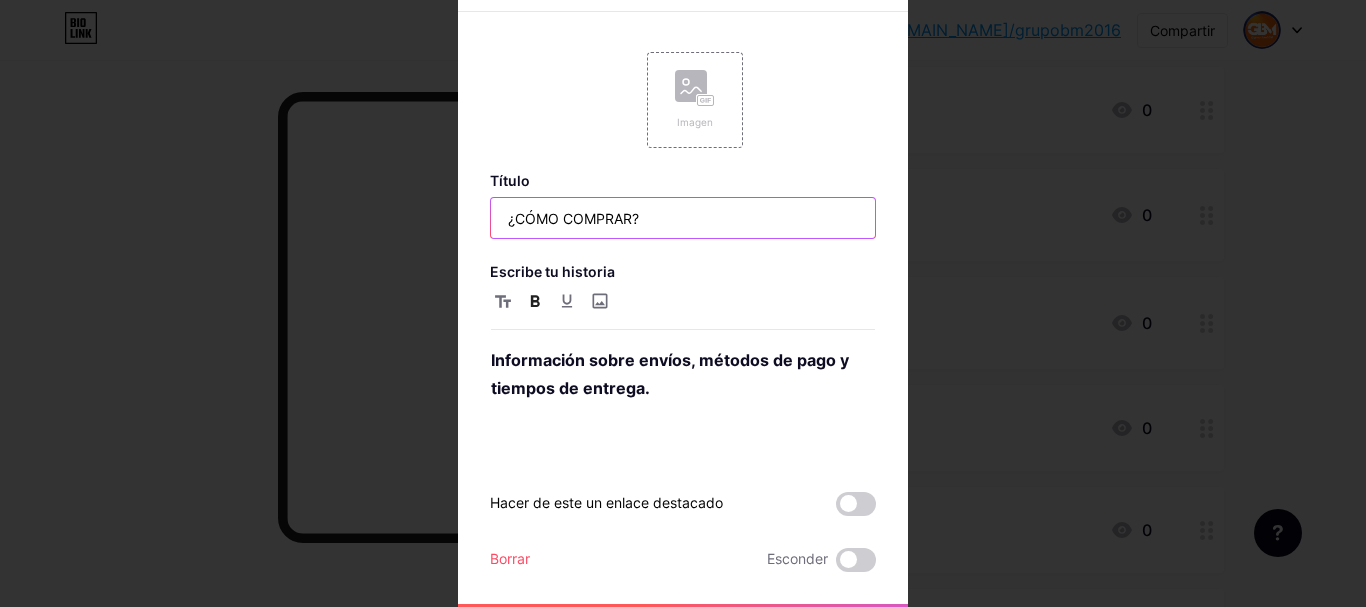 type on "a" 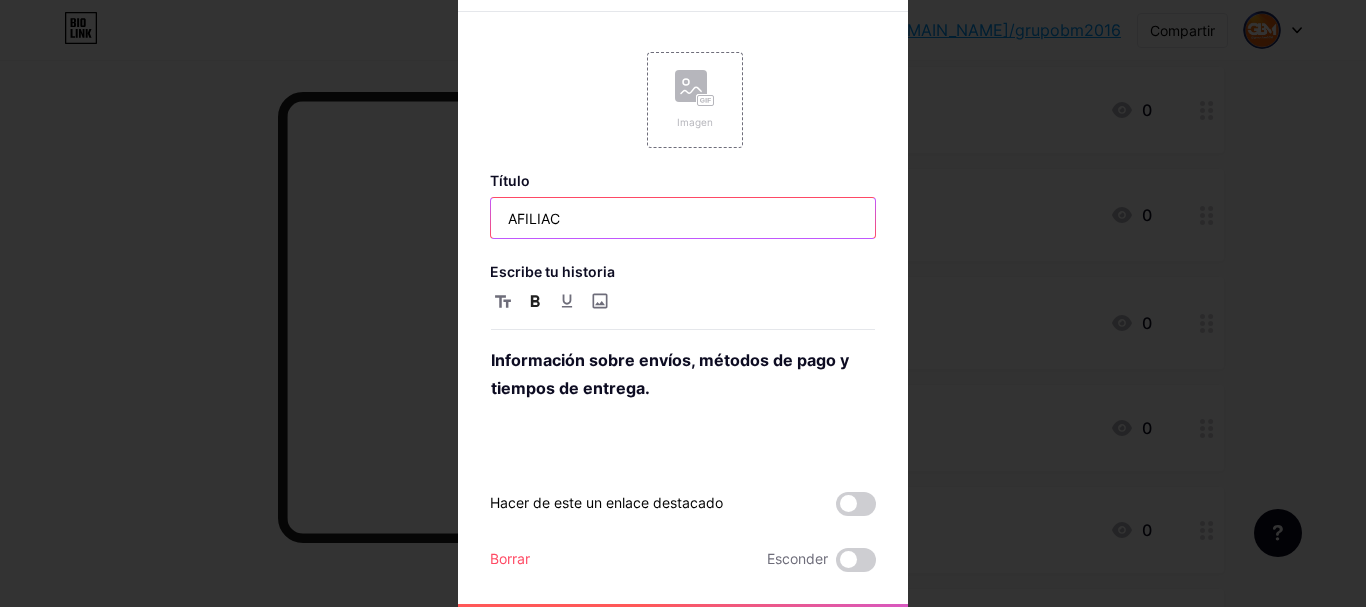 click on "AFILIAC" at bounding box center [683, 218] 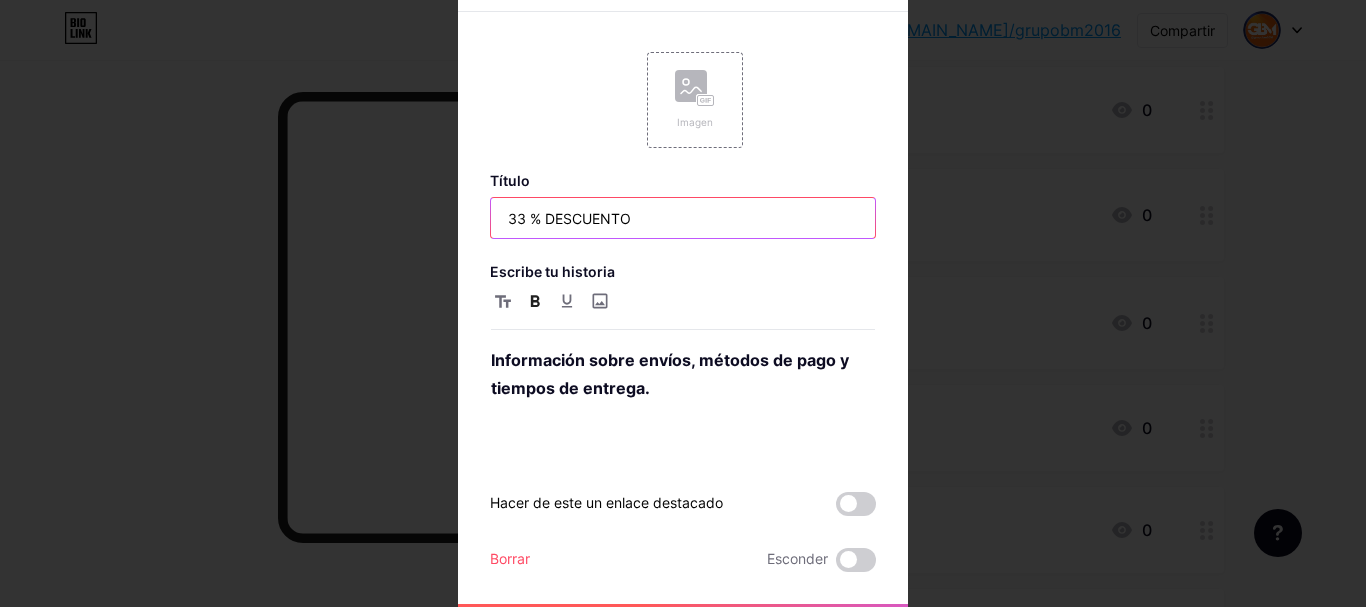 click on "33 % DESCUENTO" at bounding box center (683, 218) 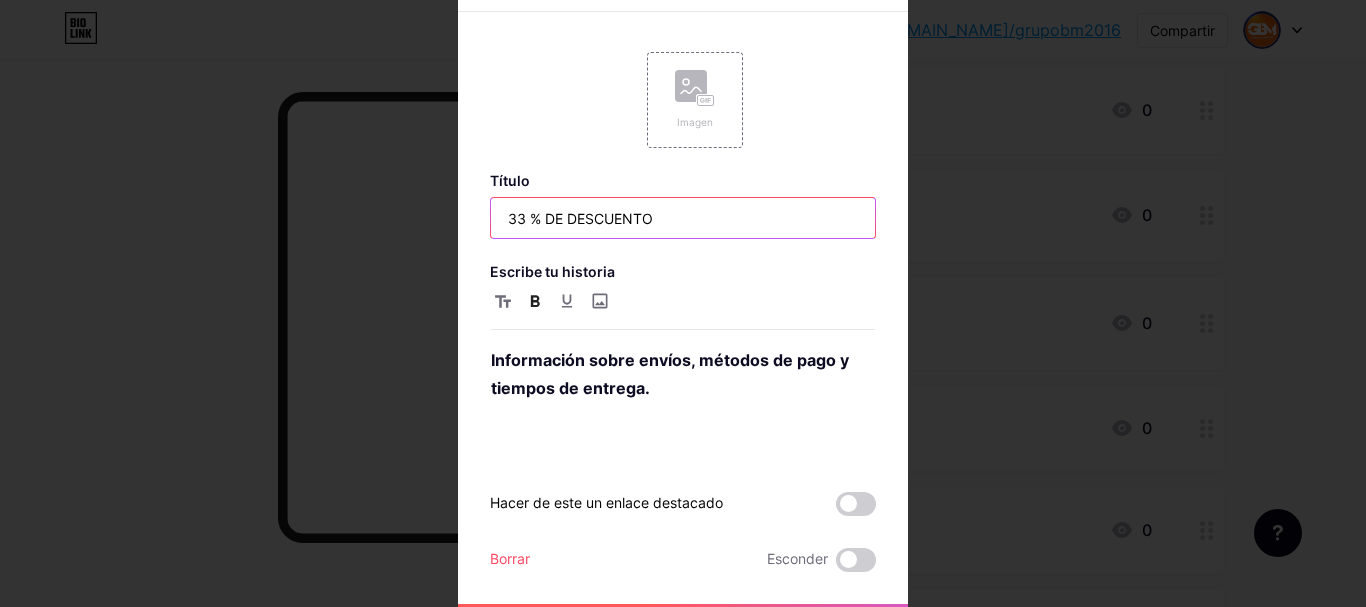 click on "33 % DE DESCUENTO" at bounding box center [683, 218] 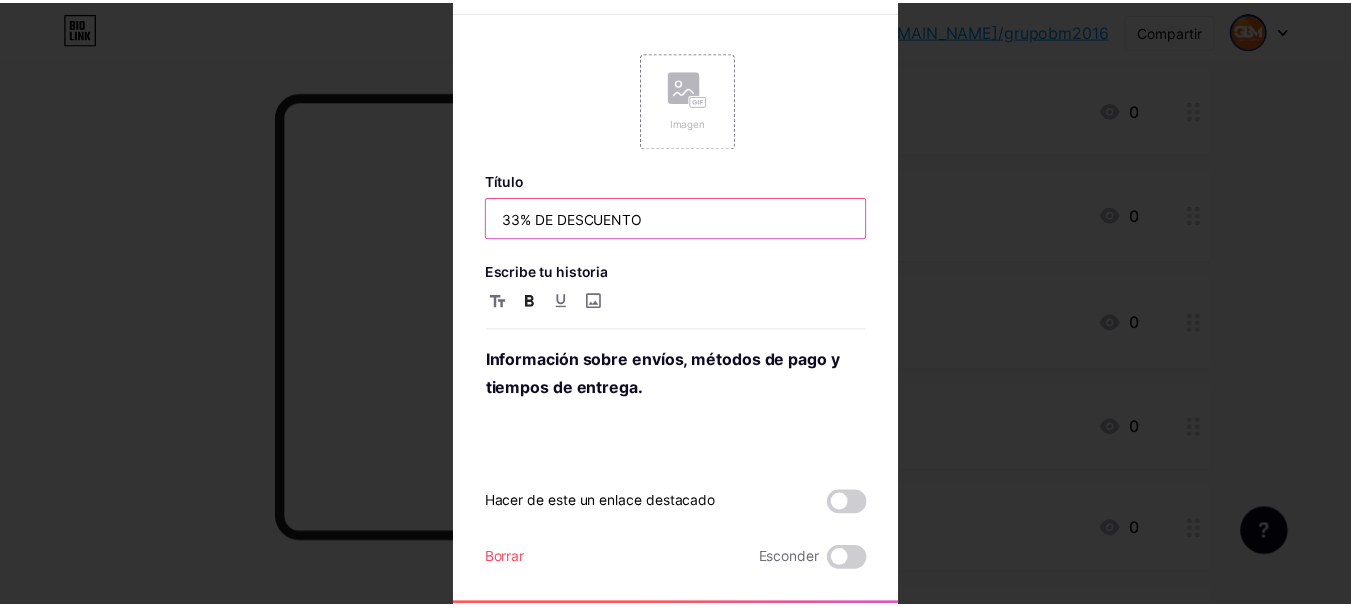 scroll, scrollTop: 45, scrollLeft: 0, axis: vertical 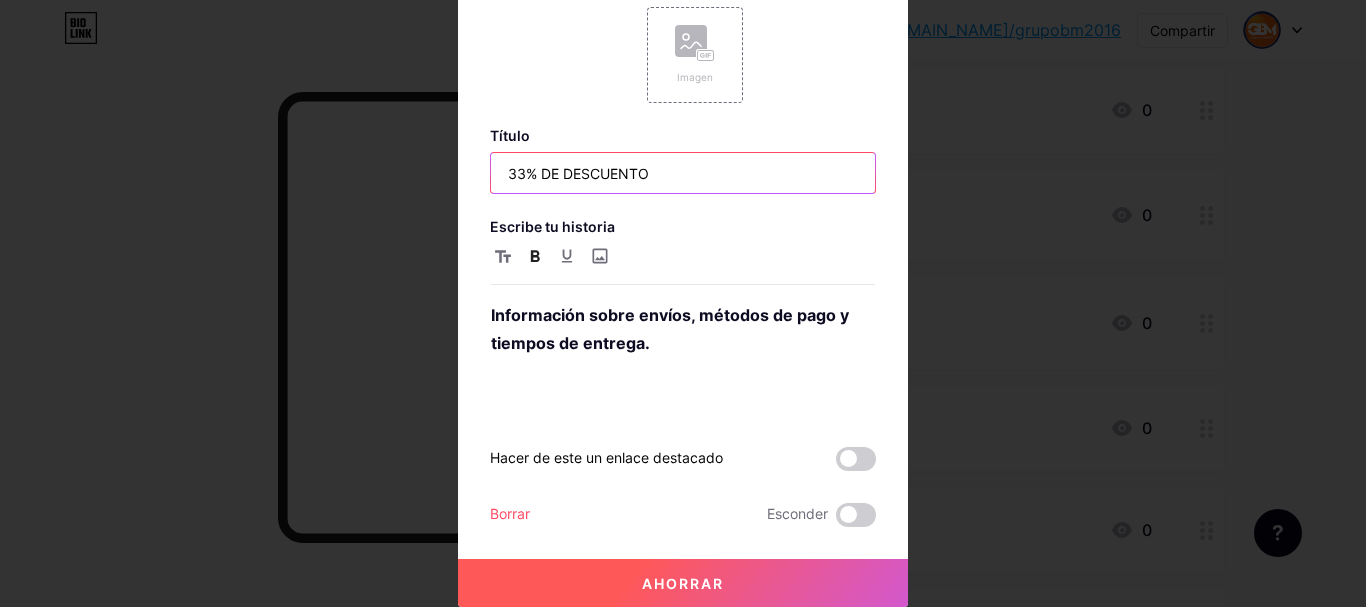 type on "33% DE DESCUENTO" 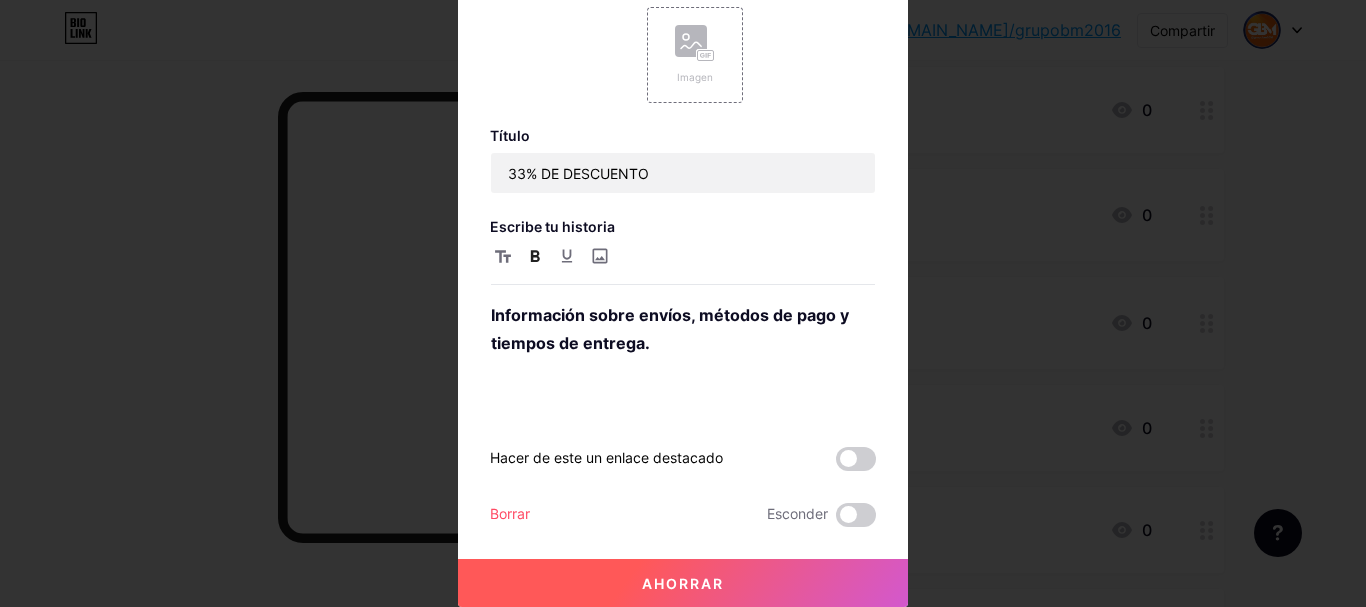 click on "Ahorrar" at bounding box center (683, 583) 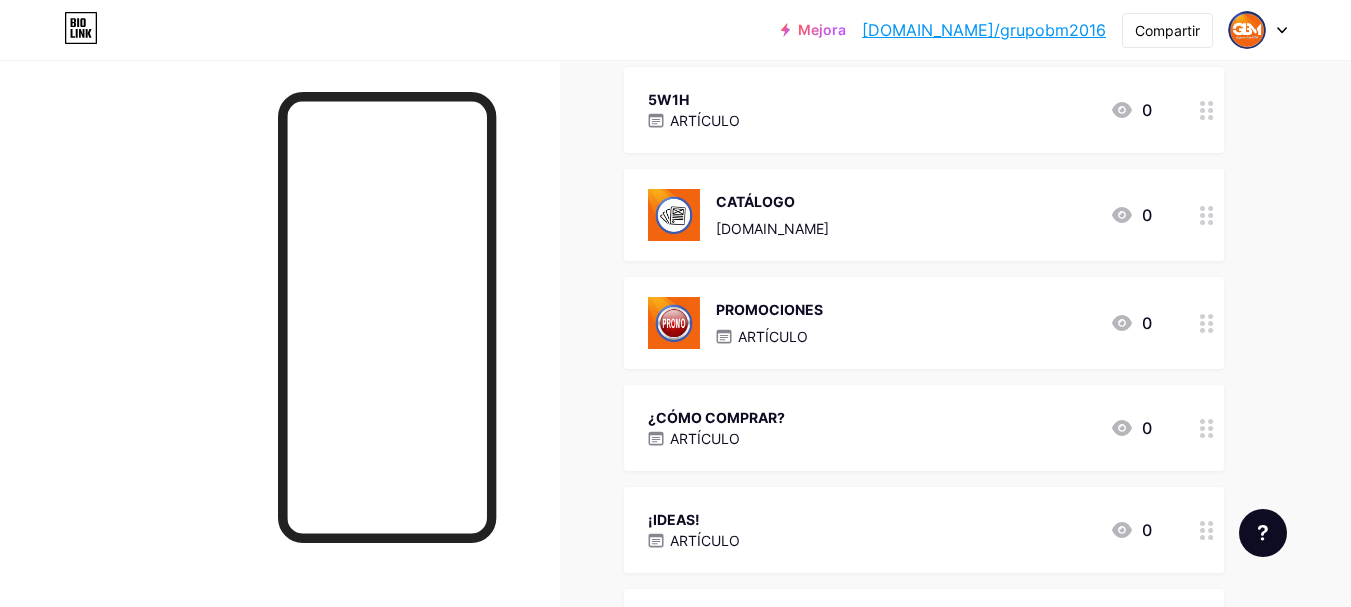 click on "5W1H
ARTÍCULO
0" at bounding box center [900, 110] 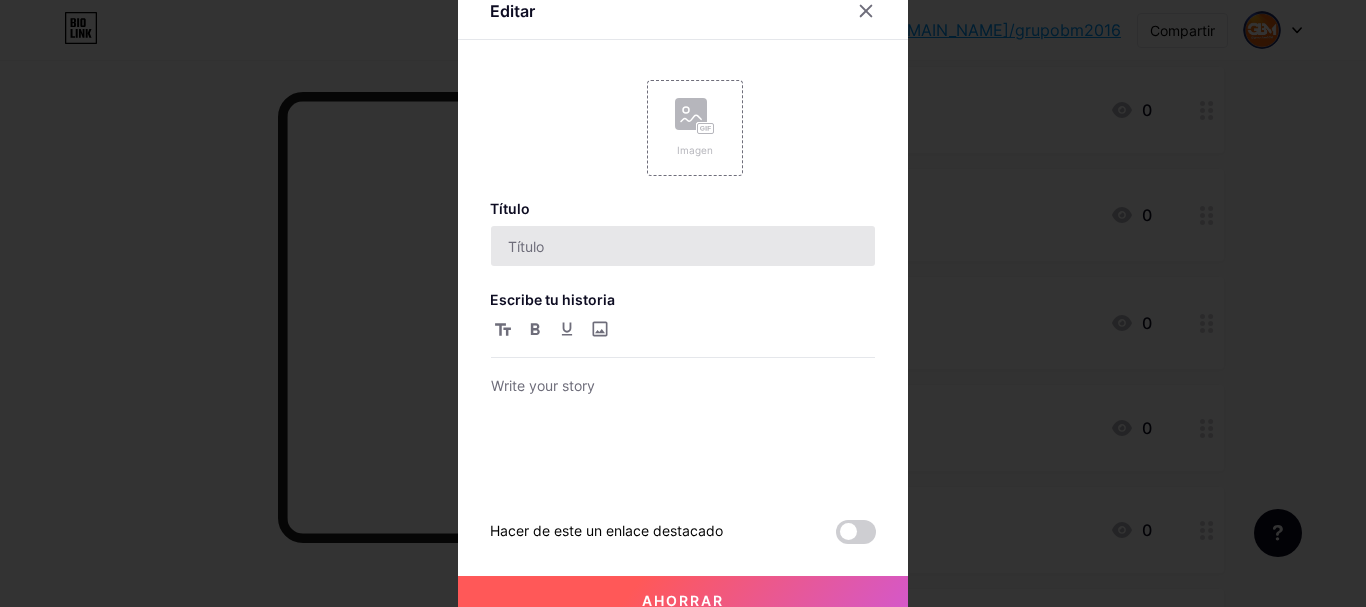 type on "5W1H" 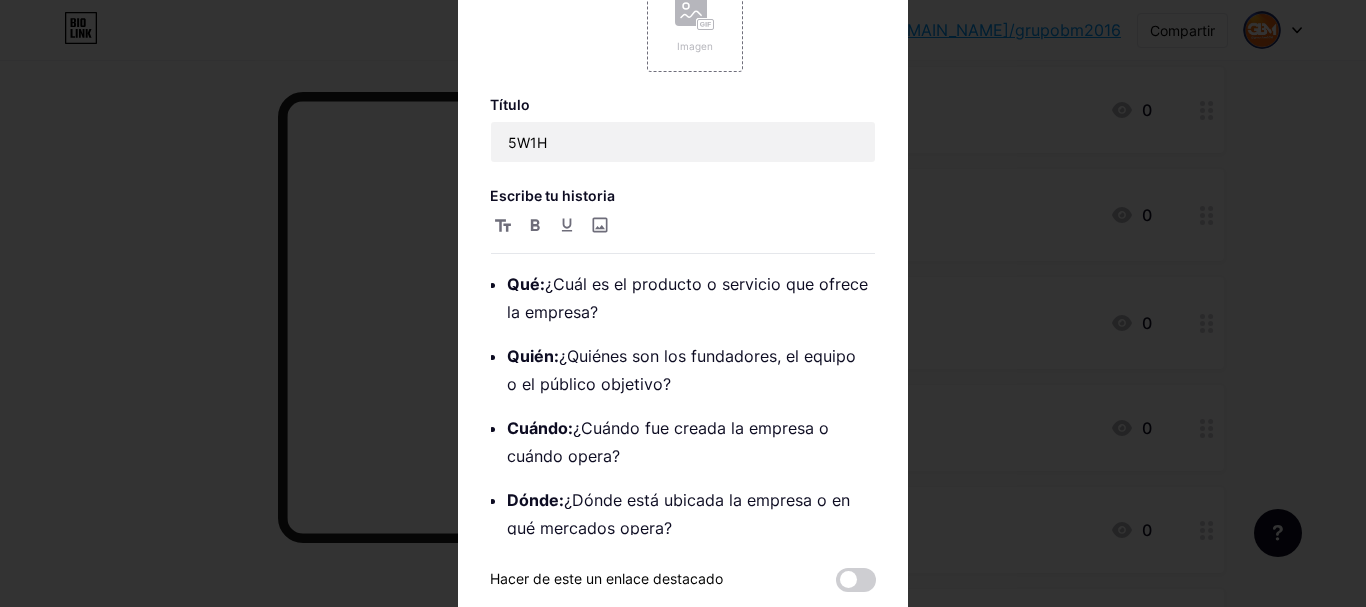 click at bounding box center [683, 303] 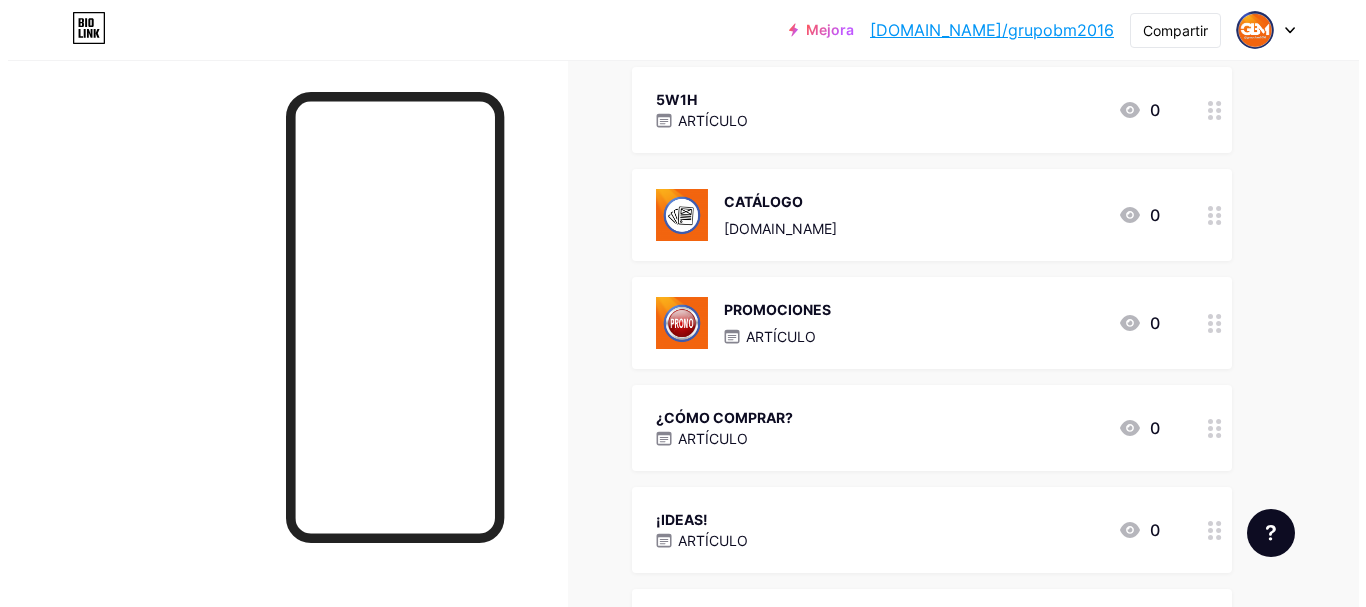 scroll, scrollTop: 276, scrollLeft: 0, axis: vertical 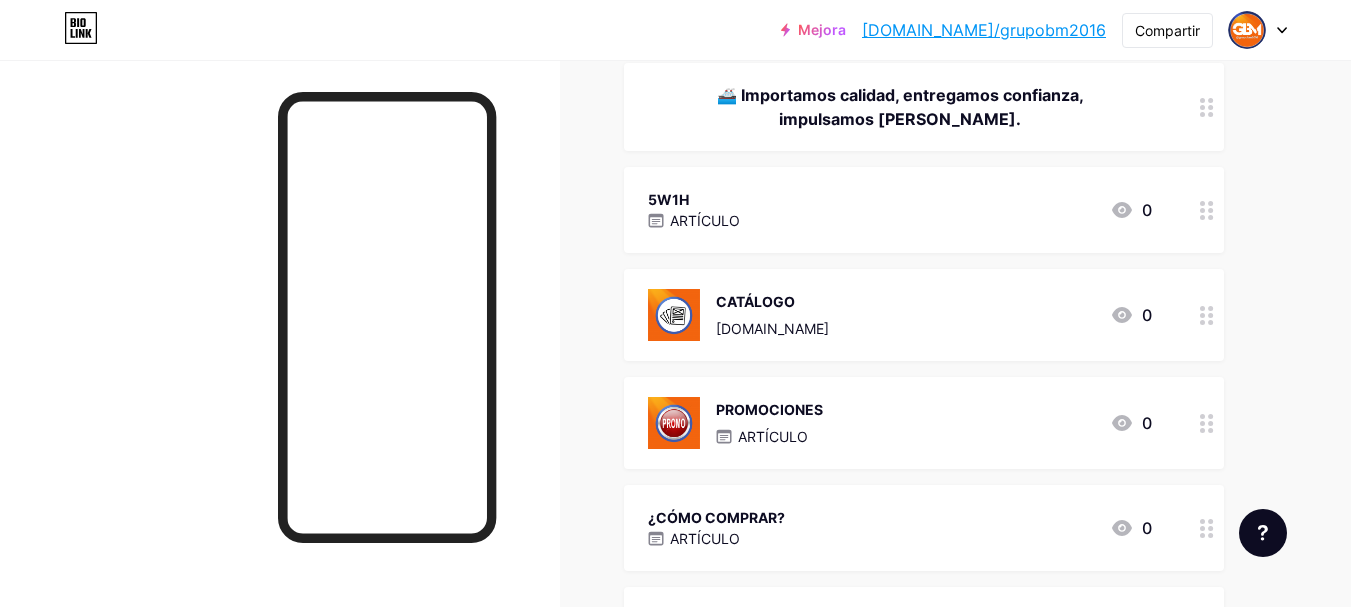 click on "5W1H
ARTÍCULO
0" at bounding box center (900, 210) 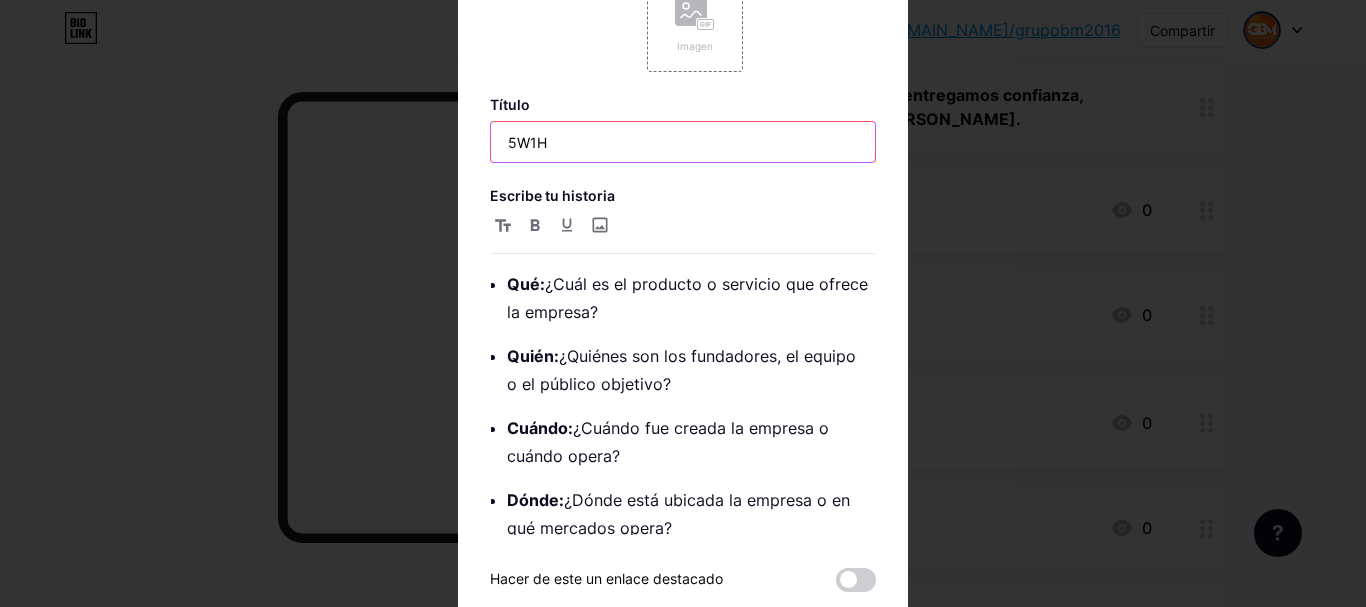 click on "5W1H" at bounding box center [683, 142] 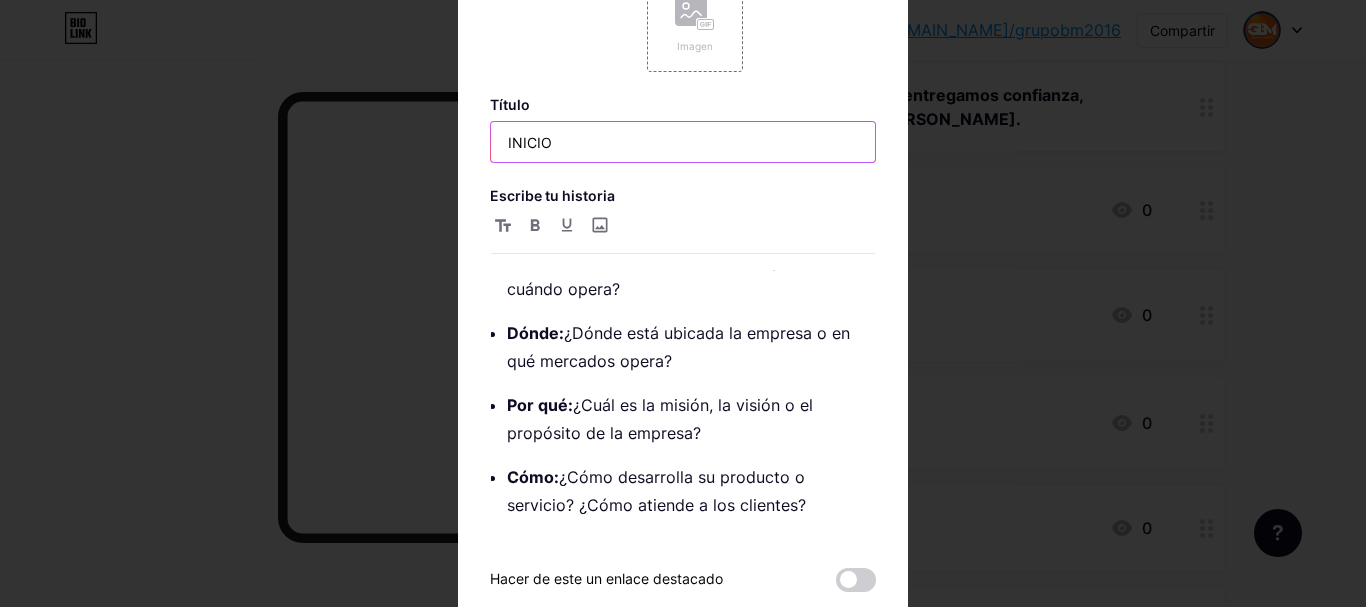 scroll, scrollTop: 0, scrollLeft: 0, axis: both 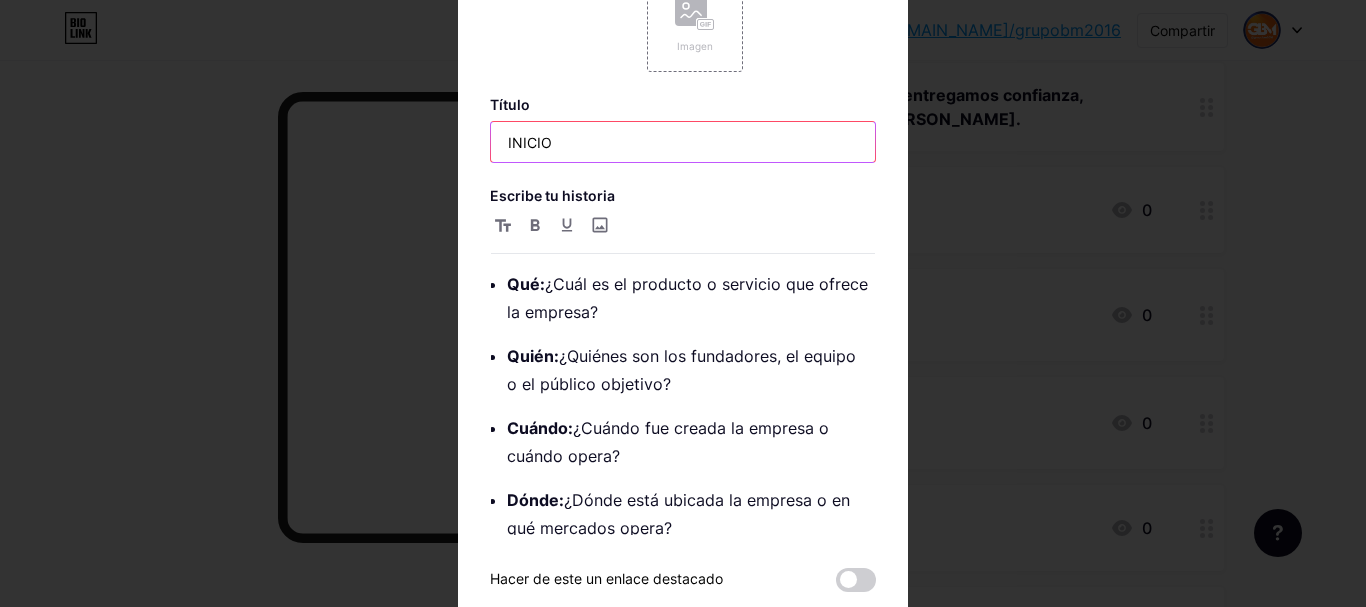 type on "INICIO" 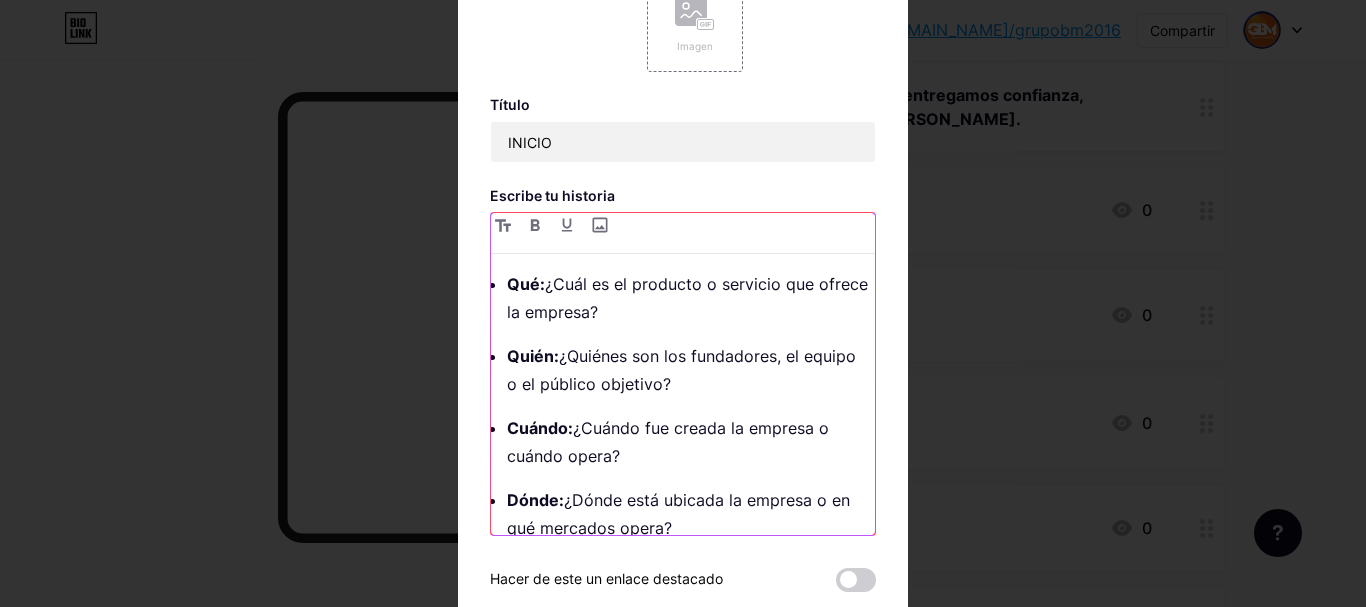 click on "Qué:  ¿Cuál es el producto o servicio que ofrece la empresa?" at bounding box center (691, 298) 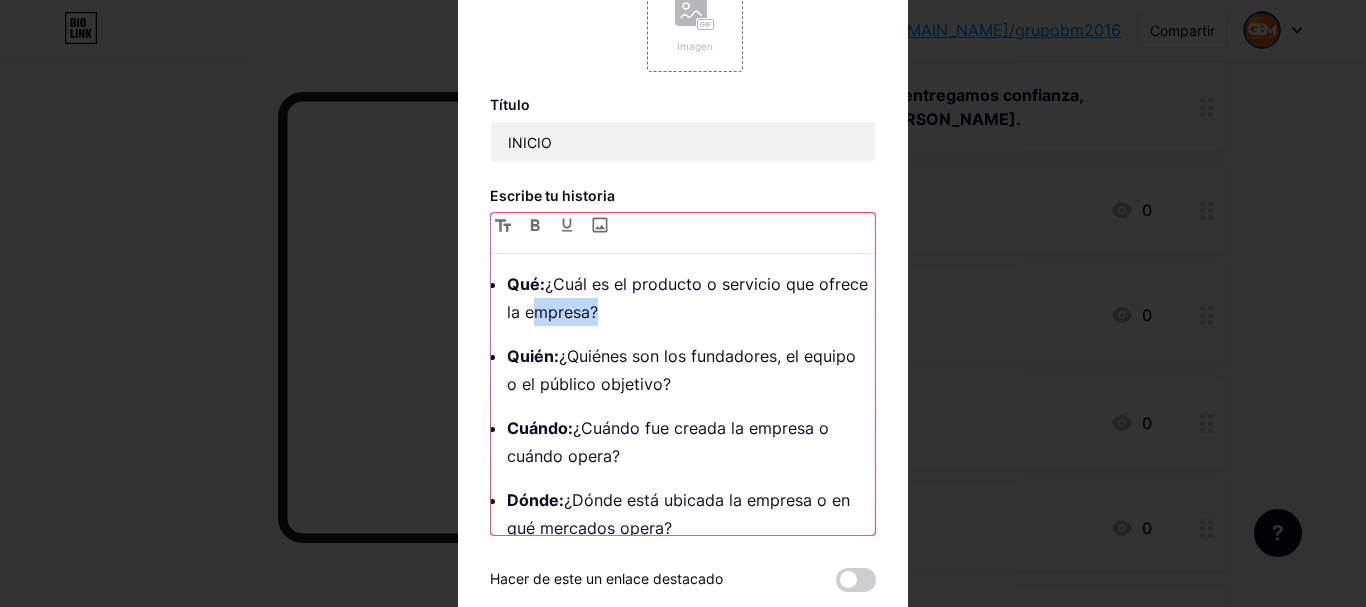click on "Qué:  ¿Cuál es el producto o servicio que ofrece la empresa?" at bounding box center [691, 298] 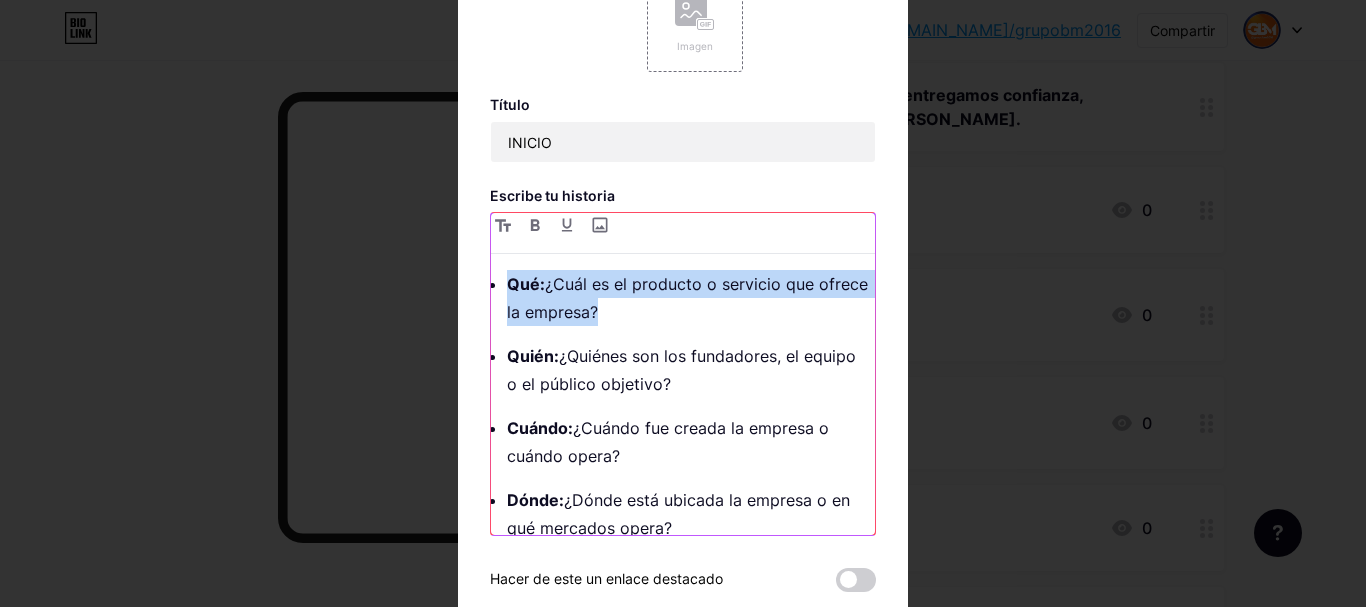click on "Qué:  ¿Cuál es el producto o servicio que ofrece la empresa?" at bounding box center [691, 298] 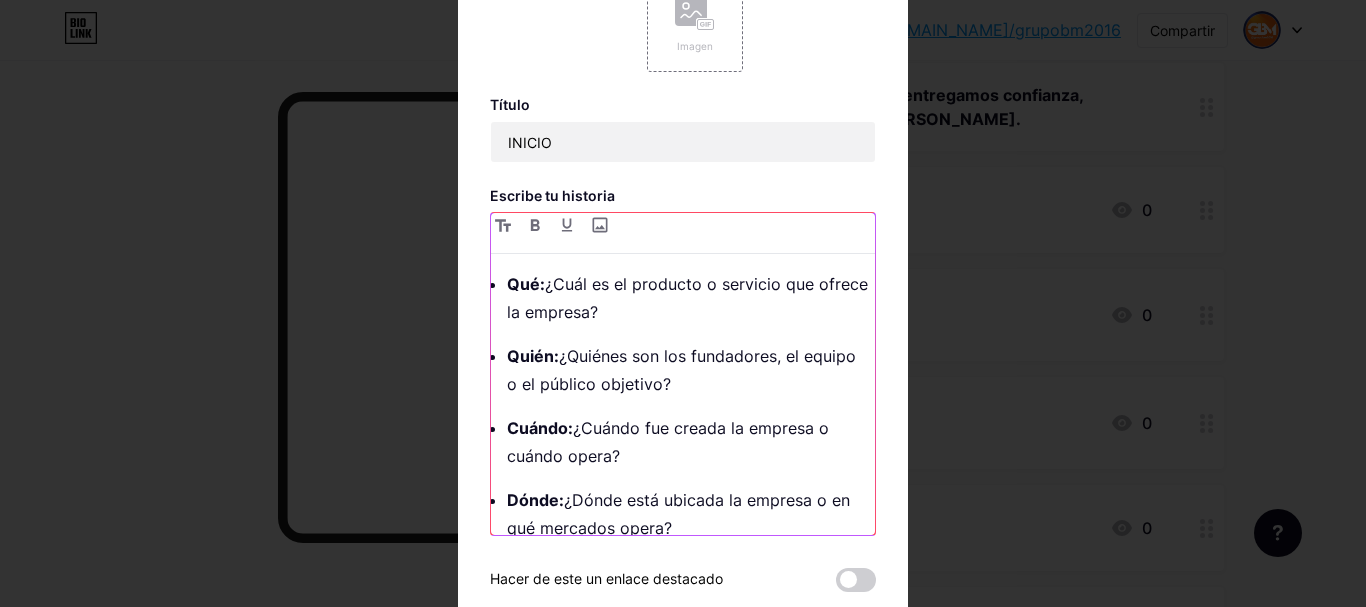 scroll, scrollTop: 167, scrollLeft: 0, axis: vertical 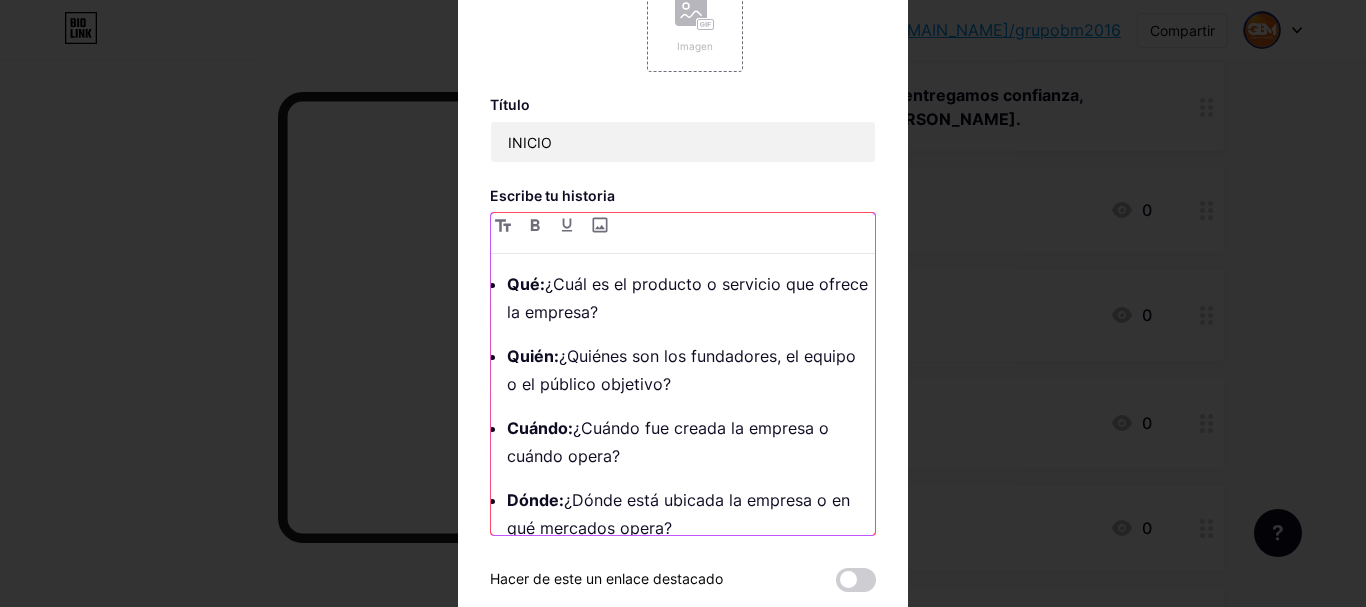 drag, startPoint x: 784, startPoint y: 507, endPoint x: 487, endPoint y: 240, distance: 399.372 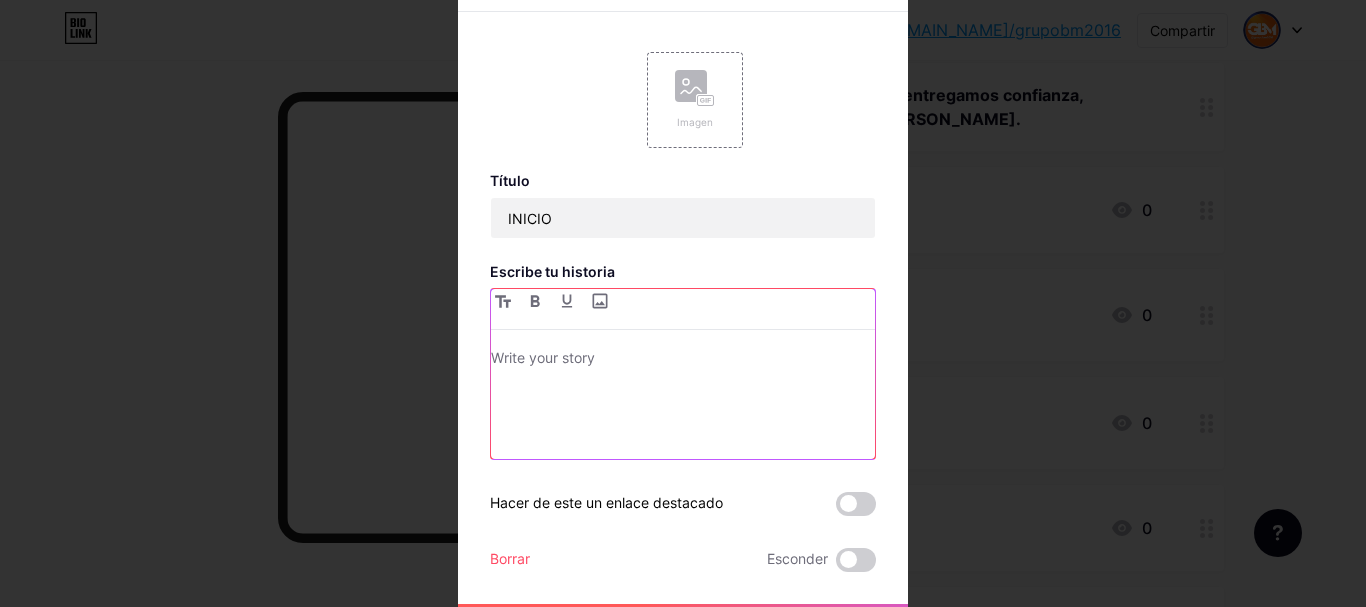 type 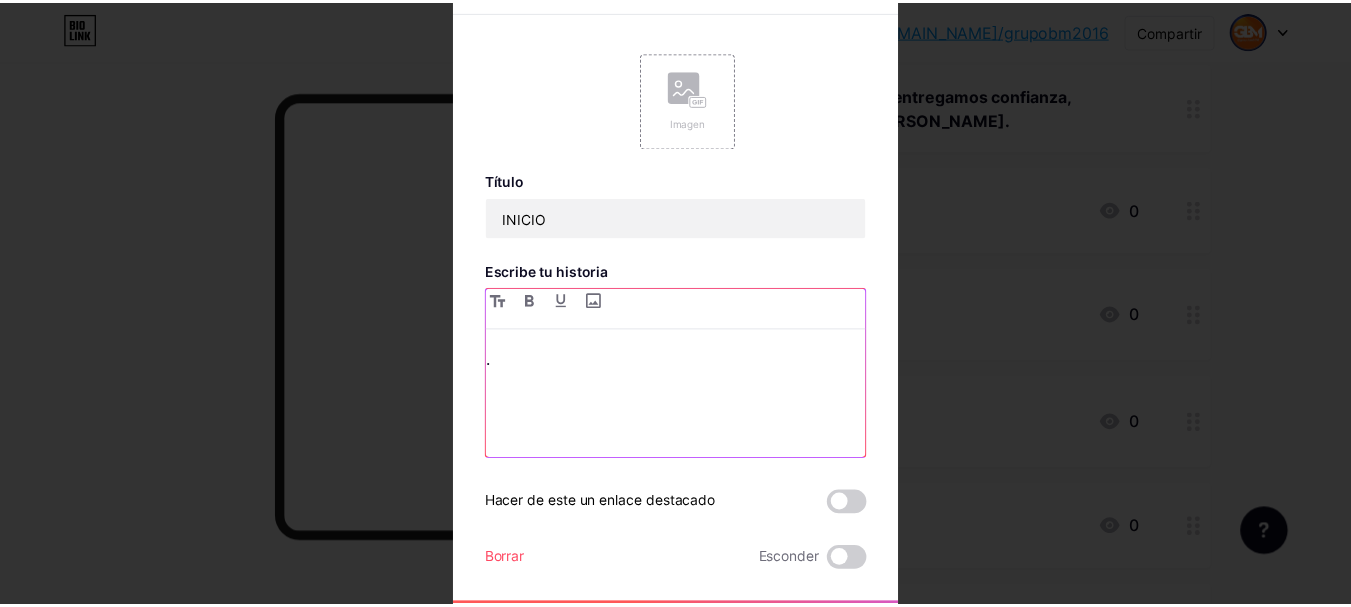 scroll, scrollTop: 45, scrollLeft: 0, axis: vertical 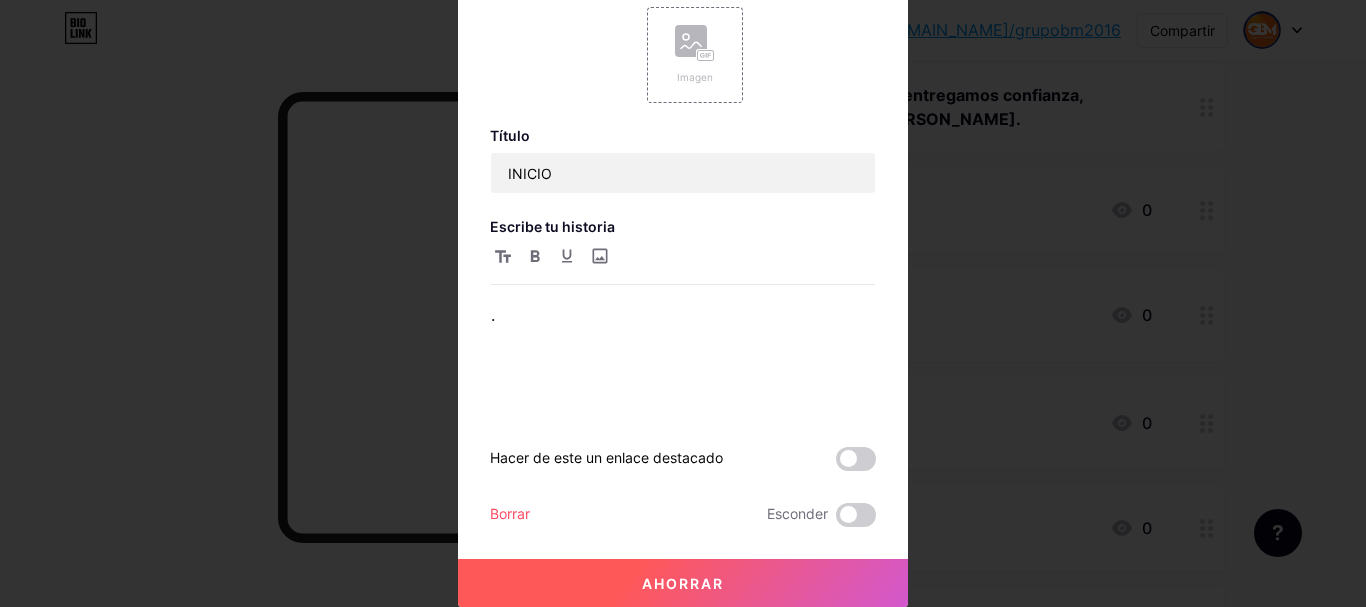 click on "Ahorrar" at bounding box center [683, 583] 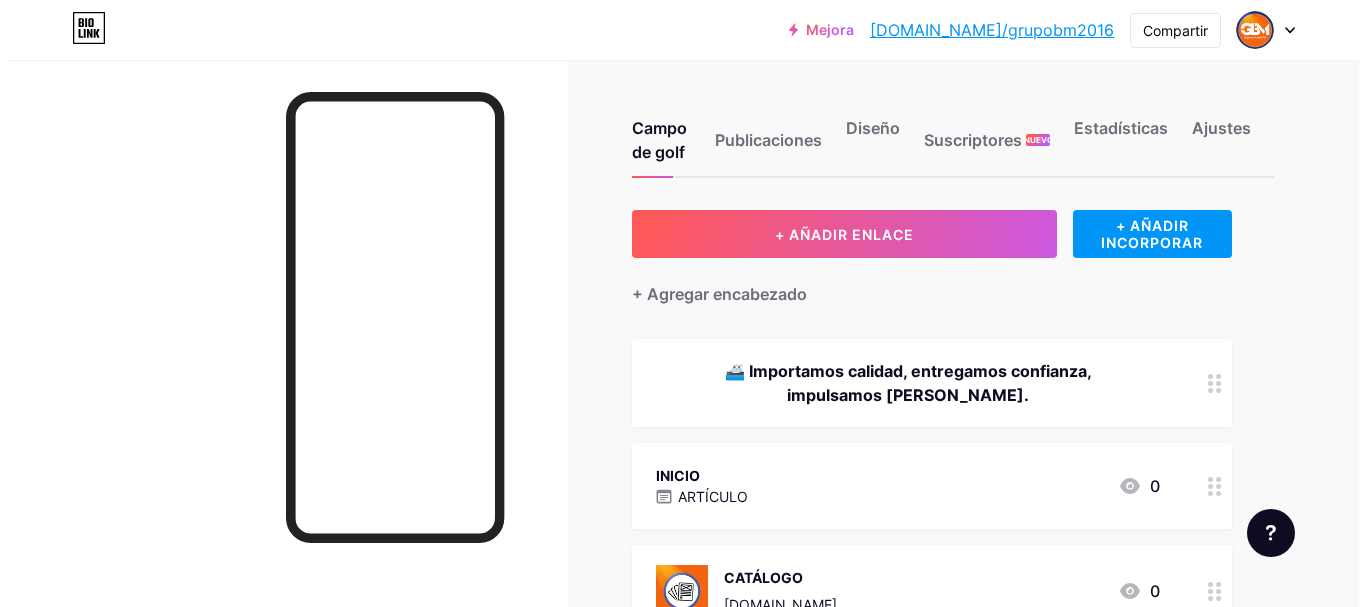 scroll, scrollTop: 100, scrollLeft: 0, axis: vertical 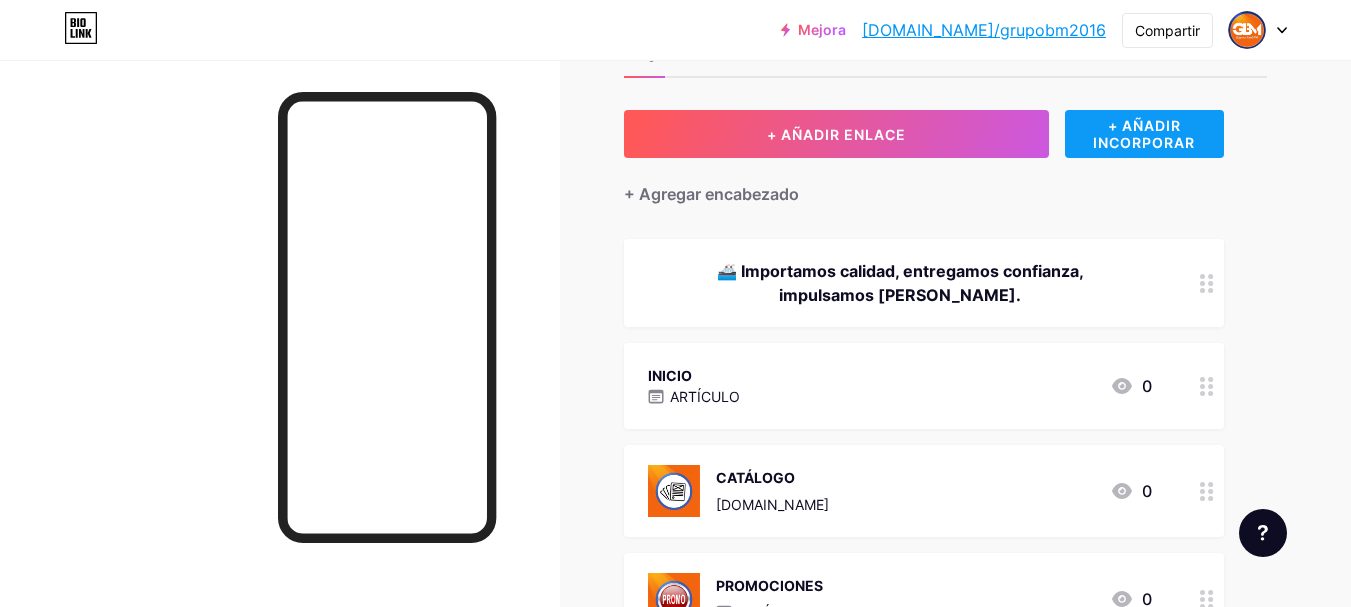 click on "+ AÑADIR INCORPORAR" at bounding box center (1144, 134) 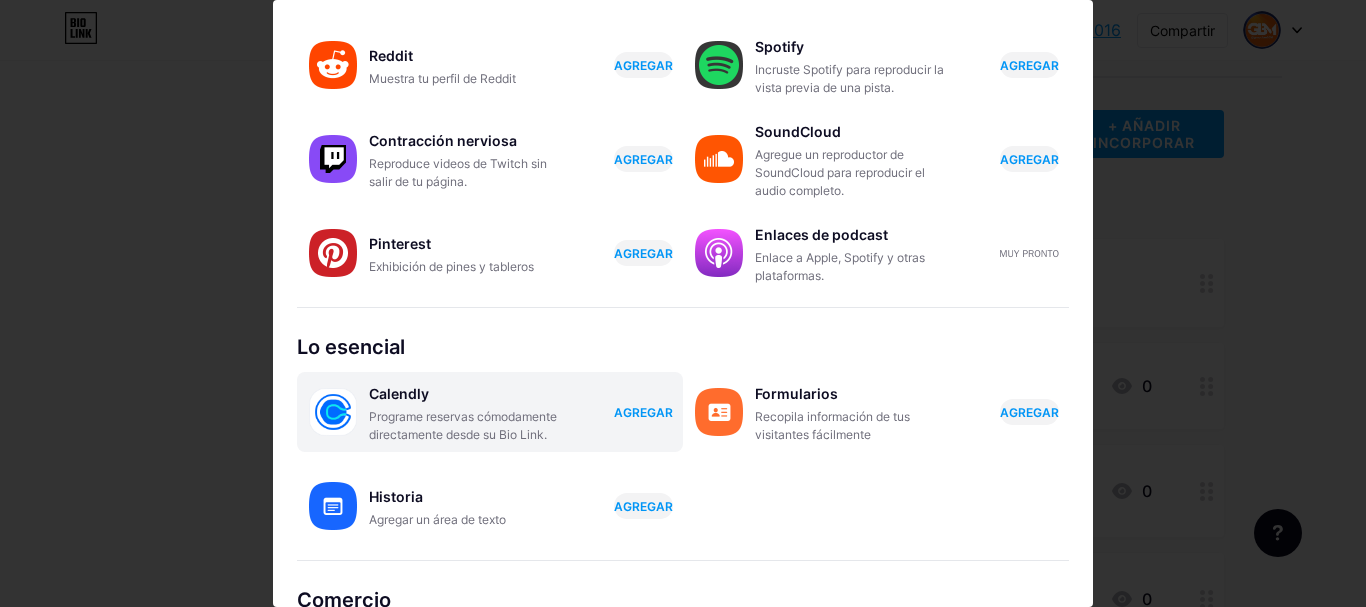 scroll, scrollTop: 412, scrollLeft: 0, axis: vertical 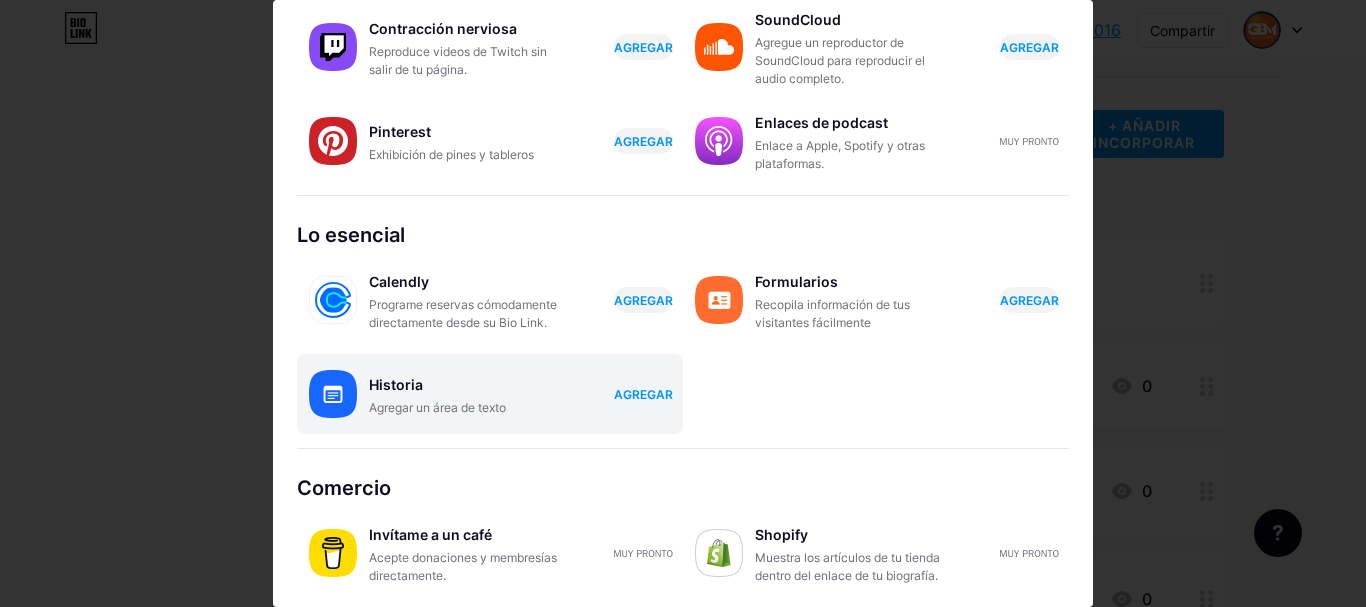click on "AGREGAR" at bounding box center [643, 394] 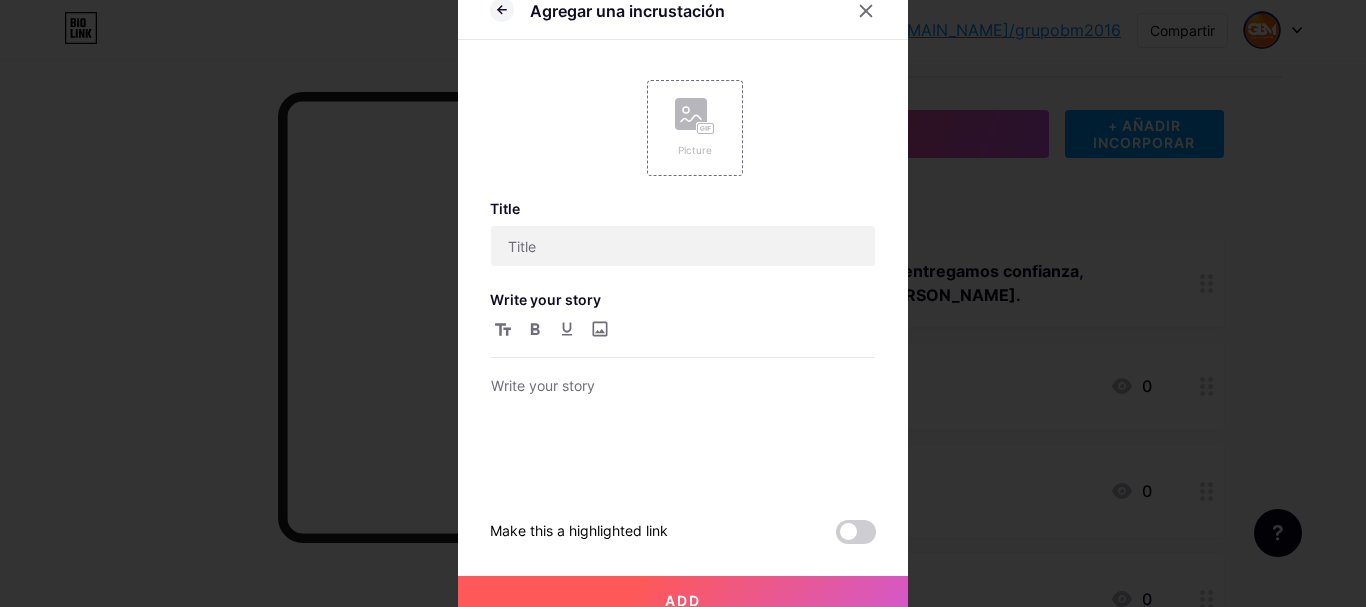scroll, scrollTop: 0, scrollLeft: 0, axis: both 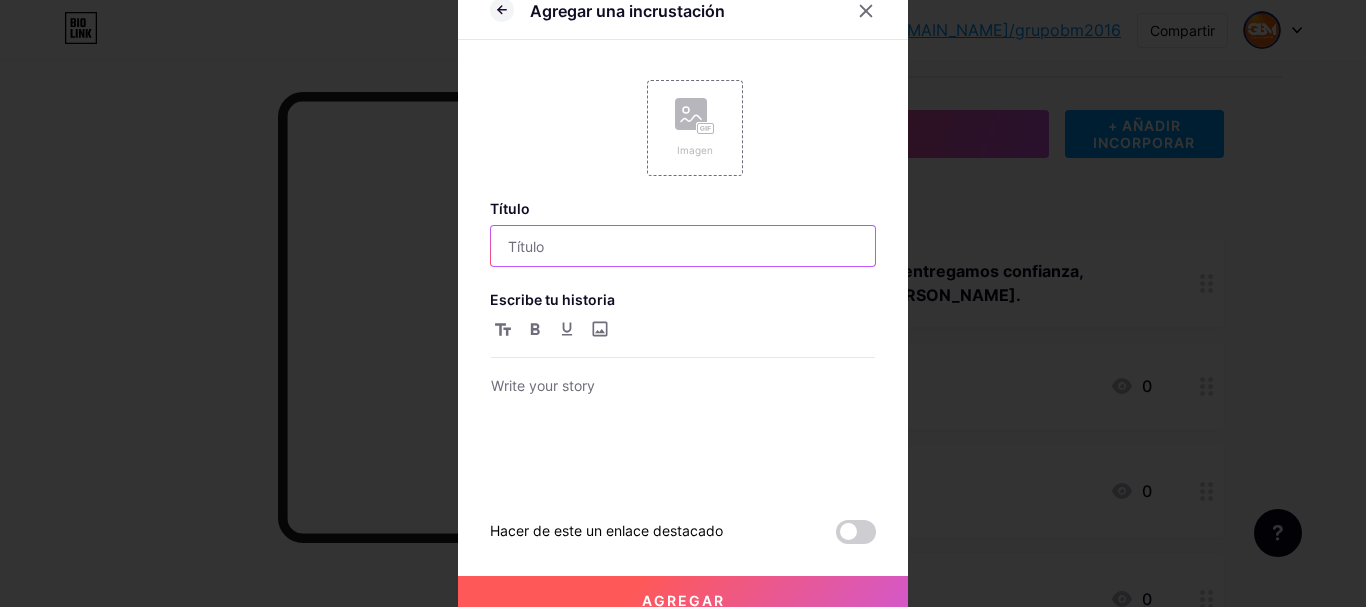 click at bounding box center [683, 246] 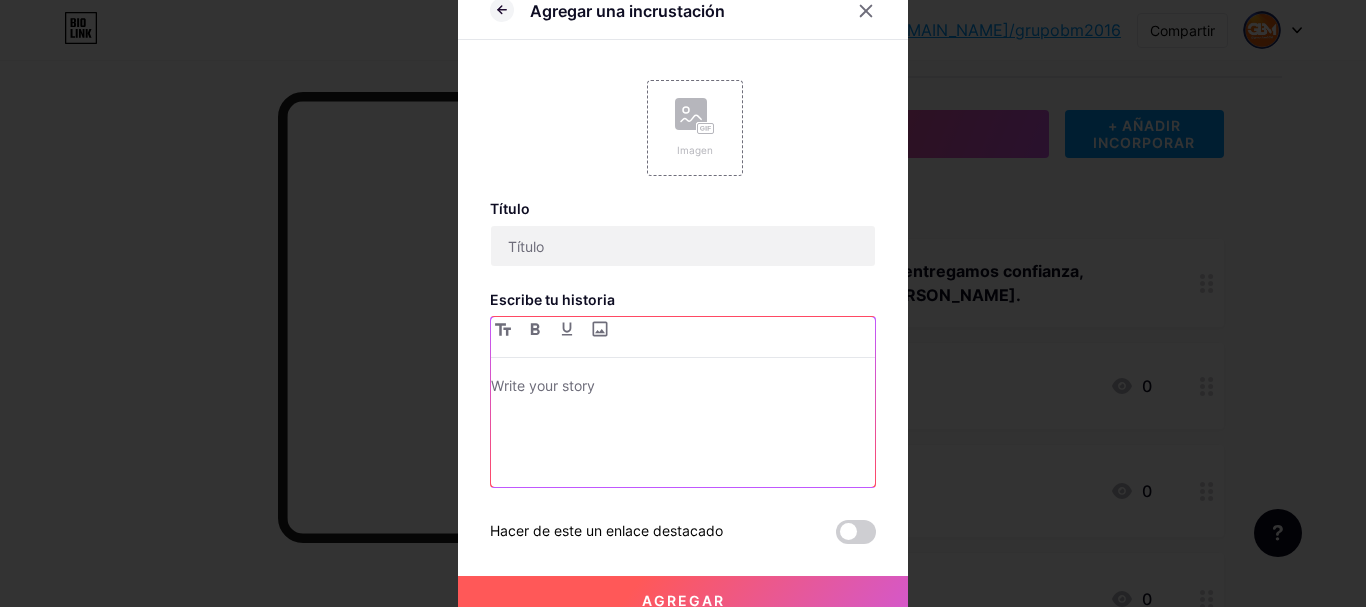 click at bounding box center (683, 388) 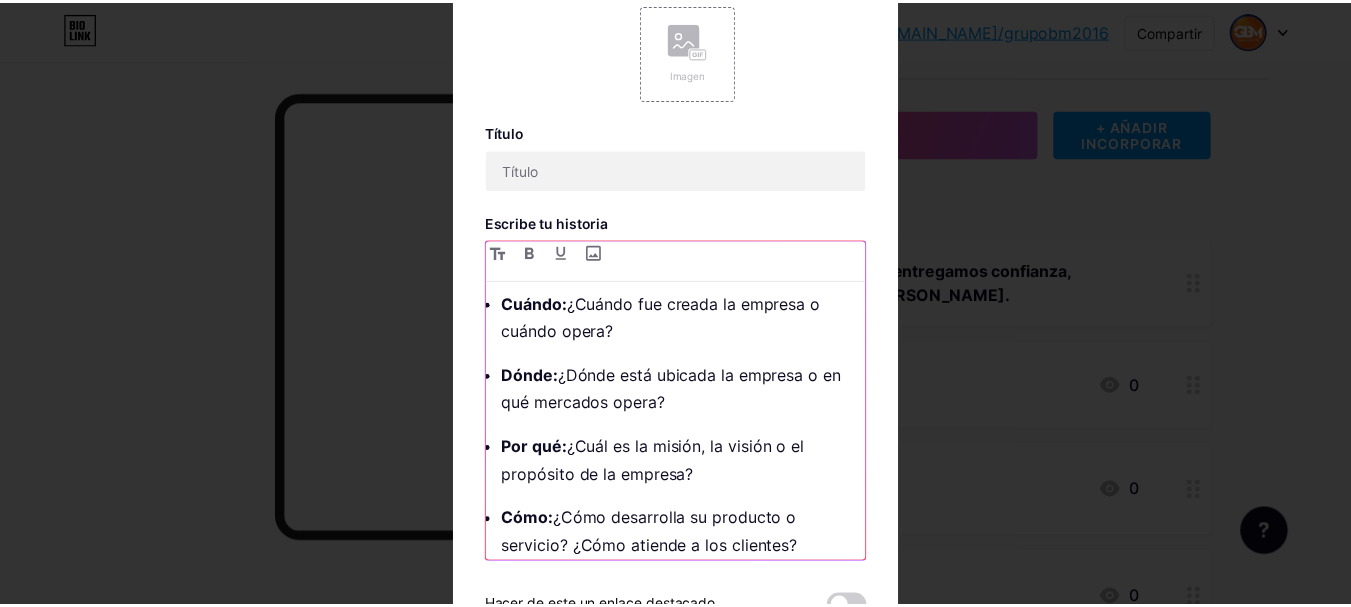 scroll, scrollTop: 0, scrollLeft: 0, axis: both 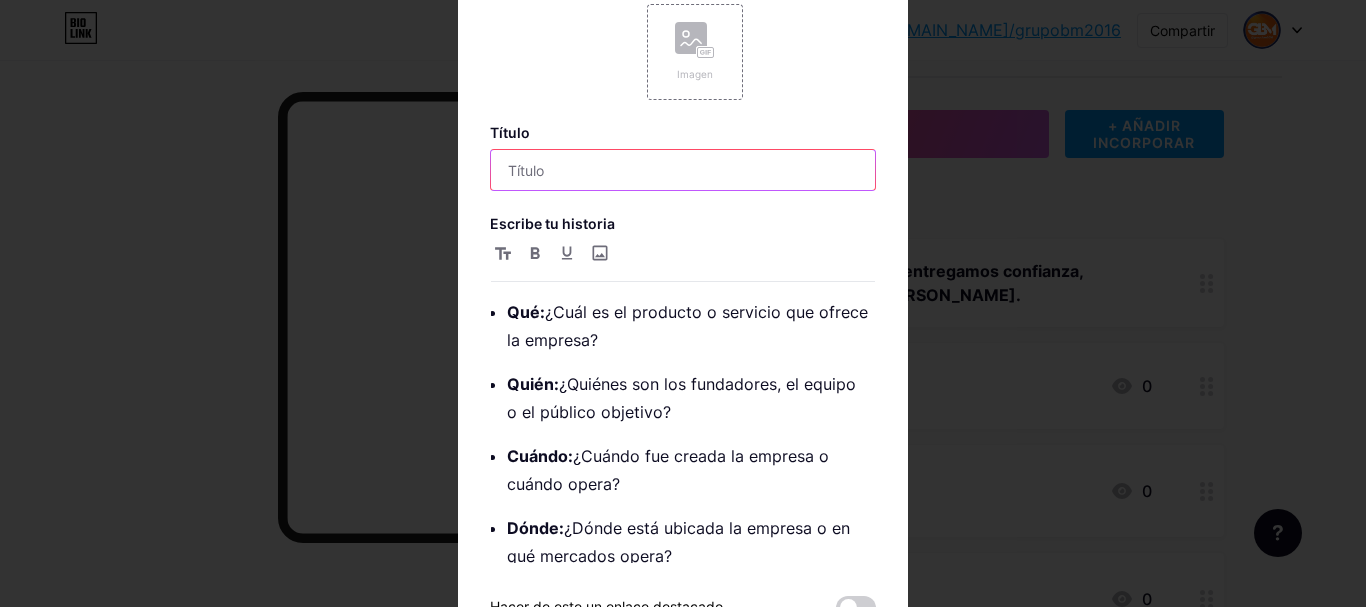 click at bounding box center [683, 170] 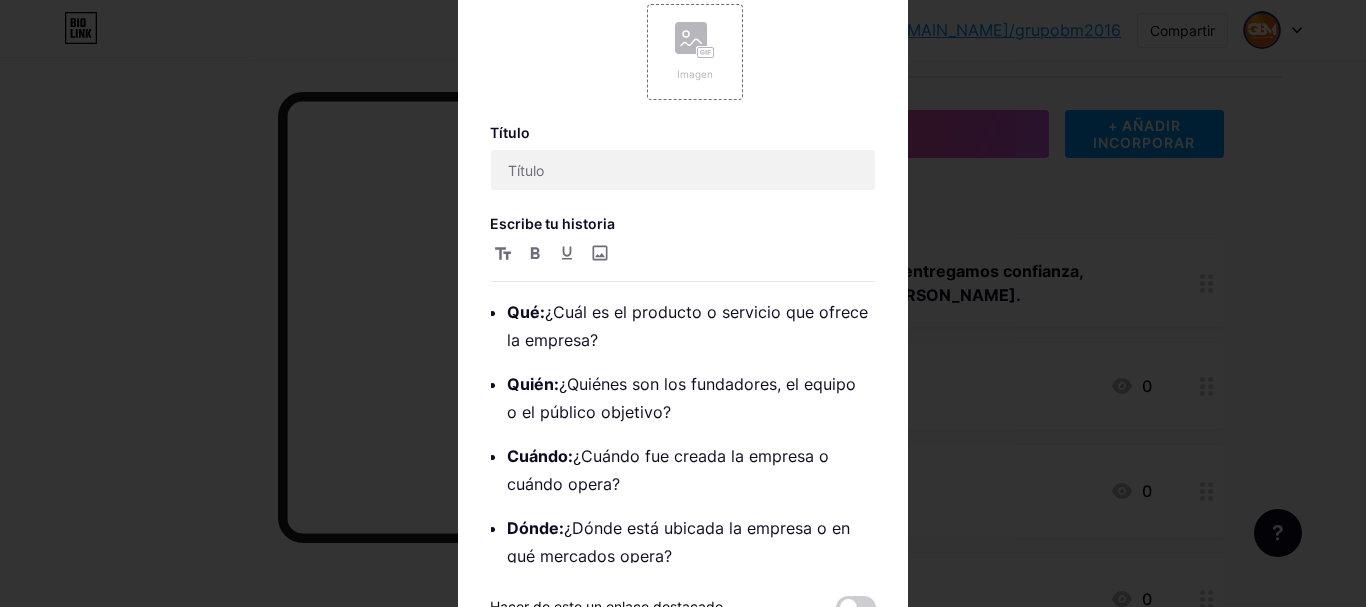 click at bounding box center (683, 303) 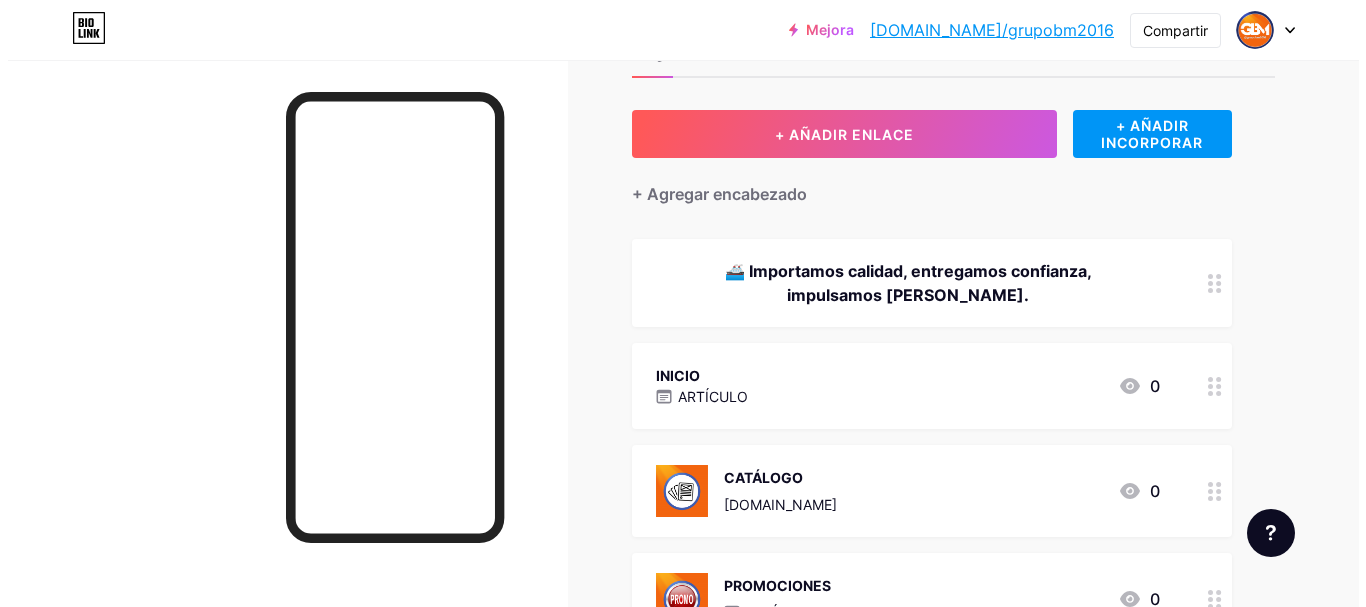 scroll, scrollTop: 0, scrollLeft: 0, axis: both 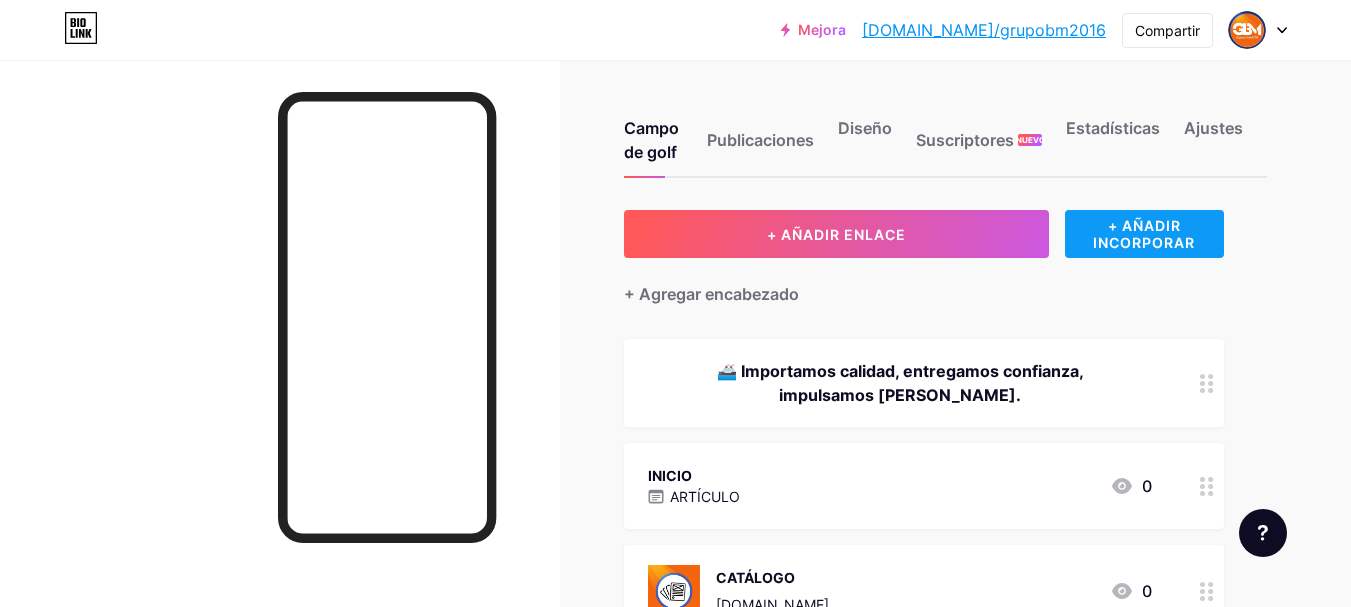 click on "+ AÑADIR INCORPORAR" at bounding box center [1144, 234] 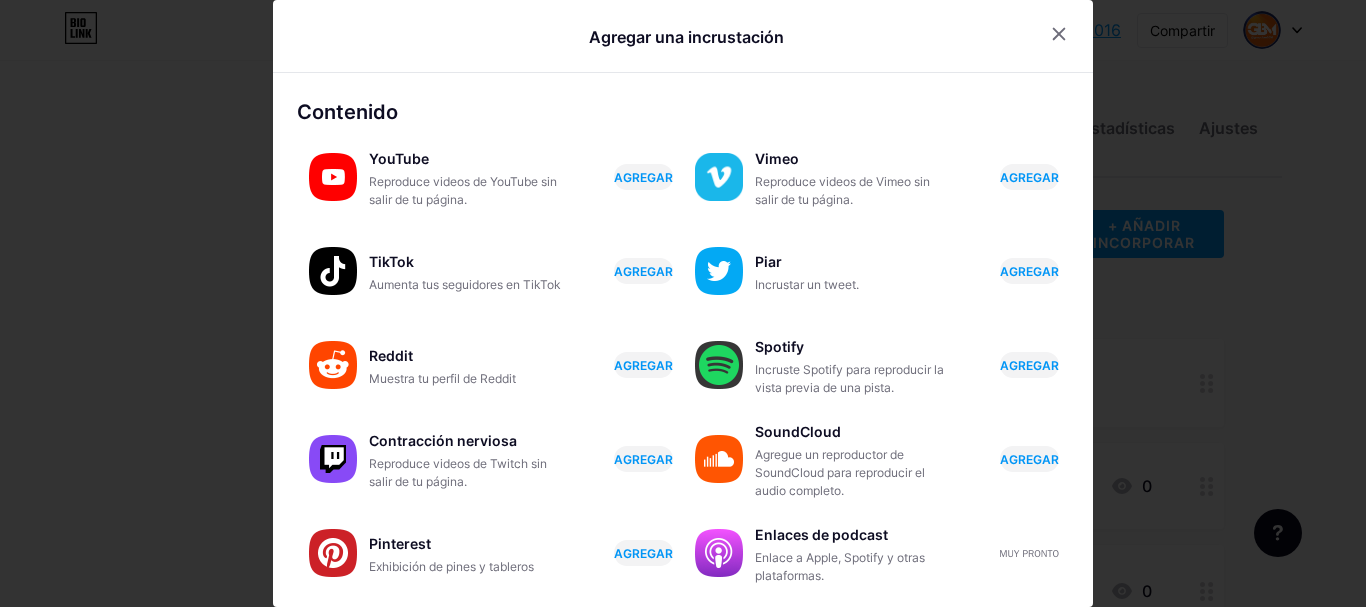scroll, scrollTop: 400, scrollLeft: 0, axis: vertical 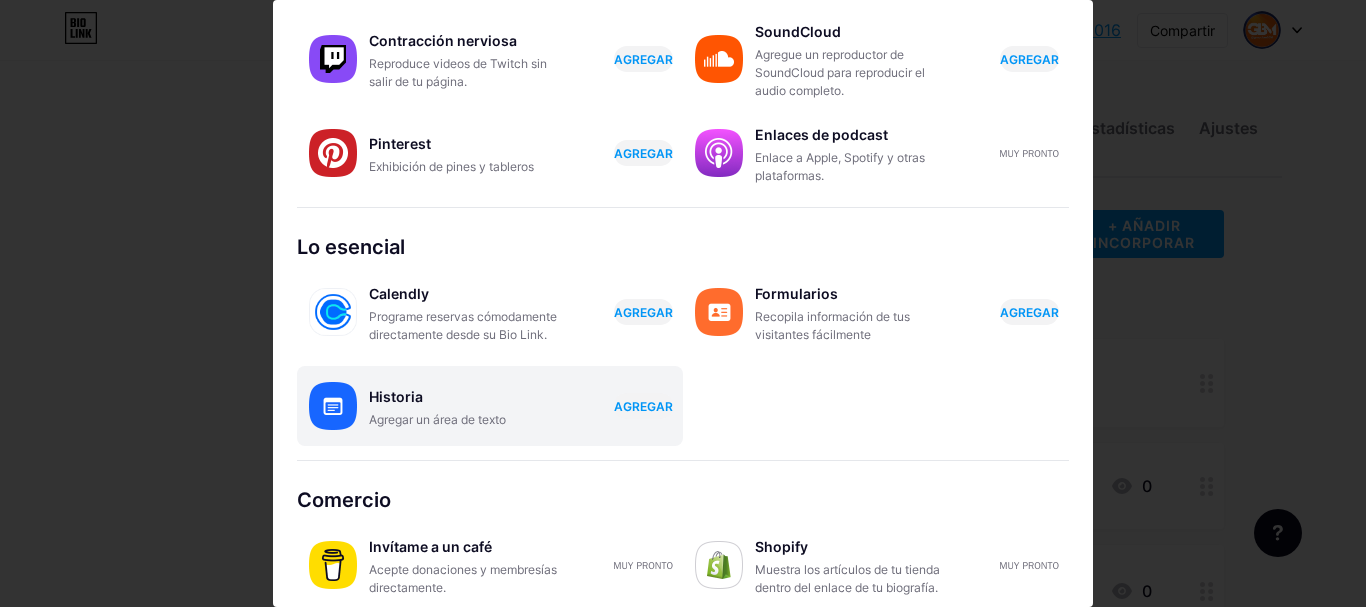 click on "Agregar un área de texto" at bounding box center (437, 419) 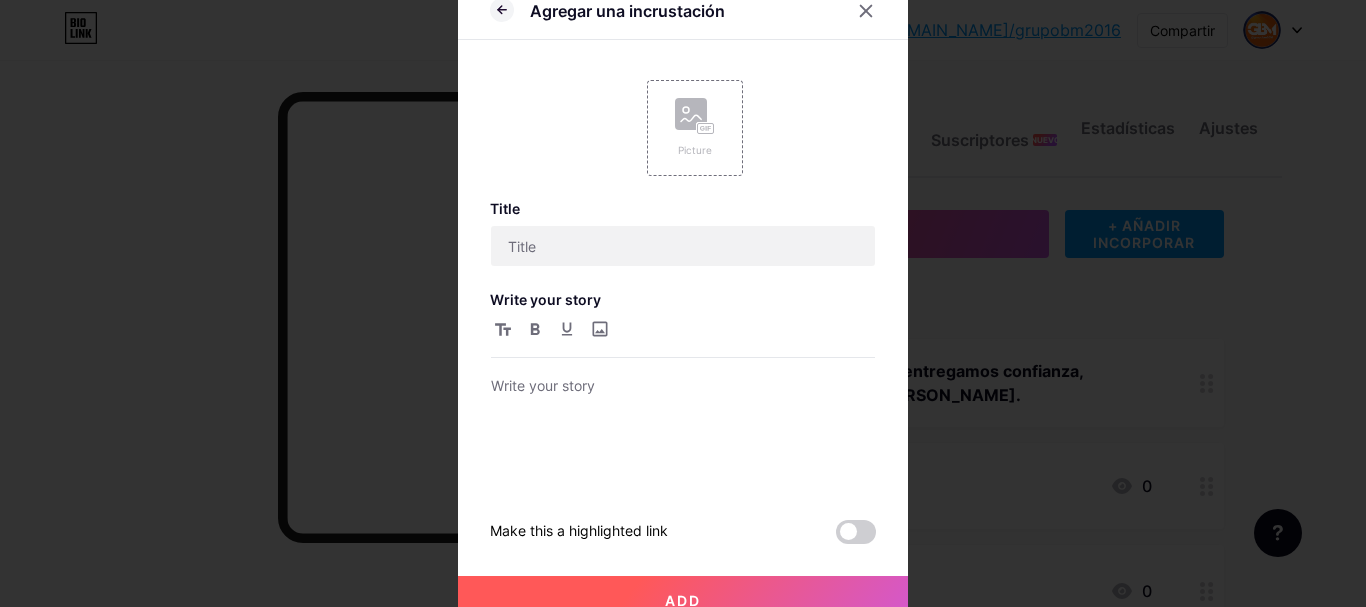 scroll, scrollTop: 0, scrollLeft: 0, axis: both 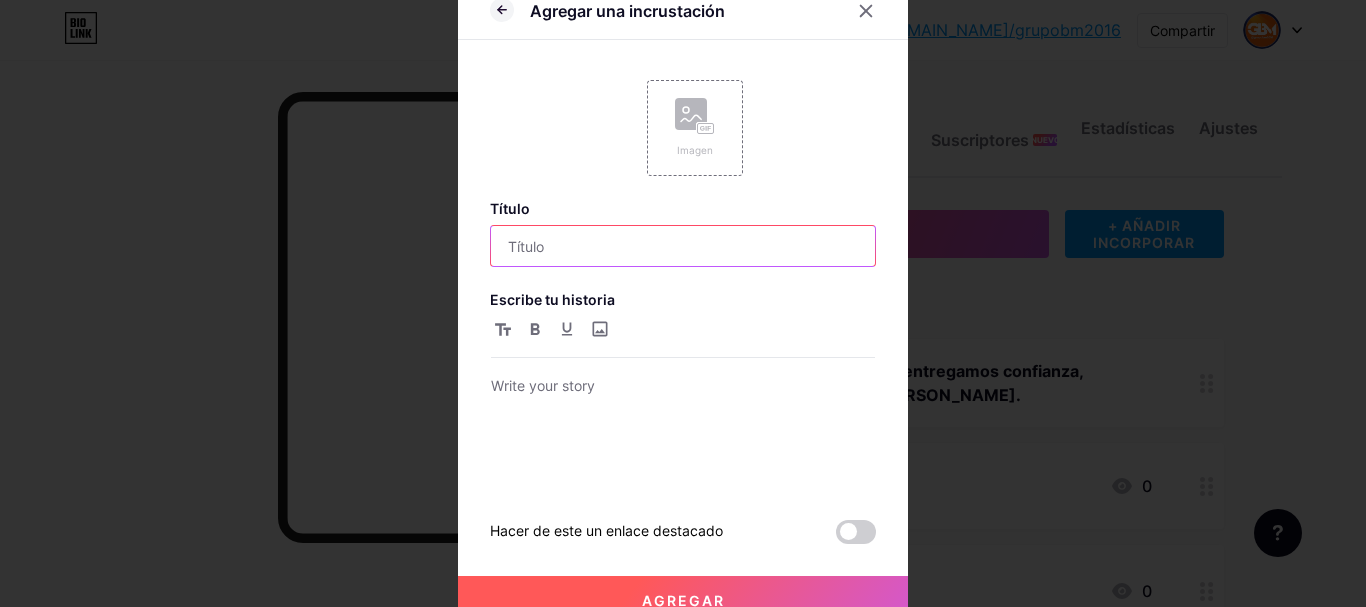 click at bounding box center (683, 246) 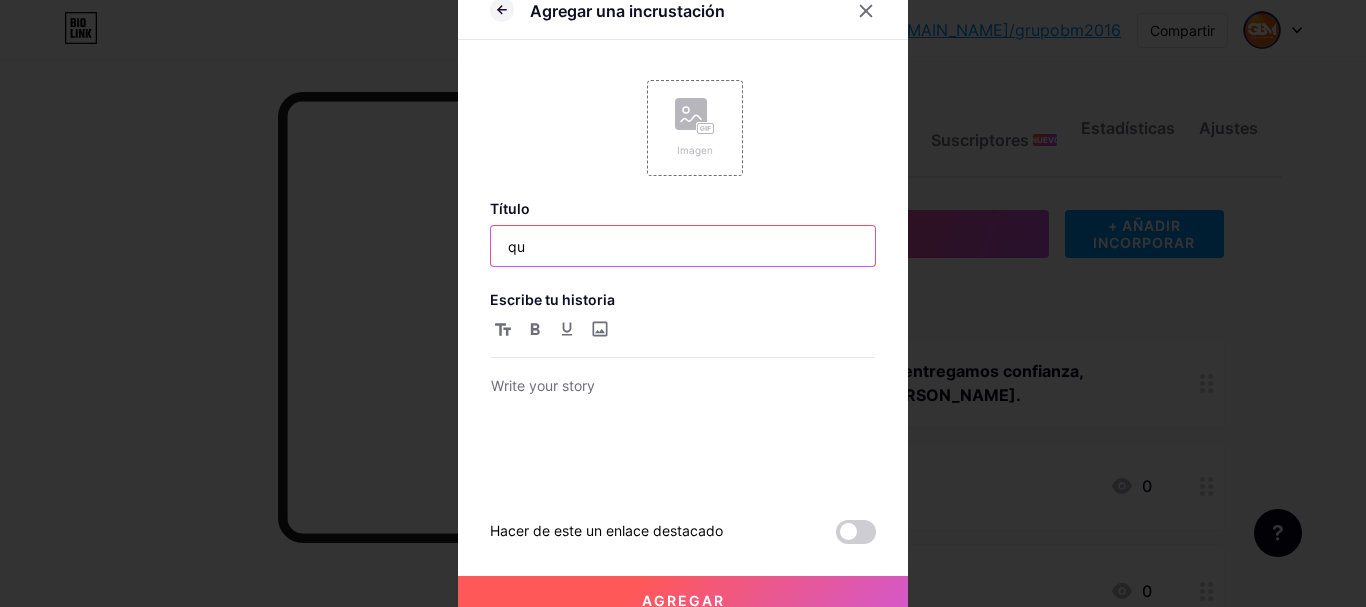 type on "q" 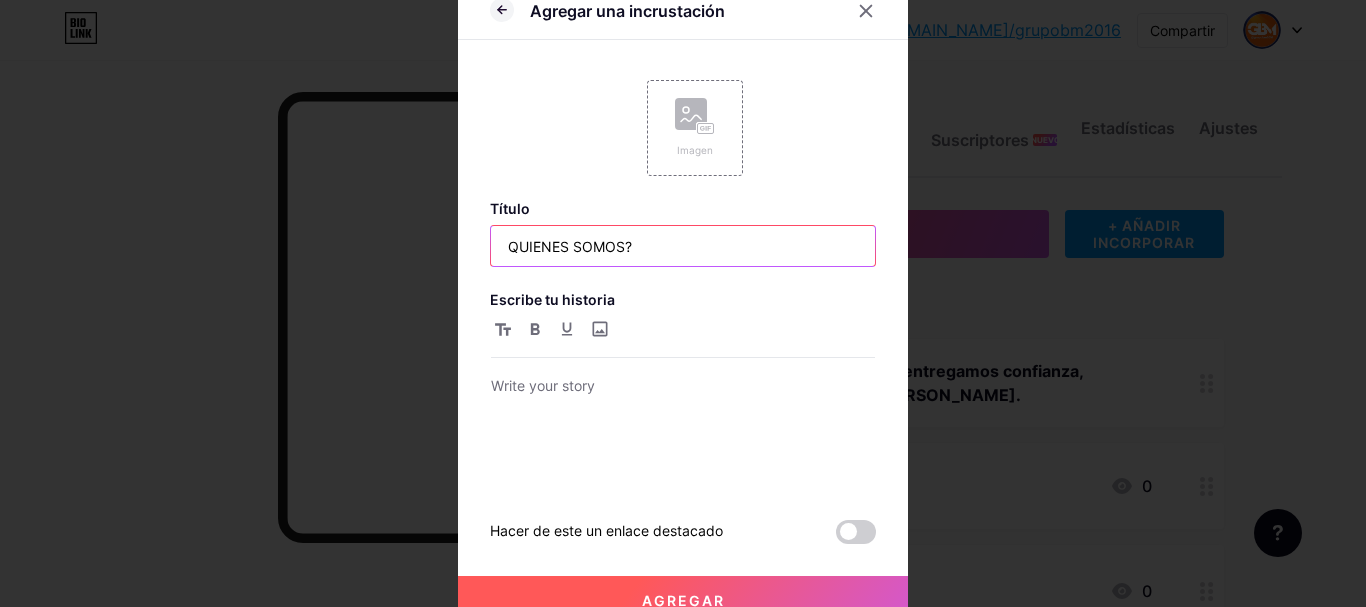 paste on "5W1H" 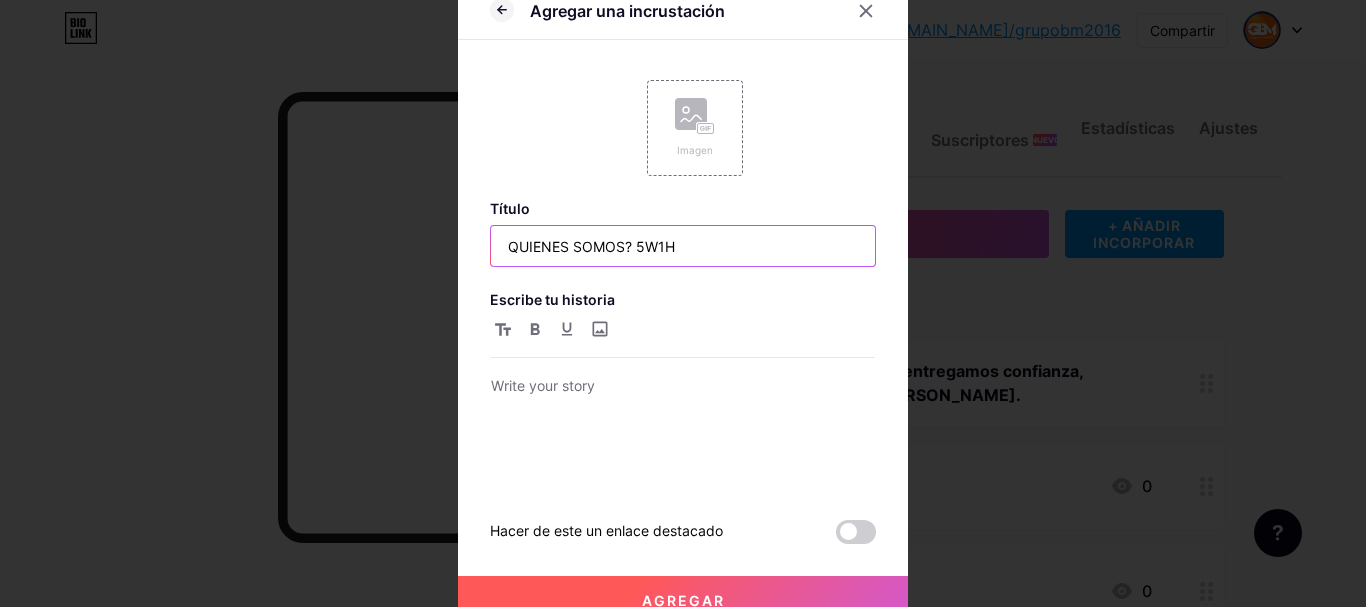 type on "QUIENES SOMOS? 5W1H" 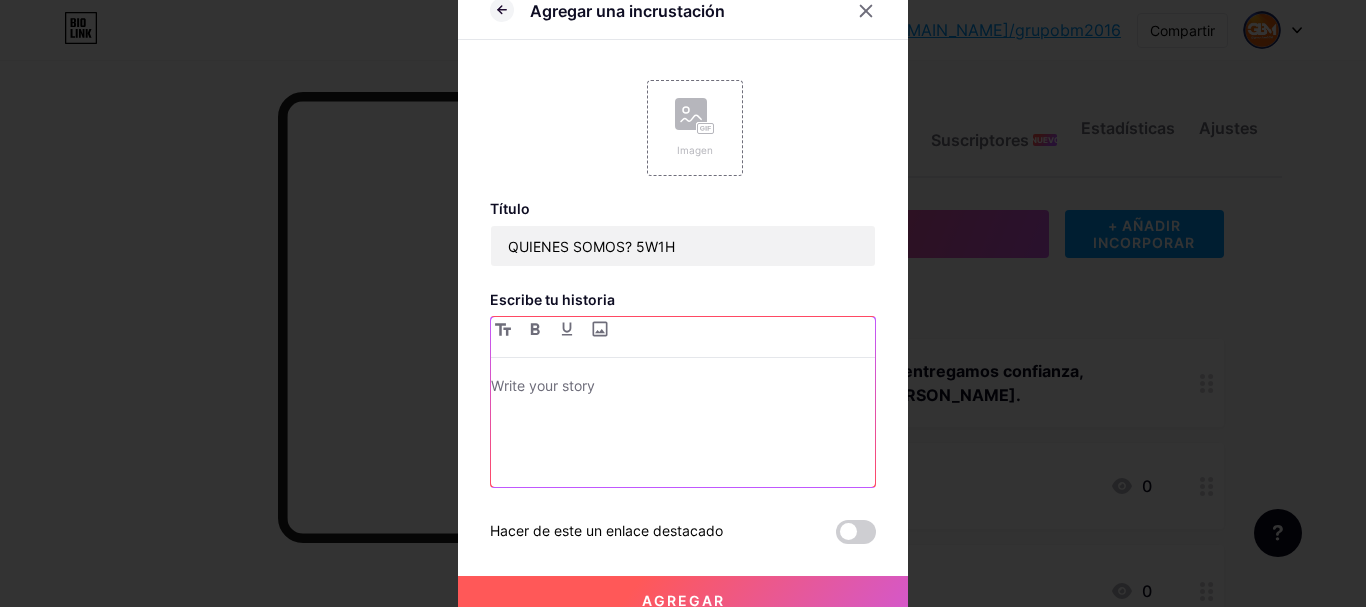 click at bounding box center [683, 388] 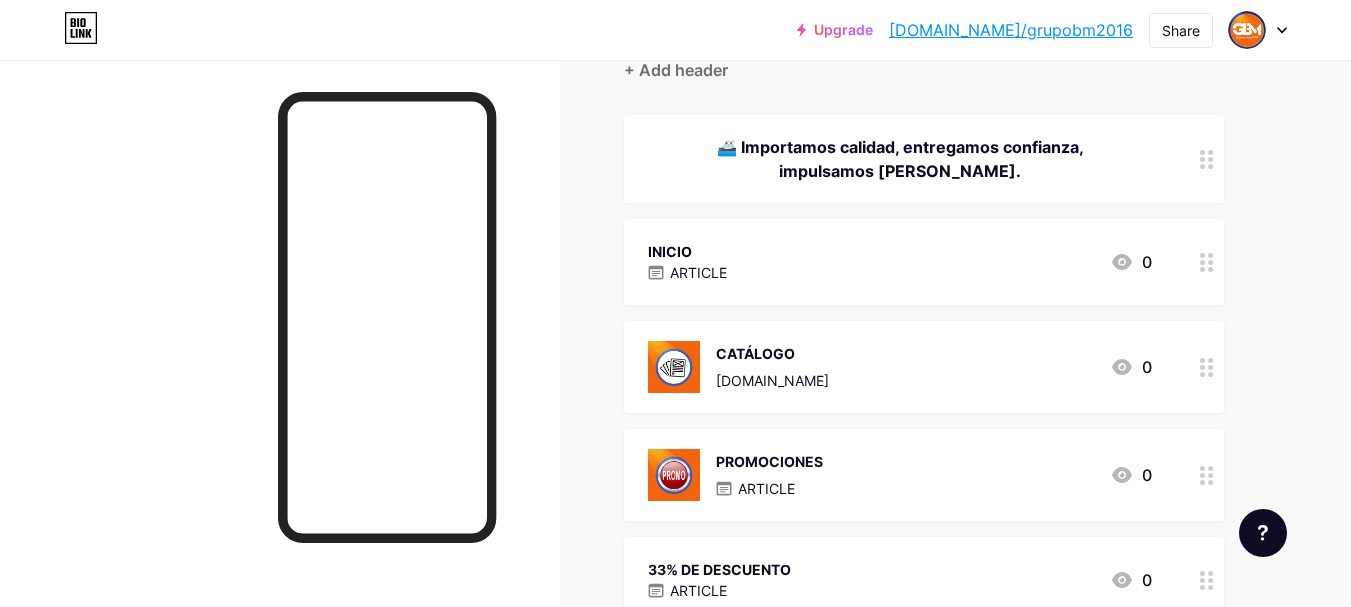 scroll, scrollTop: 300, scrollLeft: 0, axis: vertical 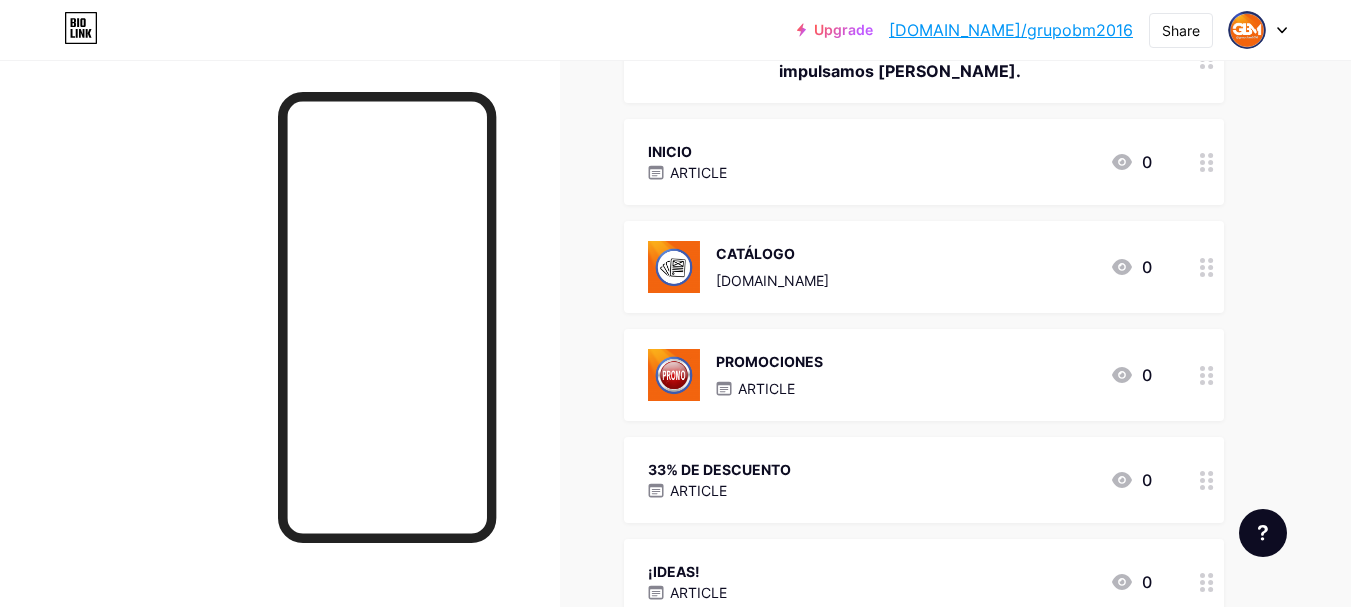 click 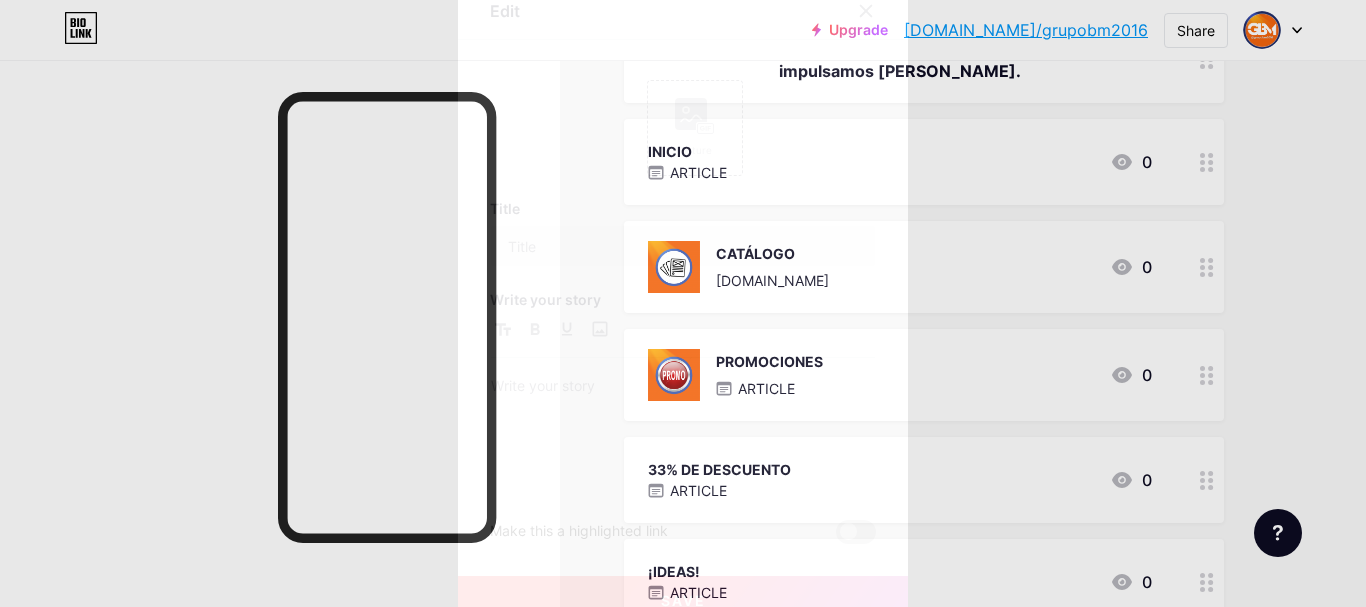 type on "INICIO" 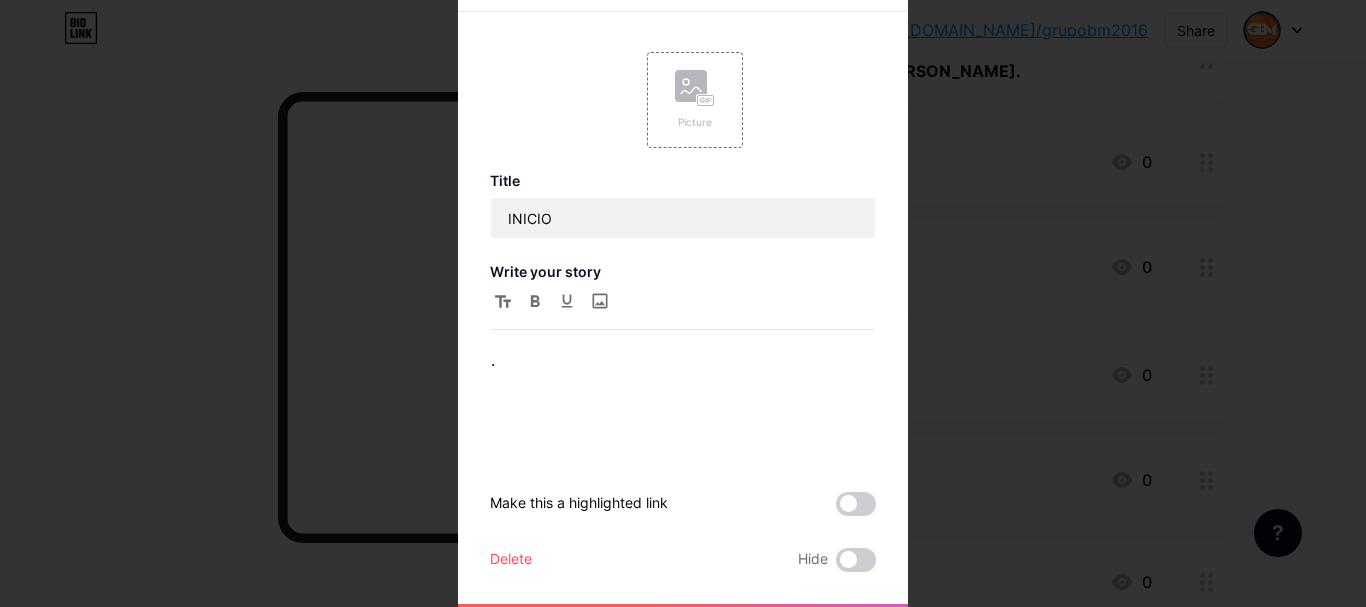 click at bounding box center (683, 303) 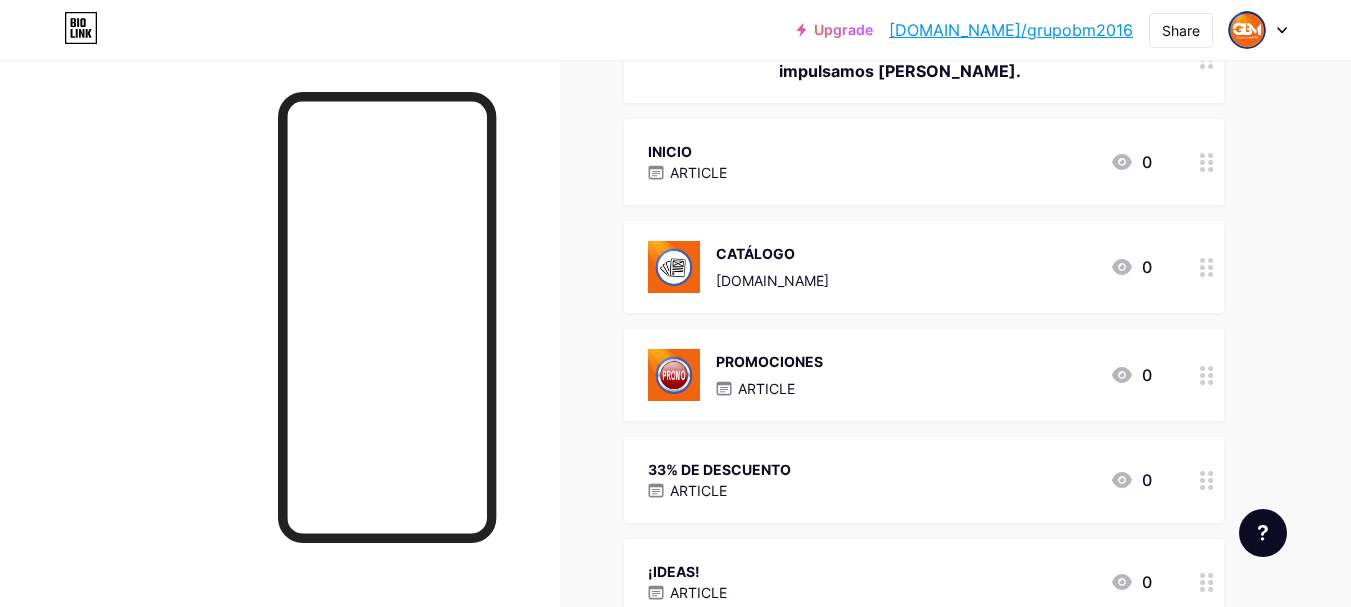 click on "INICIO
ARTICLE
0" at bounding box center [900, 162] 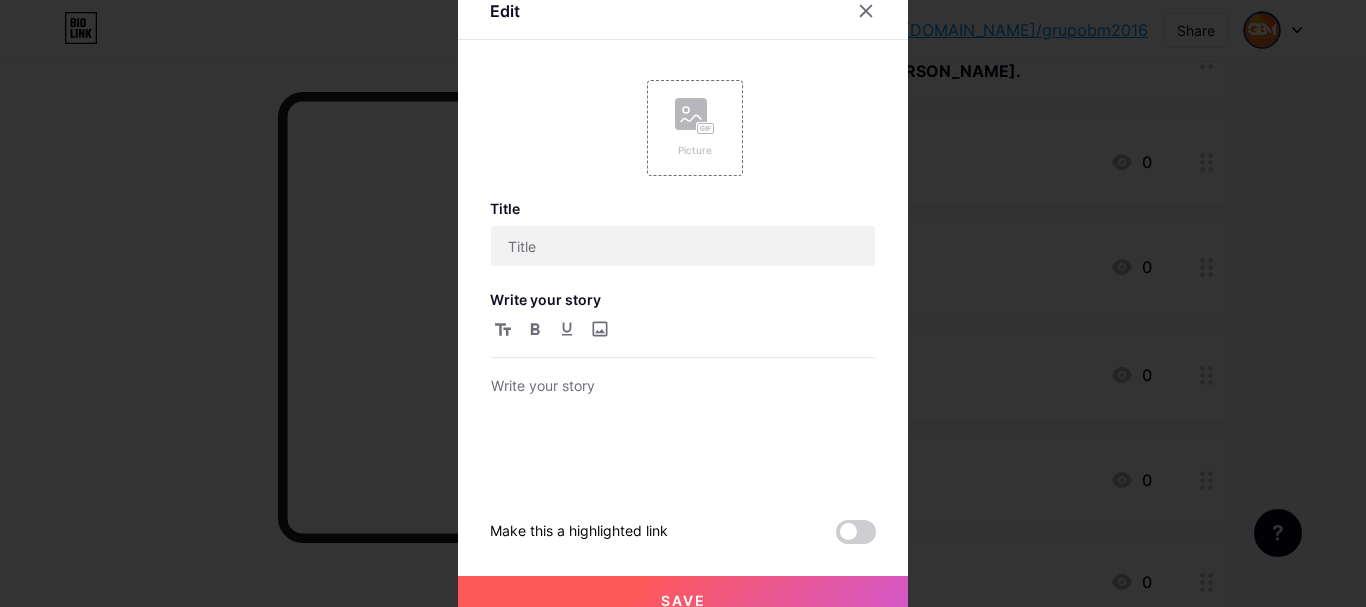 type on "INICIO" 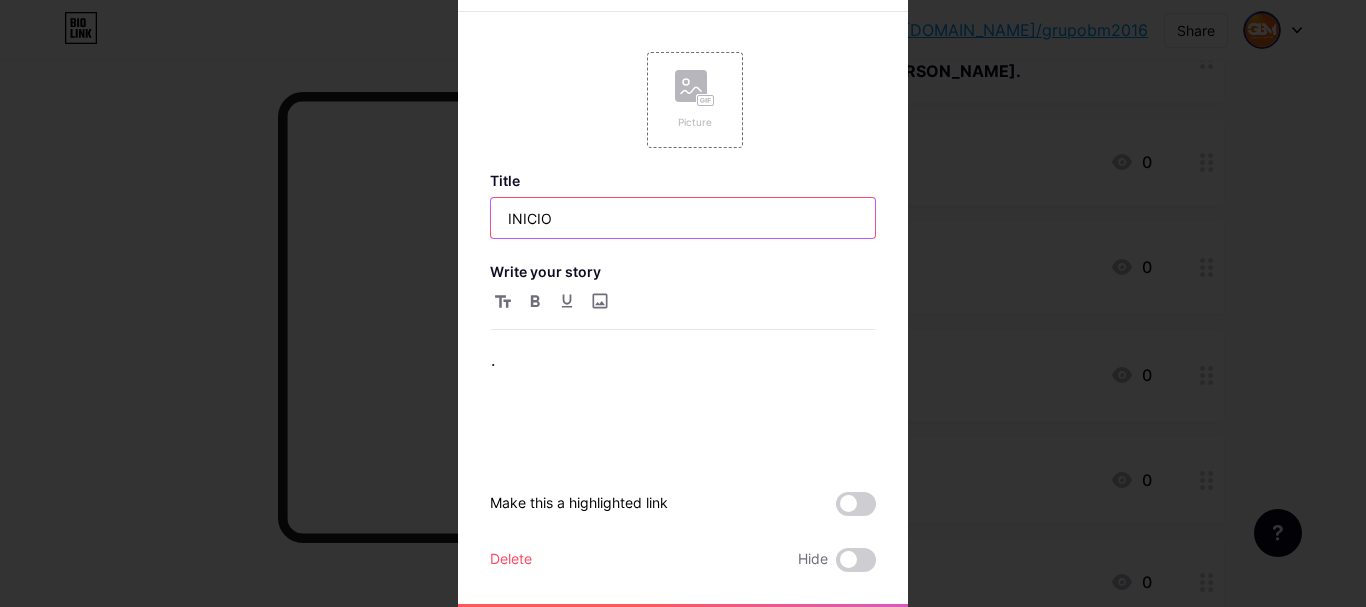 click on "INICIO" at bounding box center (683, 218) 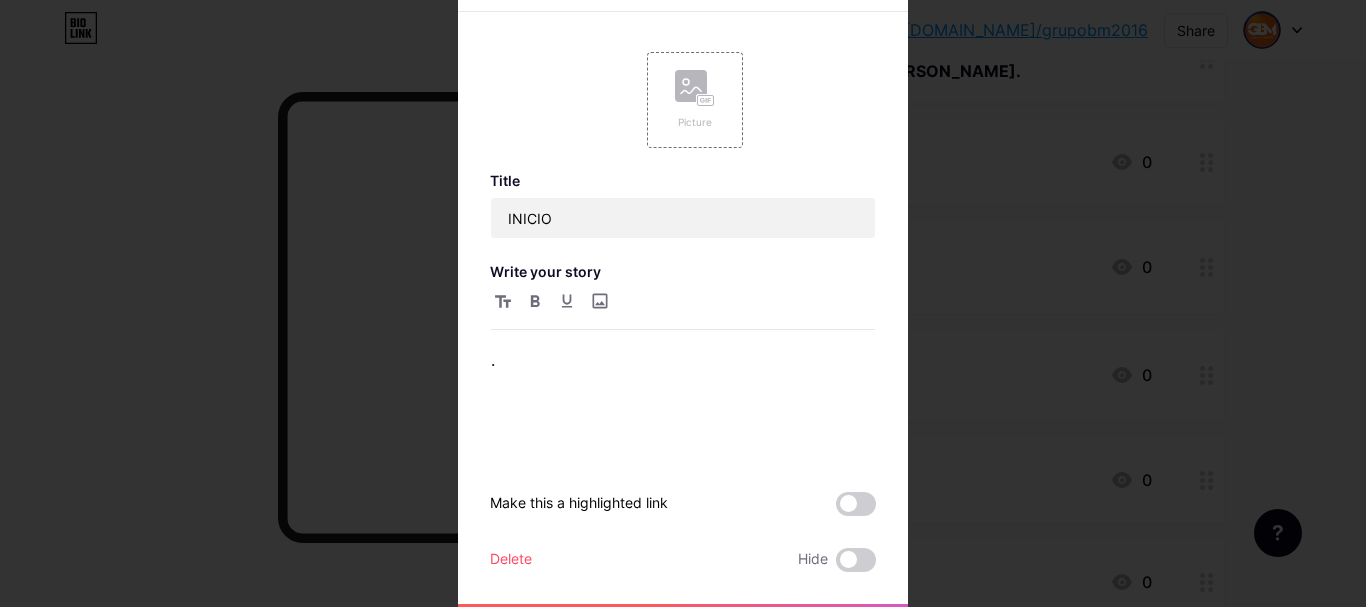 click at bounding box center [683, 303] 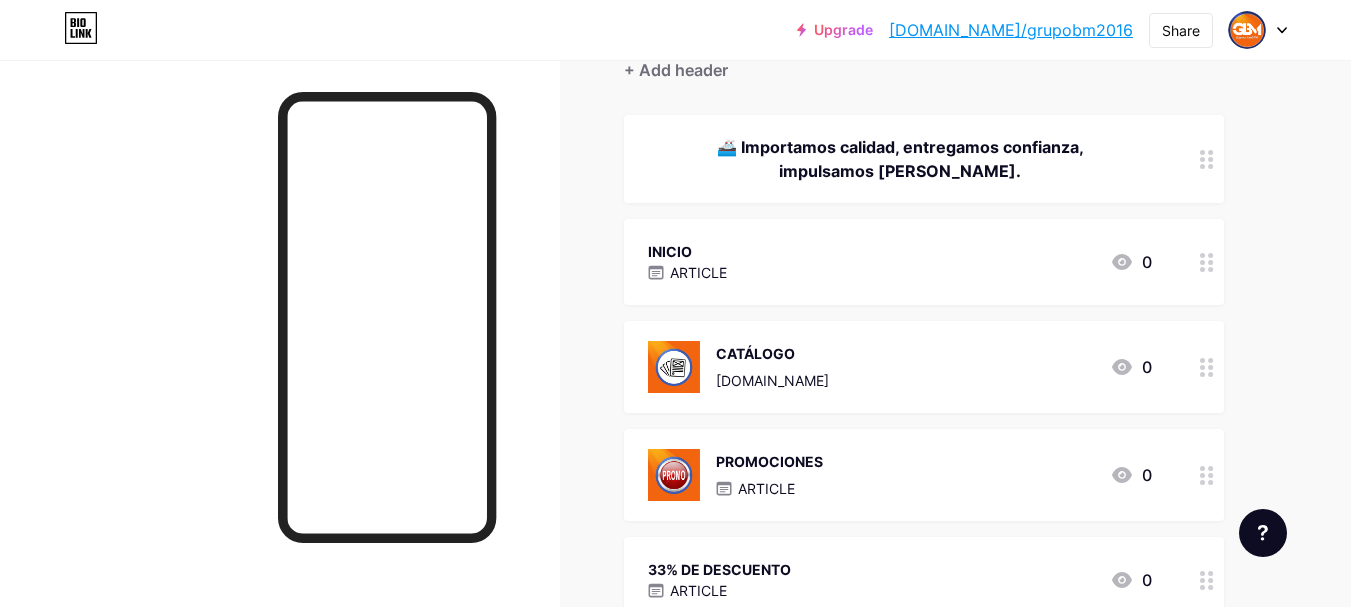 scroll, scrollTop: 100, scrollLeft: 0, axis: vertical 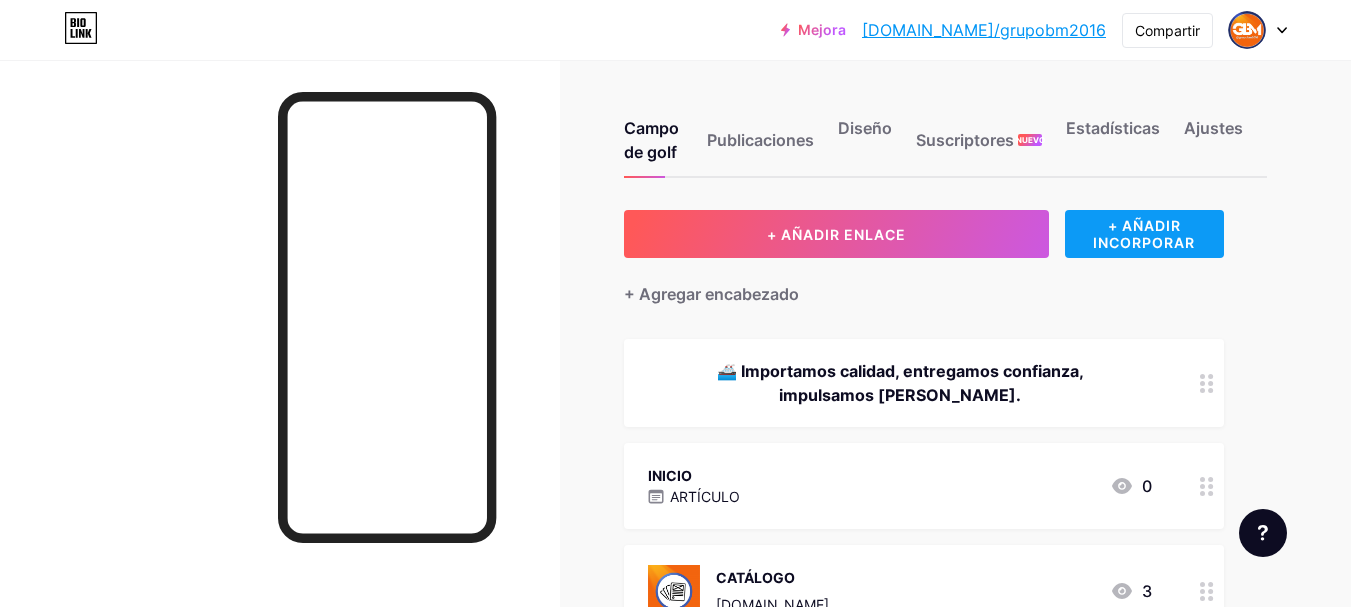 click on "+ AÑADIR INCORPORAR" at bounding box center [1144, 234] 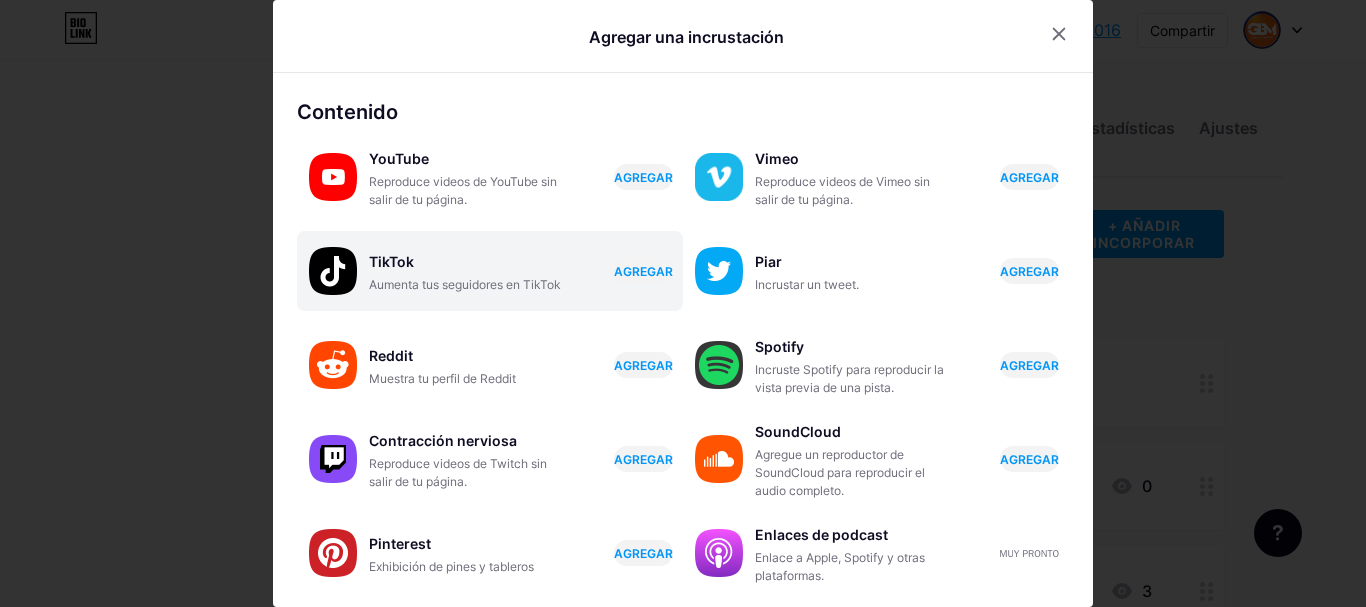 scroll, scrollTop: 400, scrollLeft: 0, axis: vertical 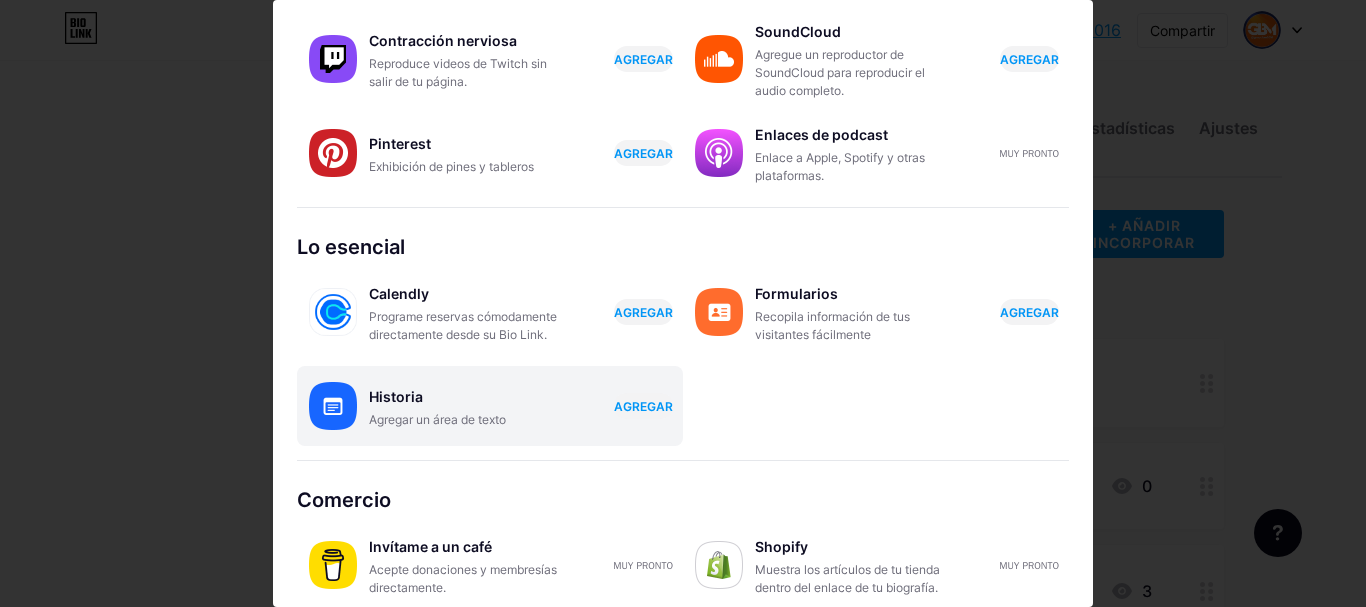 click on "Historia" at bounding box center [469, 397] 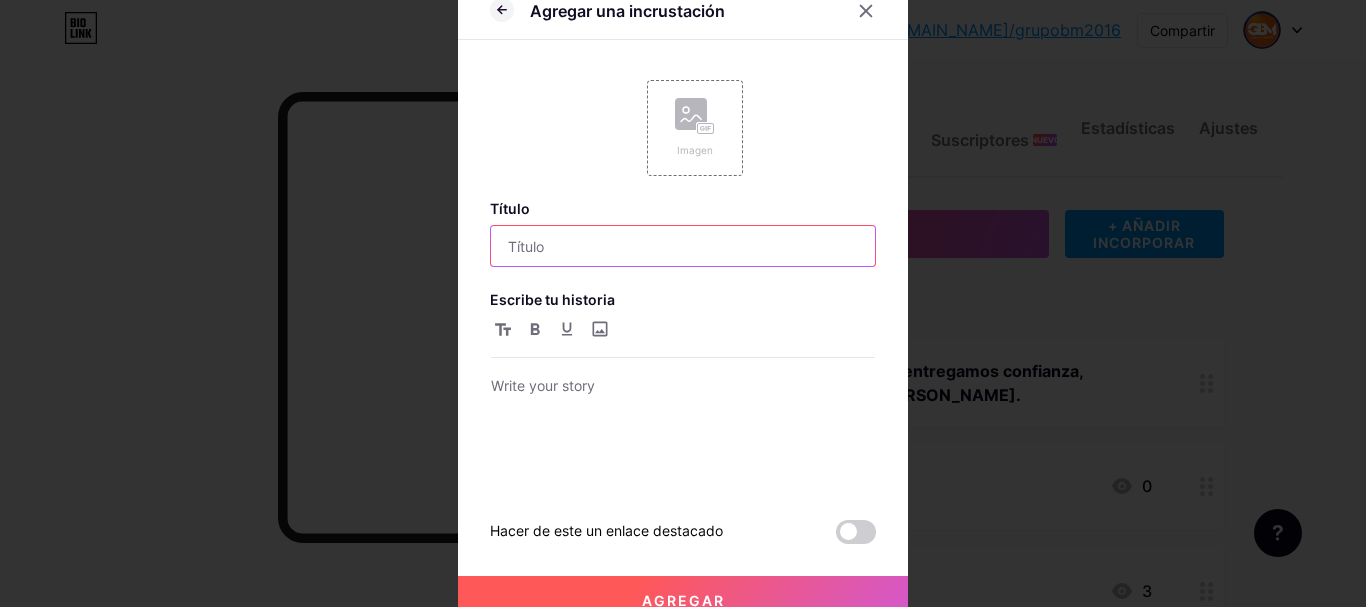 click at bounding box center [683, 246] 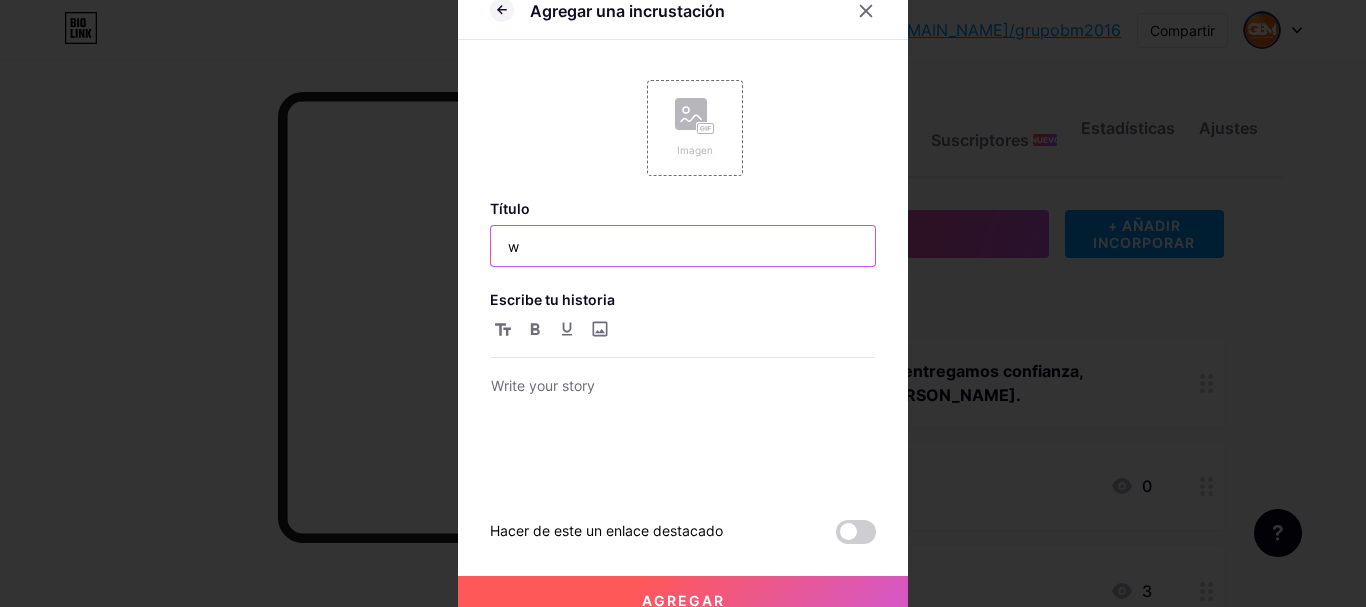 type on "w" 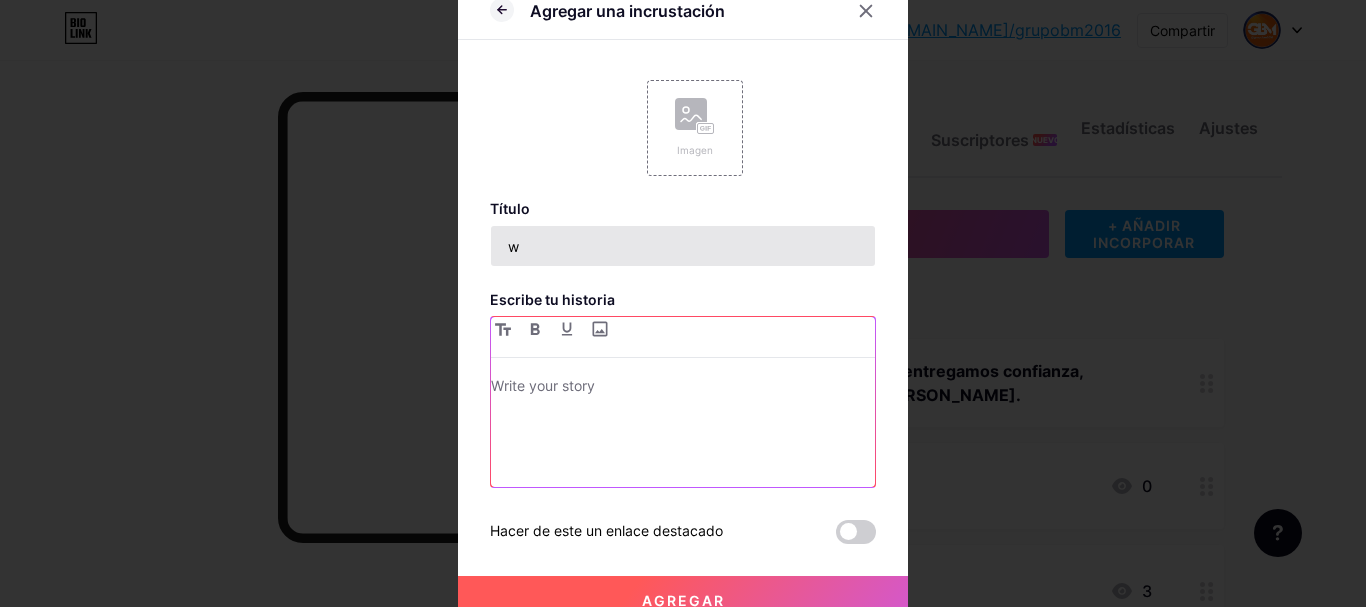 type 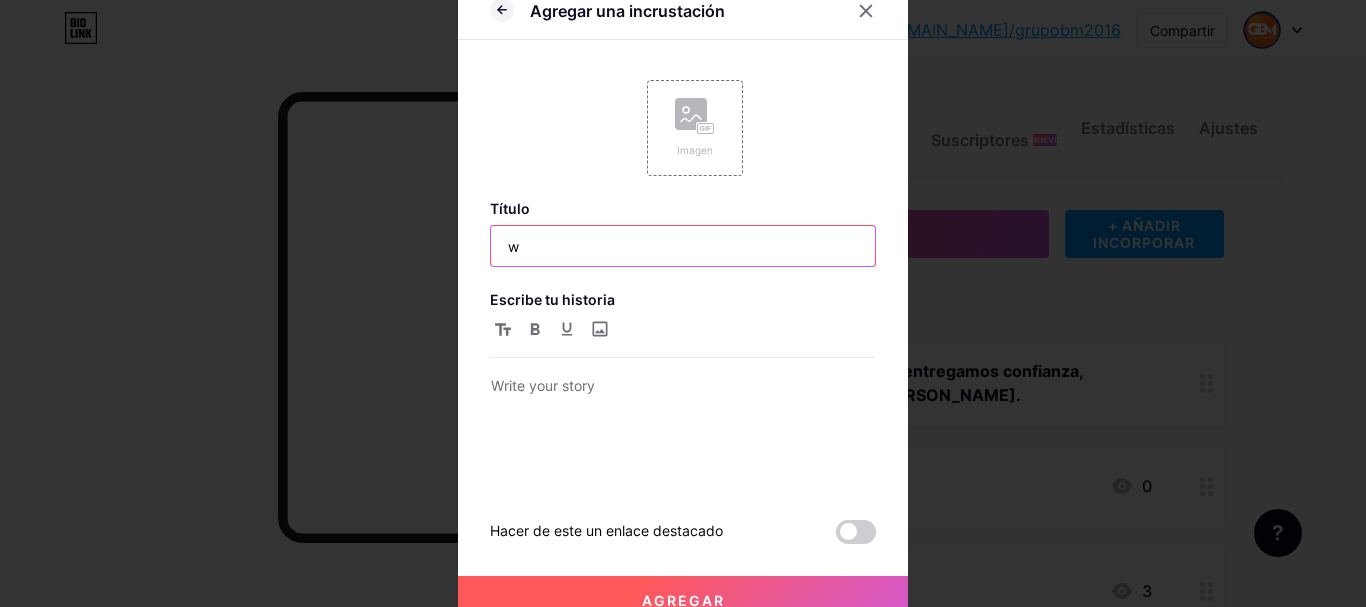 click on "w" at bounding box center [683, 246] 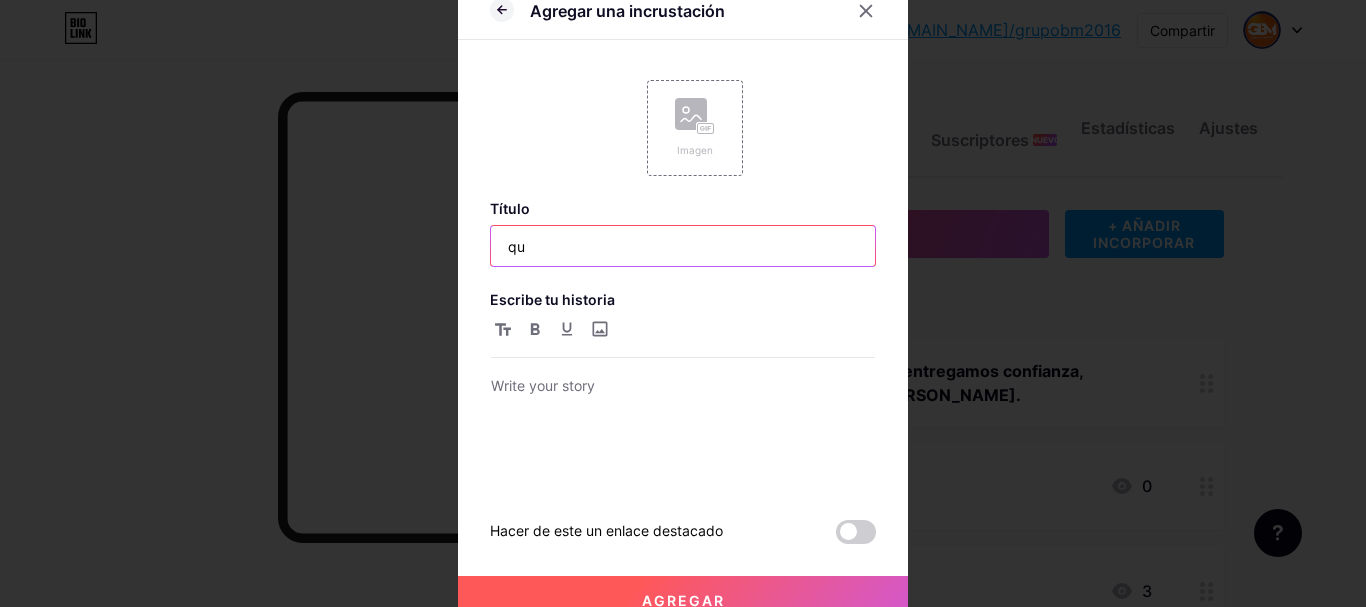 type on "q" 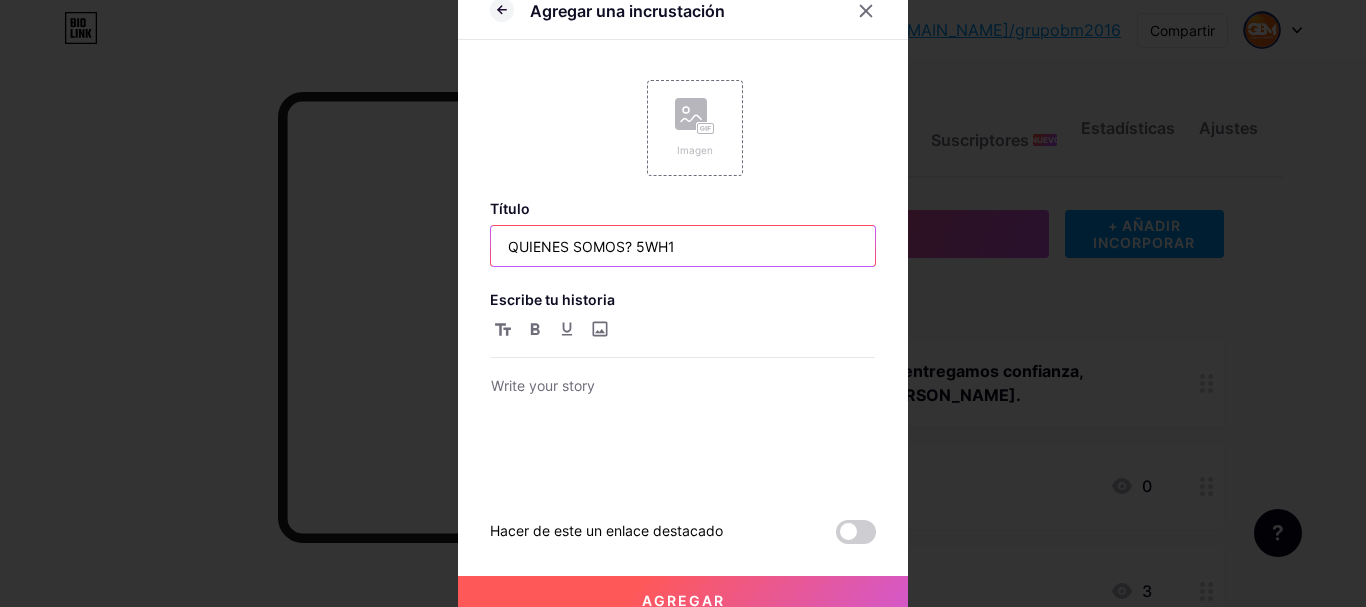 type on "QUIENES SOMOS? 5WH1" 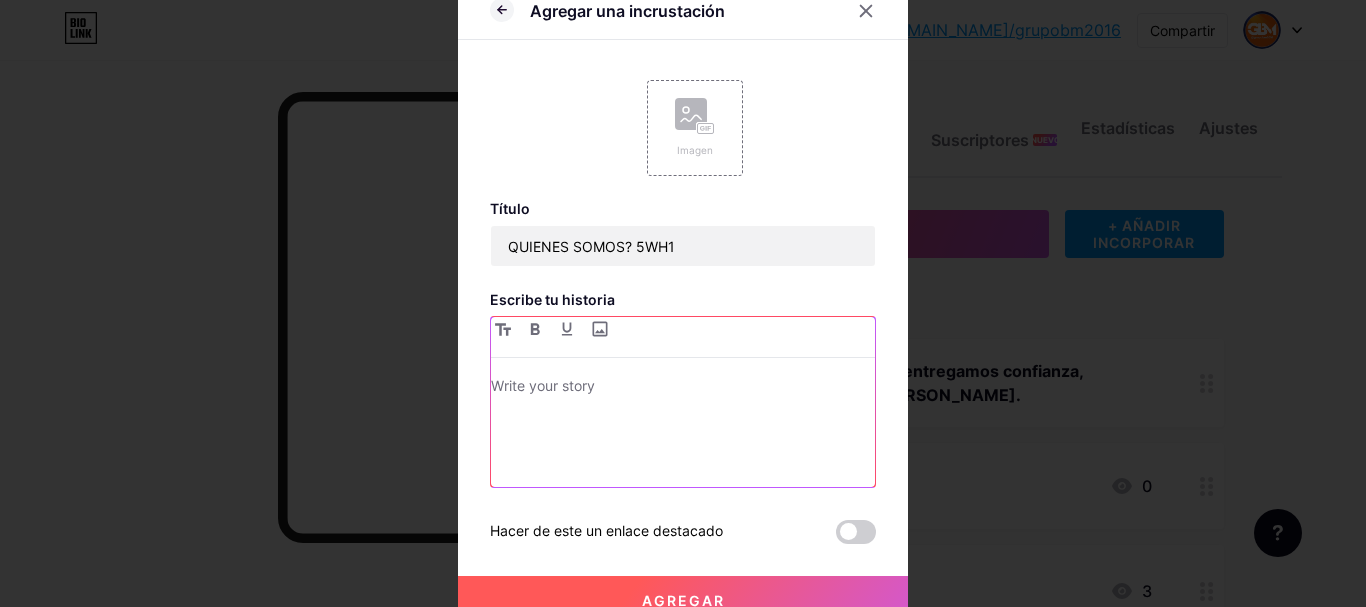 type 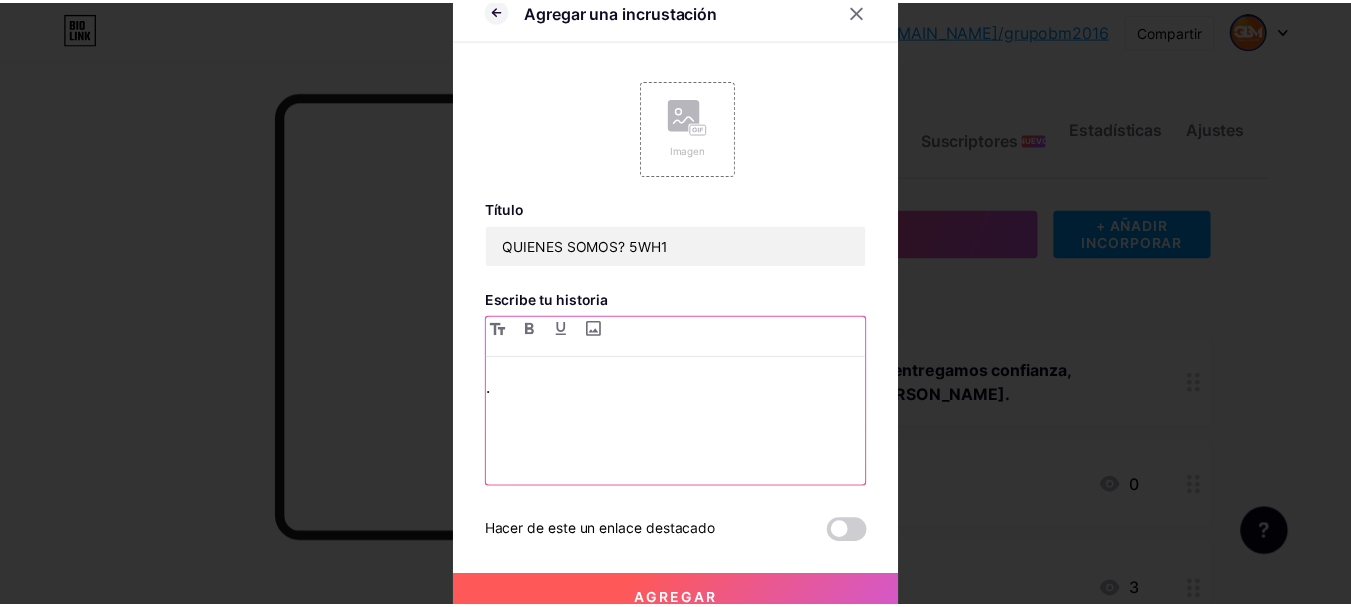 scroll, scrollTop: 17, scrollLeft: 0, axis: vertical 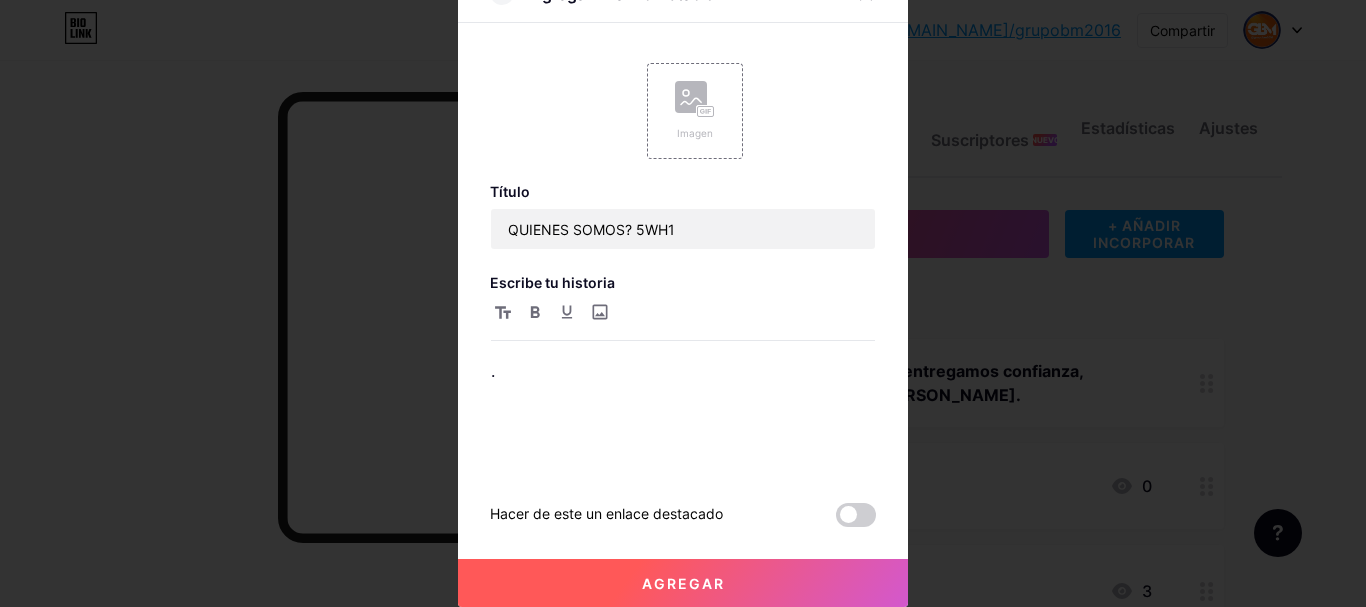 click on "Agregar" at bounding box center [683, 583] 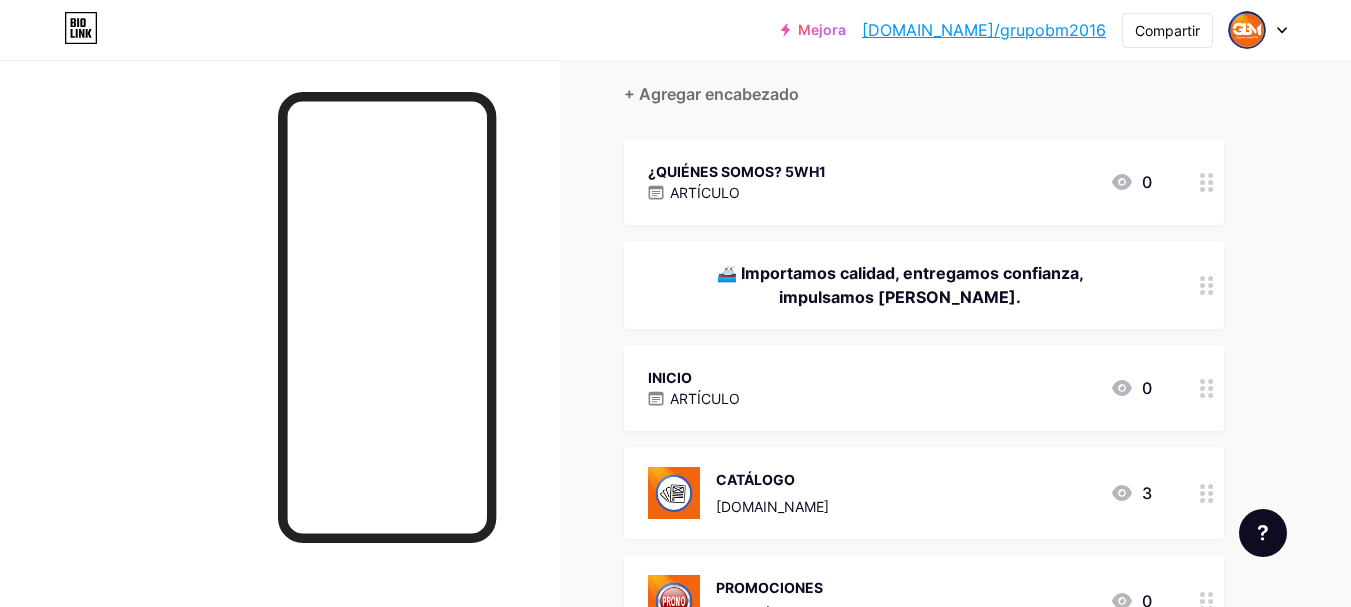 scroll, scrollTop: 300, scrollLeft: 0, axis: vertical 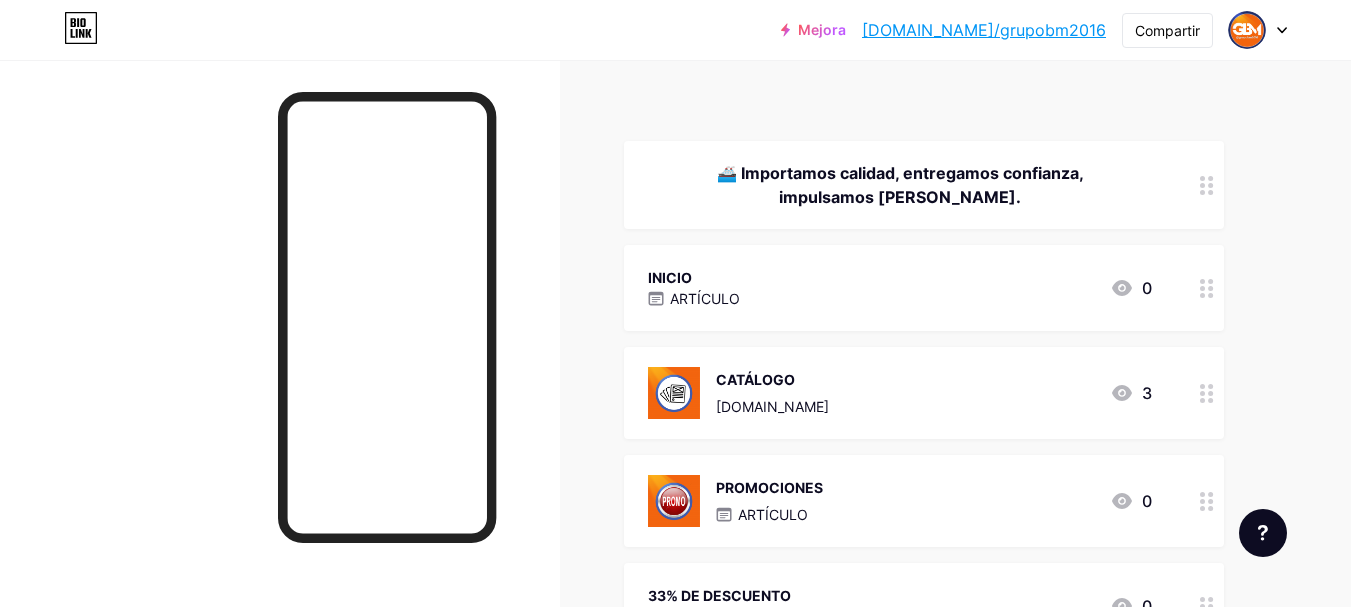type 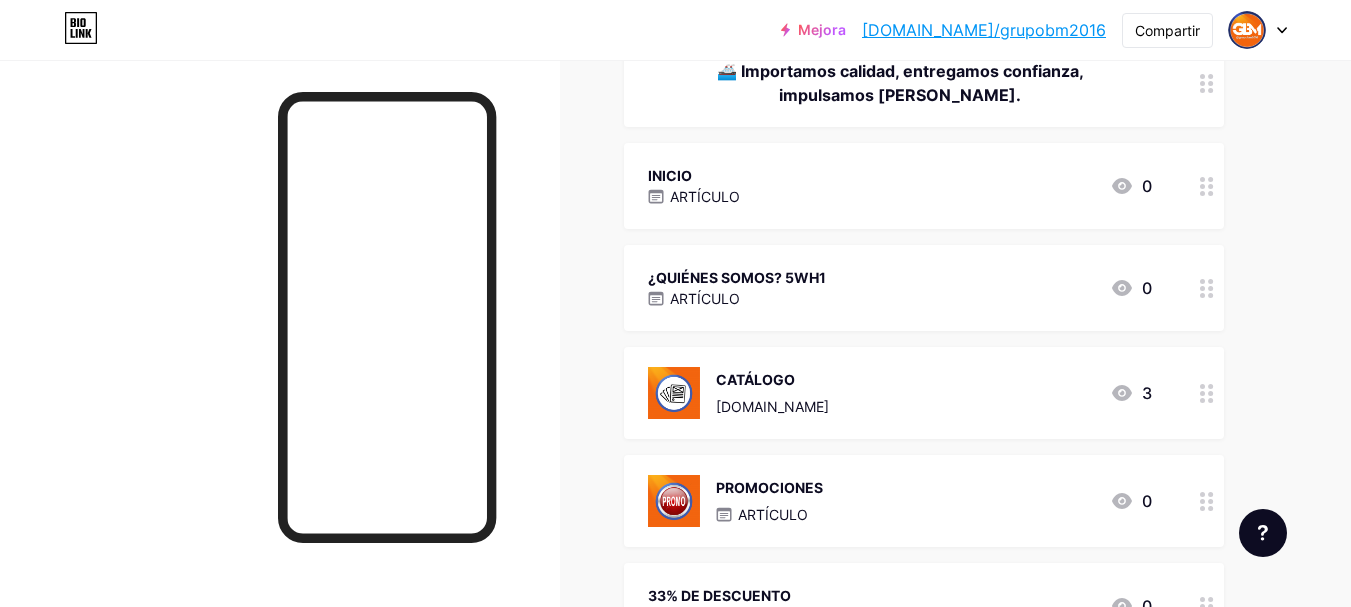 click on "CATÁLOGO" at bounding box center [772, 379] 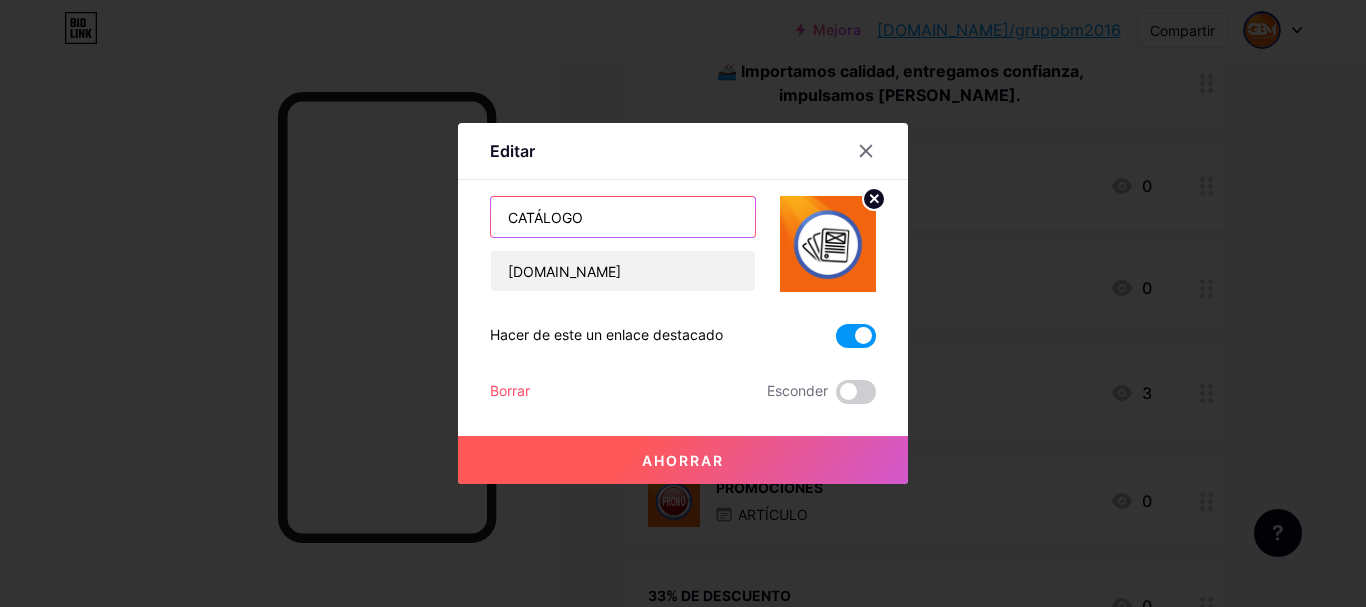 click on "CATÁLOGO" at bounding box center [623, 217] 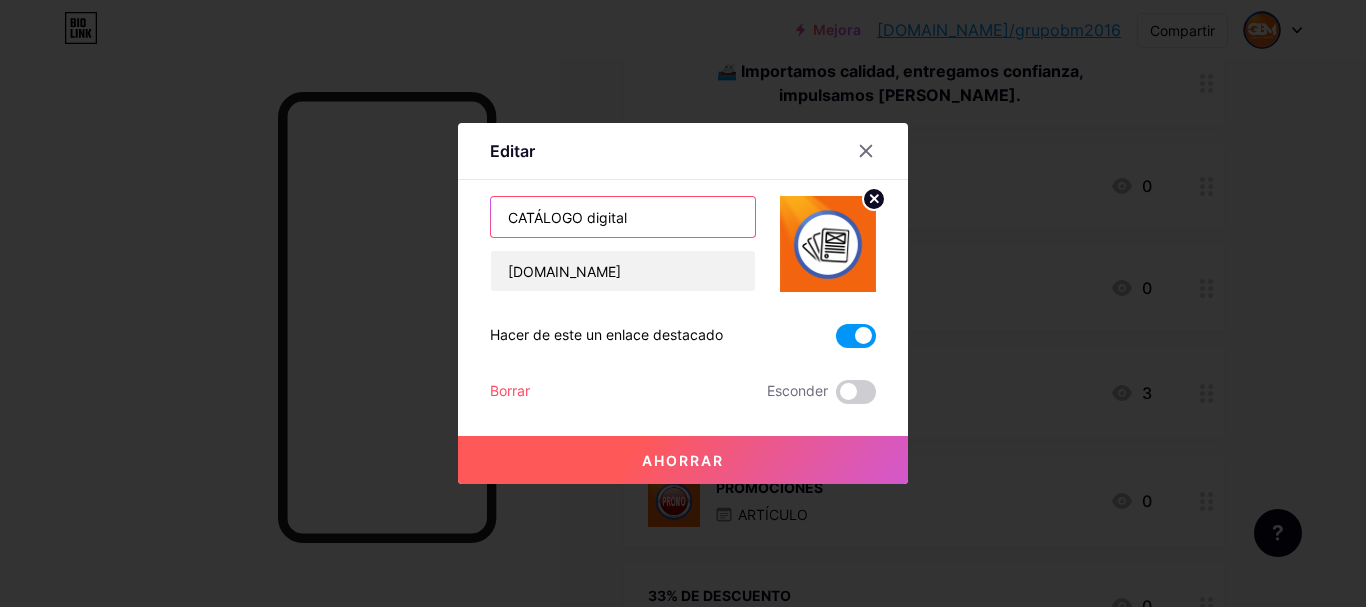 click on "CATÁLOGO digital" at bounding box center [623, 217] 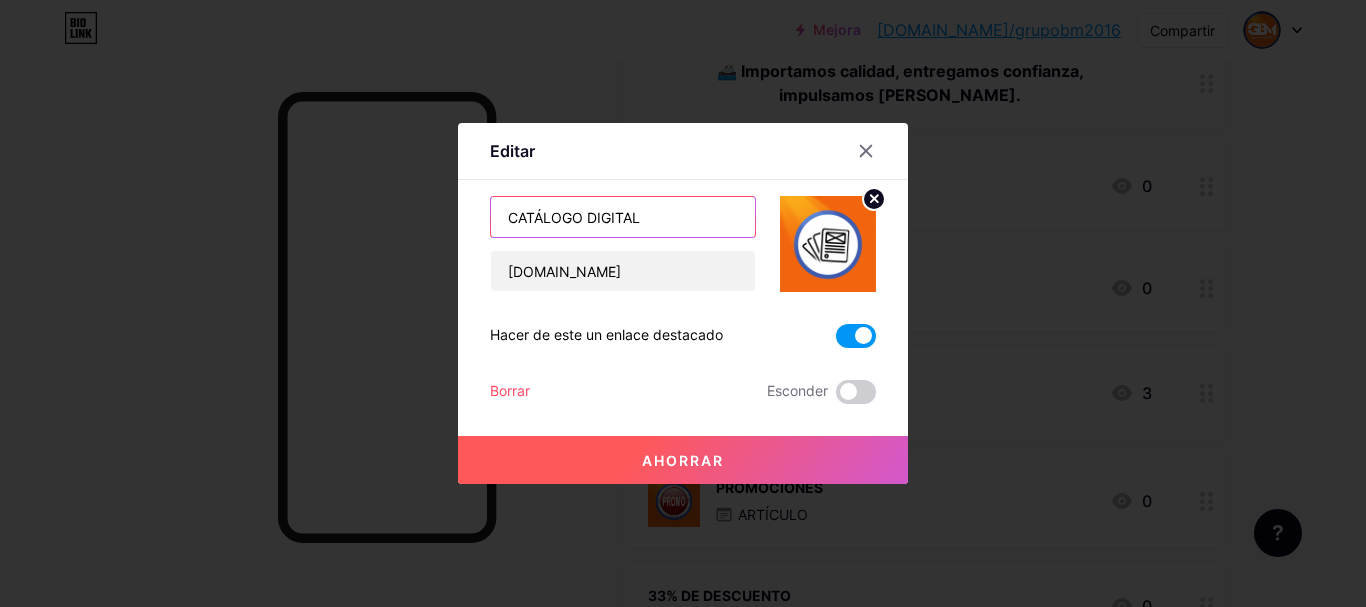 type on "CATÁLOGO DIGITAL" 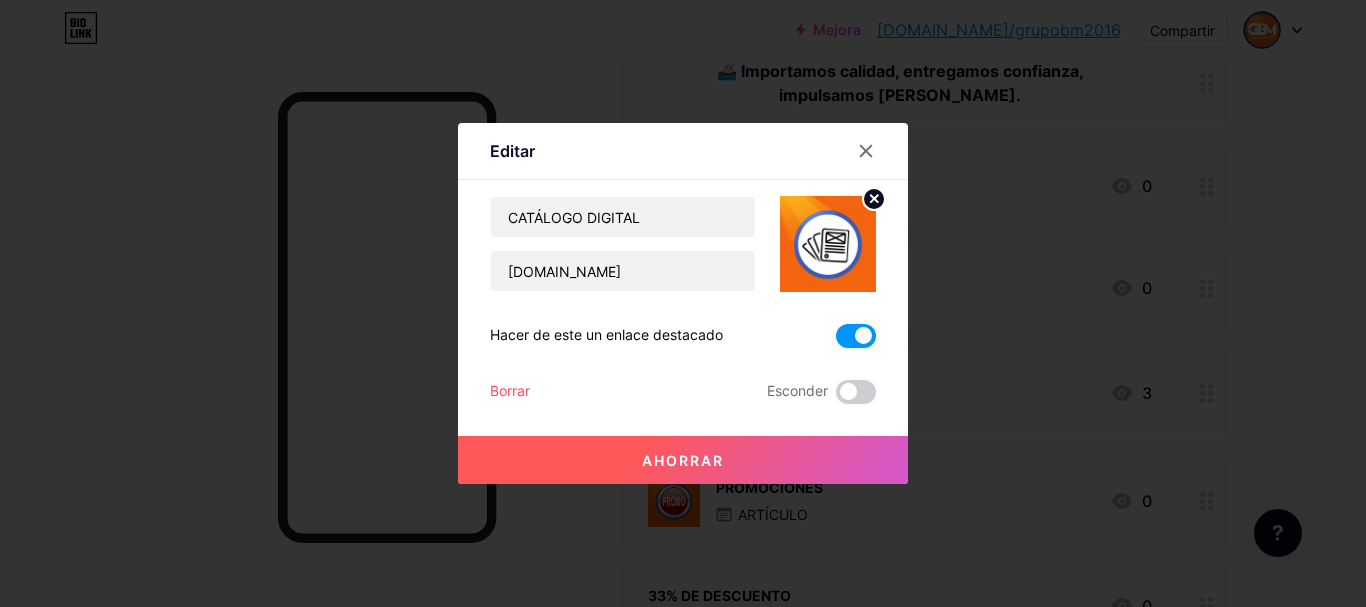 click on "Ahorrar" at bounding box center (683, 460) 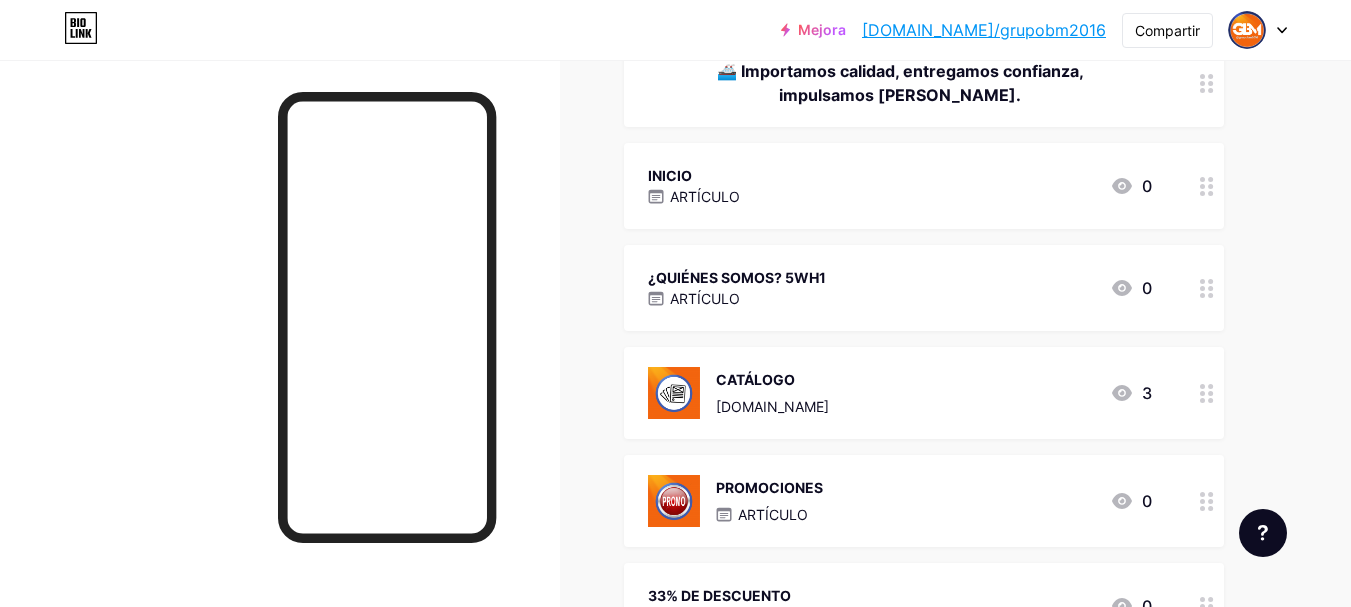 scroll, scrollTop: 500, scrollLeft: 0, axis: vertical 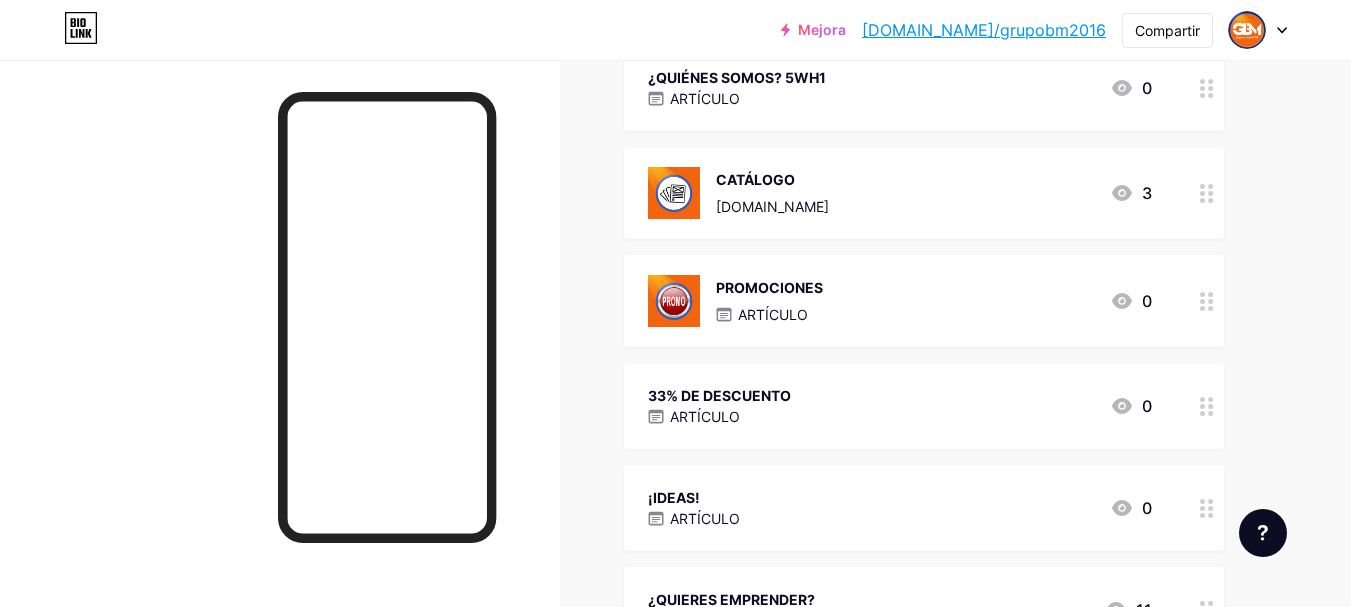 click on "PROMOCIONES
ARTÍCULO" at bounding box center [769, 301] 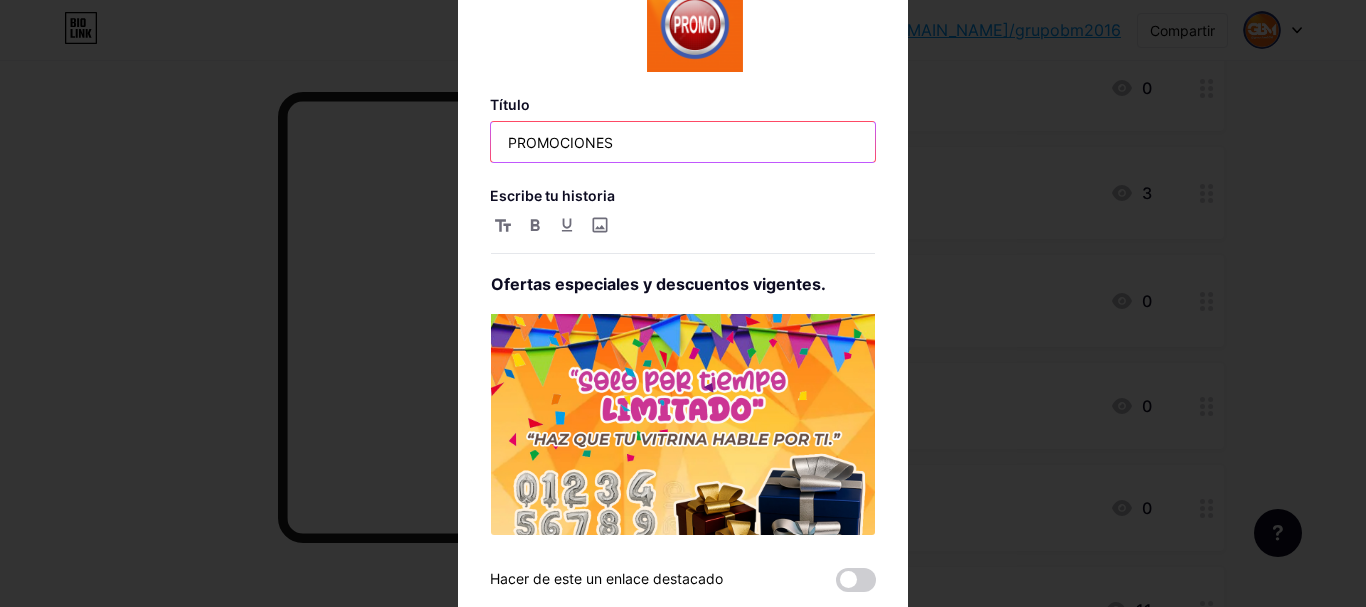 click on "PROMOCIONES" at bounding box center (683, 142) 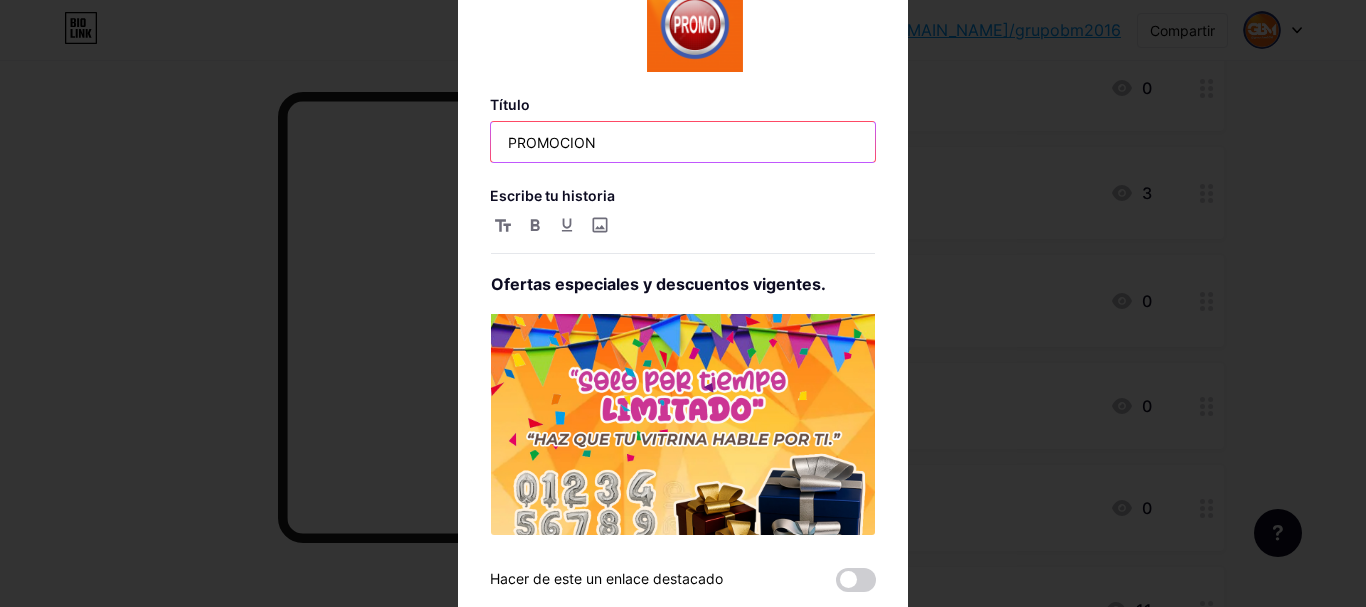 type on "PROMOCION" 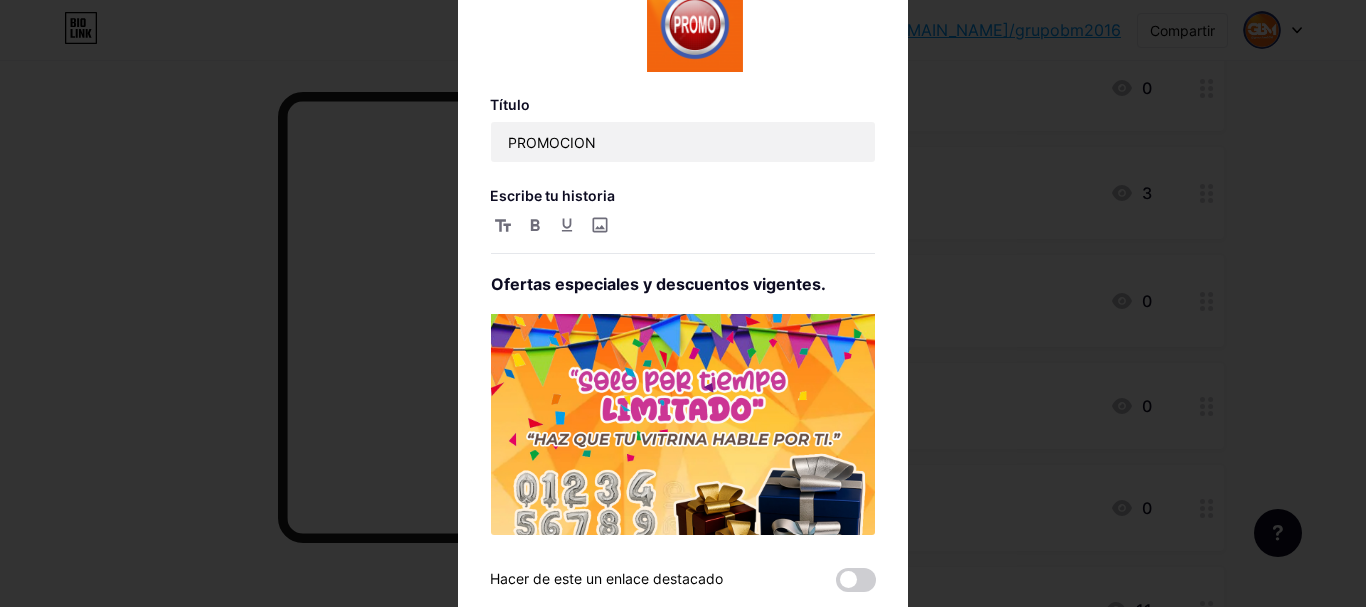 click at bounding box center (683, 303) 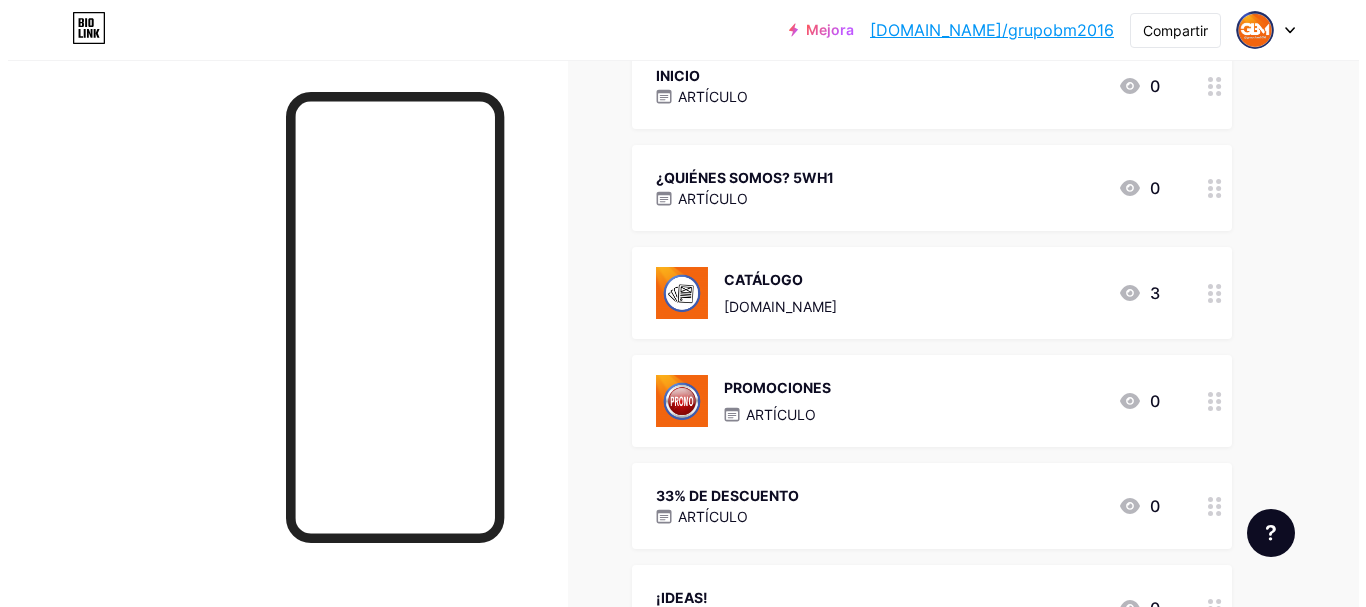 scroll, scrollTop: 600, scrollLeft: 0, axis: vertical 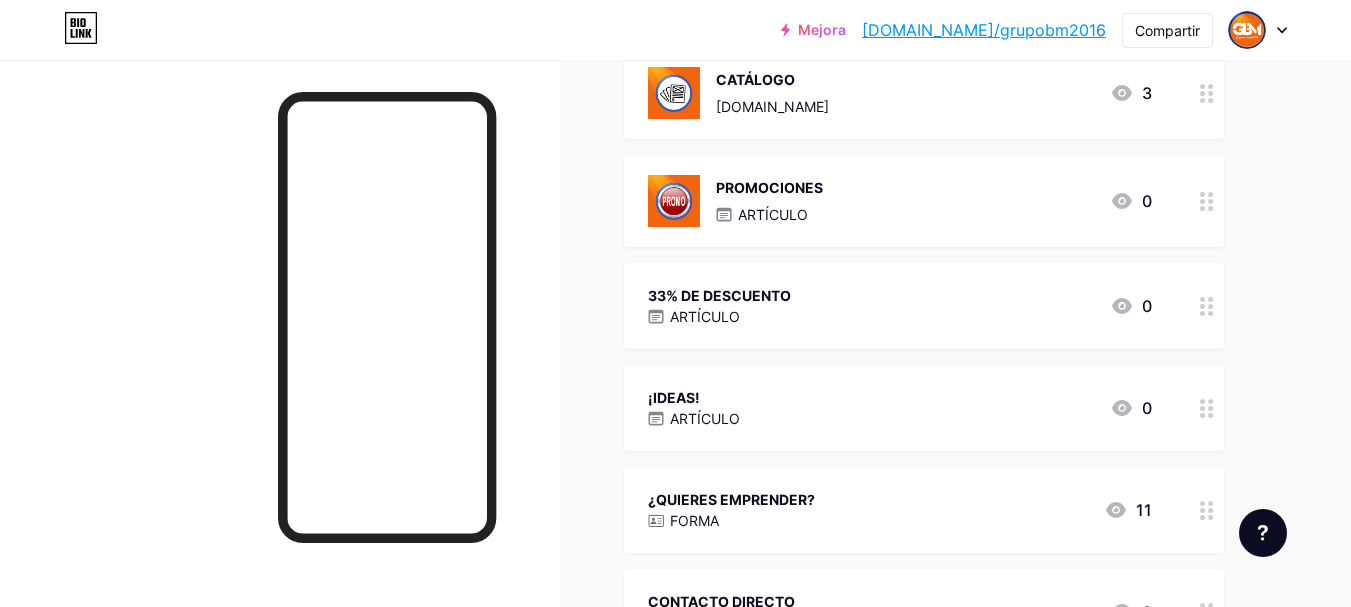 click on "PROMOCIONES
ARTÍCULO
0" at bounding box center [900, 201] 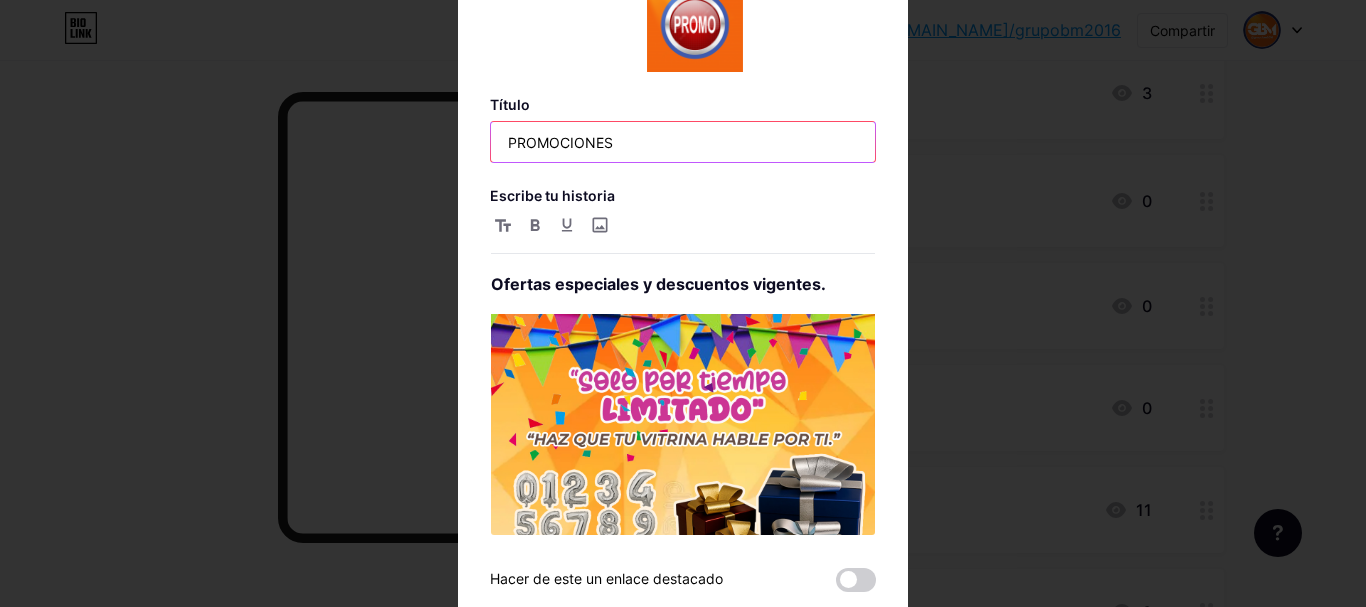 click on "PROMOCIONES" at bounding box center (683, 142) 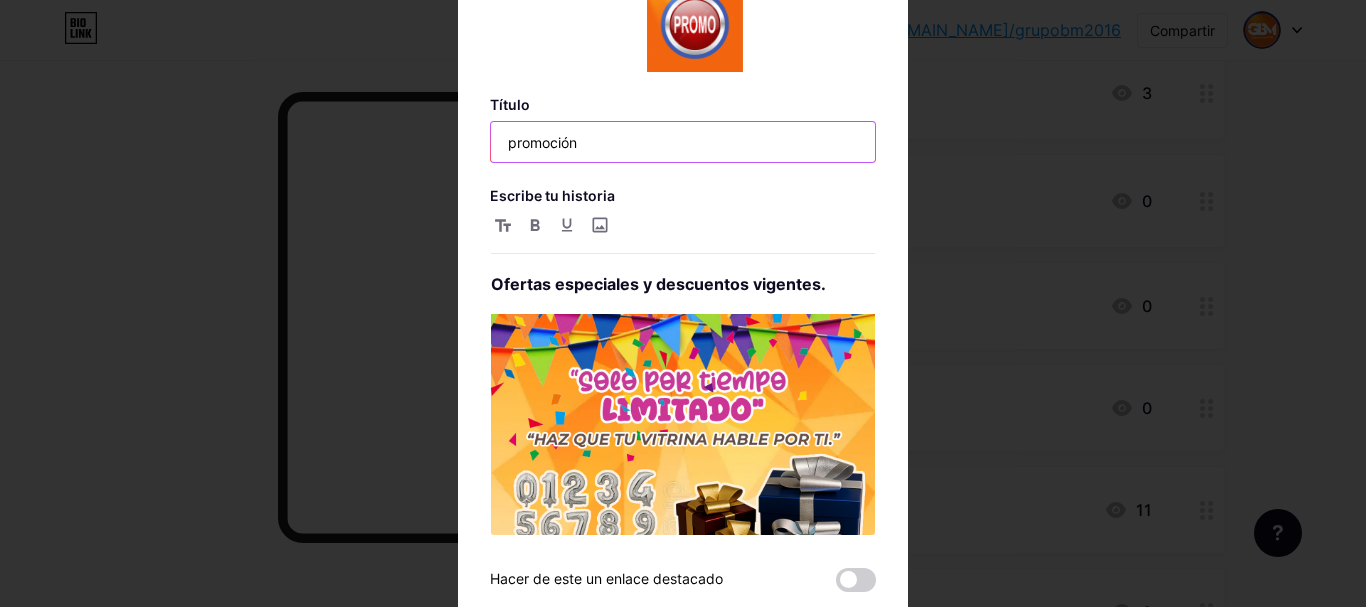 click on "promoción" at bounding box center (683, 142) 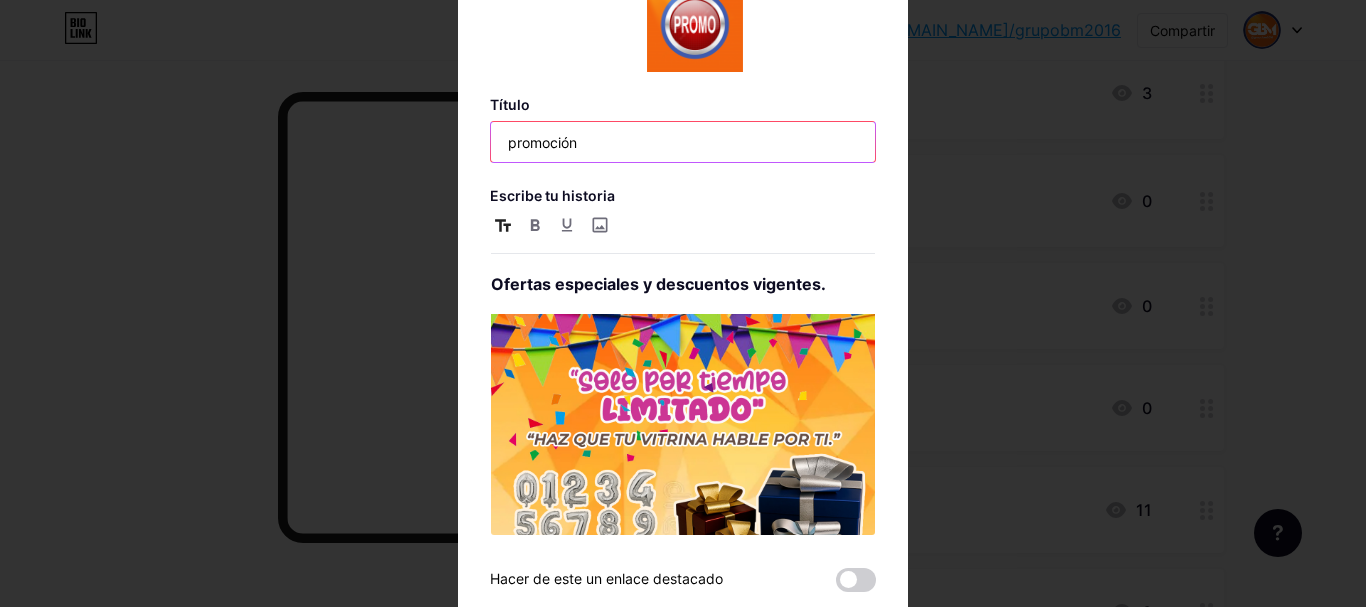 type on "promoción" 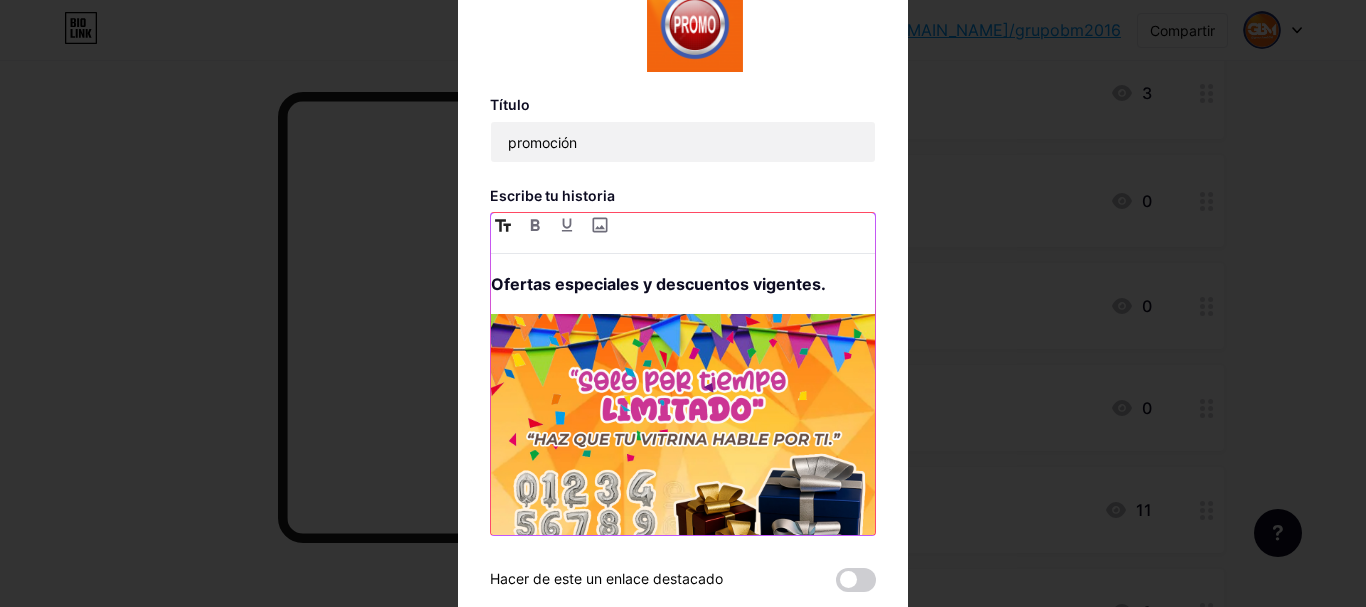 click 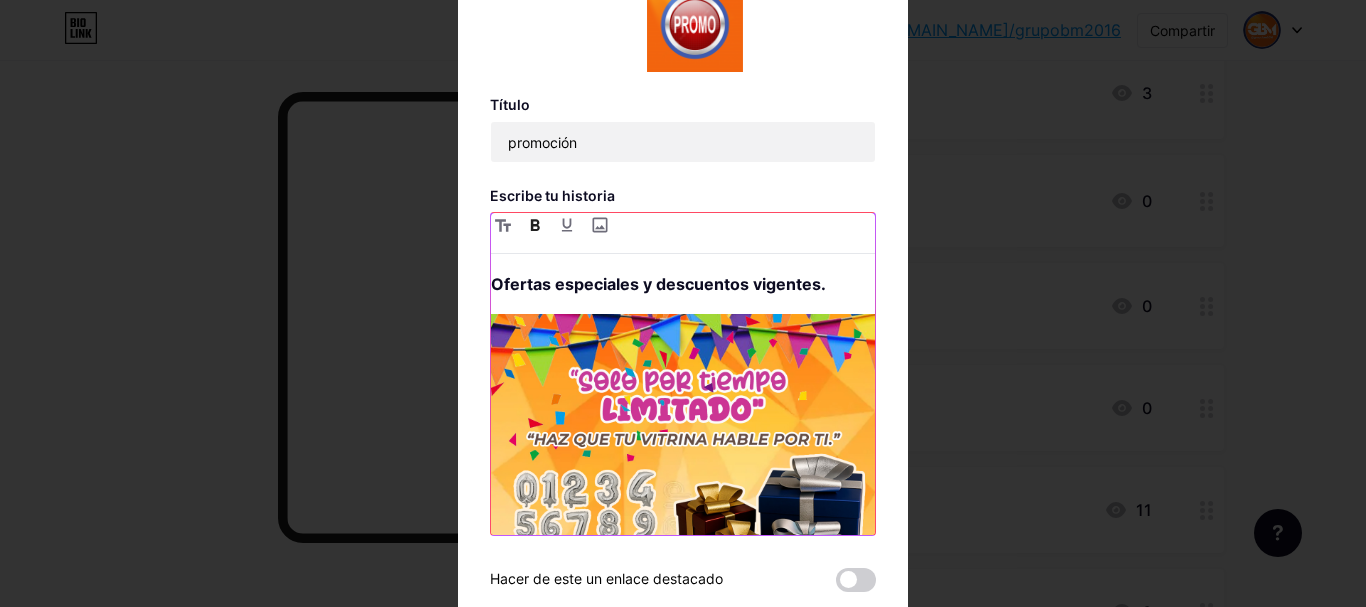 click 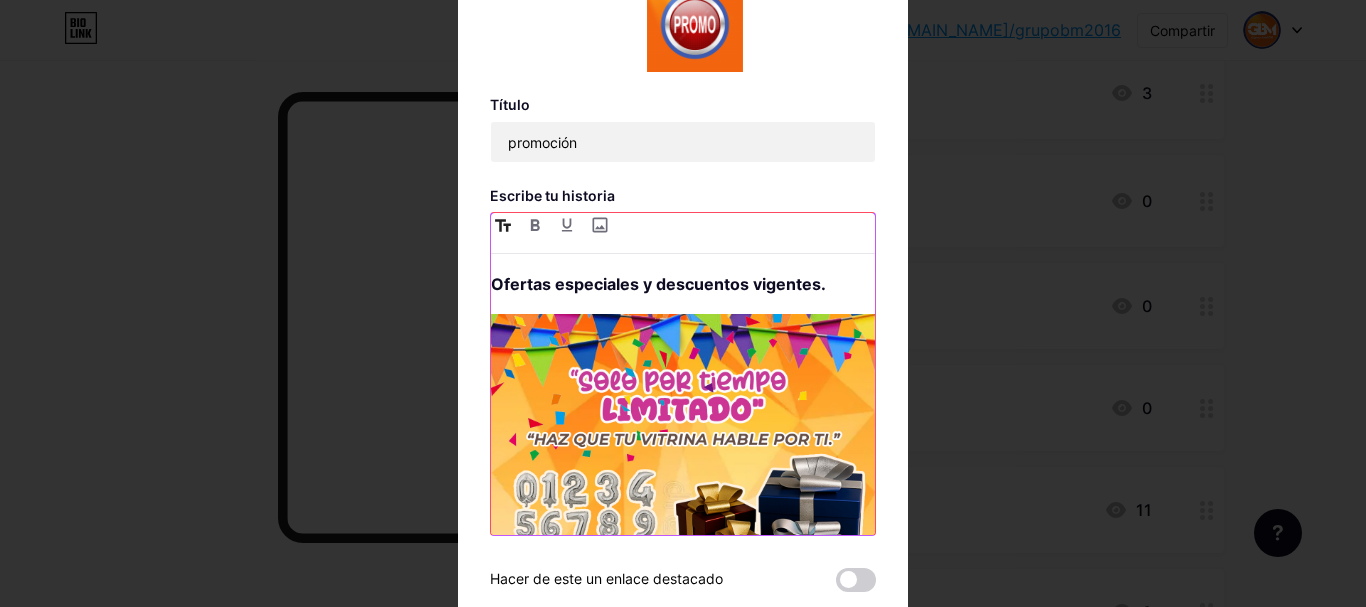 click 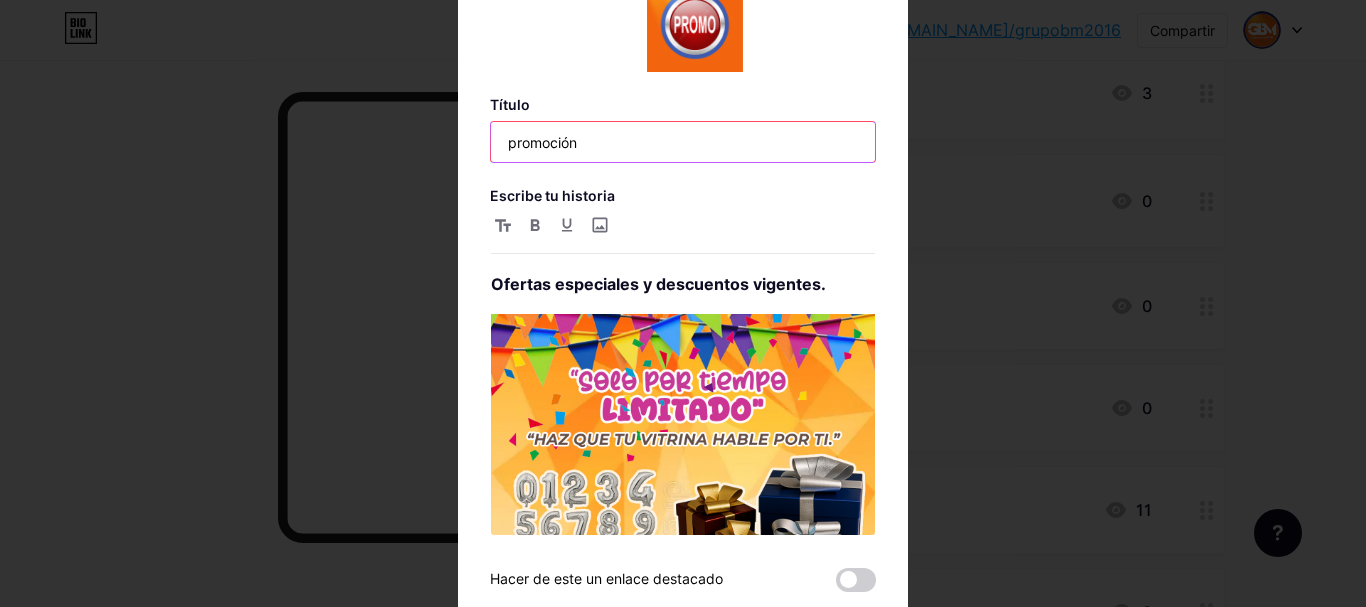 click on "promoción" at bounding box center [683, 142] 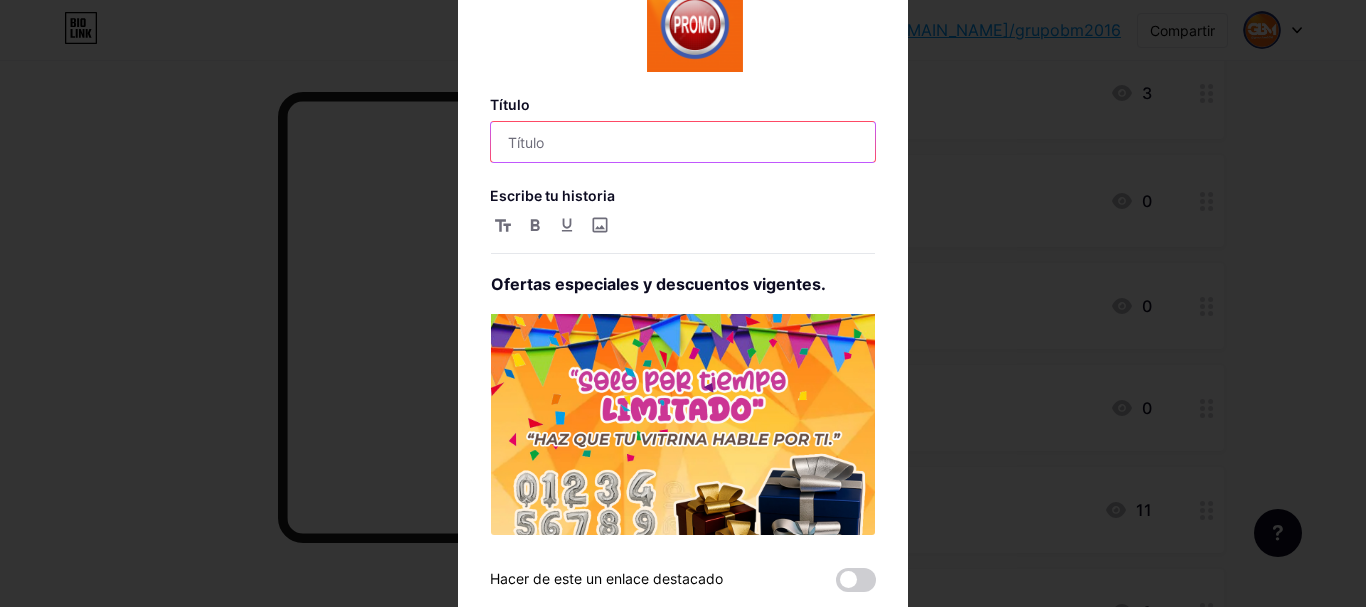 click at bounding box center [683, 142] 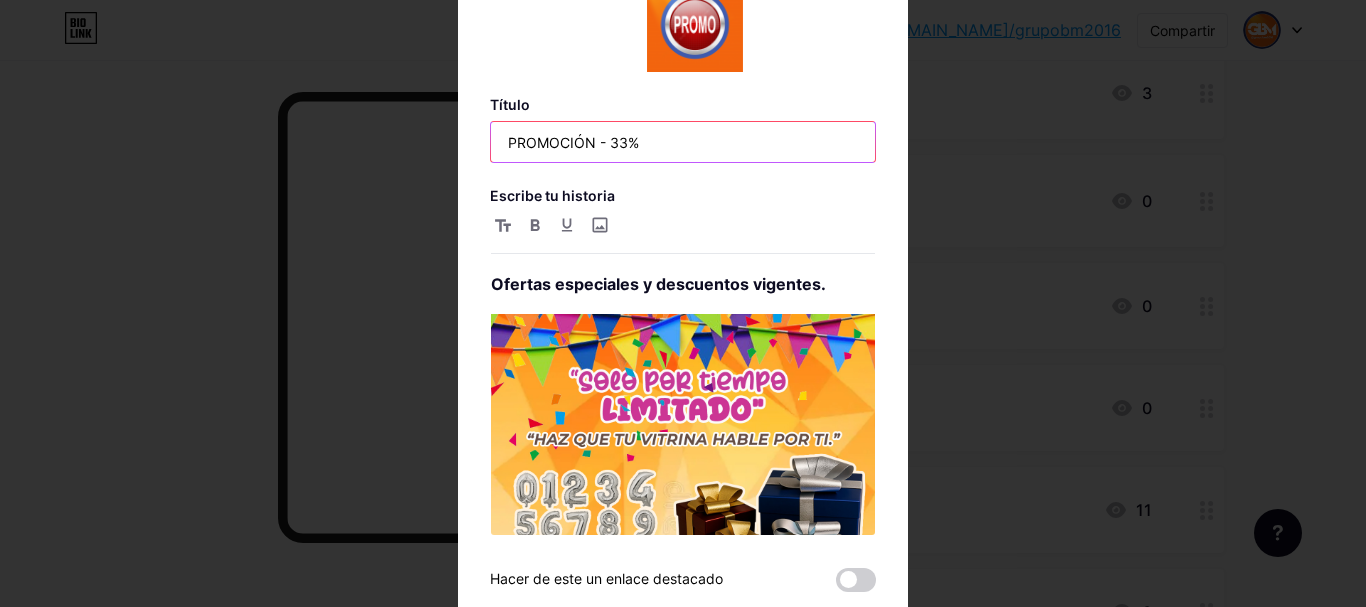 click on "PROMOCIÓN - 33%" at bounding box center (683, 142) 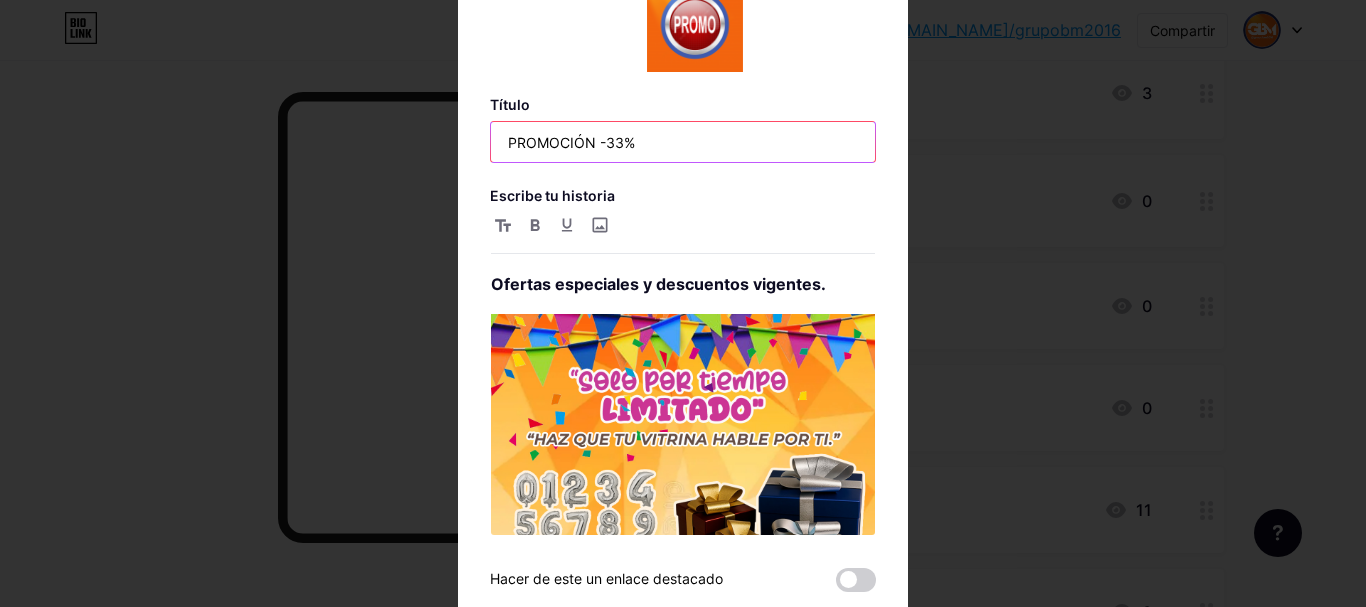 scroll, scrollTop: 264, scrollLeft: 0, axis: vertical 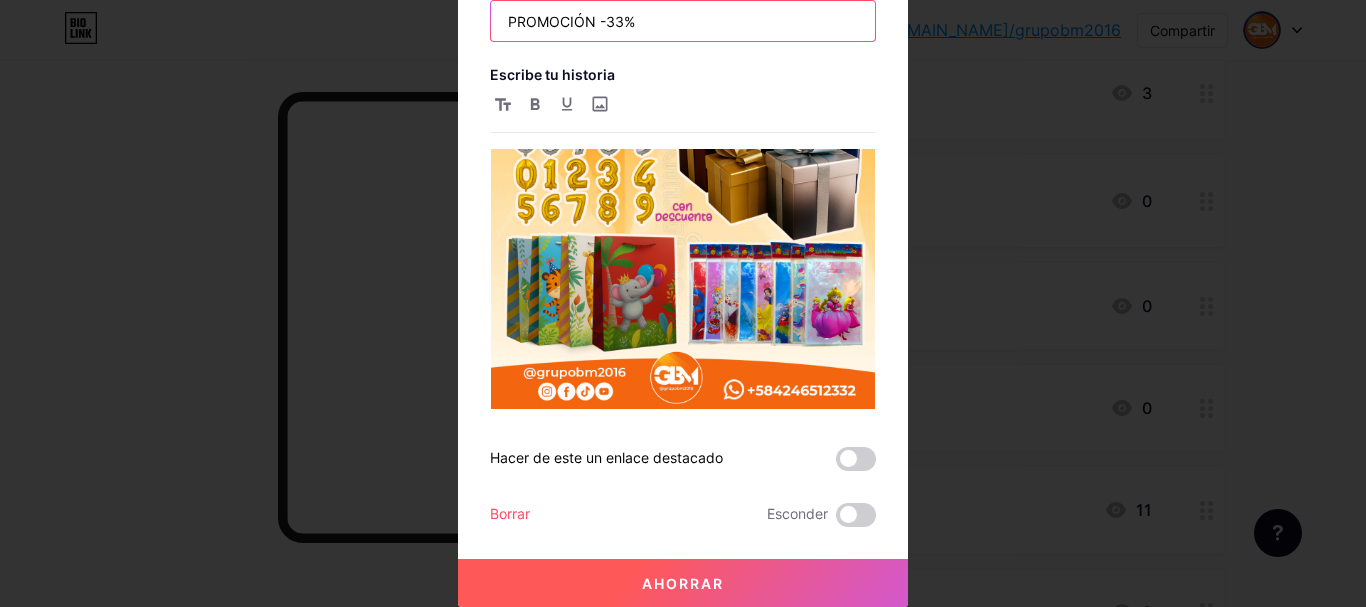 type on "PROMOCIÓN -33%" 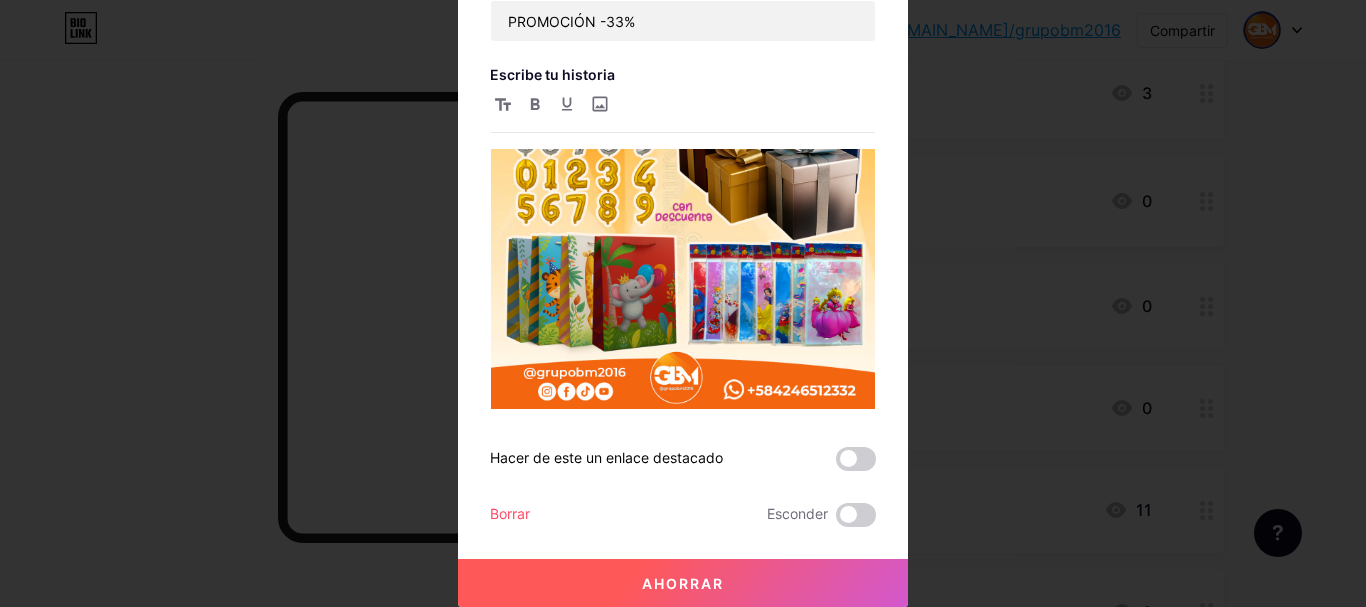 click on "Ahorrar" at bounding box center (683, 583) 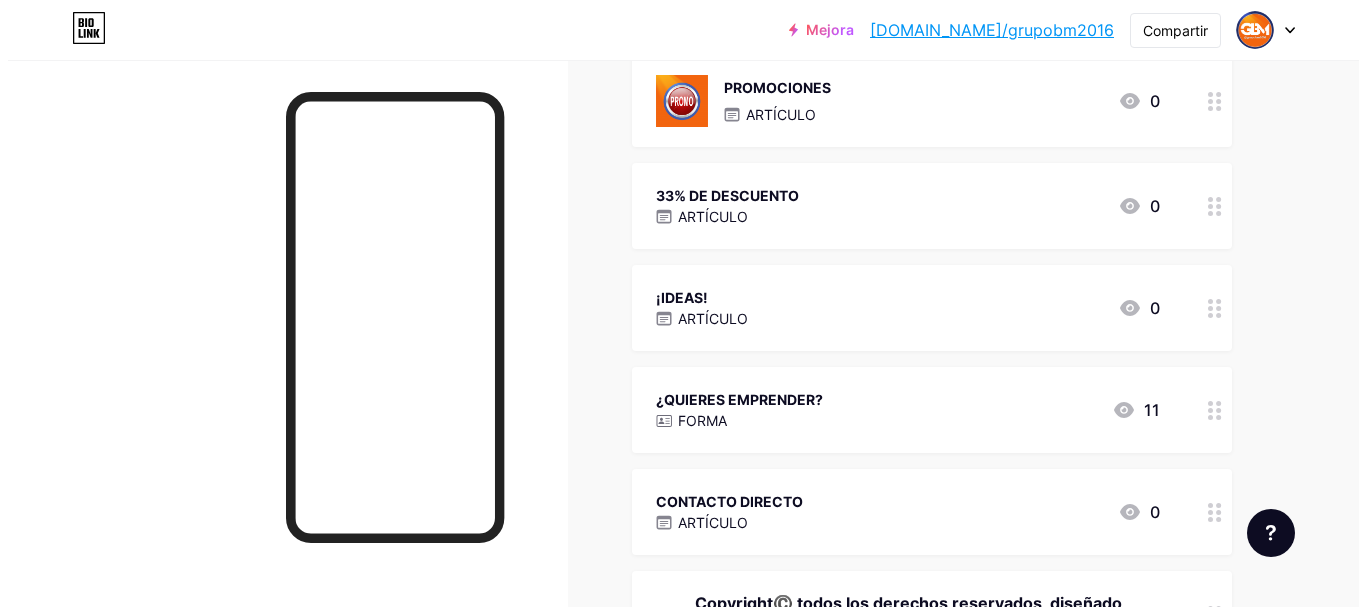scroll, scrollTop: 800, scrollLeft: 0, axis: vertical 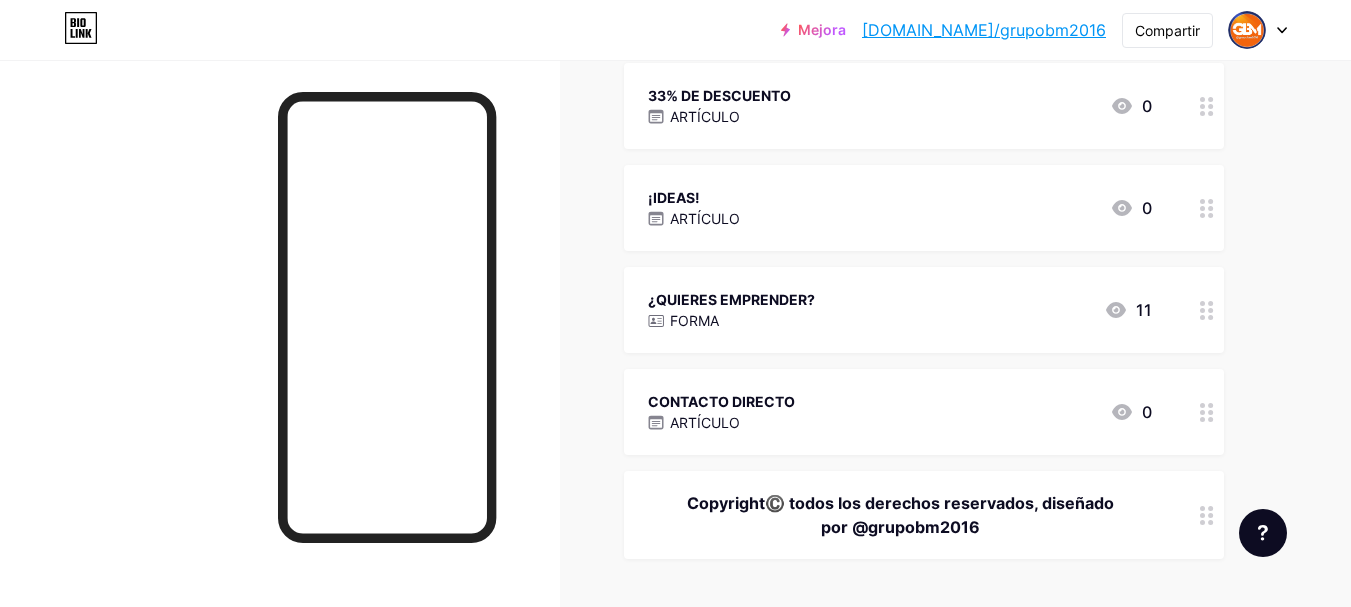 click on "¡IDEAS!
ARTÍCULO
0" at bounding box center [900, 208] 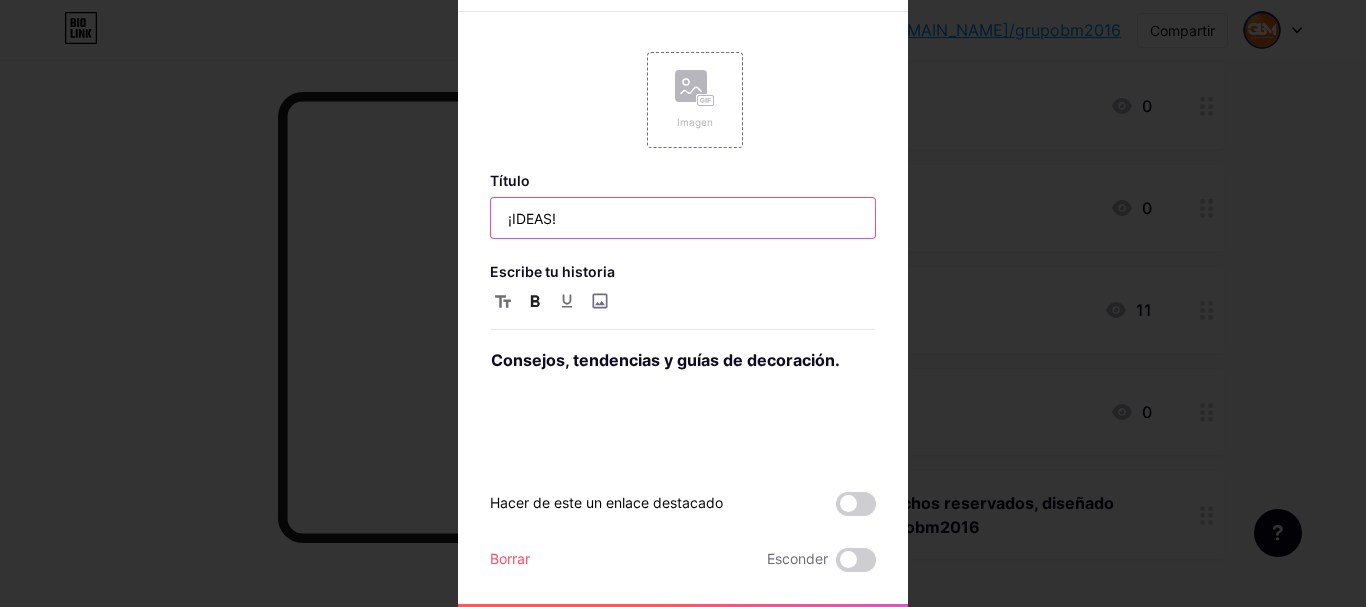 click on "¡IDEAS!" at bounding box center (683, 218) 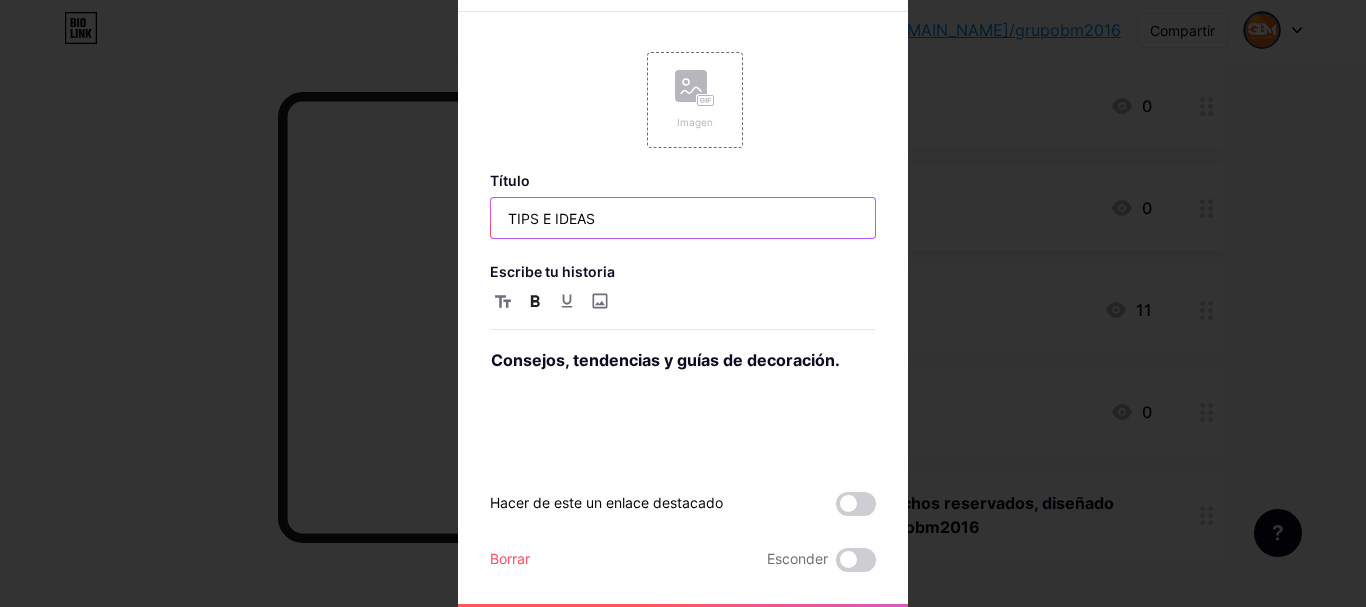 scroll, scrollTop: 45, scrollLeft: 0, axis: vertical 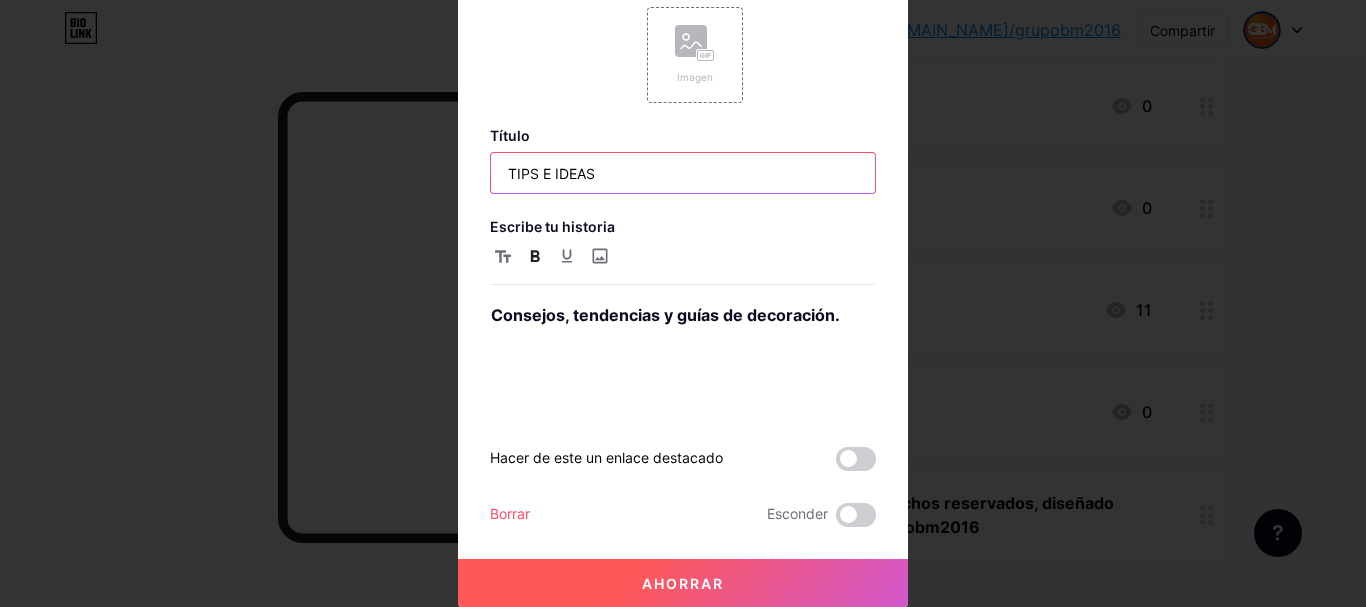 type on "TIPS E IDEAS" 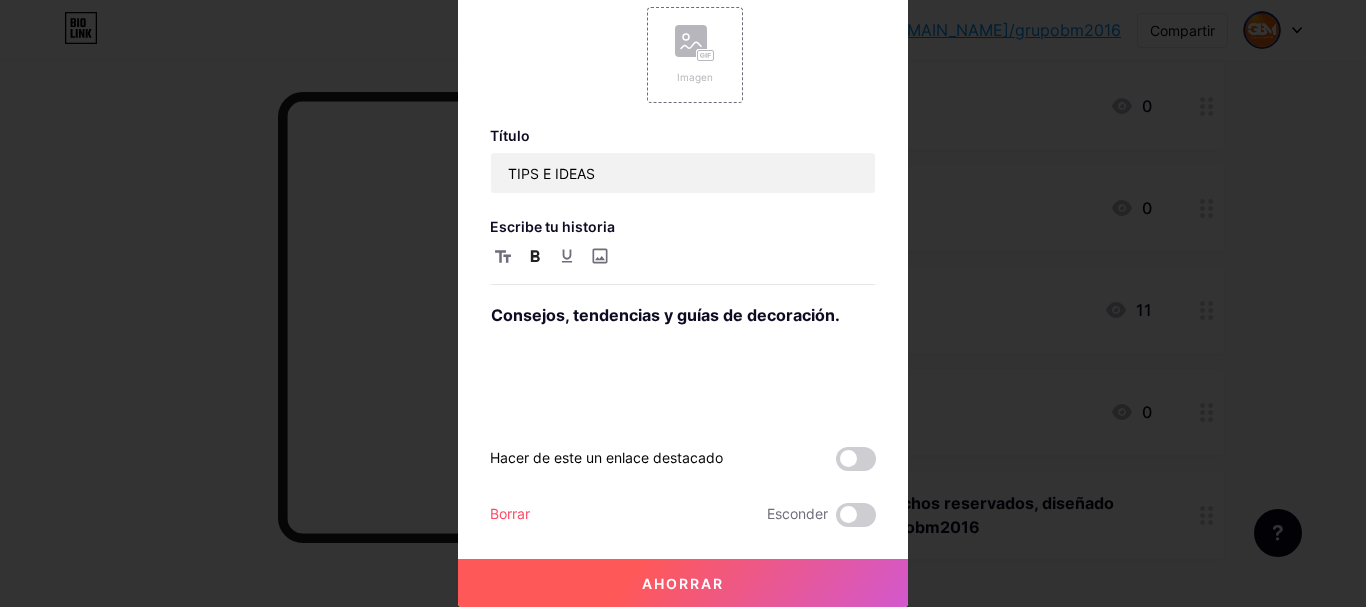 click on "Ahorrar" at bounding box center (683, 583) 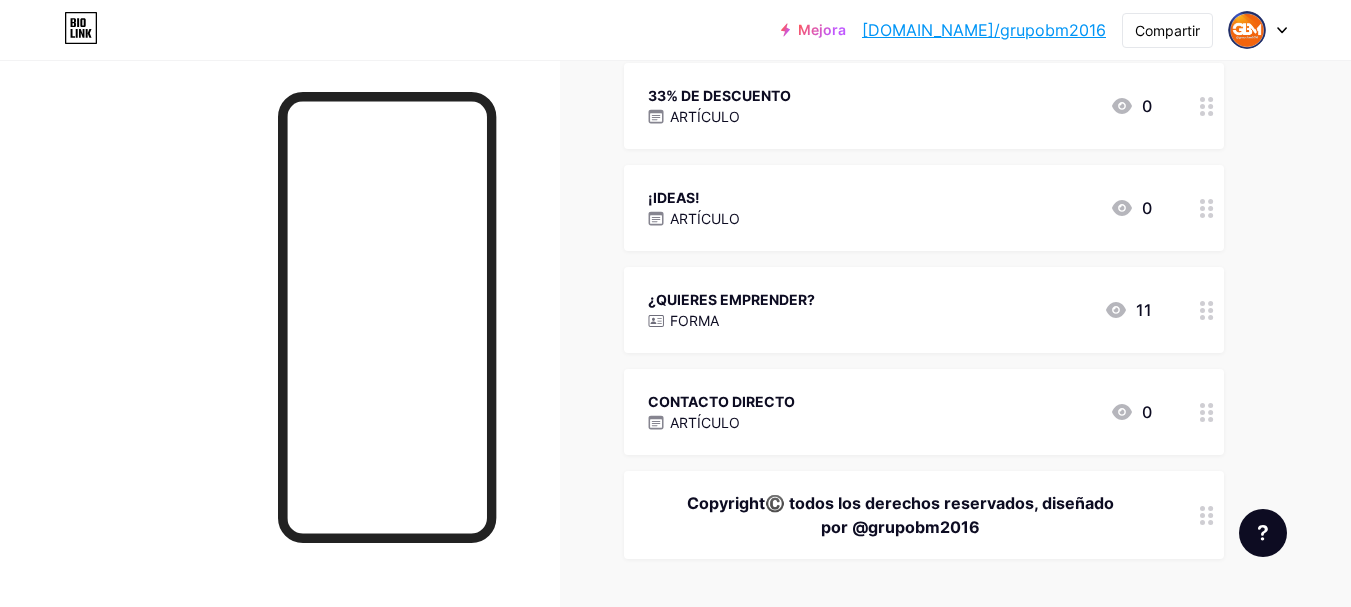 click on "¿QUIERES EMPRENDER?" at bounding box center [731, 299] 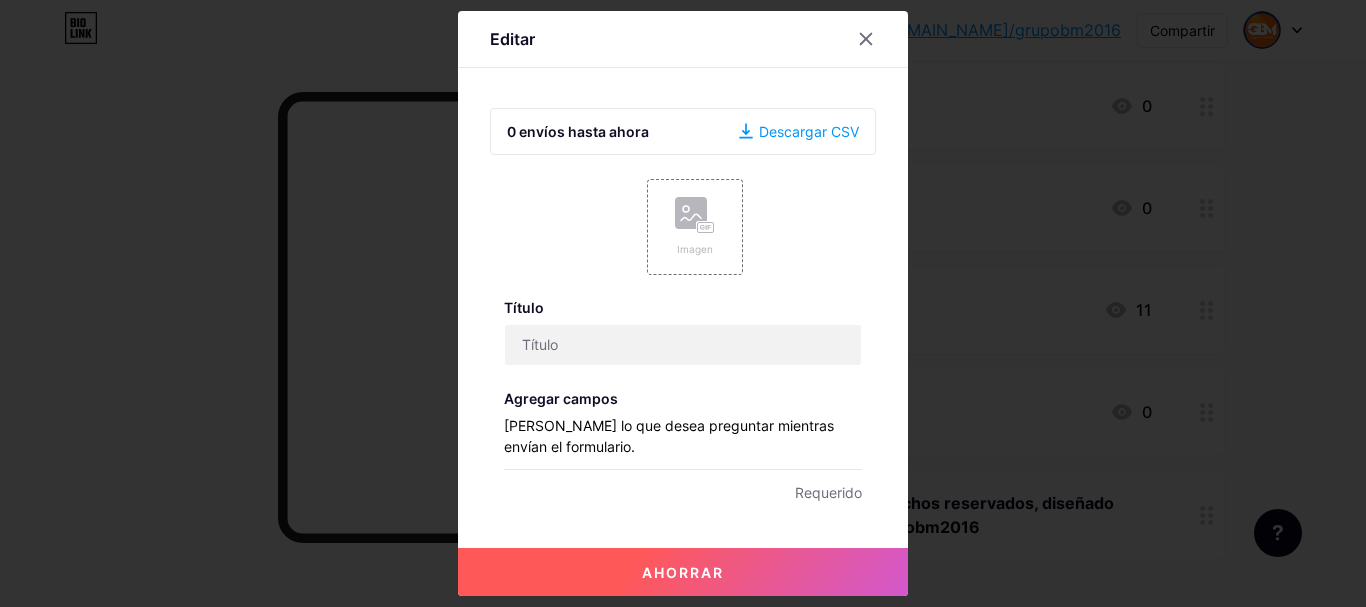type on "¿QUIERES EMPRENDER?" 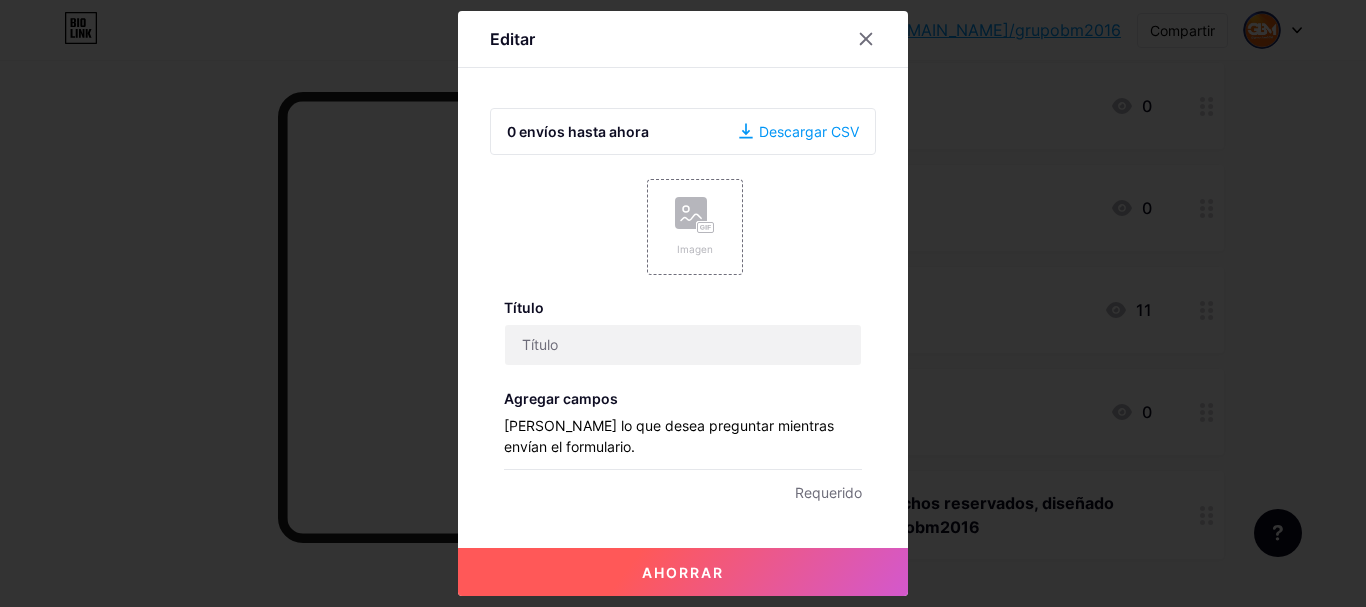 checkbox on "true" 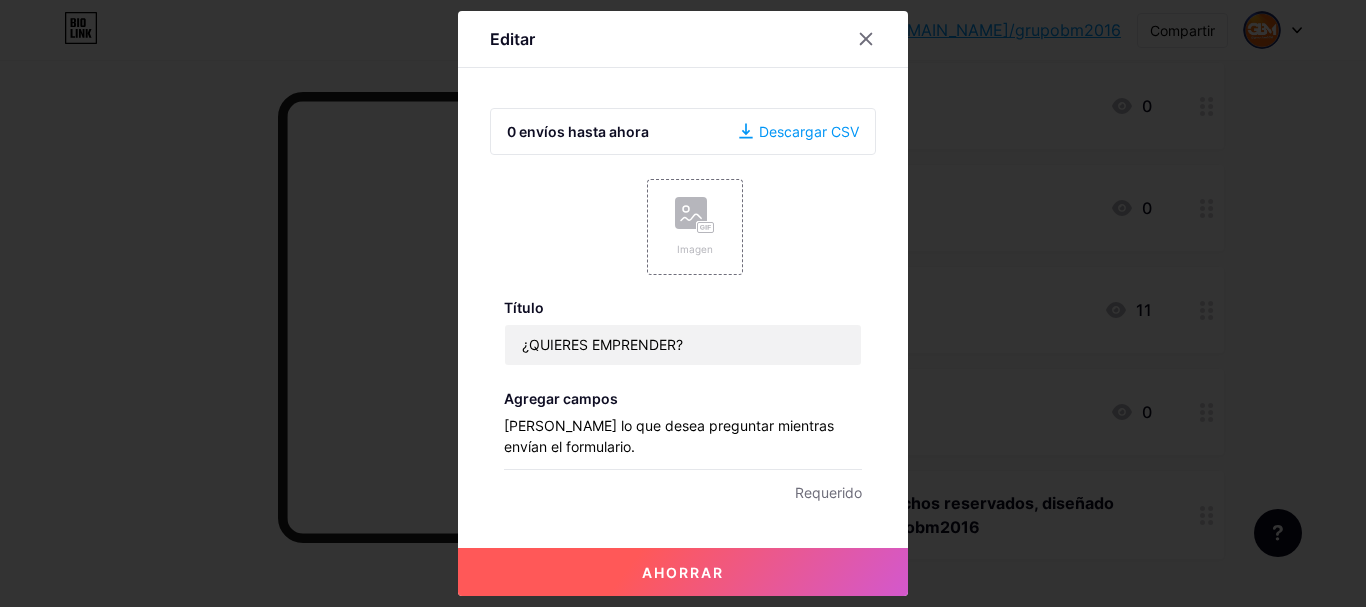 click on "0 envíos hasta ahora" at bounding box center (578, 131) 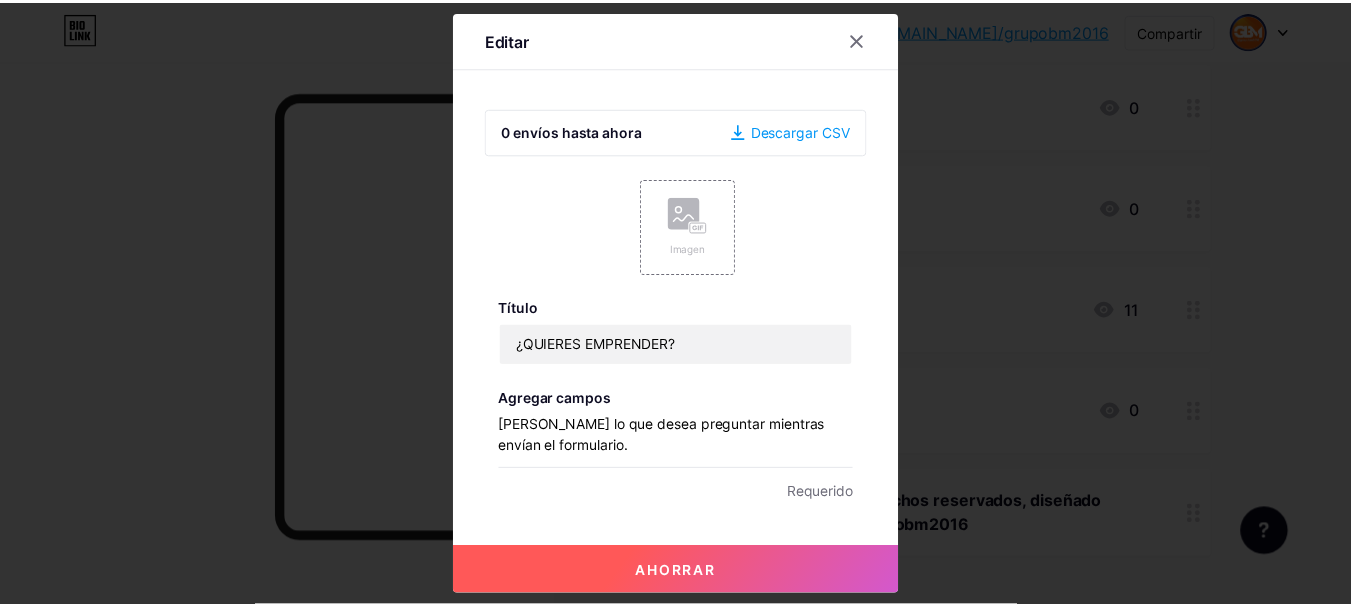 scroll, scrollTop: 100, scrollLeft: 0, axis: vertical 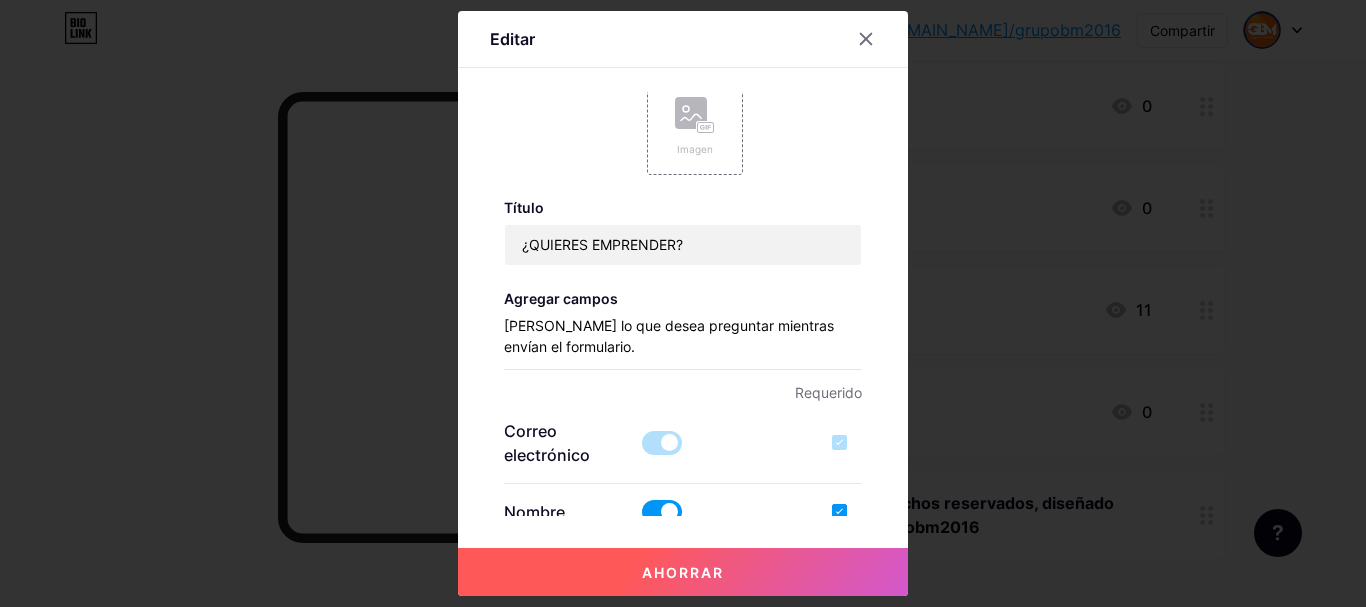 click on "Ahorrar" at bounding box center [683, 572] 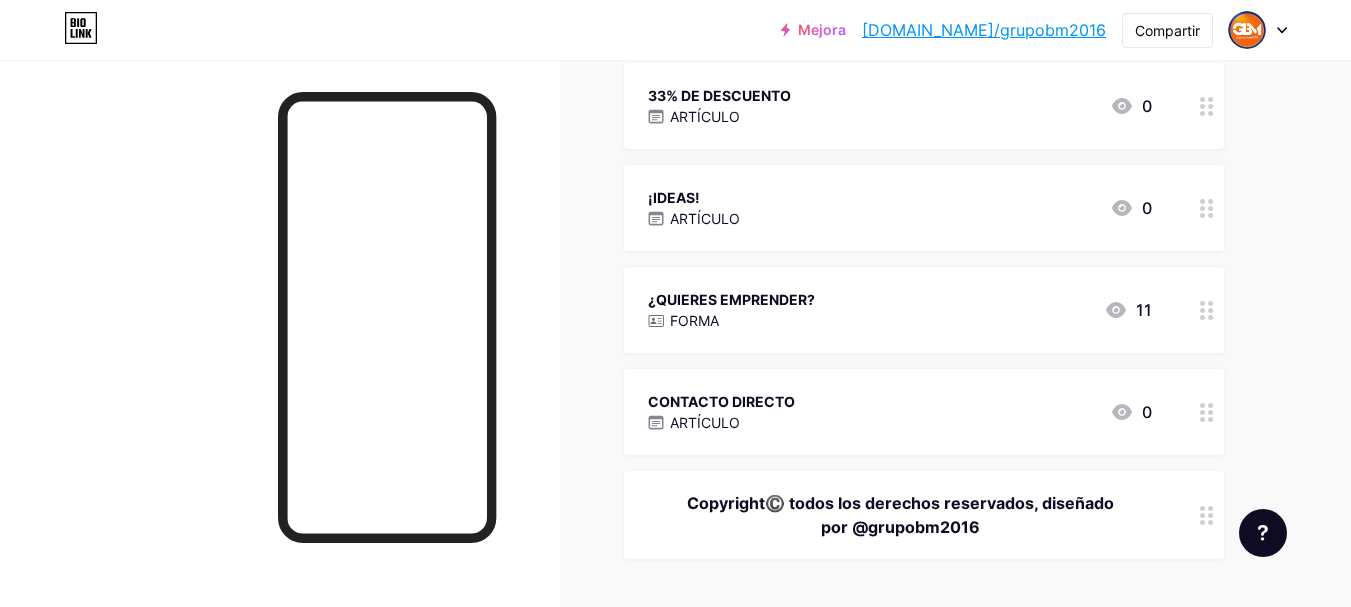 scroll, scrollTop: 700, scrollLeft: 0, axis: vertical 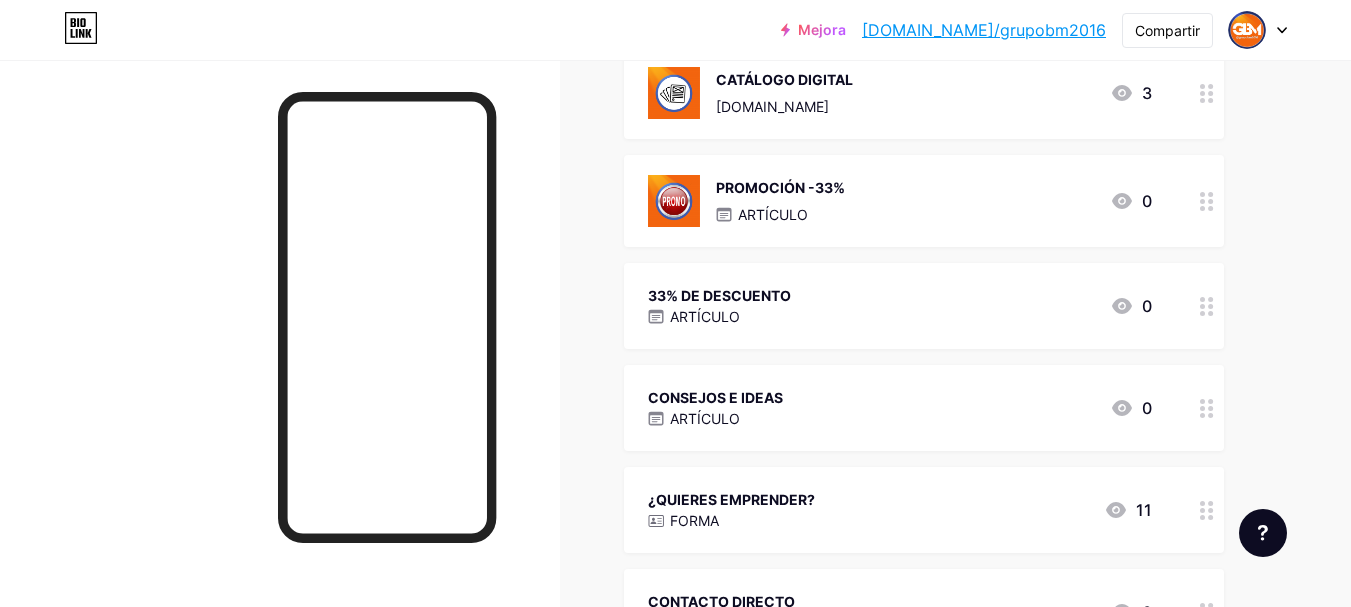 click on "33% DE DESCUENTO
ARTÍCULO
0" at bounding box center [900, 306] 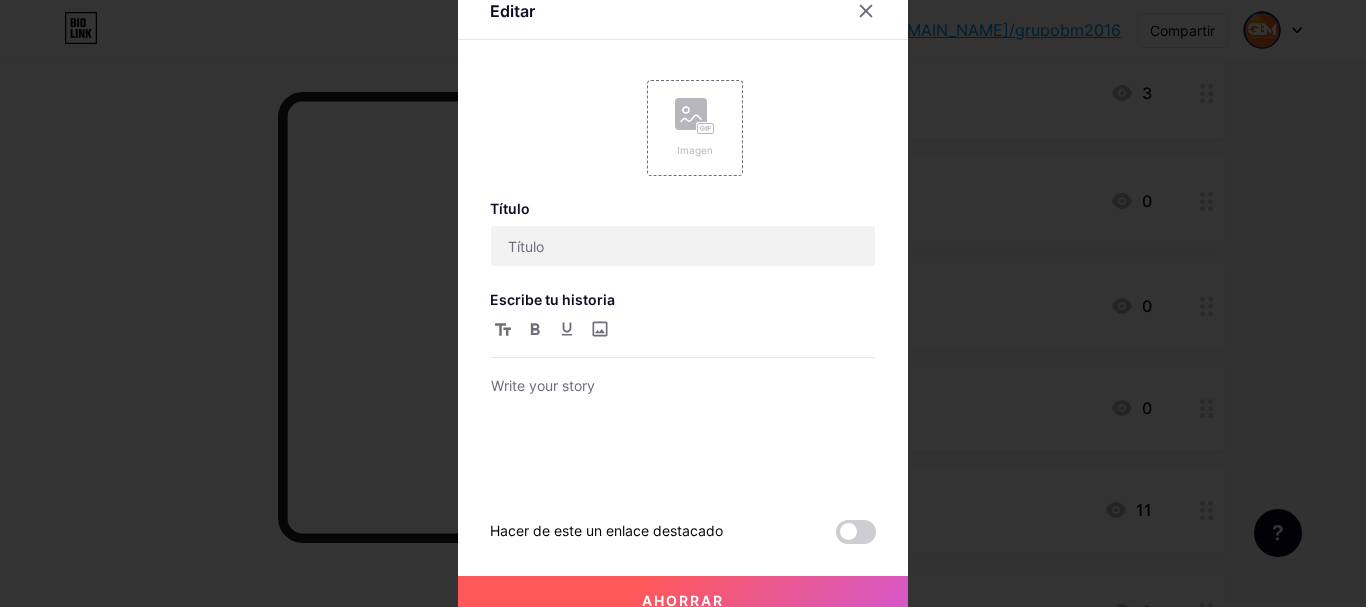 type on "33% DE DESCUENTO" 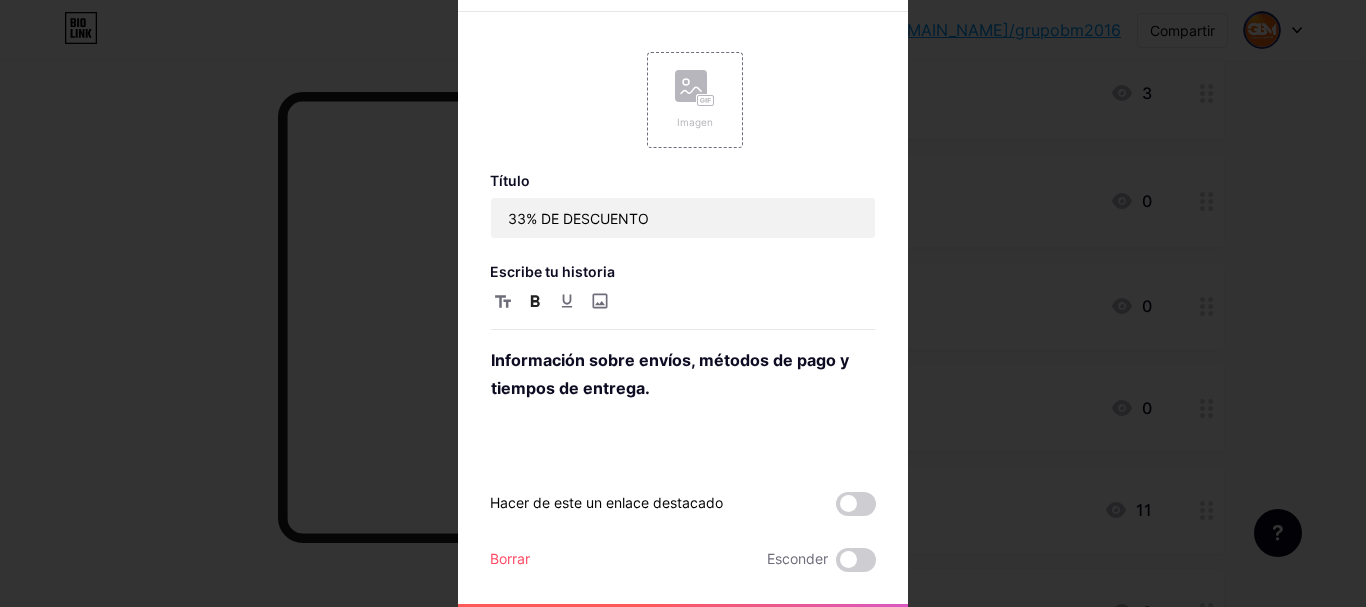click at bounding box center [683, 303] 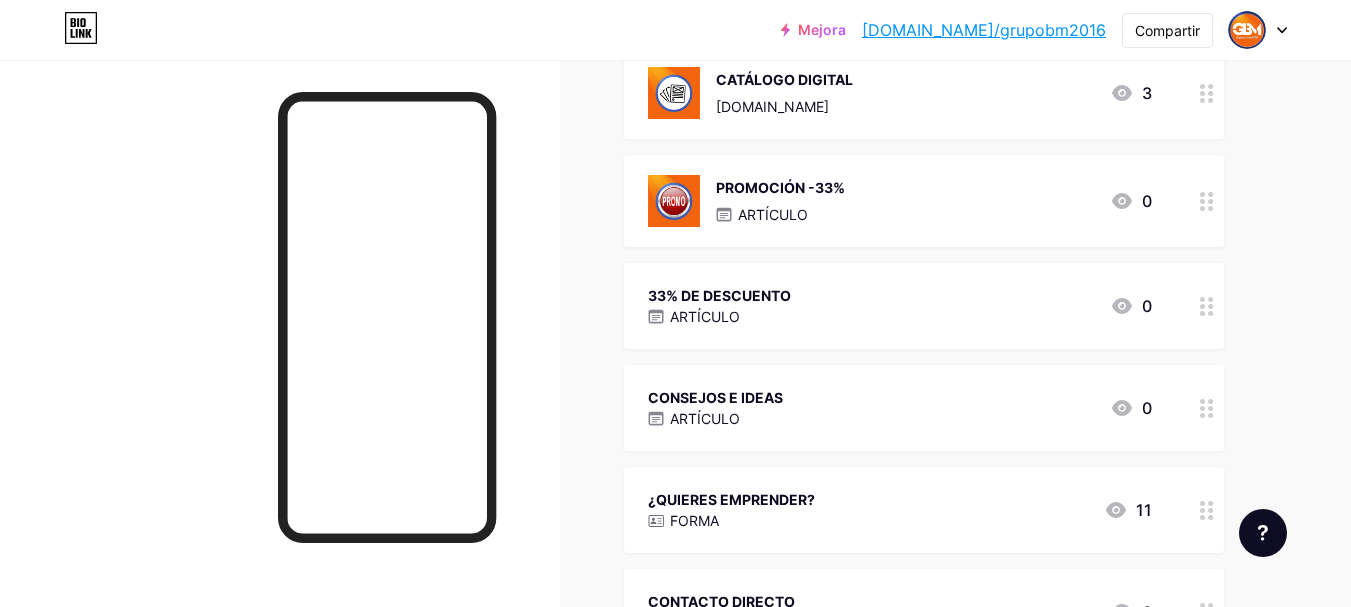 click on "PROMOCIÓN -33%
ARTÍCULO
0" at bounding box center [900, 201] 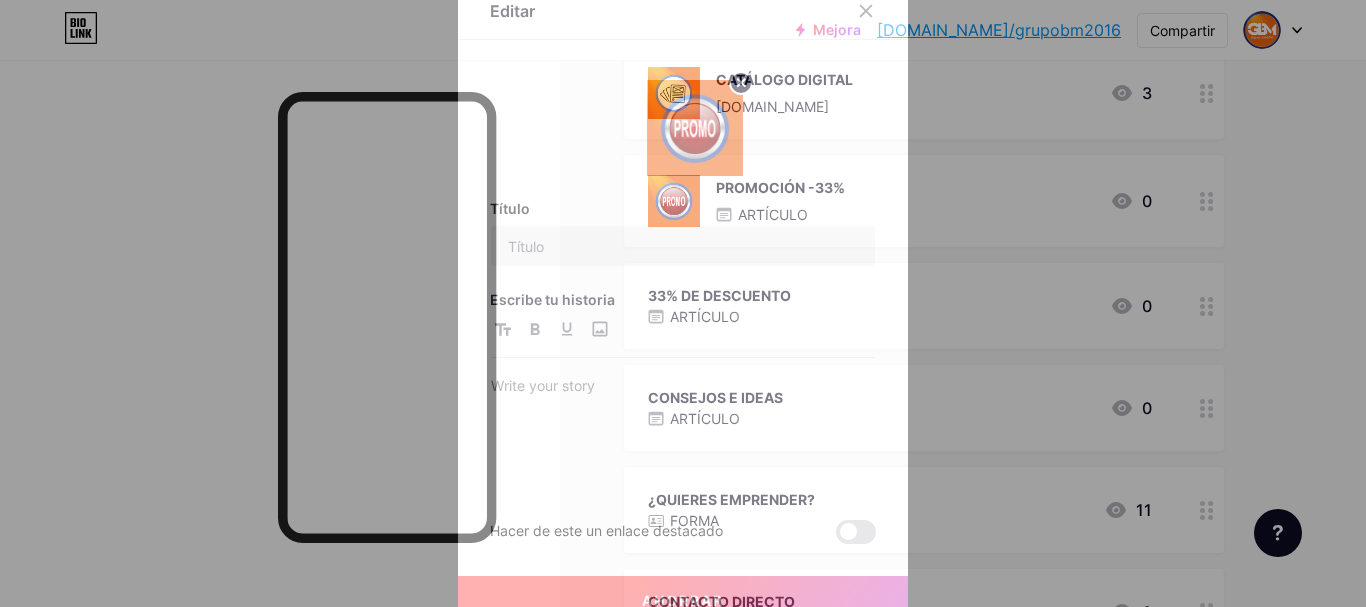type on "PROMOCIÓN -33%" 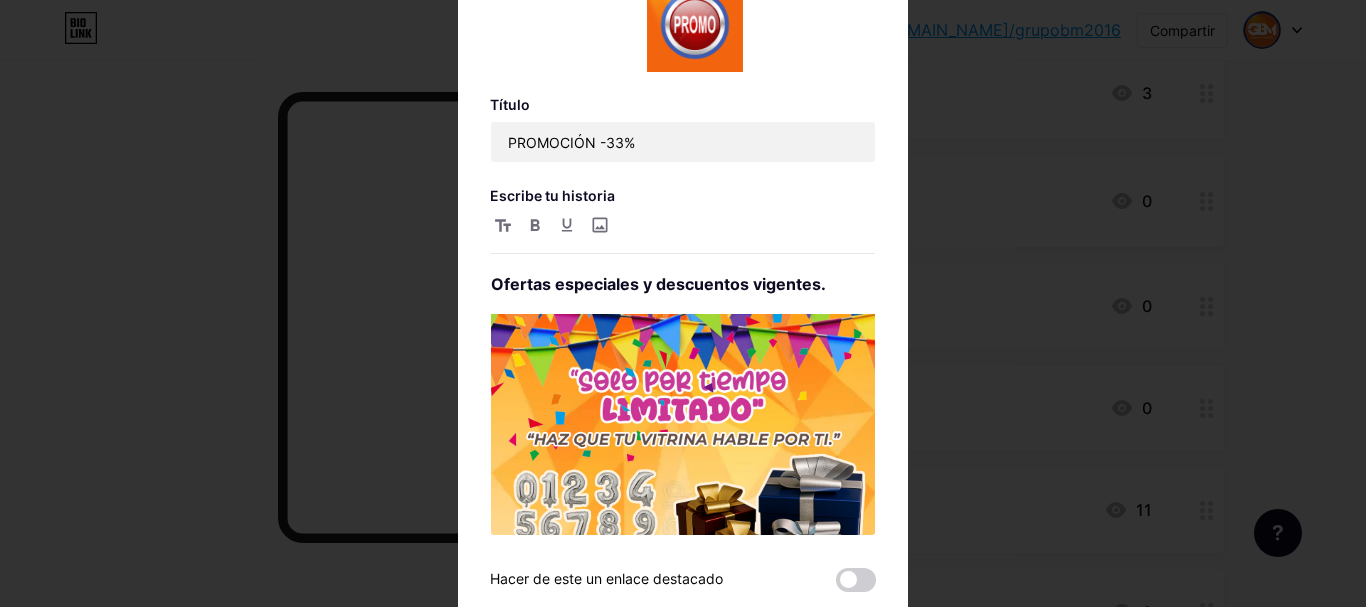 click at bounding box center [683, 303] 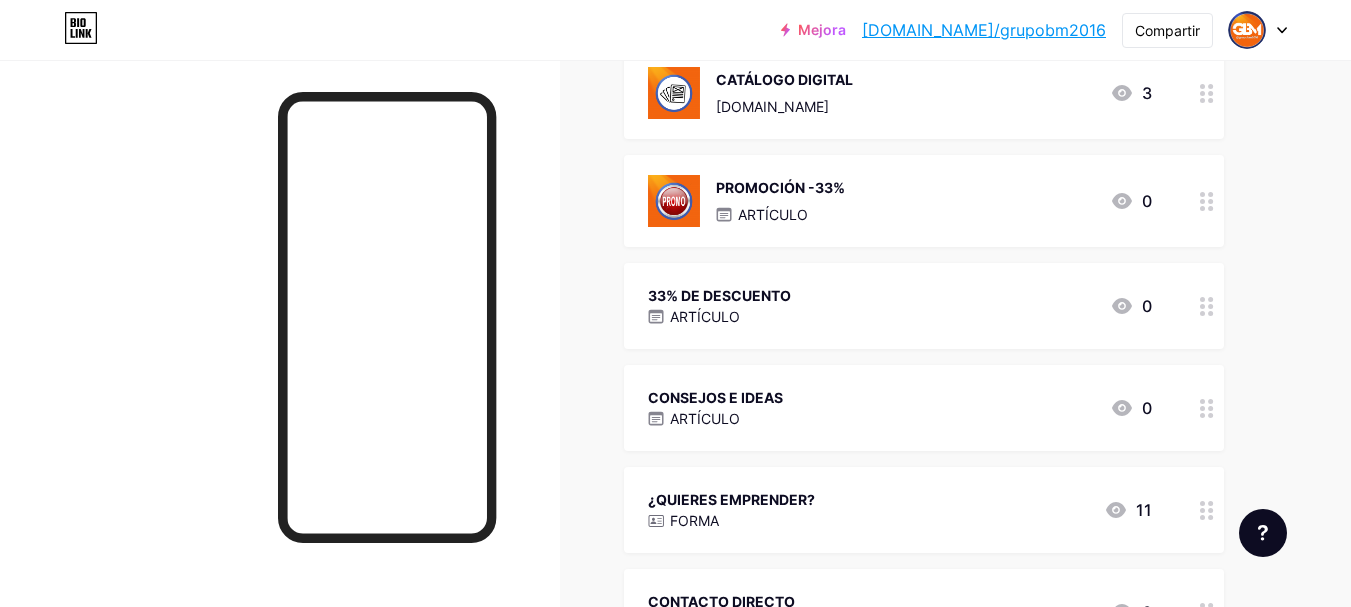 click 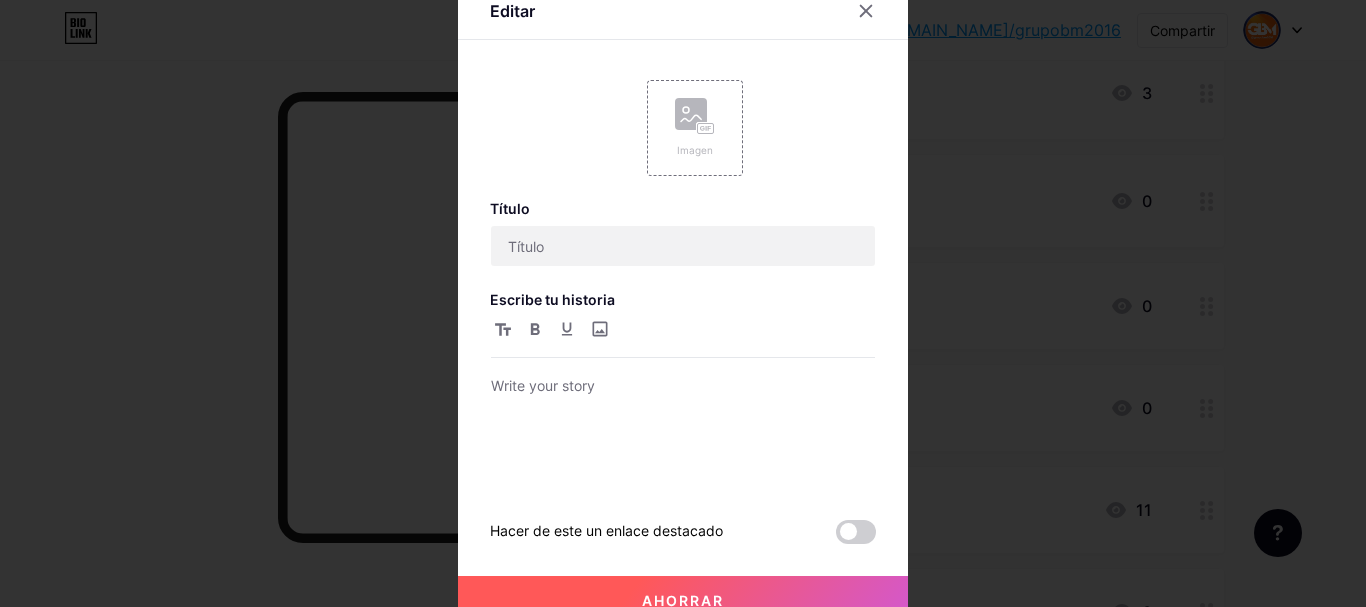 type on "33% DE DESCUENTO" 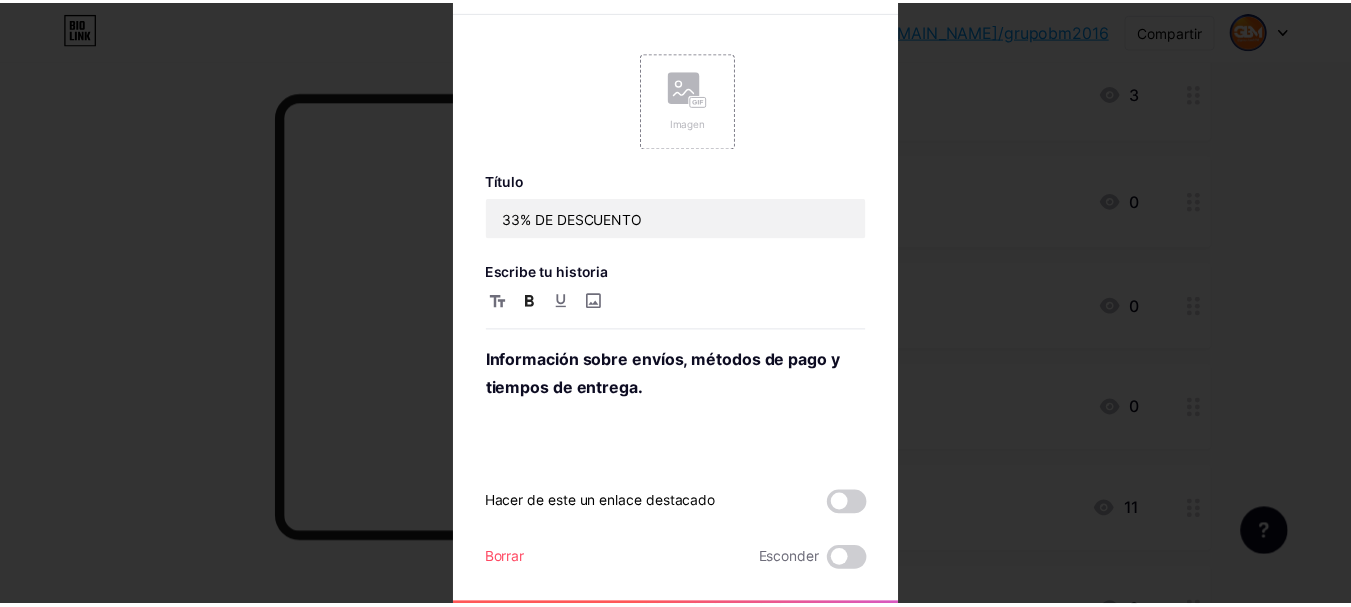 scroll, scrollTop: 45, scrollLeft: 0, axis: vertical 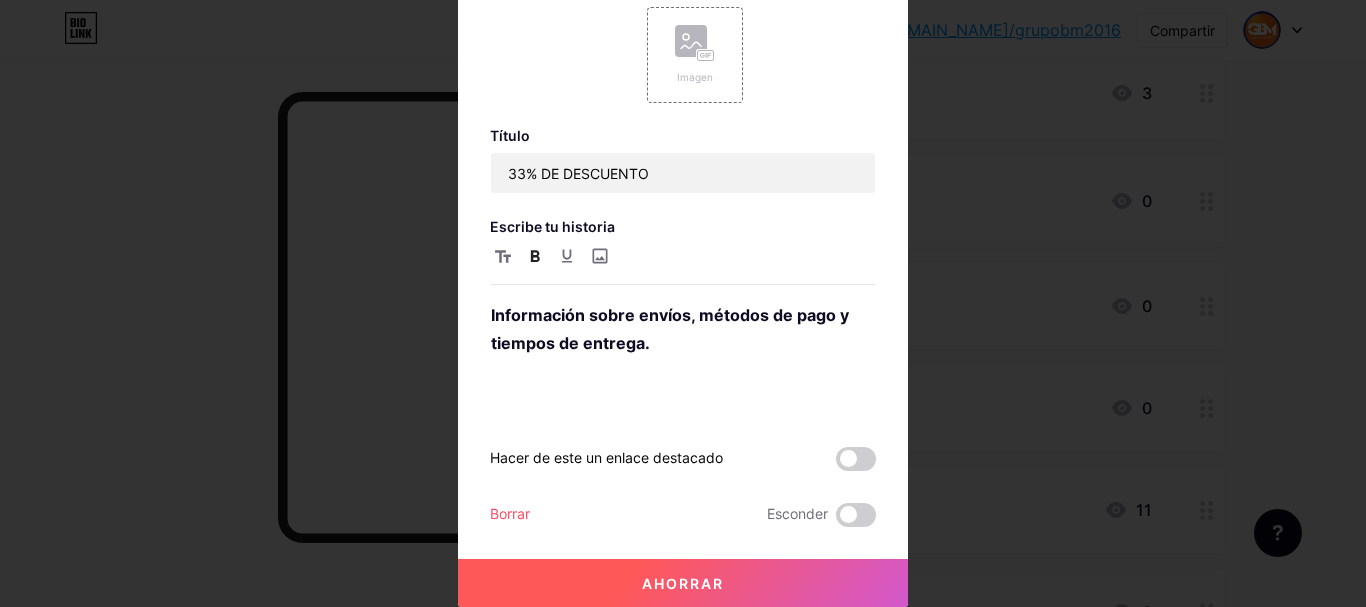 click on "Borrar" at bounding box center (510, 513) 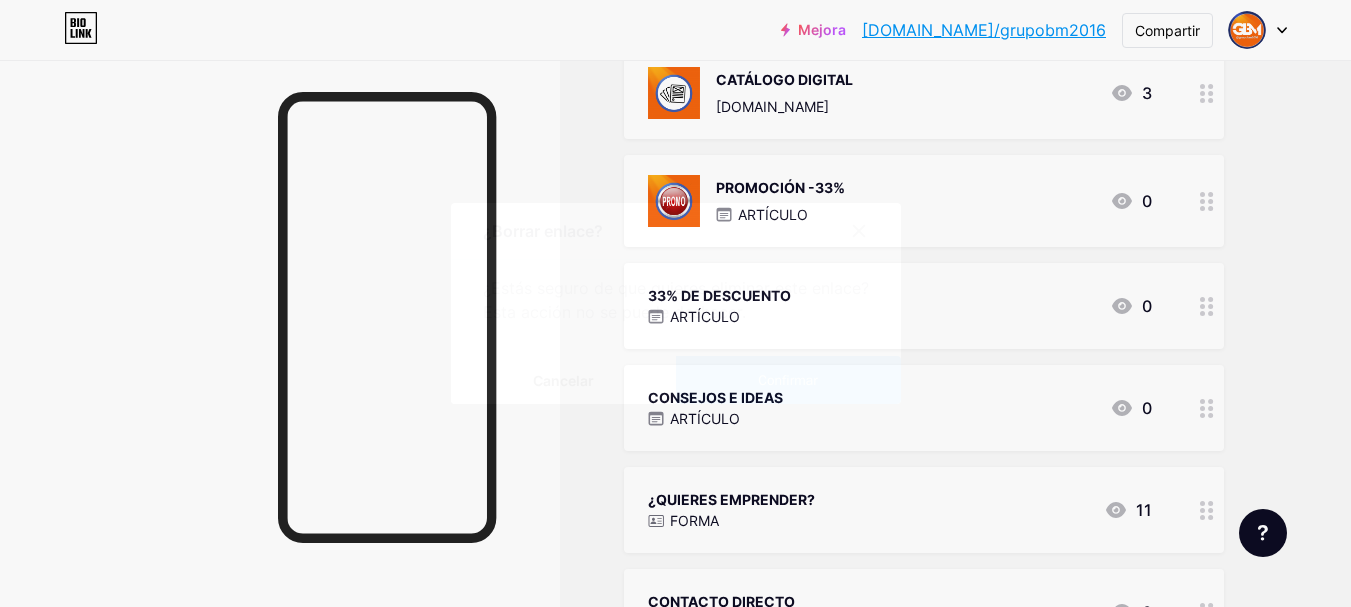 click on "Confirmar" at bounding box center [787, 380] 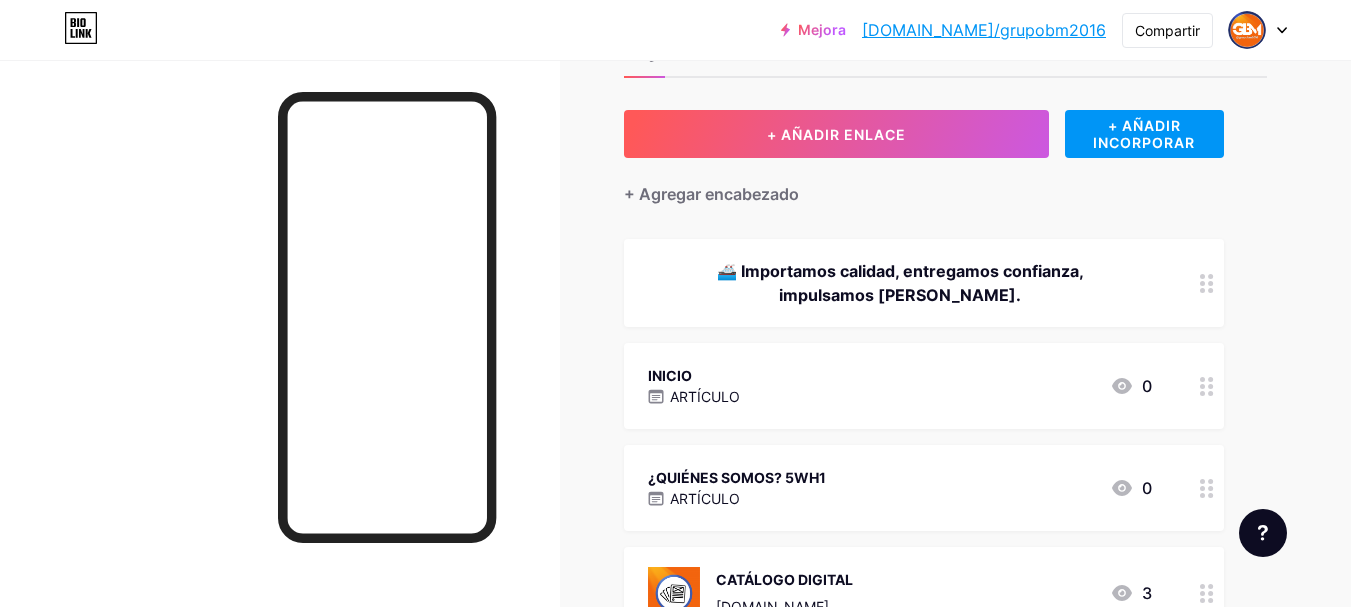 scroll, scrollTop: 0, scrollLeft: 0, axis: both 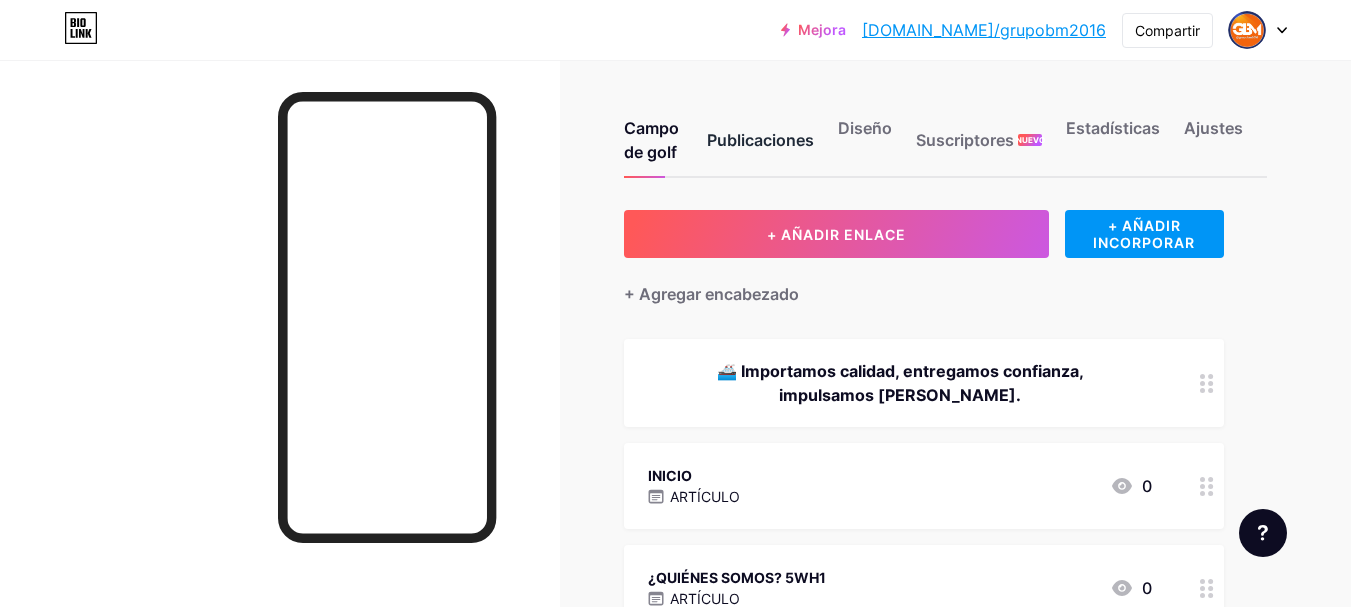 click on "Publicaciones" at bounding box center (760, 140) 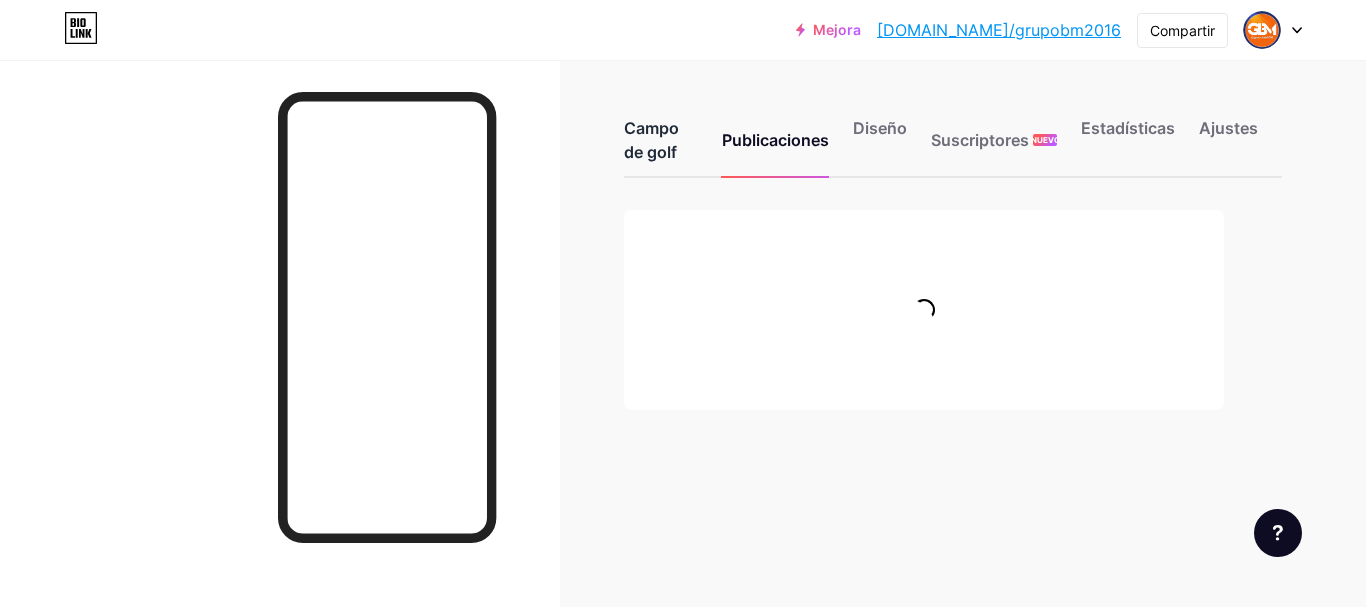 click on "Campo de golf" at bounding box center [651, 140] 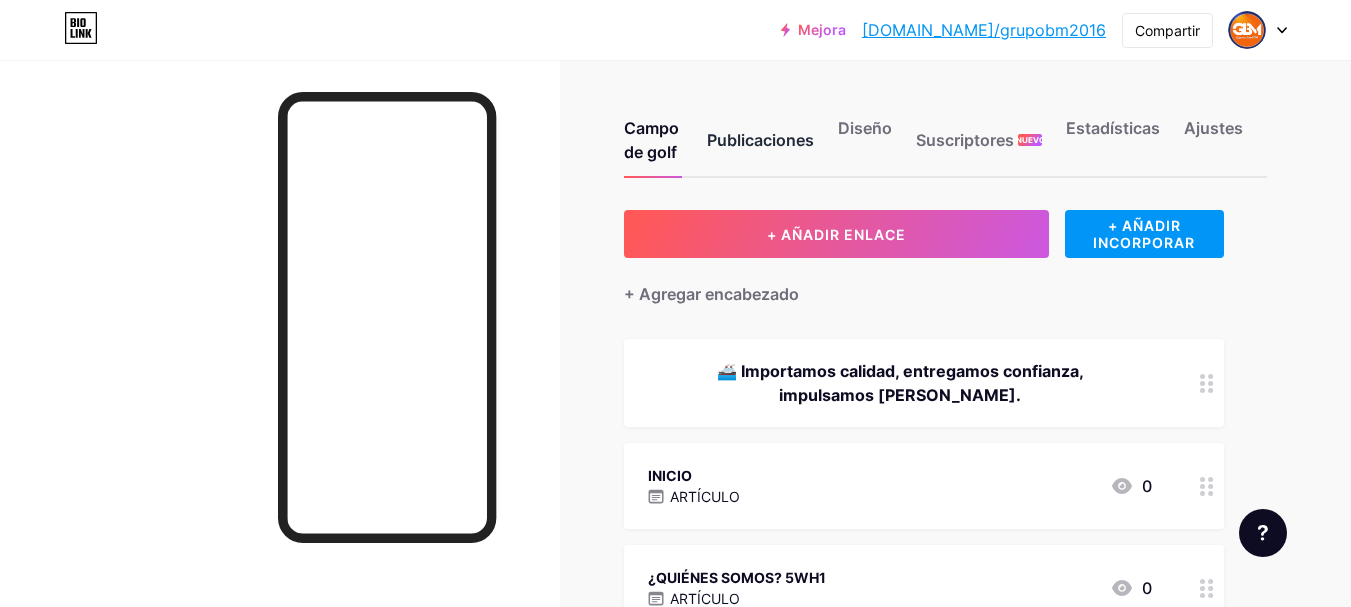 click on "Publicaciones" at bounding box center (760, 140) 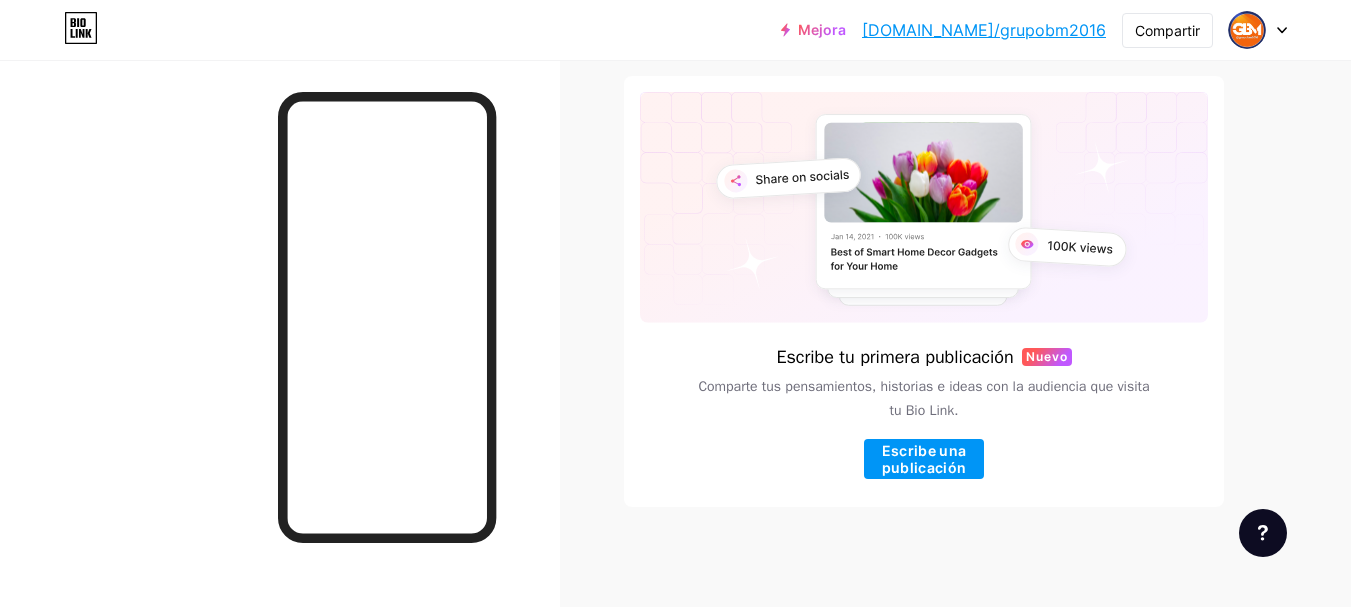 scroll, scrollTop: 0, scrollLeft: 0, axis: both 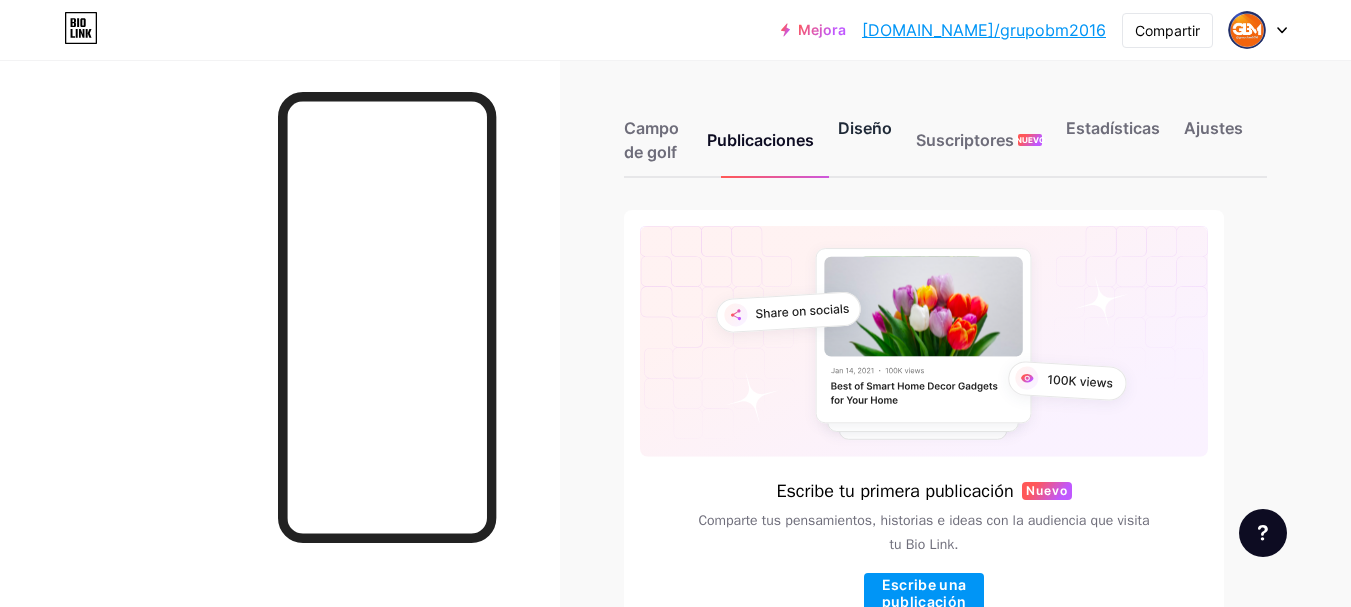 click on "Diseño" at bounding box center [865, 128] 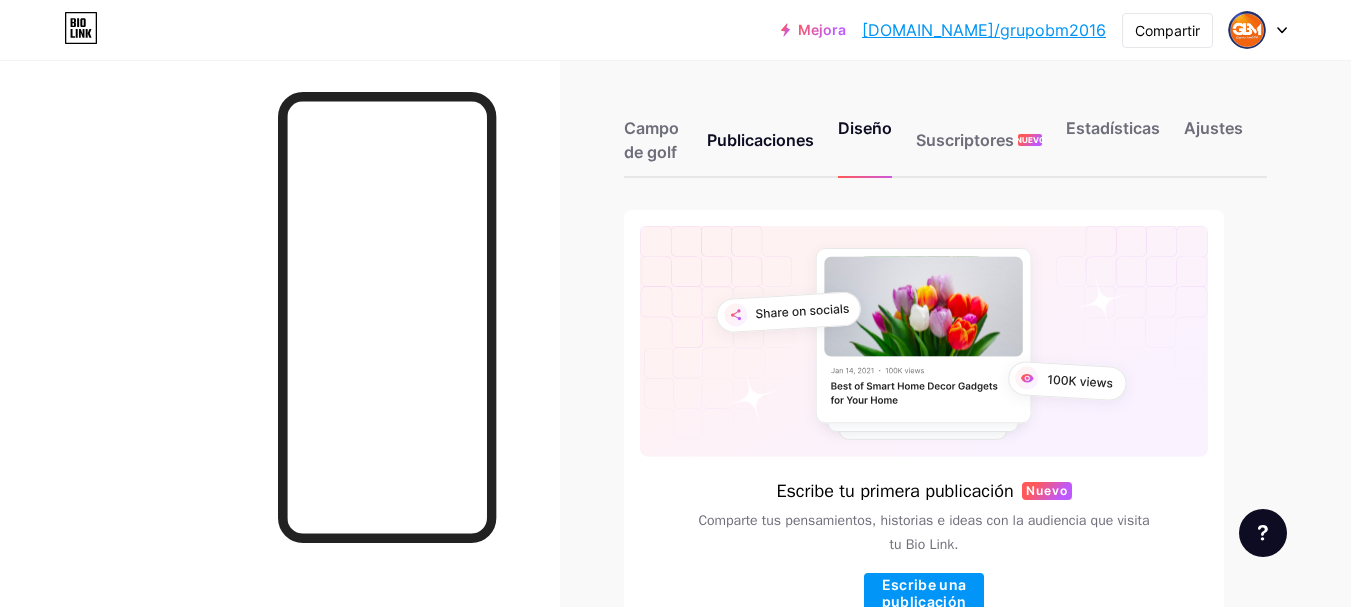 scroll, scrollTop: 134, scrollLeft: 0, axis: vertical 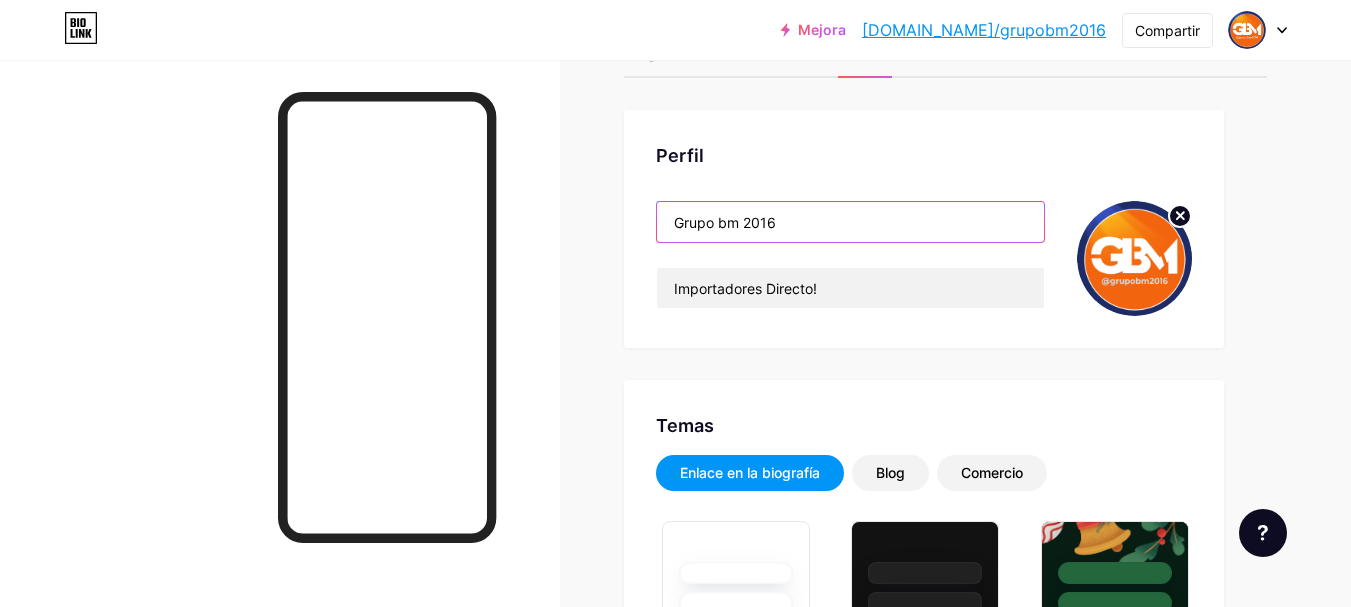 click on "Grupo bm 2016" at bounding box center [850, 222] 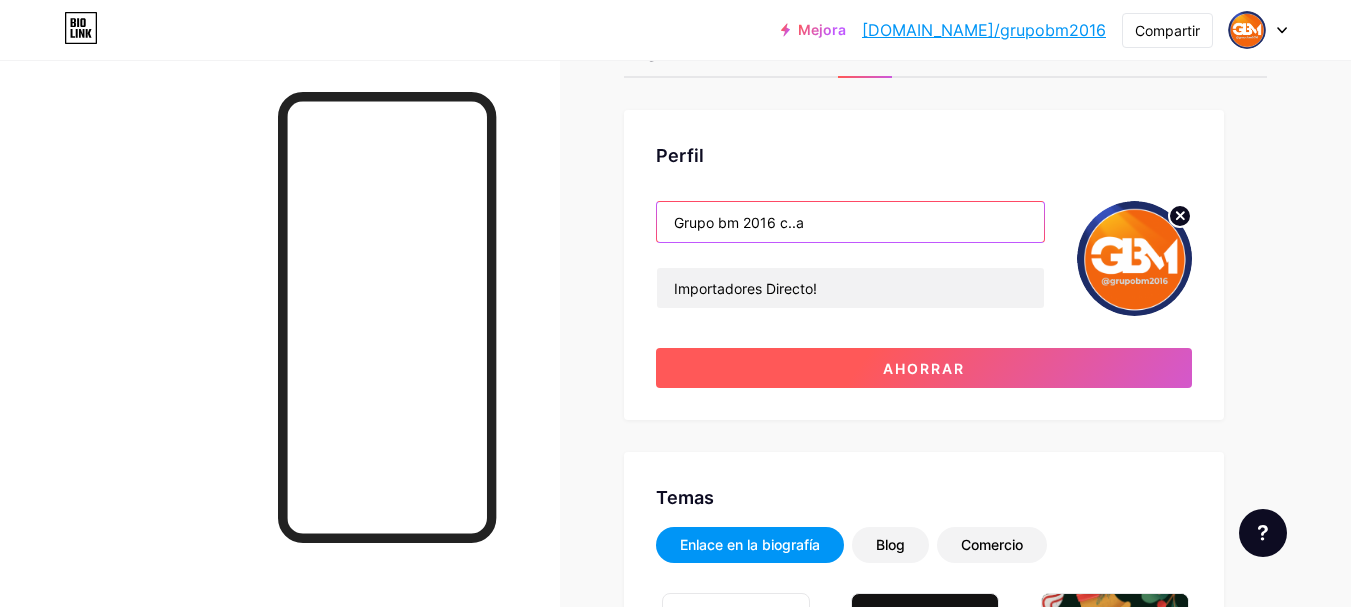 type on "Grupo bm 2016 c..a" 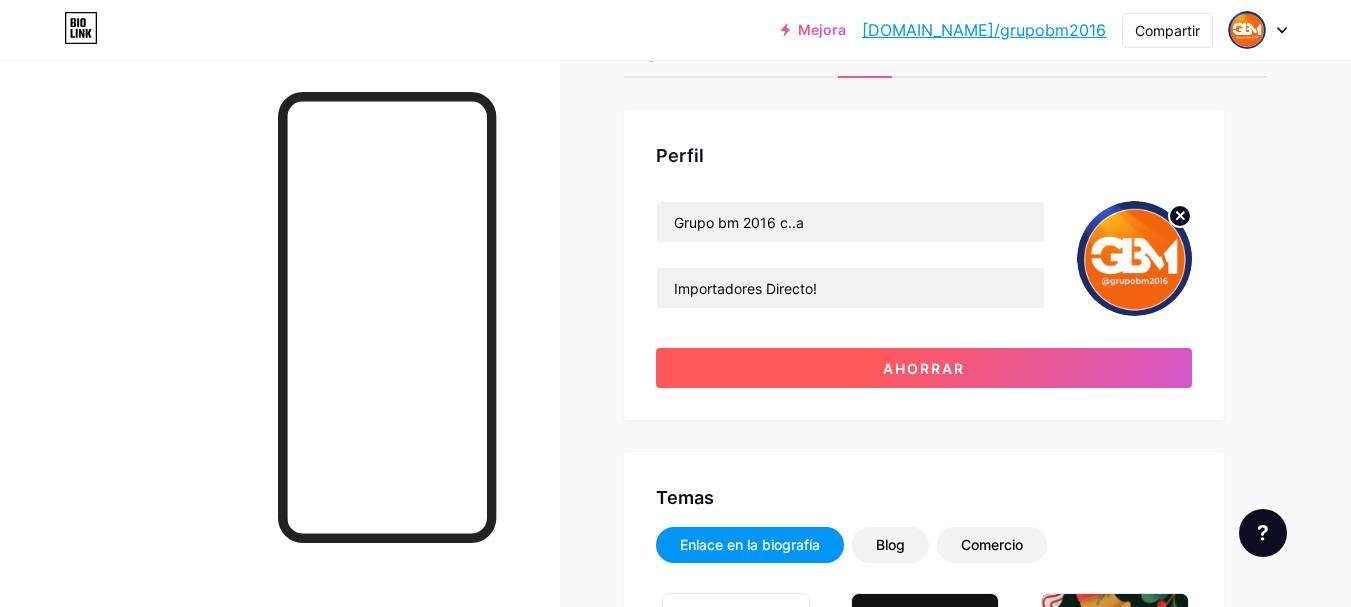 click on "Ahorrar" at bounding box center [924, 368] 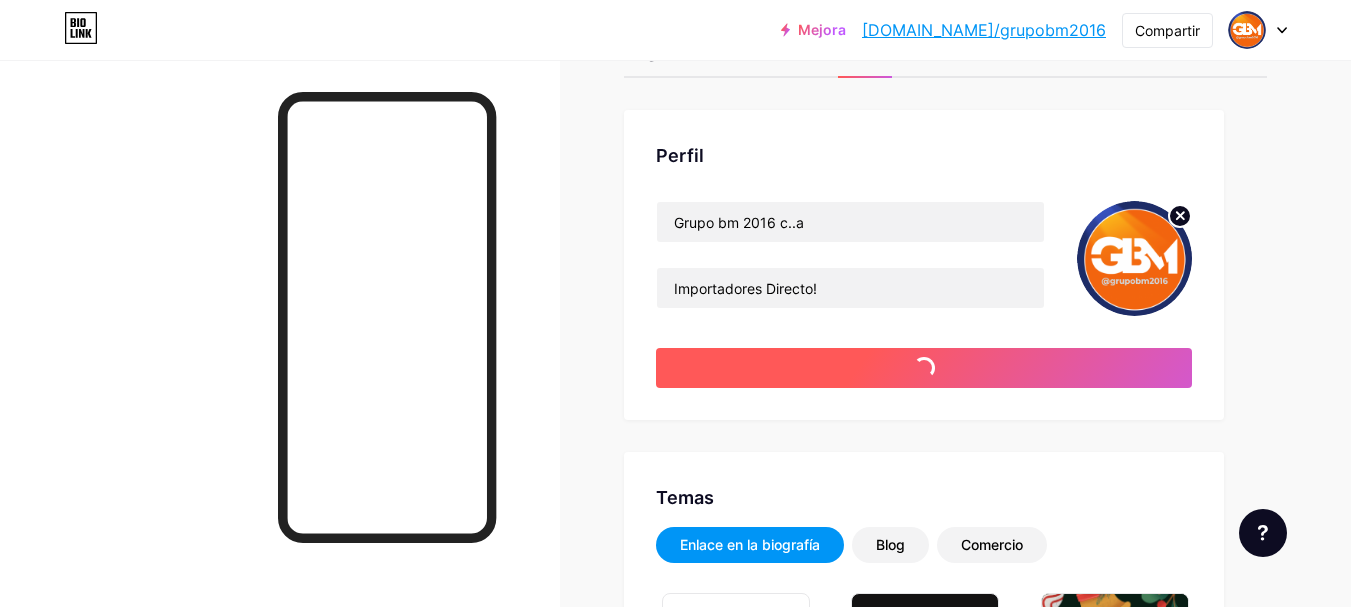 type on "#ffffff" 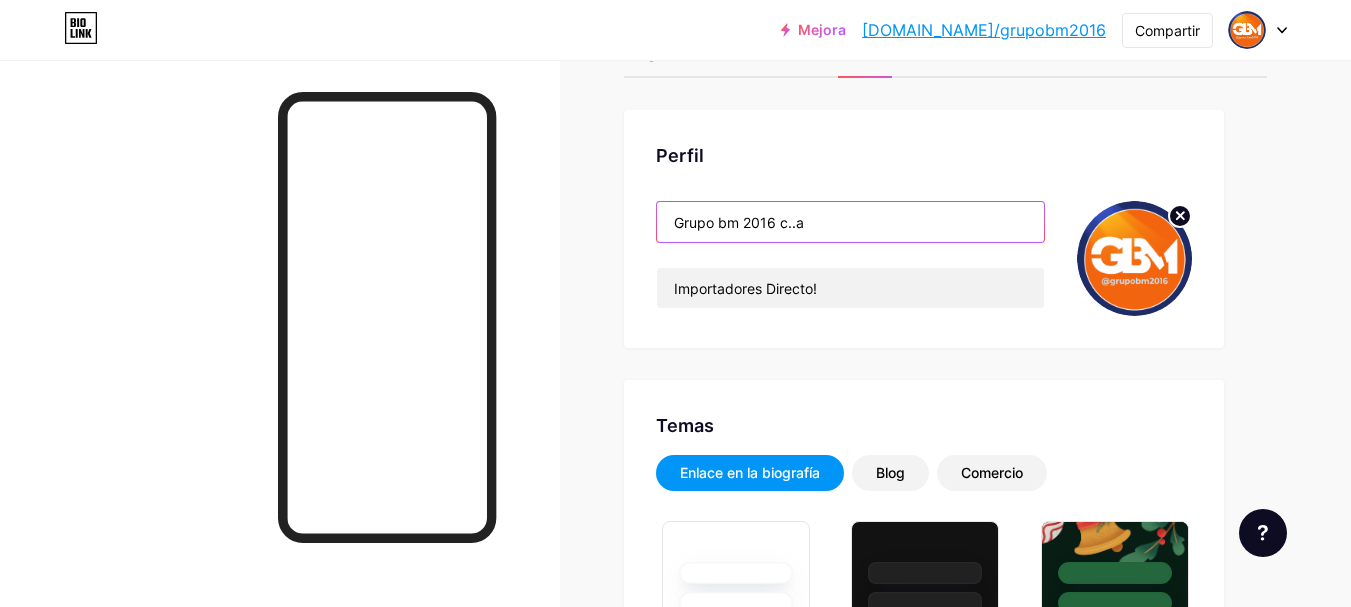 click on "Grupo bm 2016 c..a" at bounding box center [850, 222] 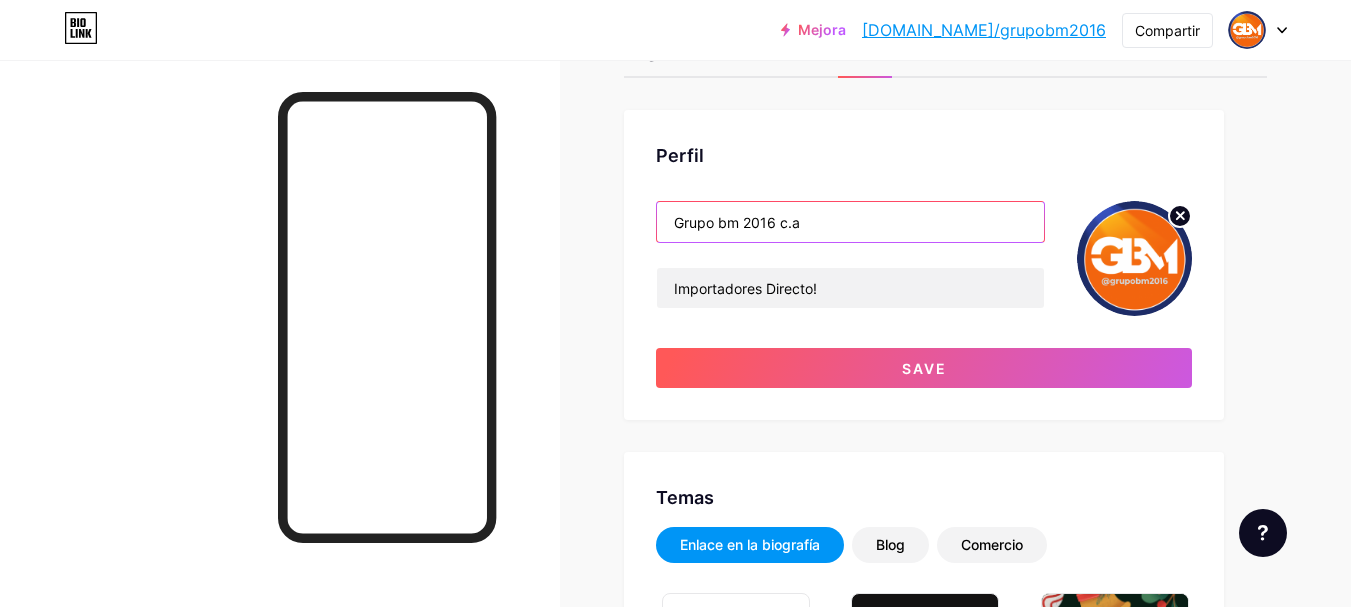 click on "Grupo bm 2016 c.a" at bounding box center [850, 222] 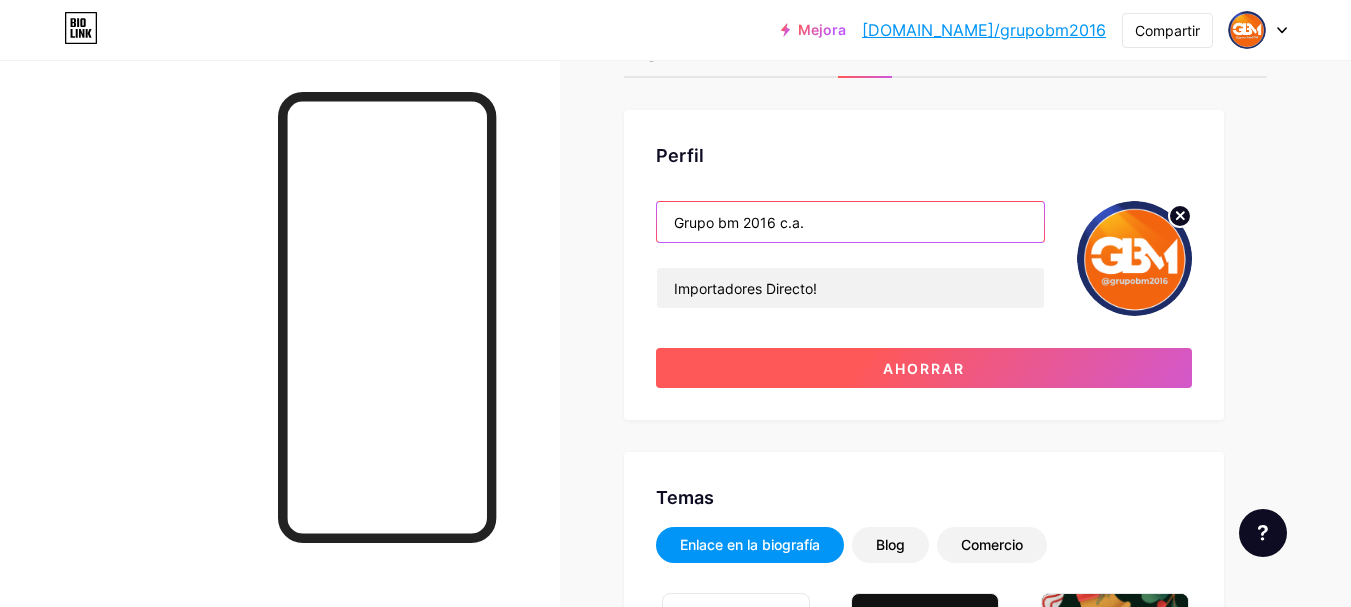 type on "Grupo bm 2016 c.a." 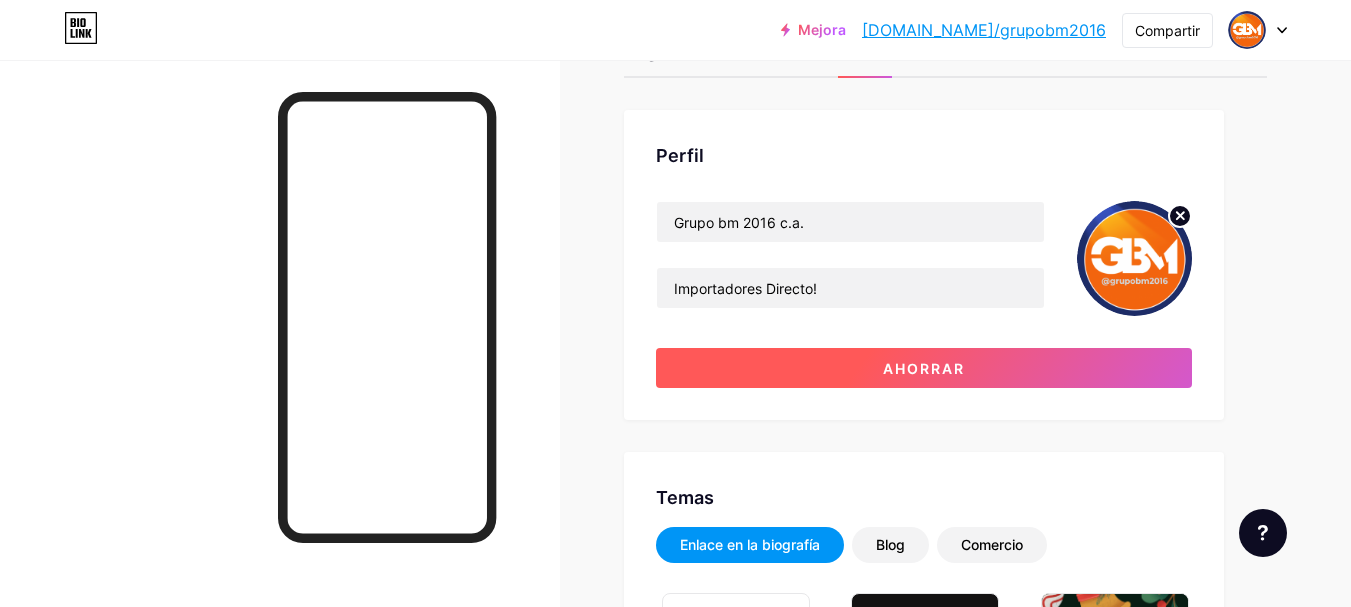 click on "Ahorrar" at bounding box center [924, 368] 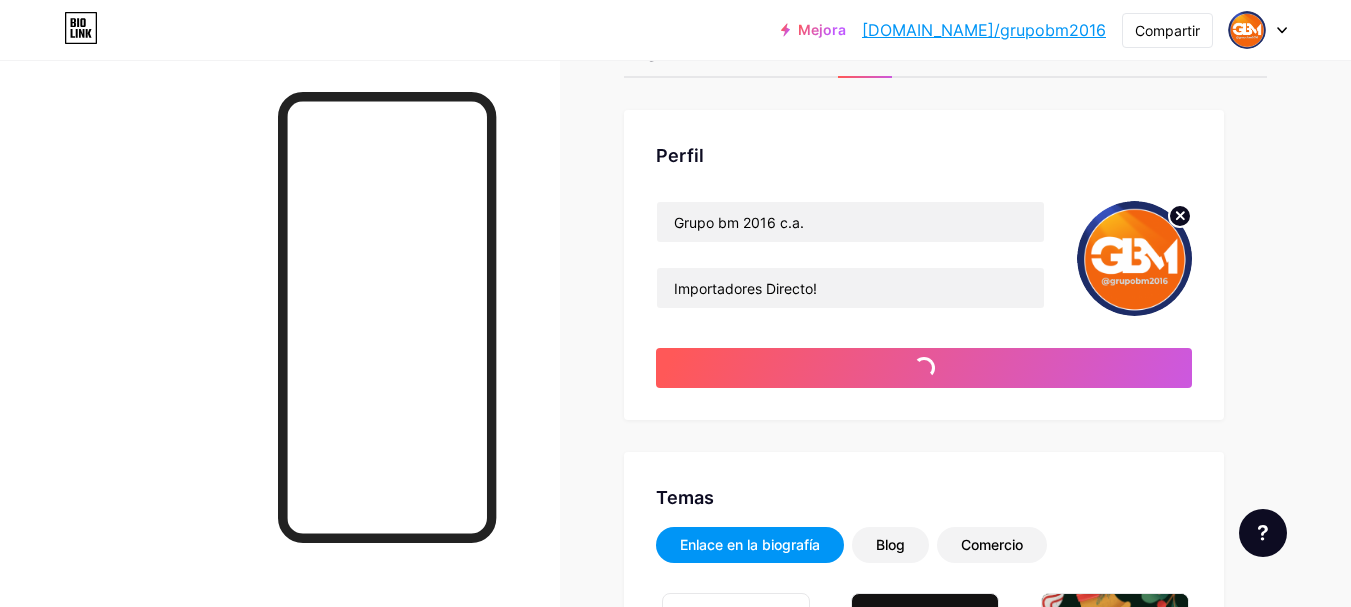type on "#ffffff" 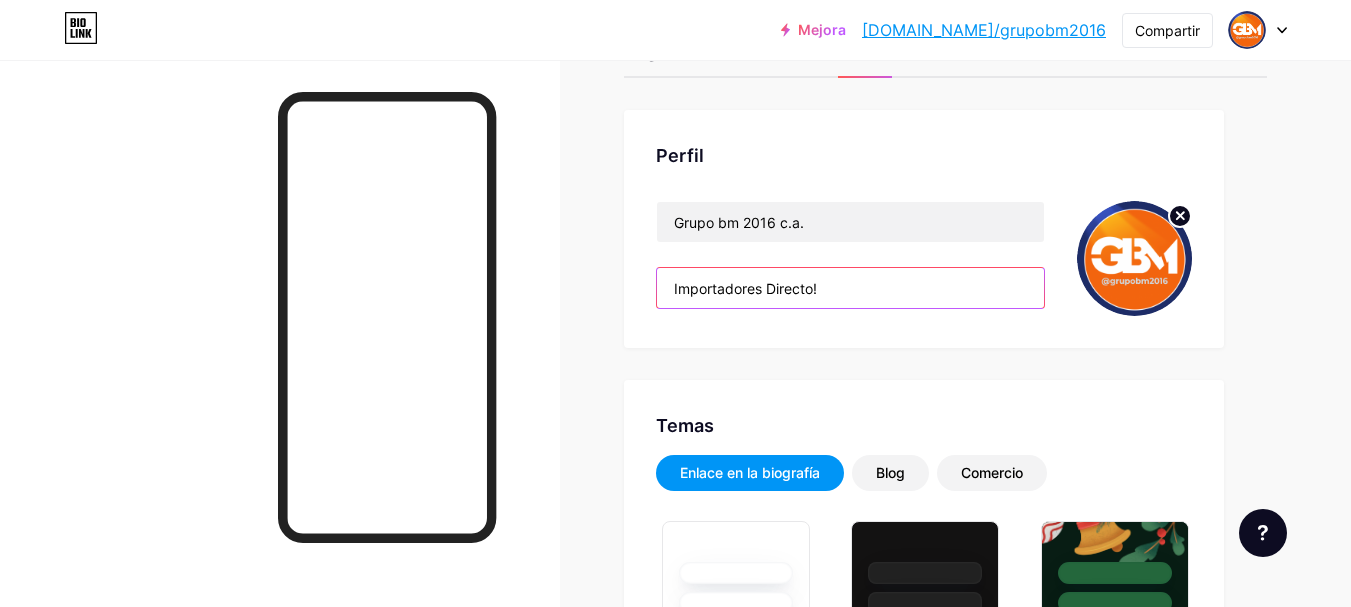 click on "Importadores Directo!" at bounding box center [850, 288] 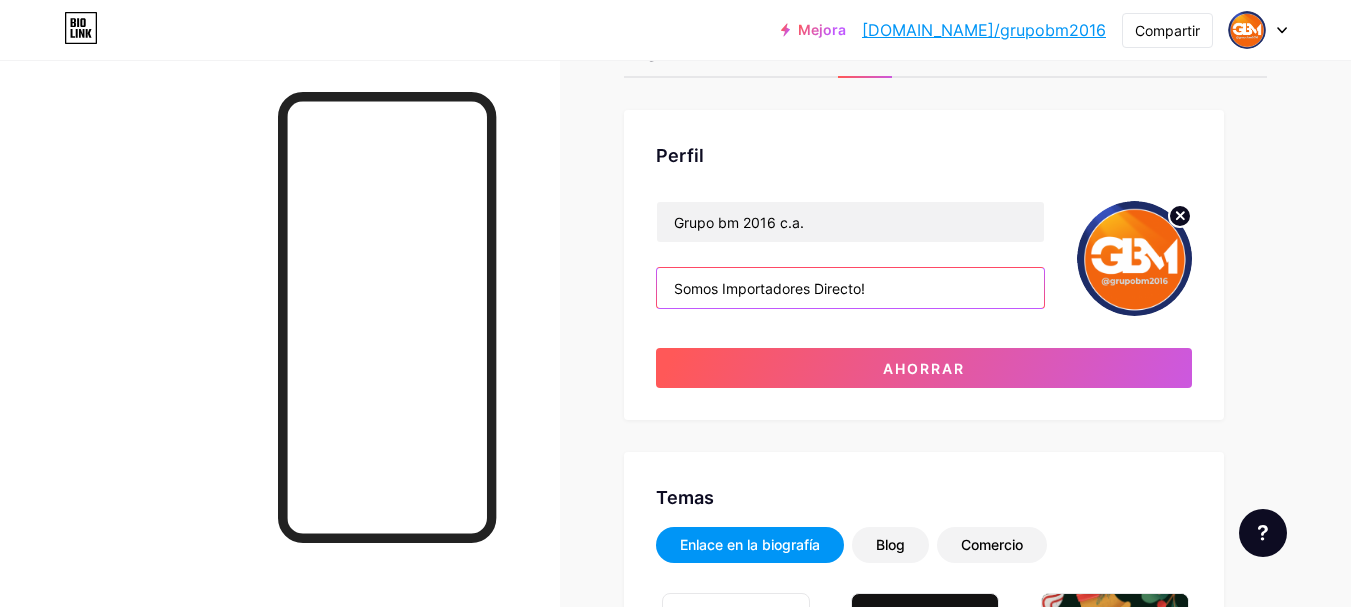 click on "Somos Importadores Directo!" at bounding box center [850, 288] 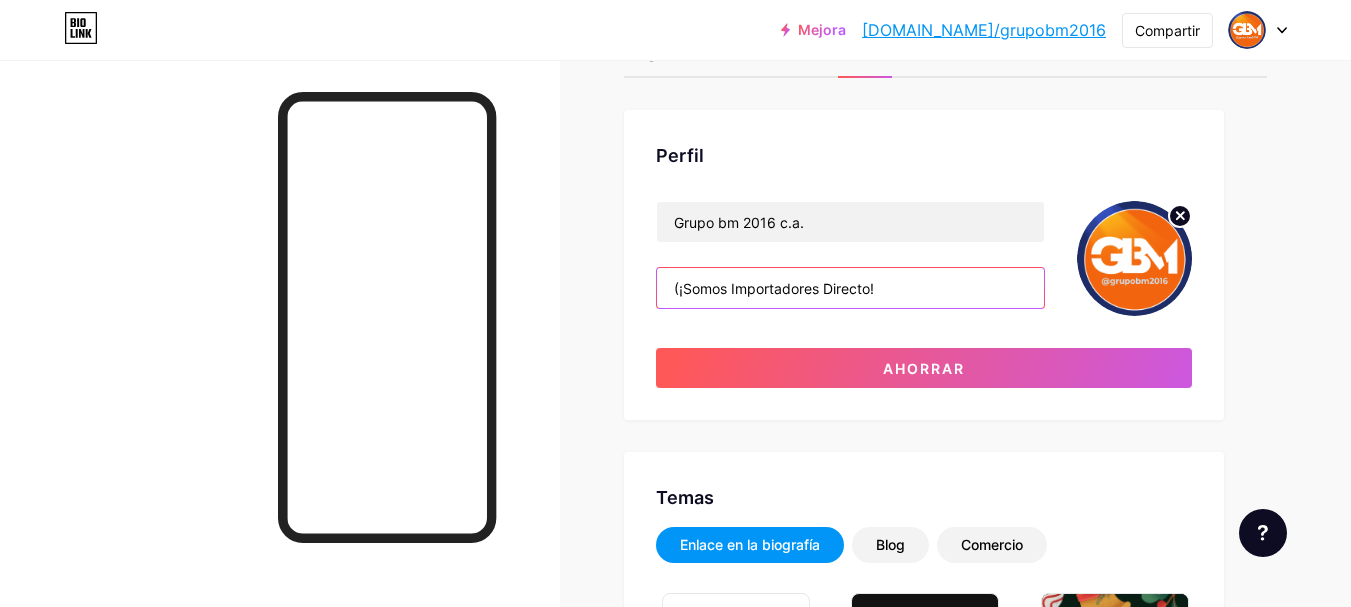 click on "(¡Somos Importadores Directo!" at bounding box center [850, 288] 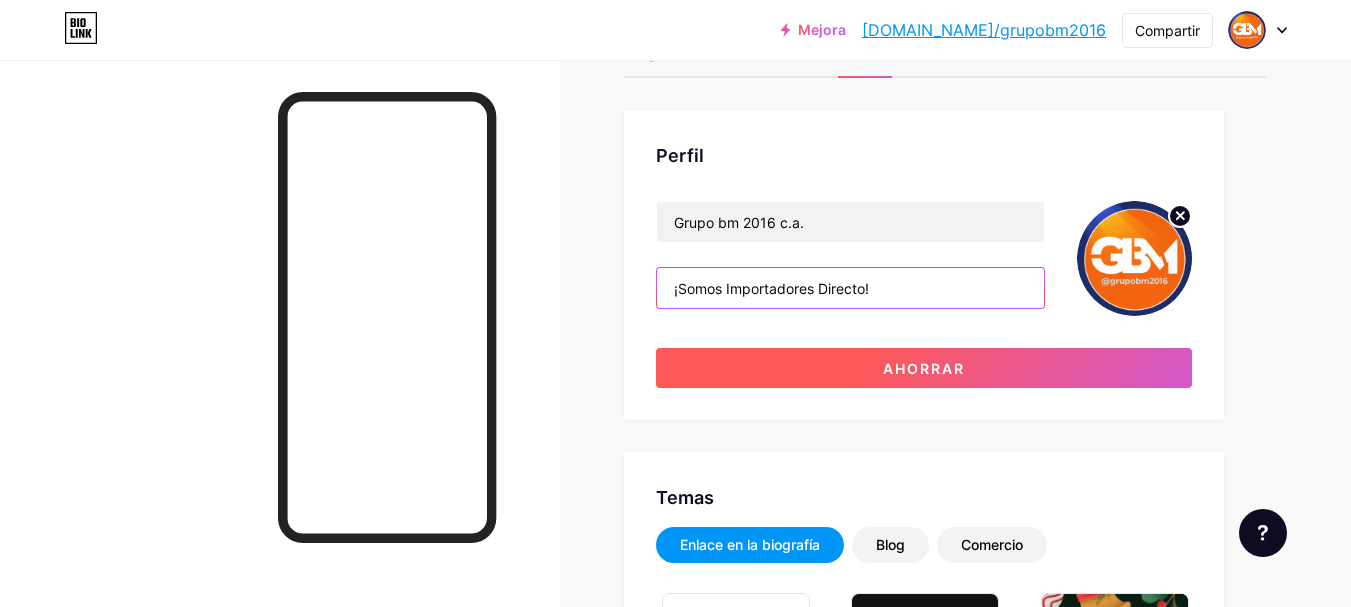 type on "¡Somos Importadores Directo!" 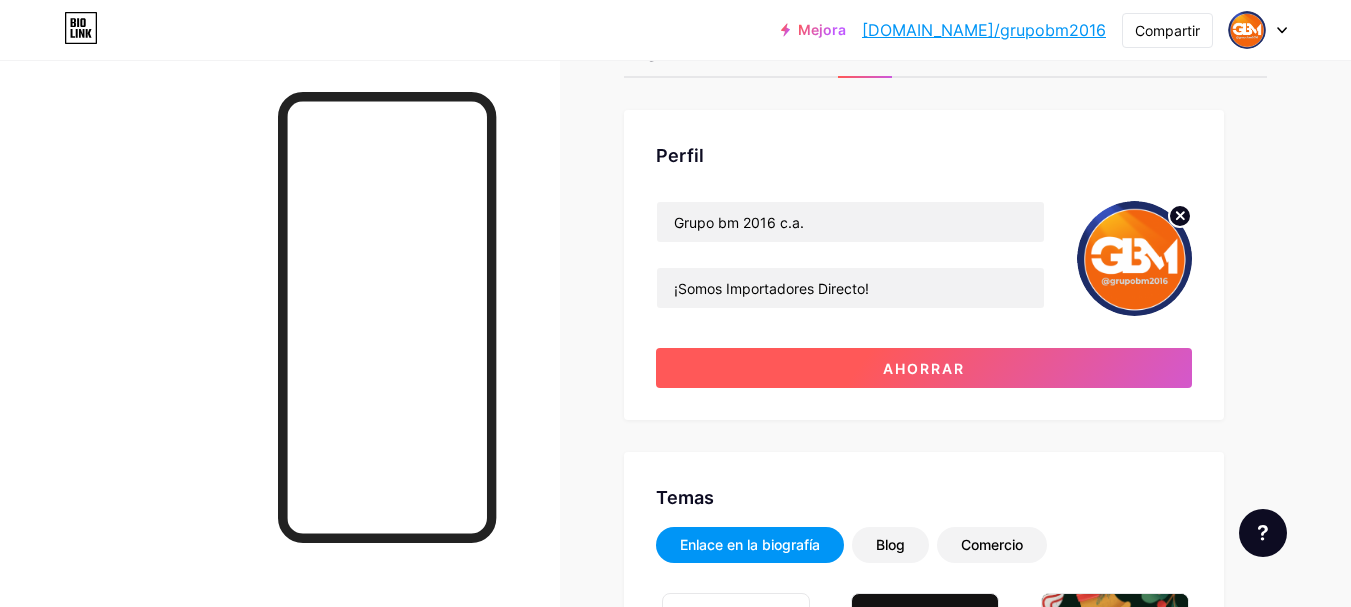 click on "Ahorrar" at bounding box center (924, 368) 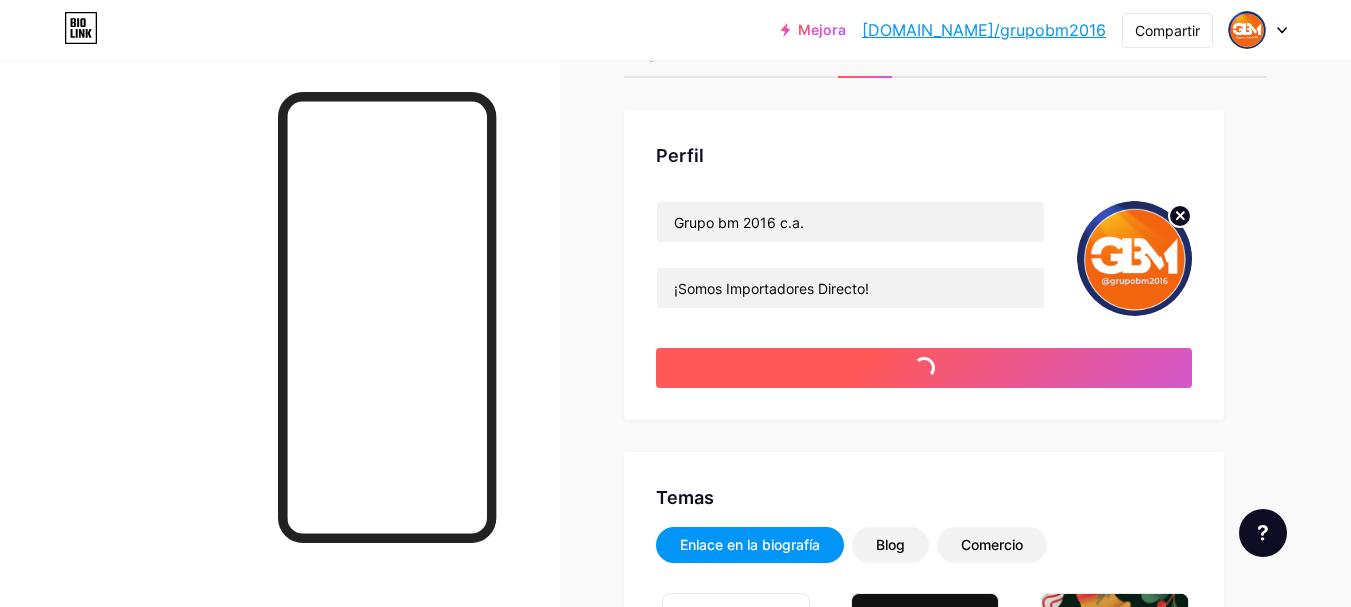 type on "#ffffff" 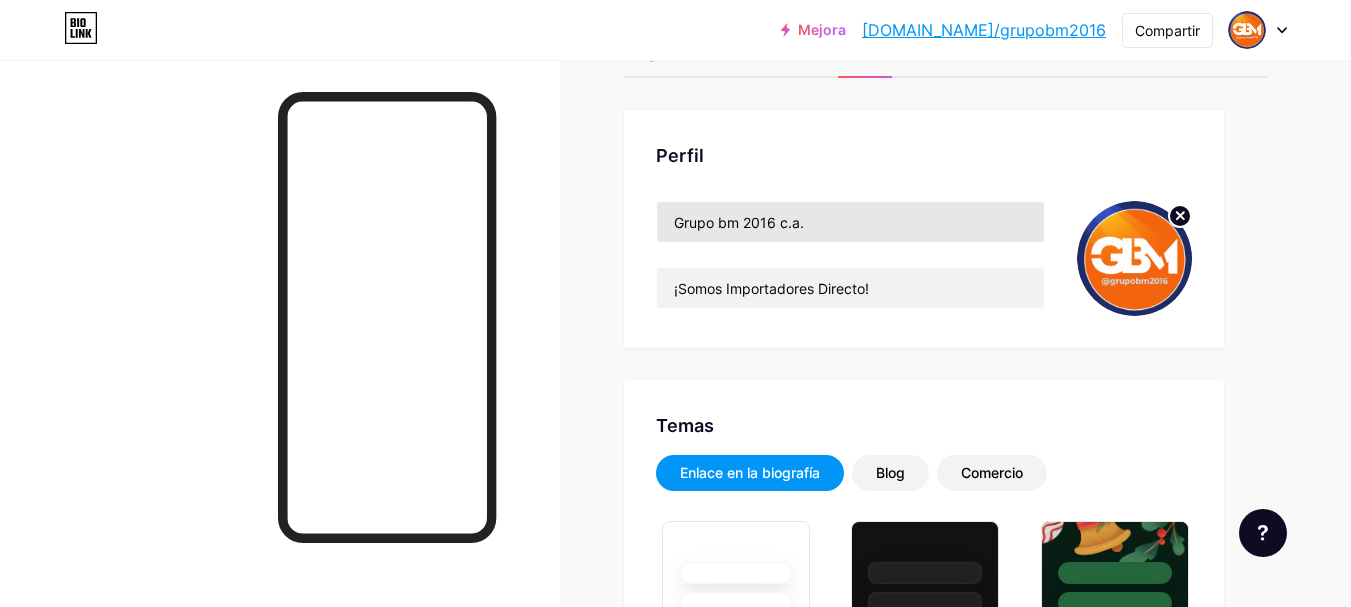 scroll, scrollTop: 0, scrollLeft: 0, axis: both 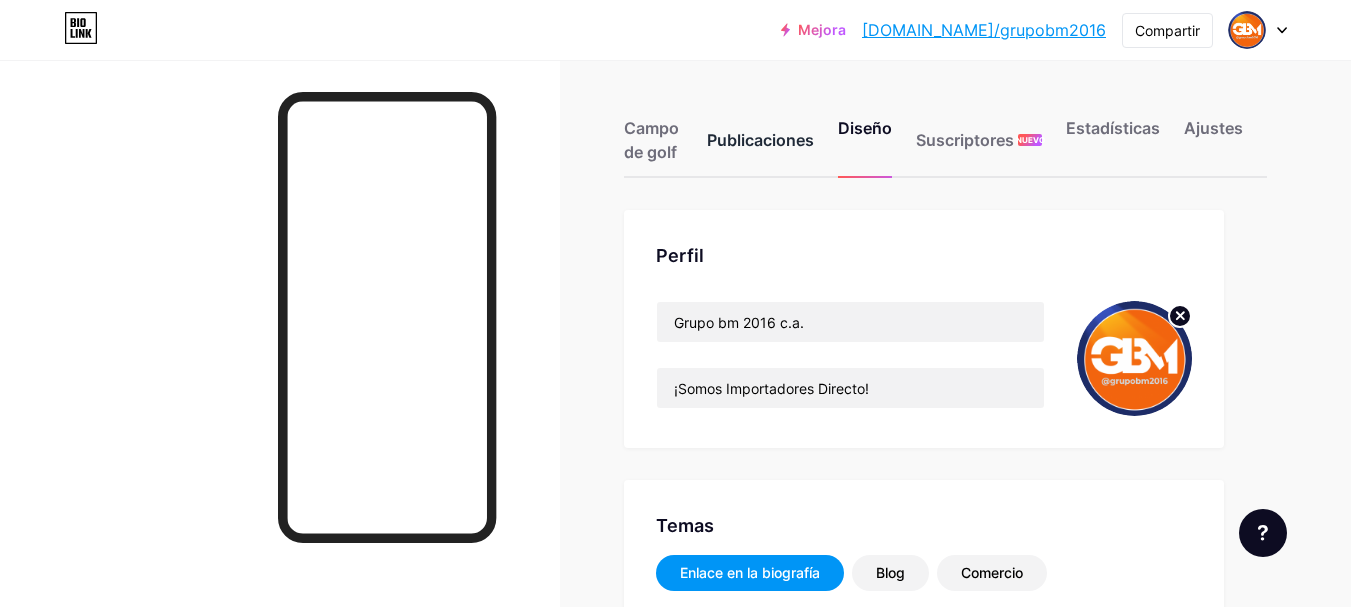 click on "Publicaciones" at bounding box center [760, 140] 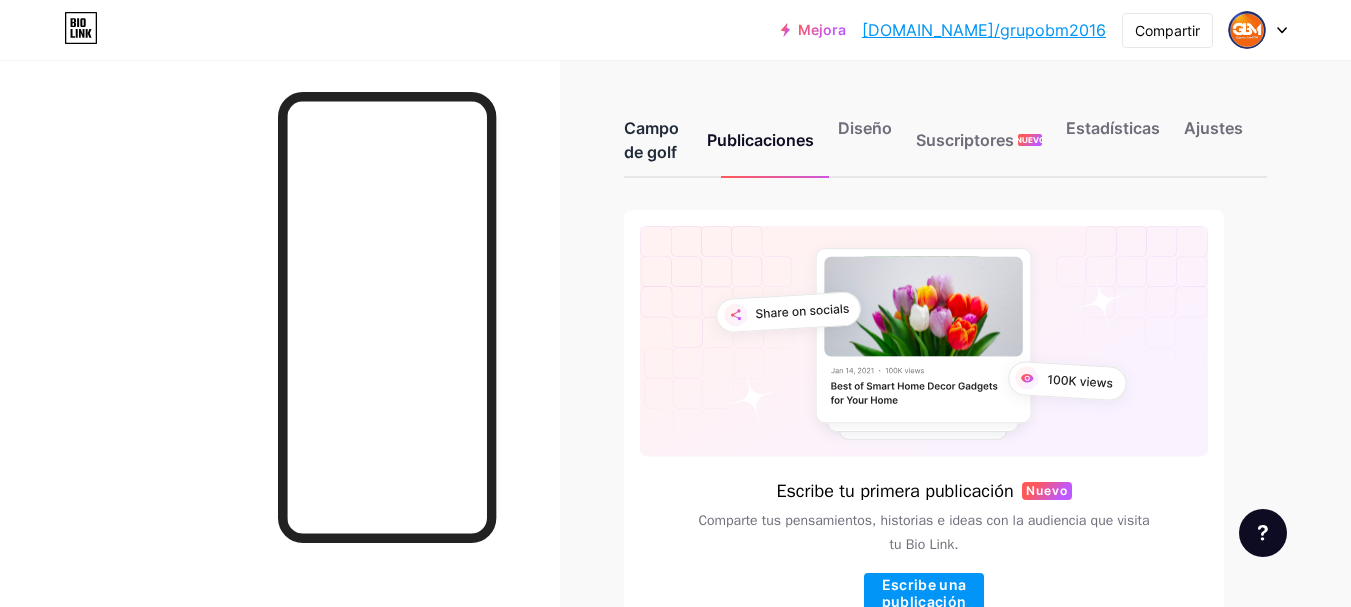 click on "Campo de golf" at bounding box center (653, 146) 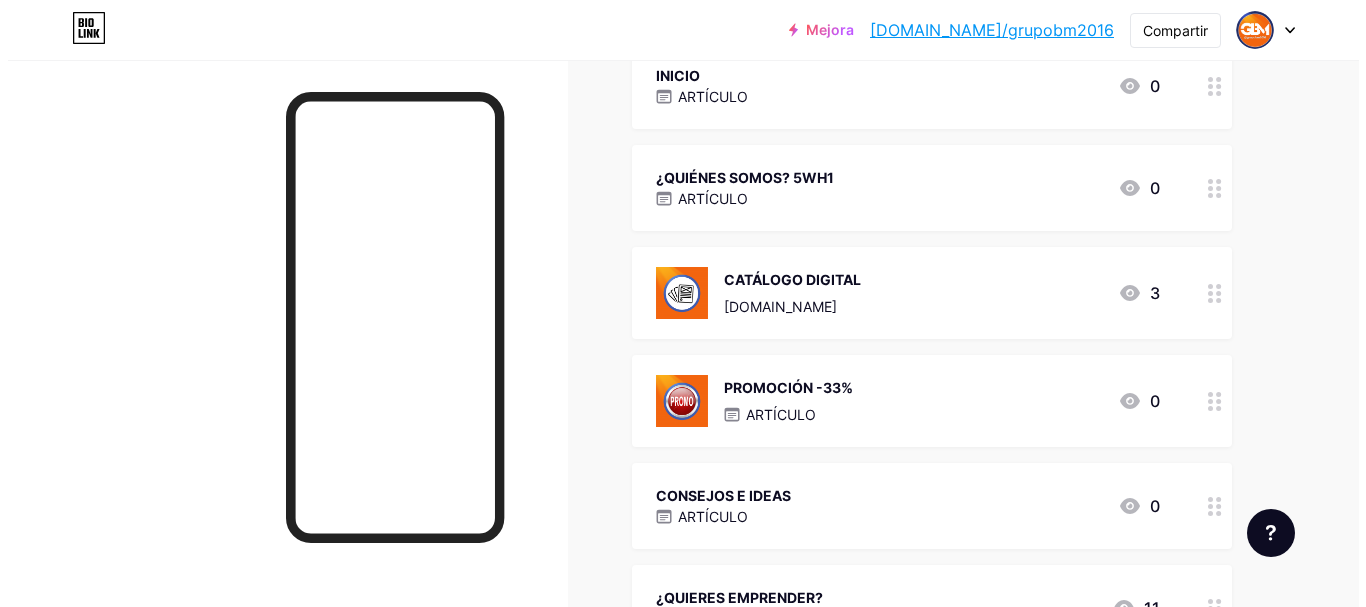 scroll, scrollTop: 300, scrollLeft: 0, axis: vertical 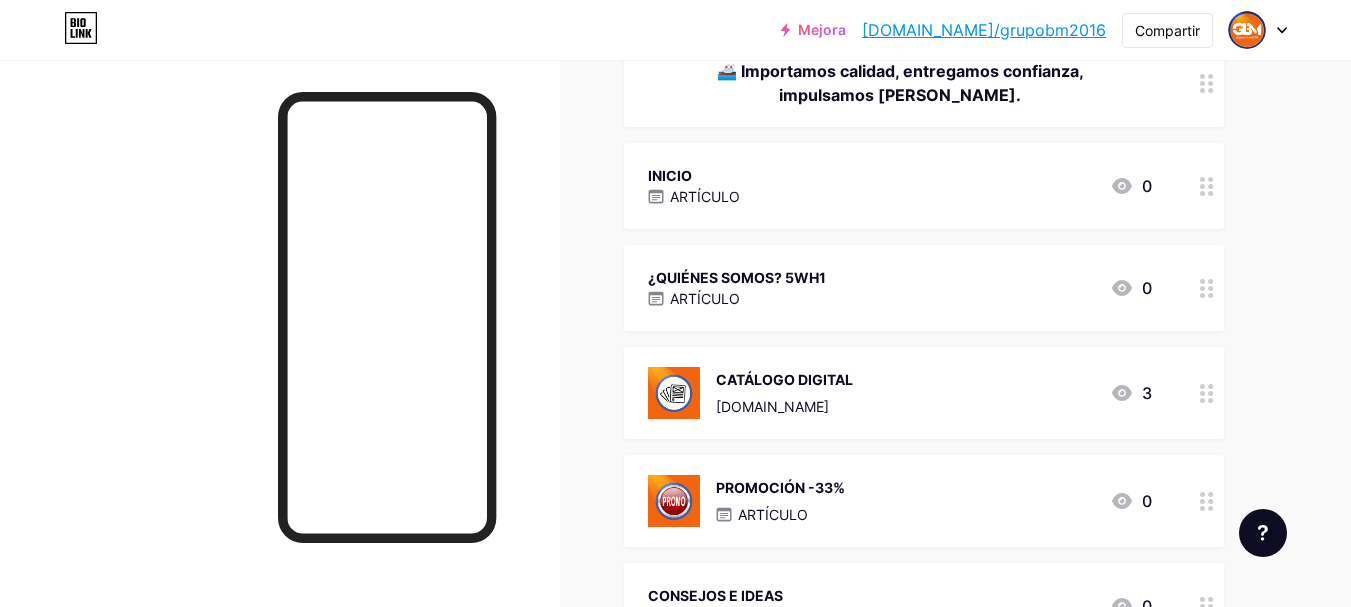 click on "INICIO
ARTÍCULO
0" at bounding box center [900, 186] 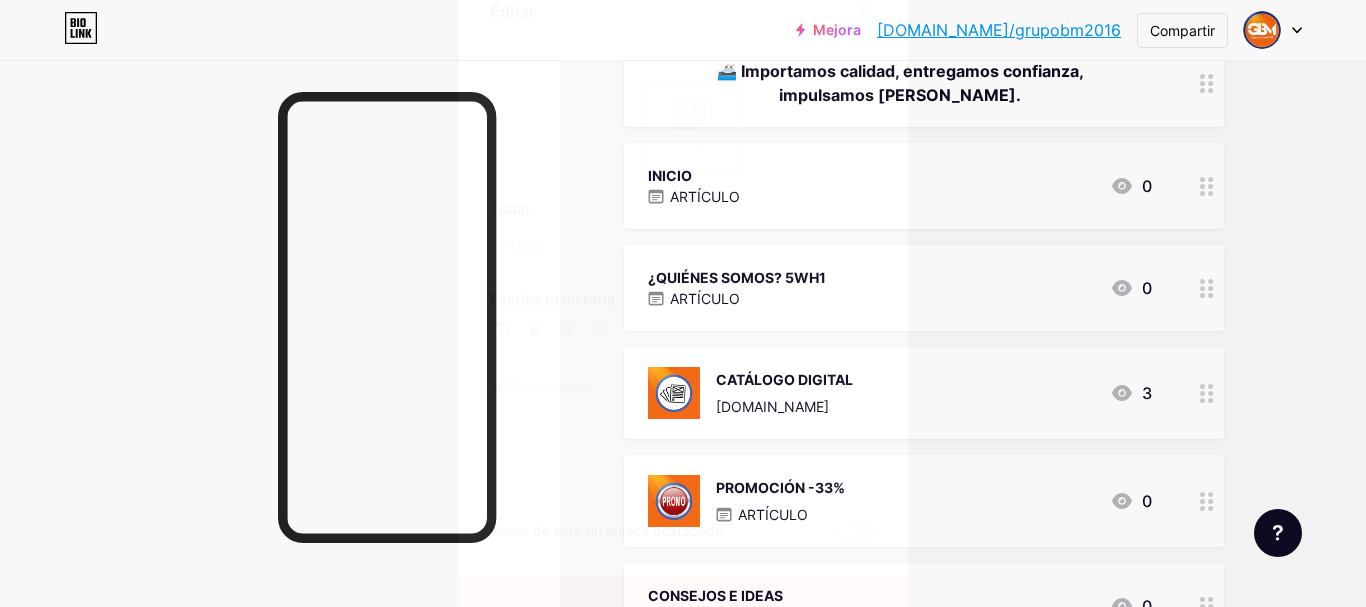 type on "INICIO" 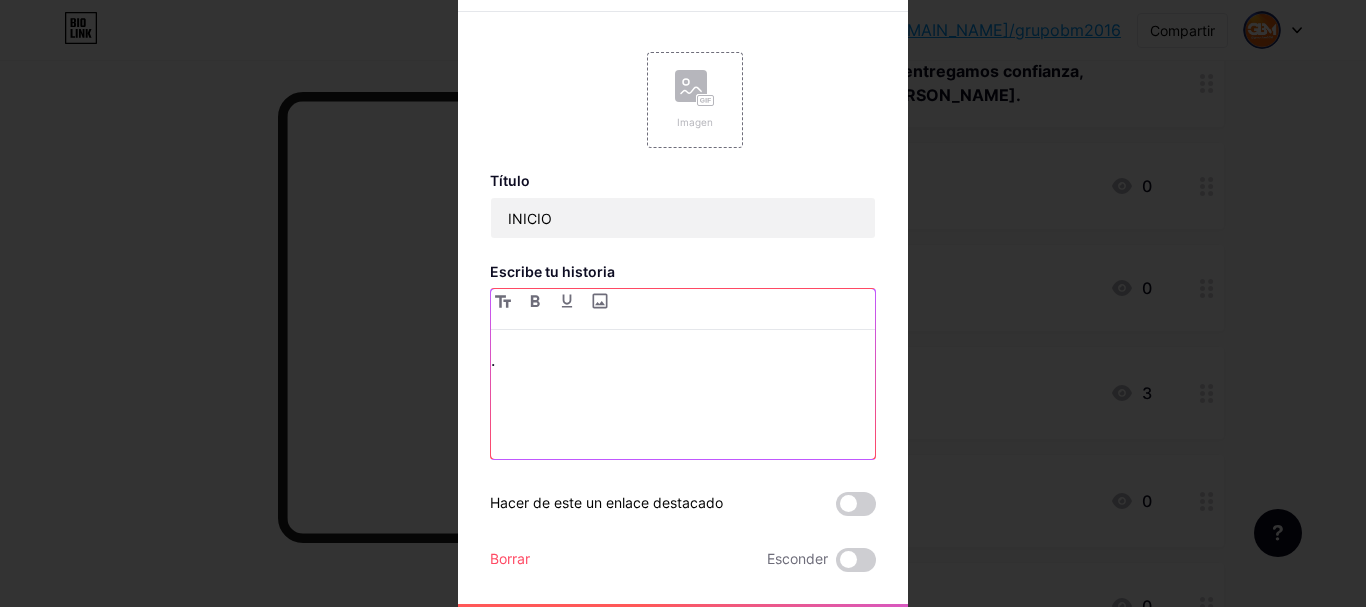 click on "." at bounding box center (683, 360) 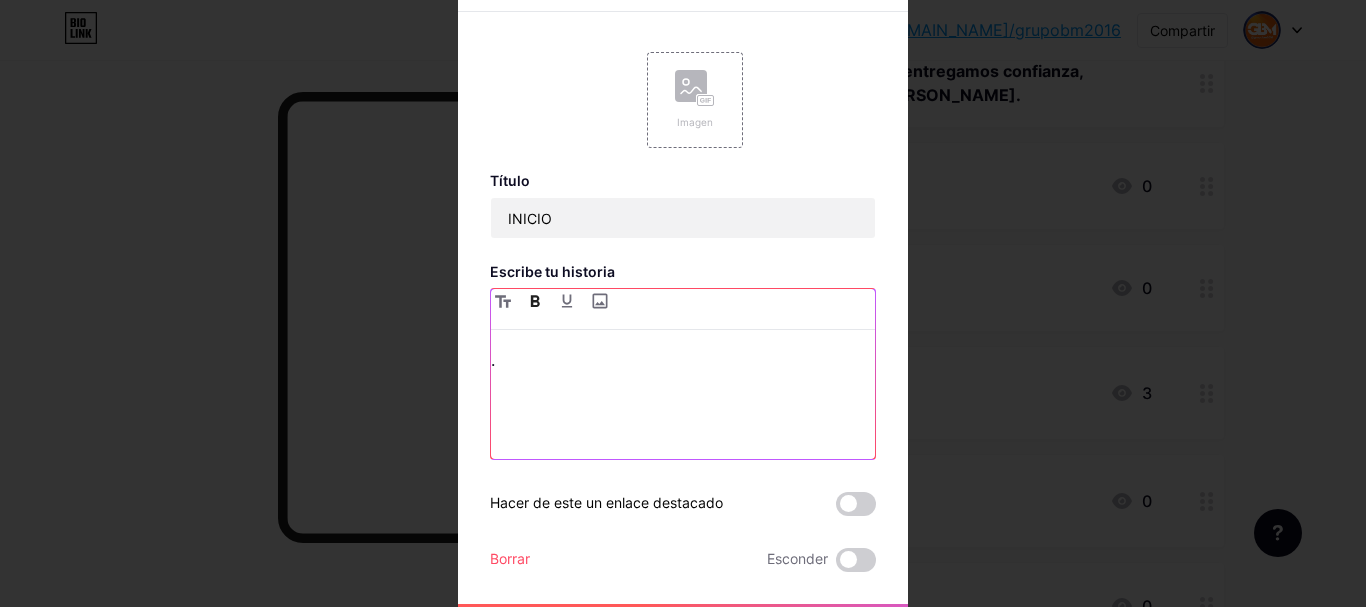 click at bounding box center [535, 301] 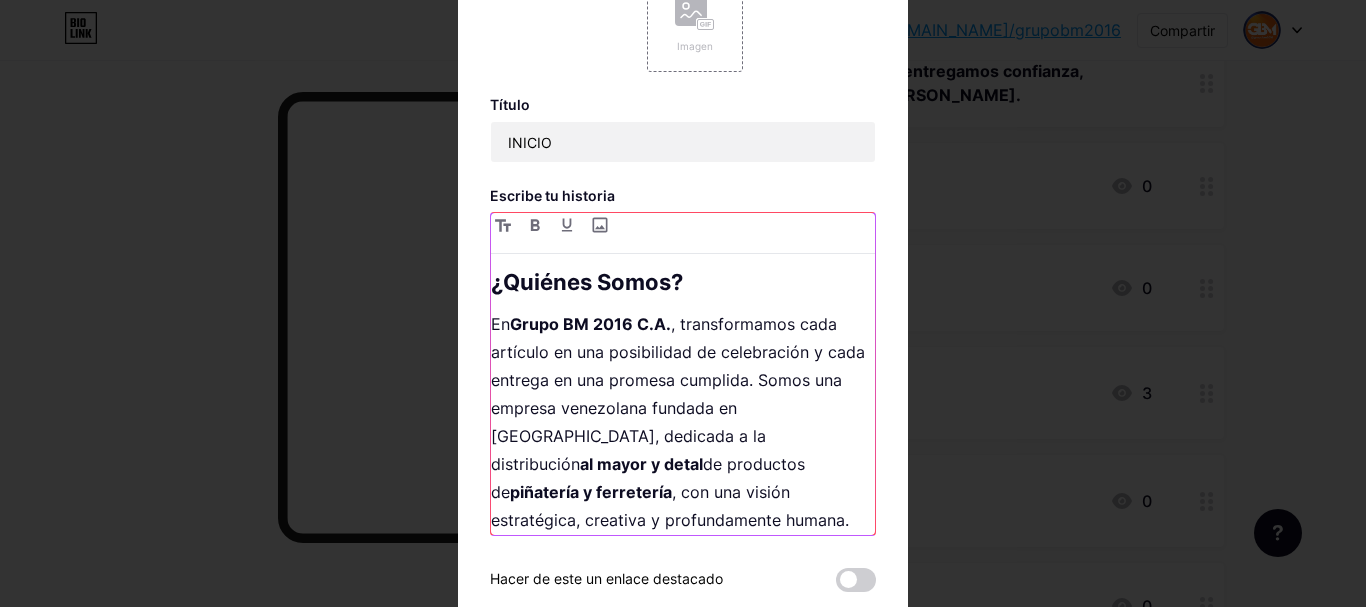 scroll, scrollTop: 411, scrollLeft: 0, axis: vertical 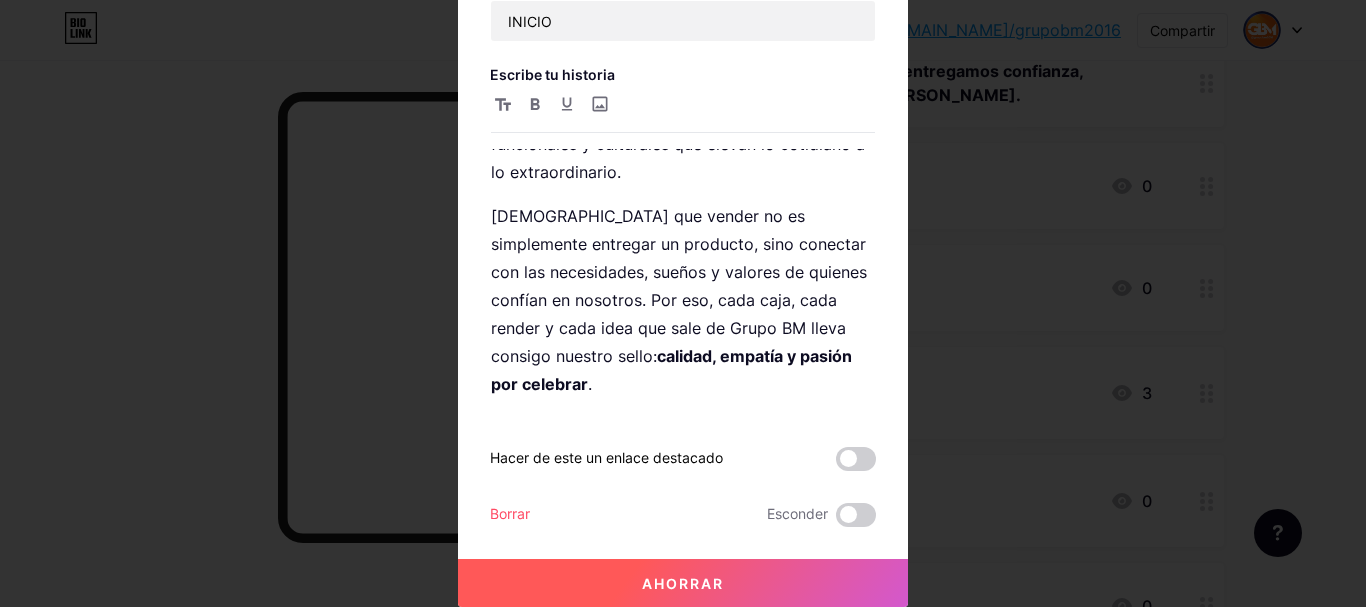 click on "Ahorrar" at bounding box center [683, 583] 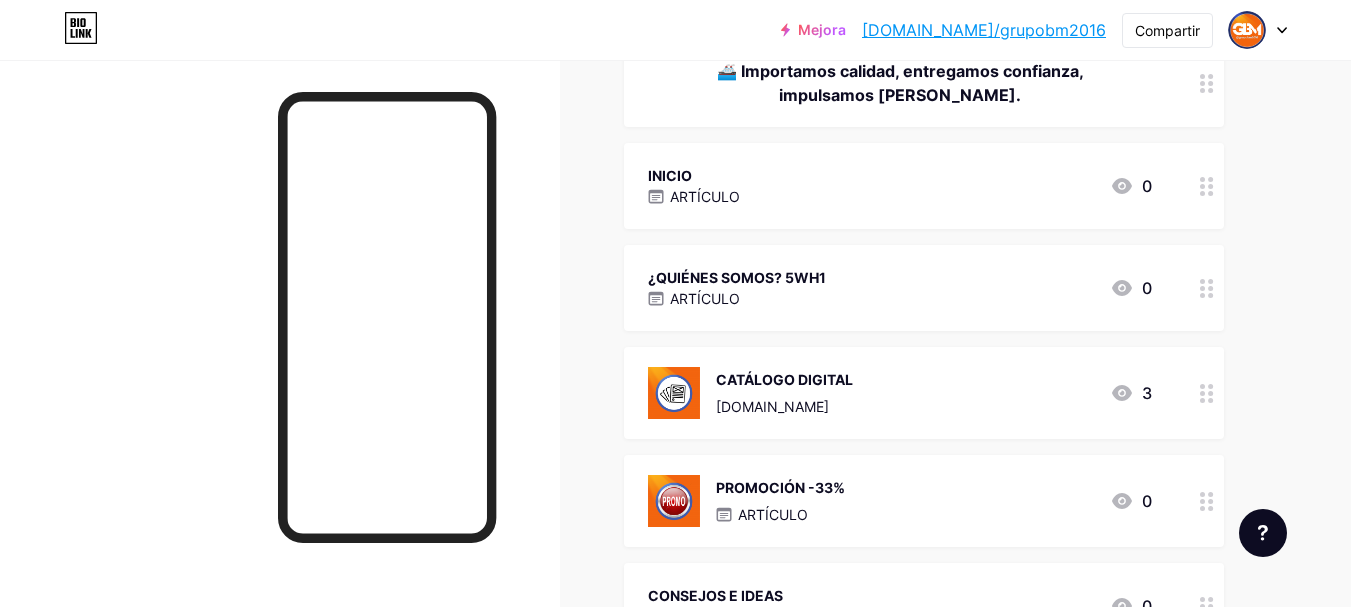 click on "INICIO
ARTÍCULO
0" at bounding box center (900, 186) 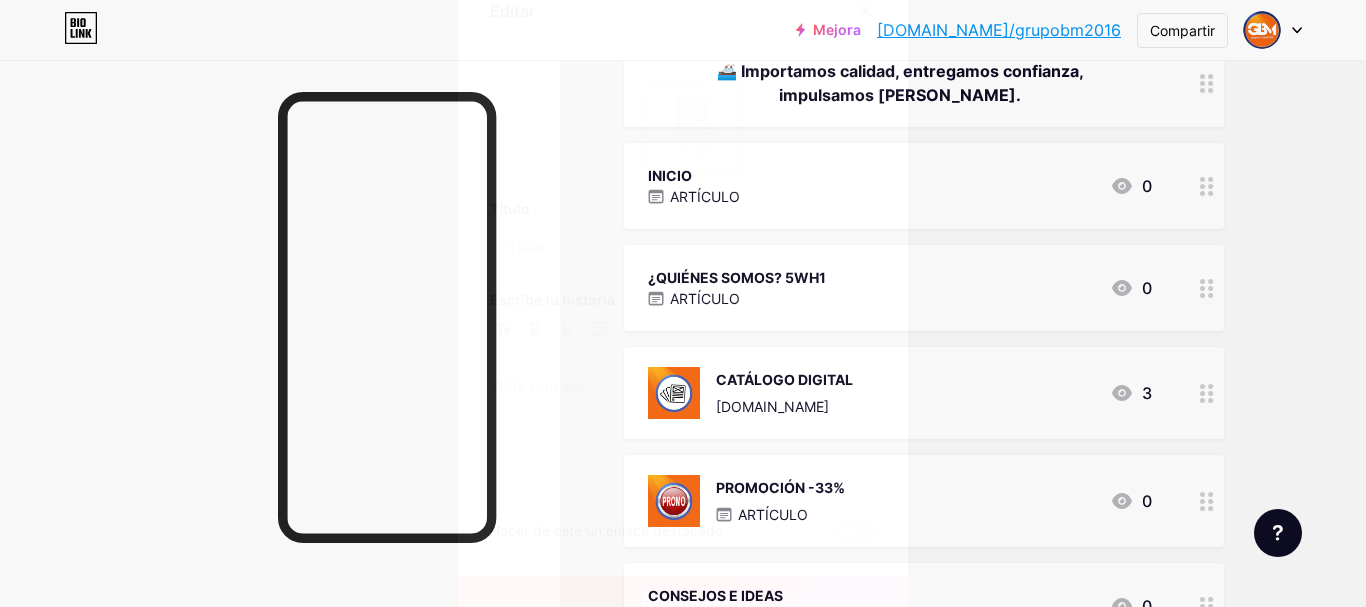 type on "INICIO" 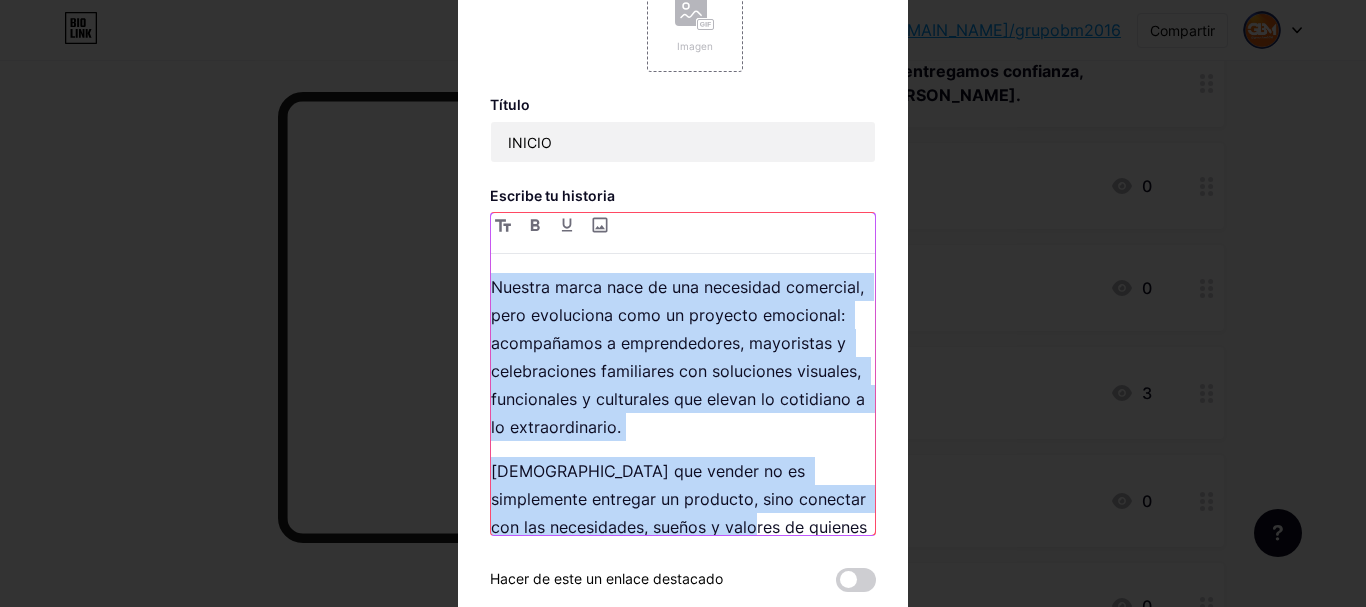 scroll, scrollTop: 411, scrollLeft: 0, axis: vertical 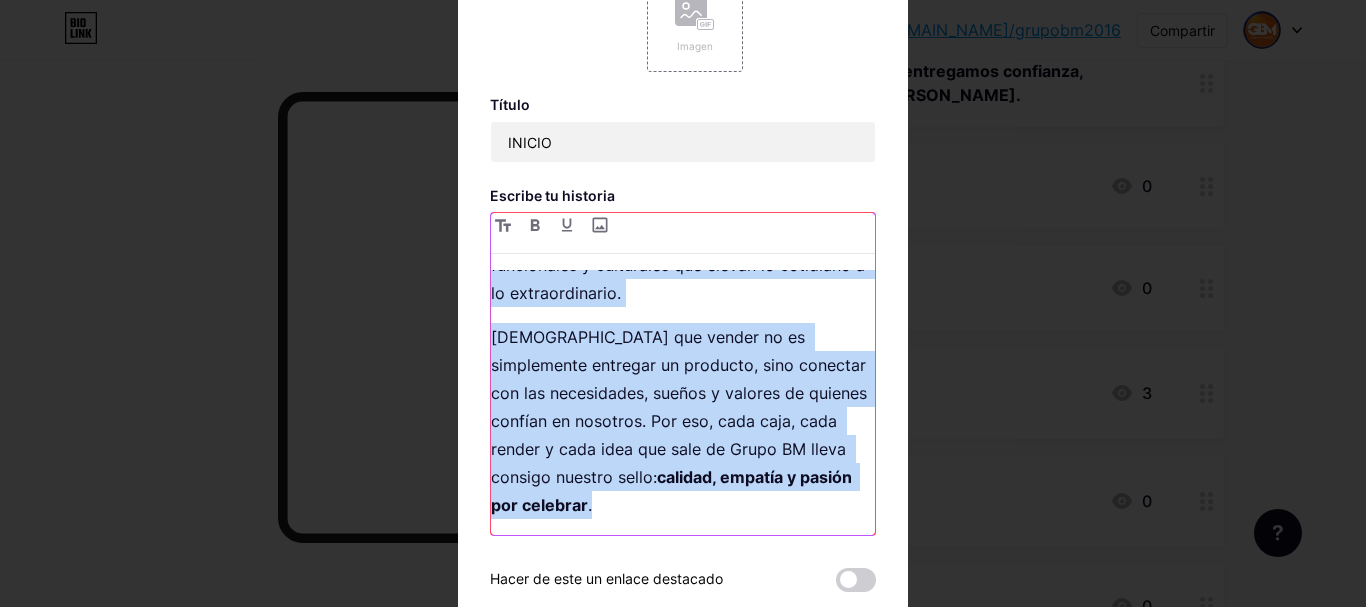 drag, startPoint x: 485, startPoint y: 283, endPoint x: 773, endPoint y: 530, distance: 379.41138 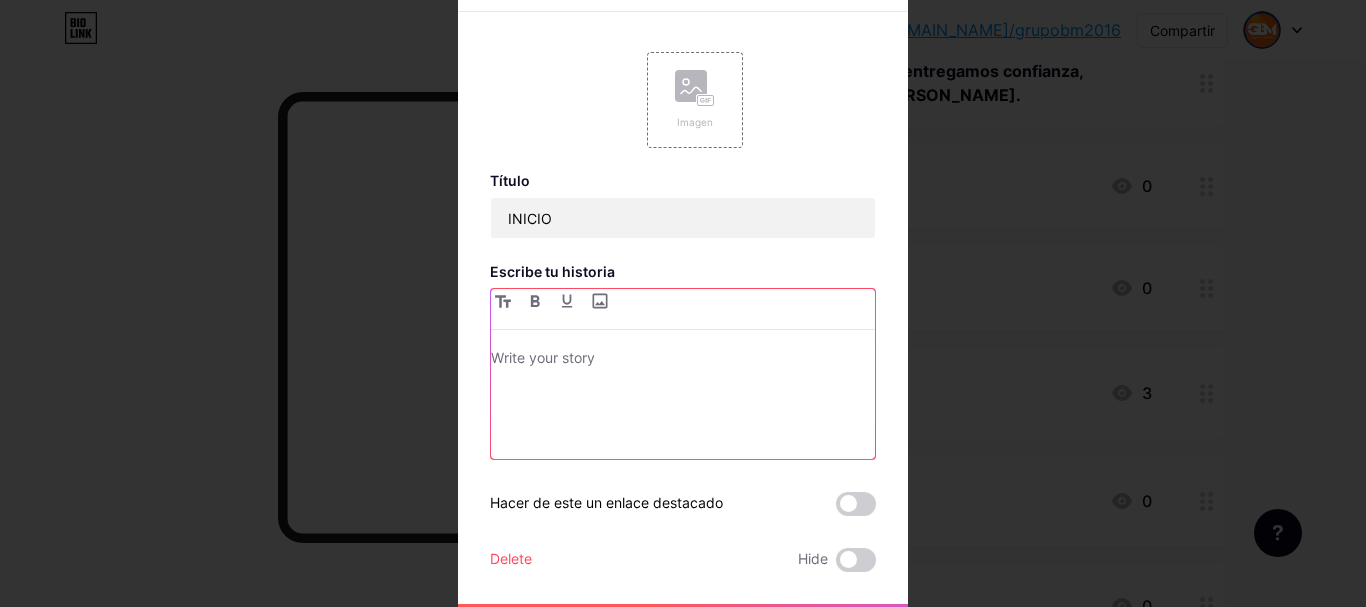 scroll, scrollTop: 0, scrollLeft: 0, axis: both 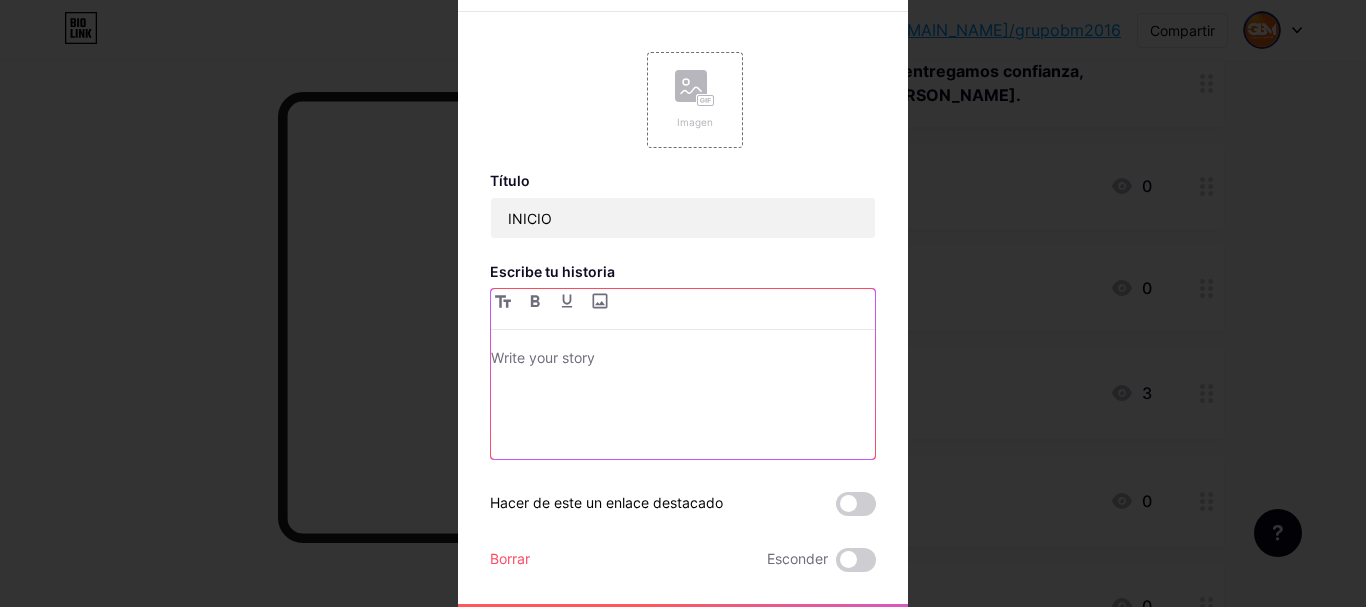 type 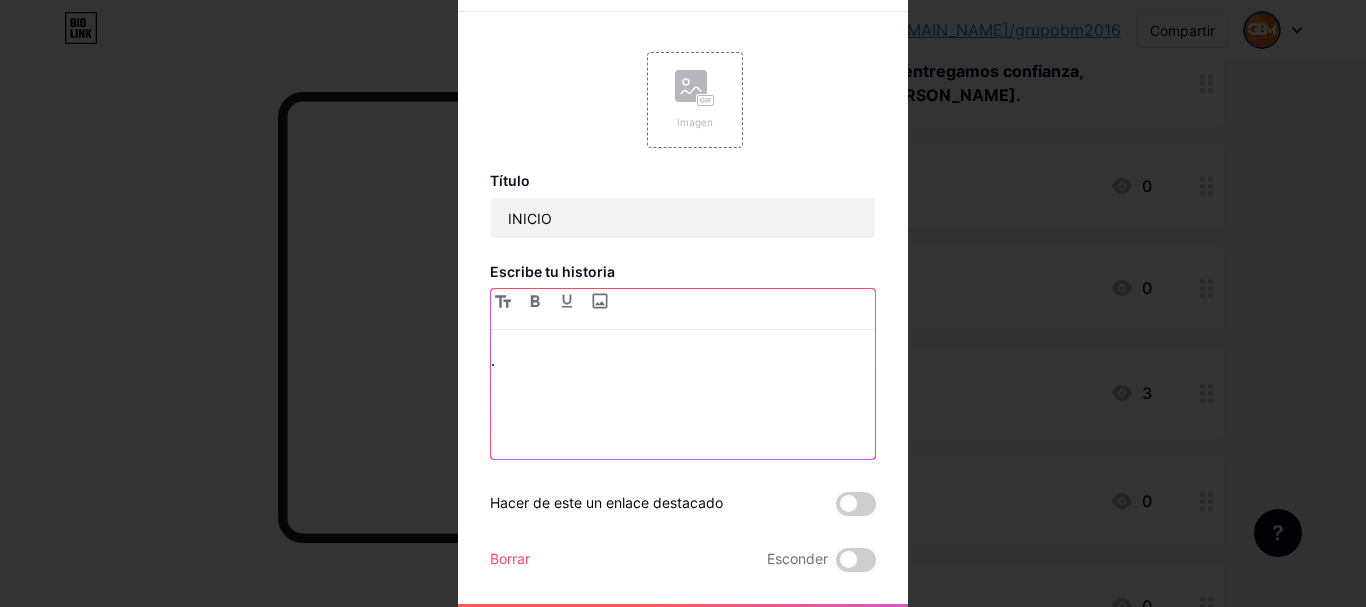 scroll, scrollTop: 45, scrollLeft: 0, axis: vertical 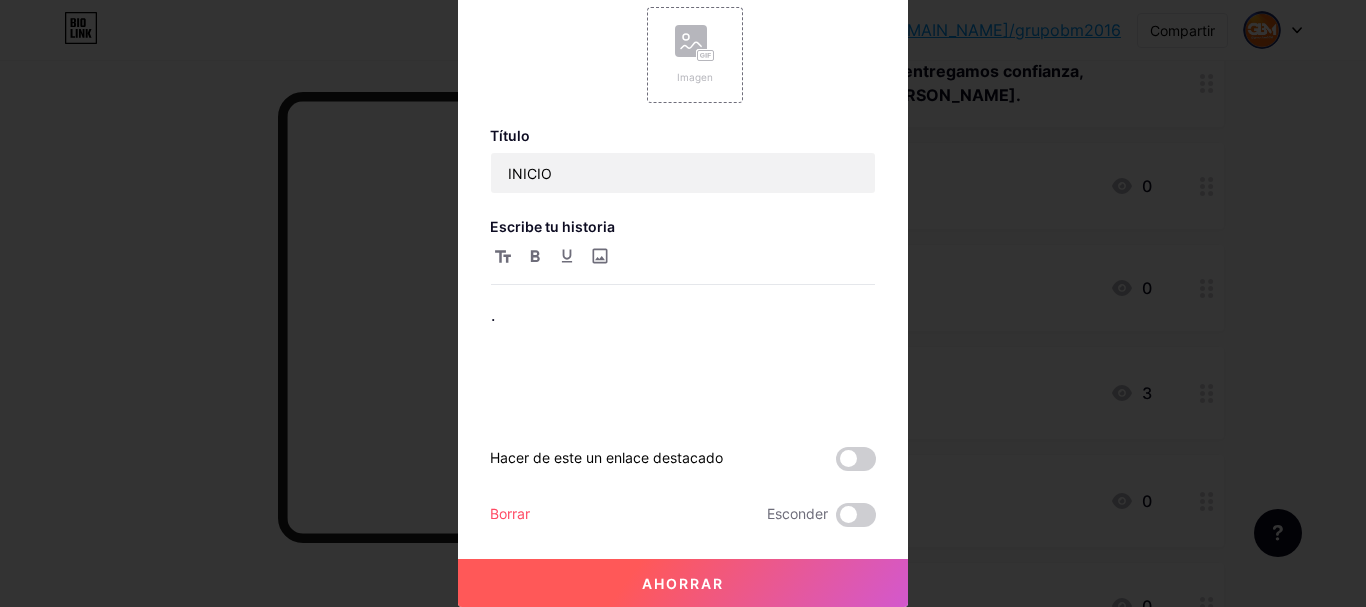 click on "Ahorrar" at bounding box center [683, 583] 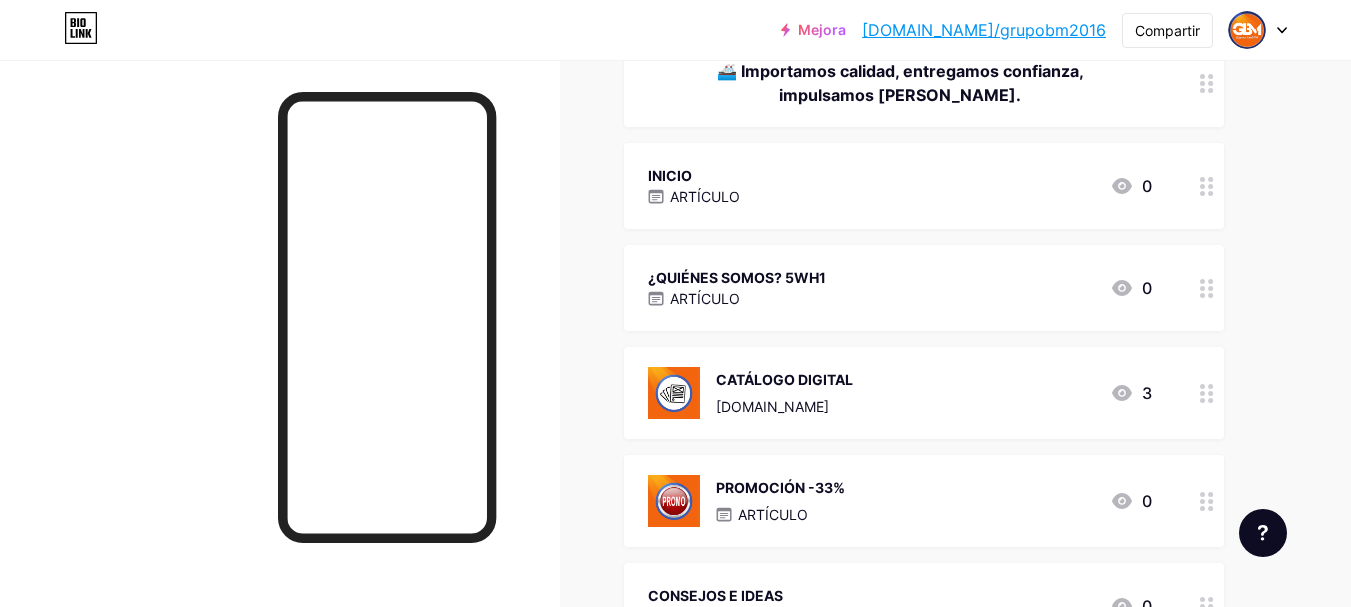 click on "¿QUIÉNES SOMOS? 5WH1" at bounding box center [737, 277] 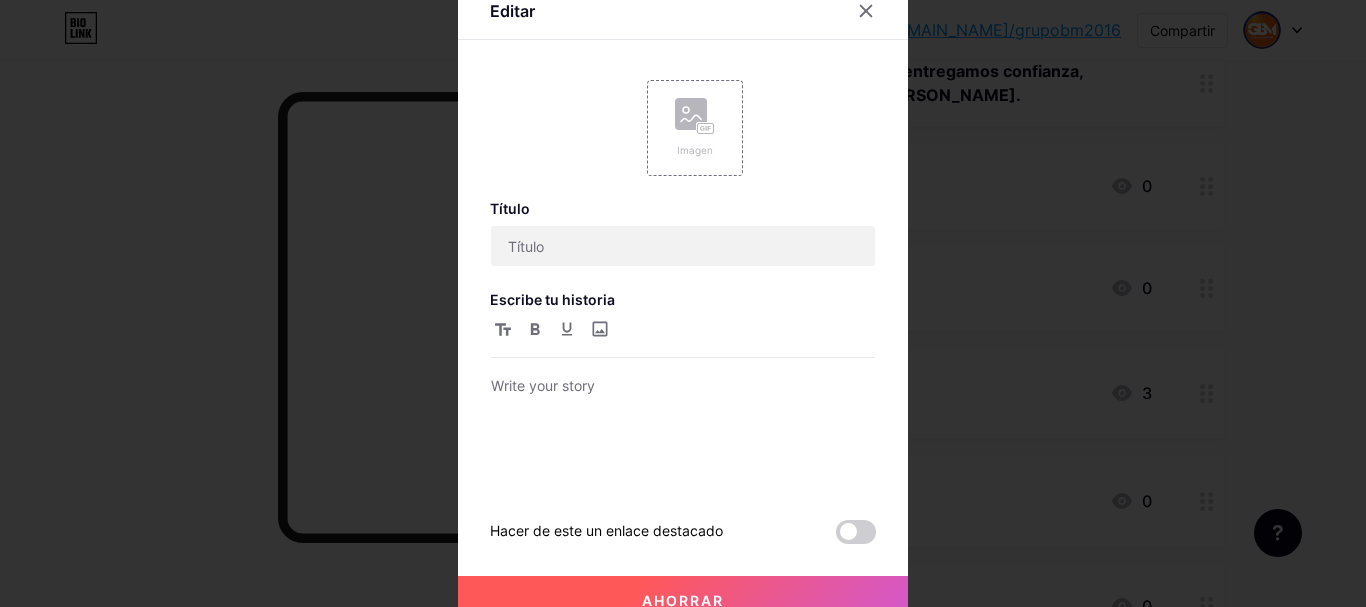 type on "QUIENES SOMOS? 5WH1" 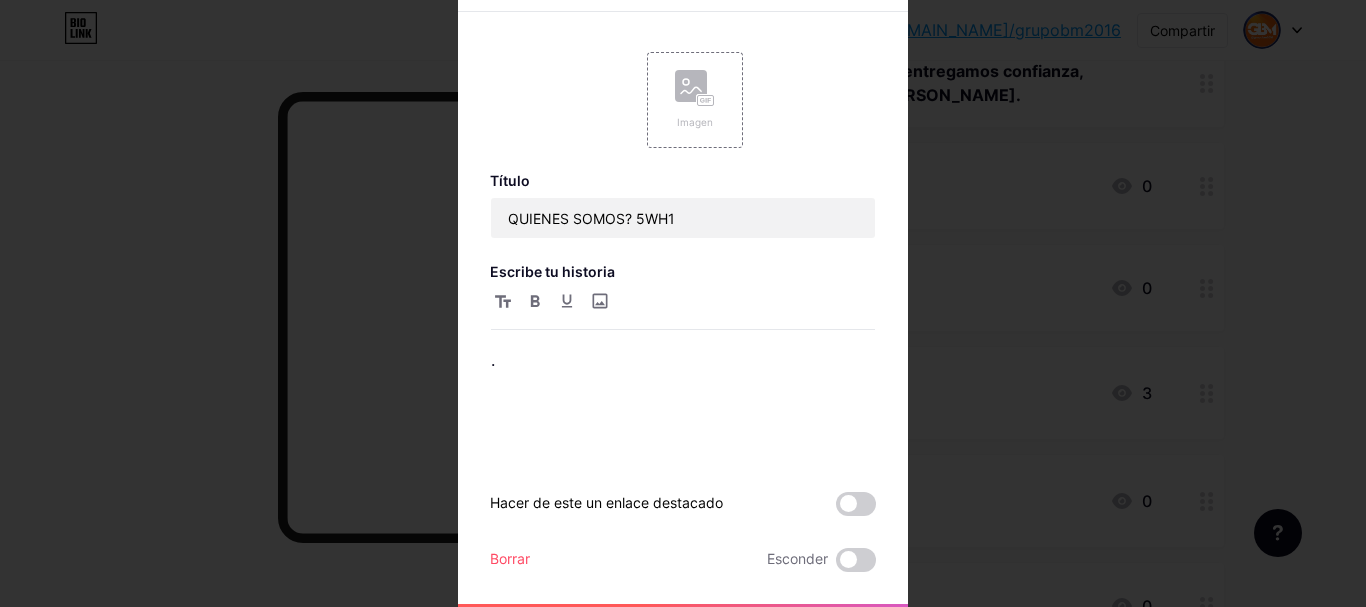 click on "Escribe tu historia" at bounding box center (552, 271) 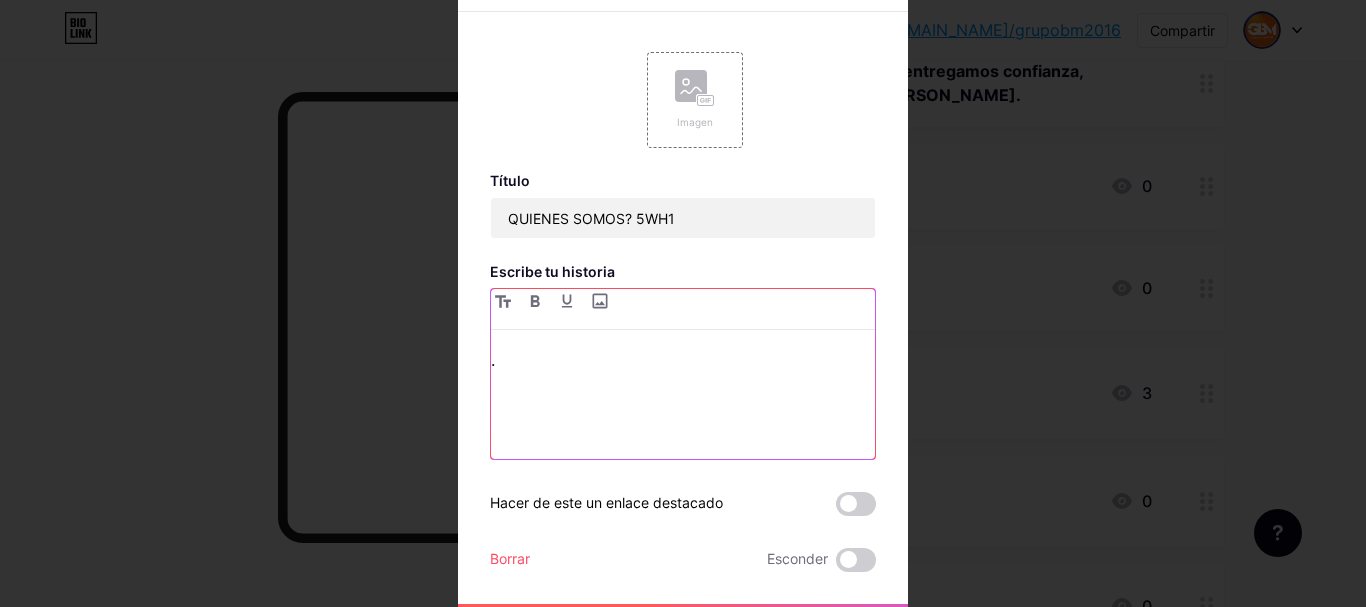 click on "." at bounding box center (683, 360) 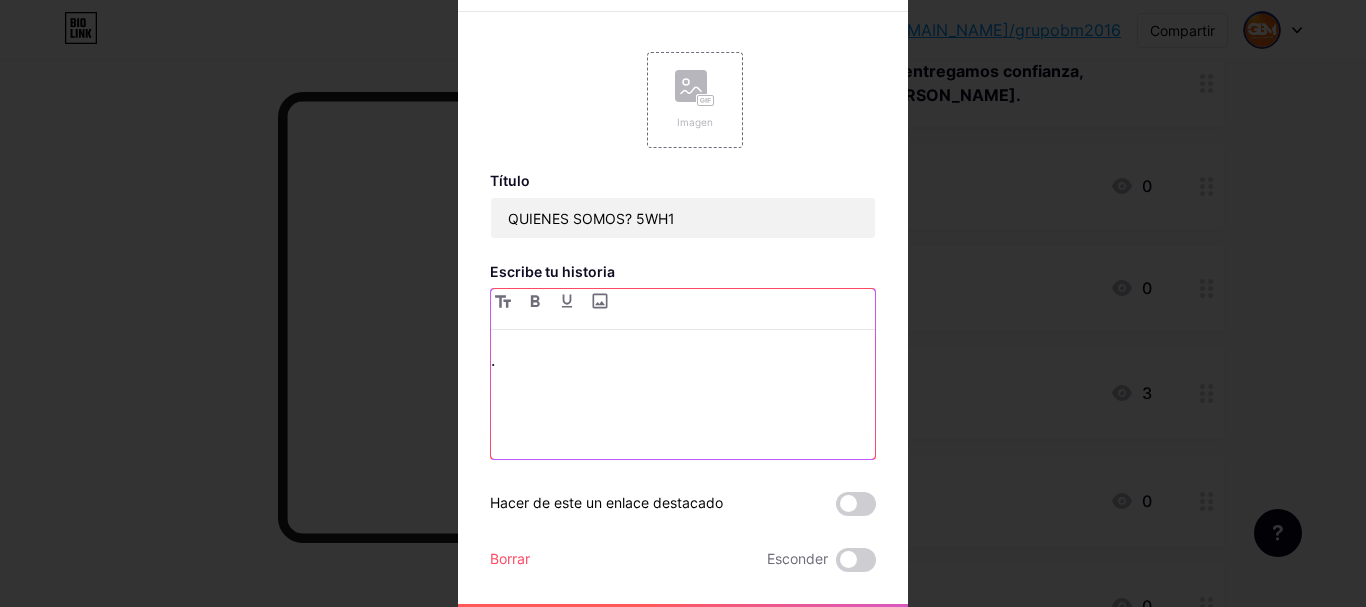 type 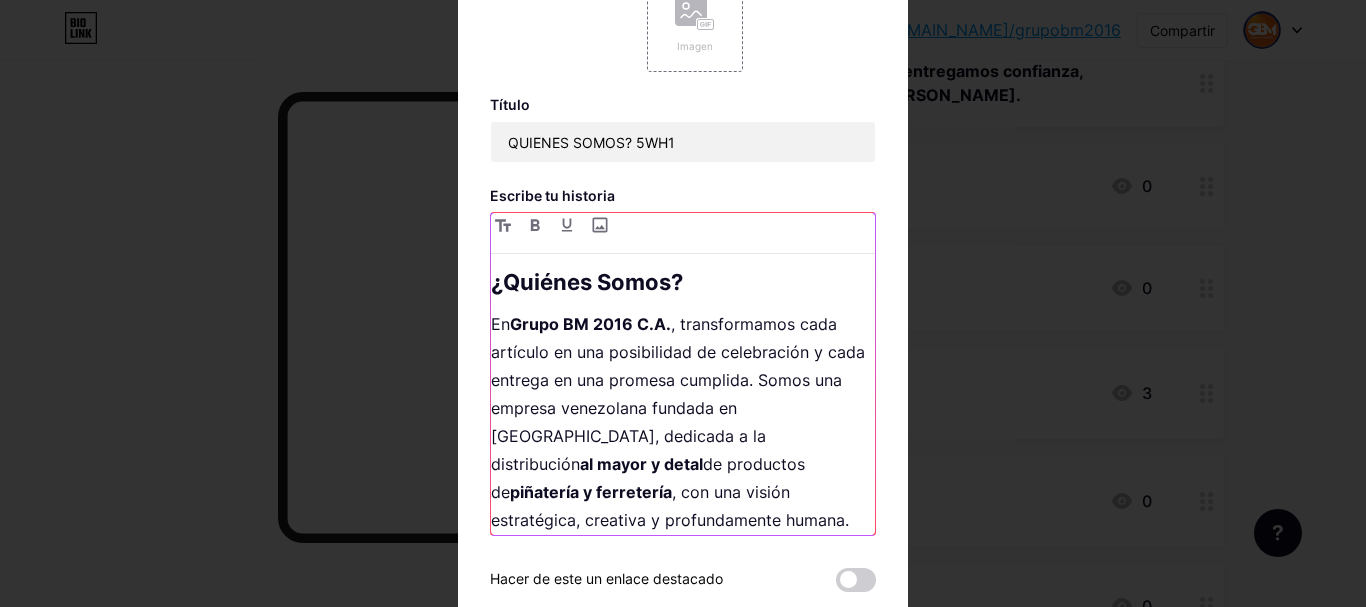 scroll, scrollTop: 411, scrollLeft: 0, axis: vertical 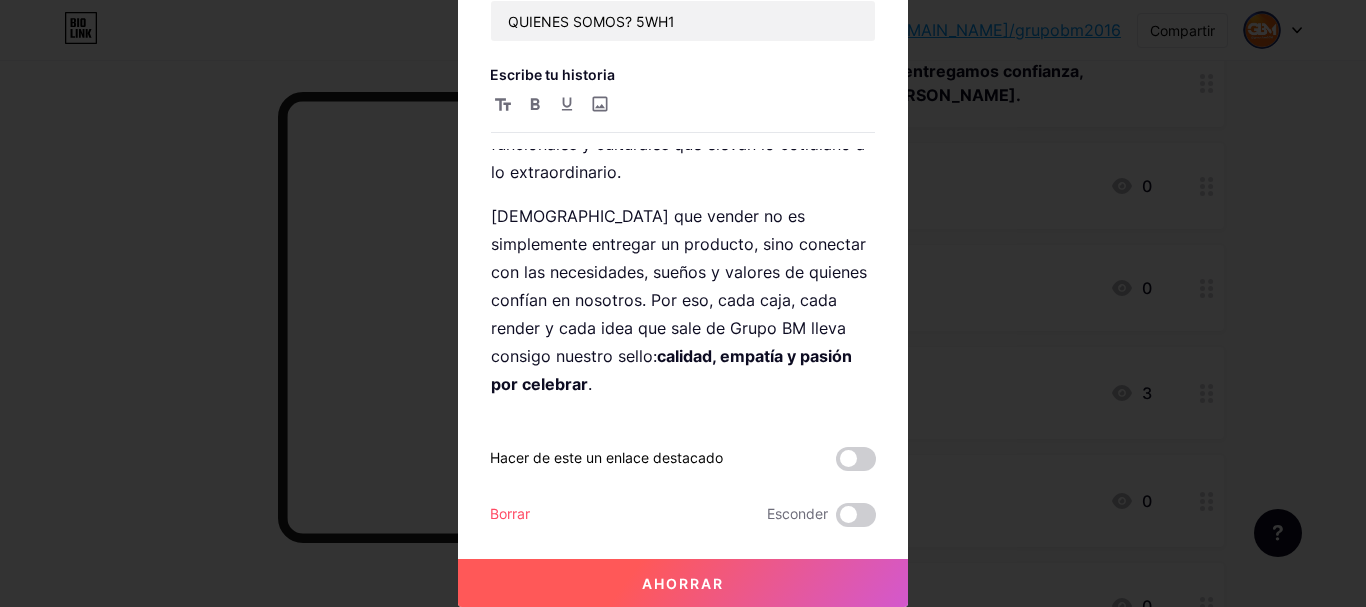 click on "Ahorrar" at bounding box center [683, 583] 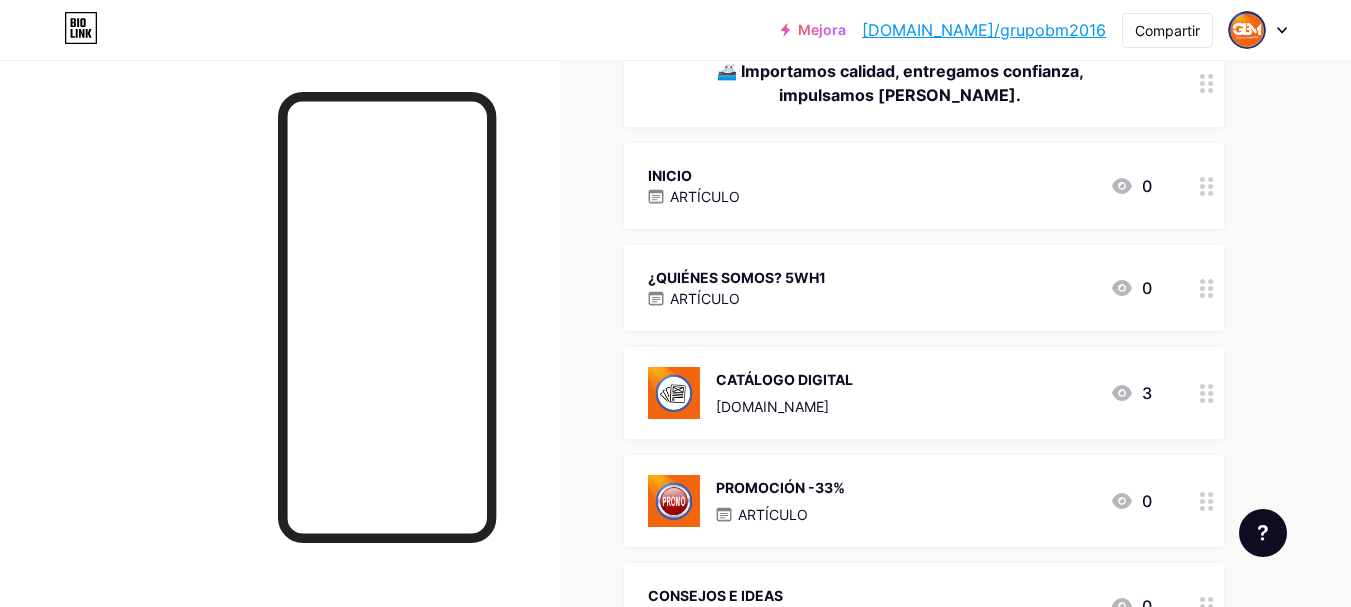 click on "ARTÍCULO" at bounding box center (737, 298) 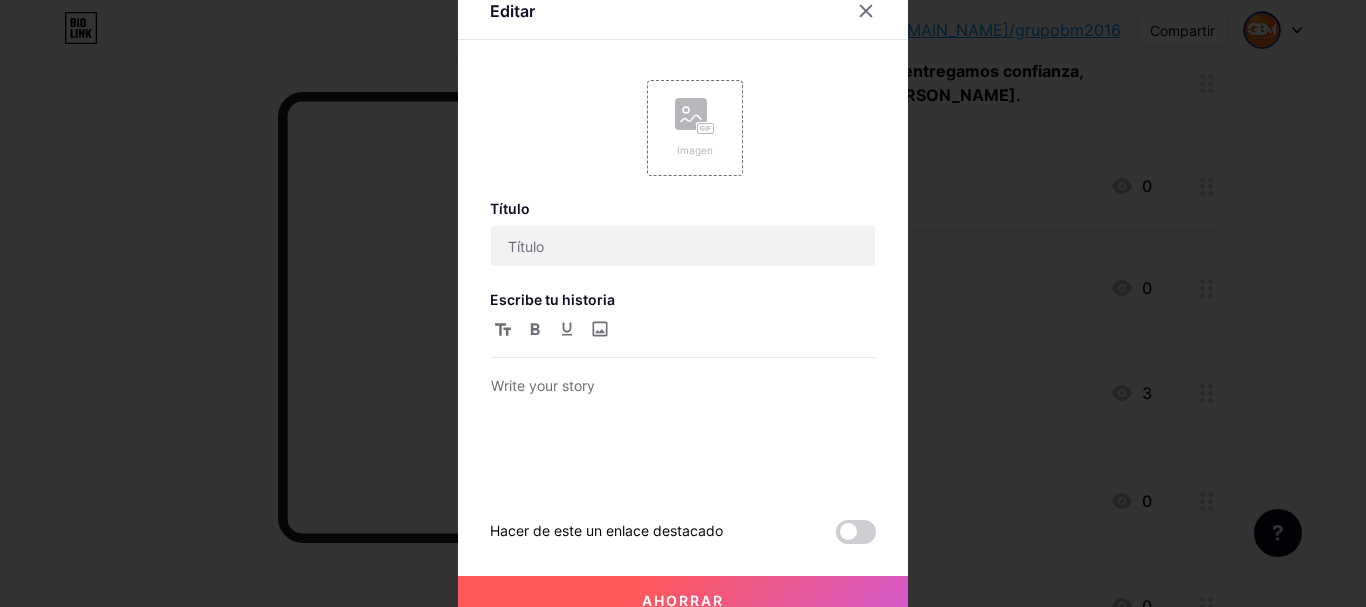 type on "QUIENES SOMOS? 5WH1" 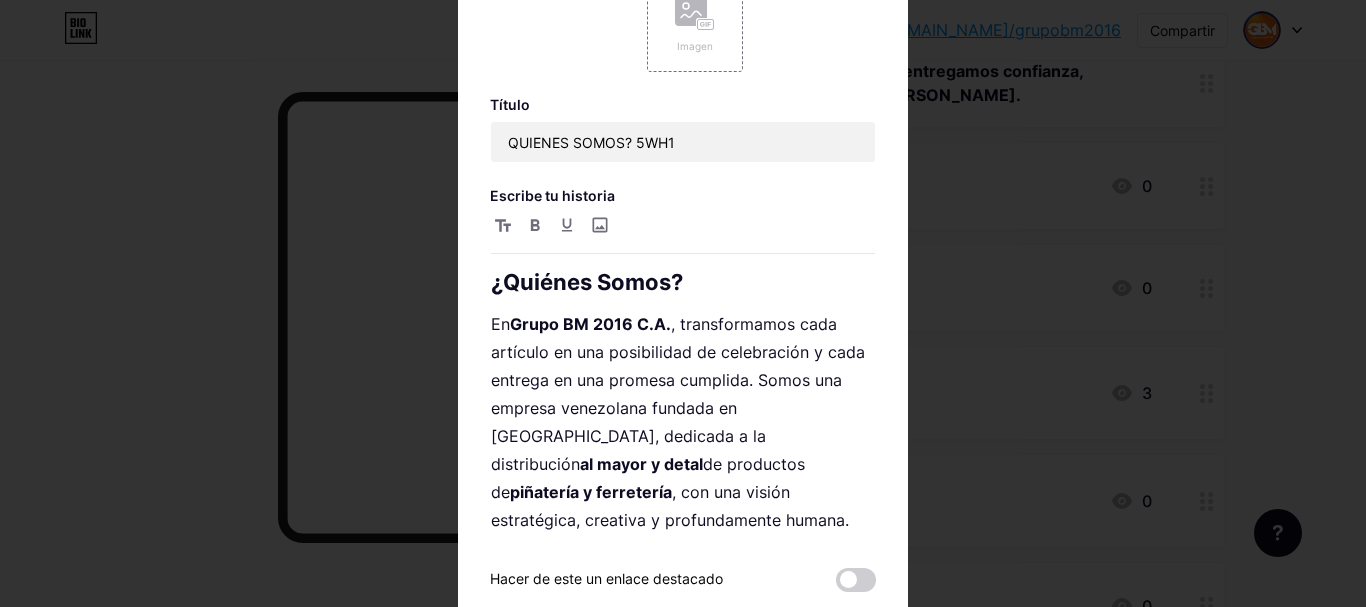 scroll, scrollTop: 411, scrollLeft: 0, axis: vertical 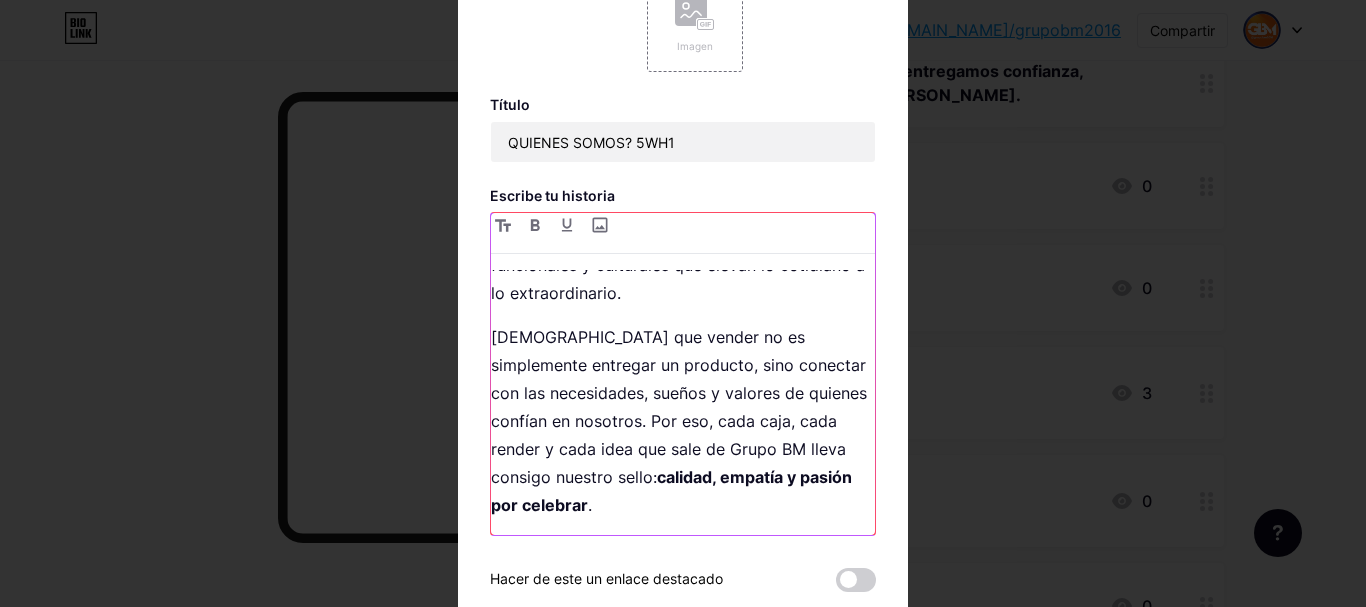 click on "[DEMOGRAPHIC_DATA] que vender no es simplemente entregar un producto, sino conectar con las necesidades, sueños y valores de quienes confían en nosotros. Por eso, cada caja, cada render y cada idea que sale de Grupo BM lleva consigo nuestro sello:  calidad, empatía y pasión por celebrar ." at bounding box center (683, 421) 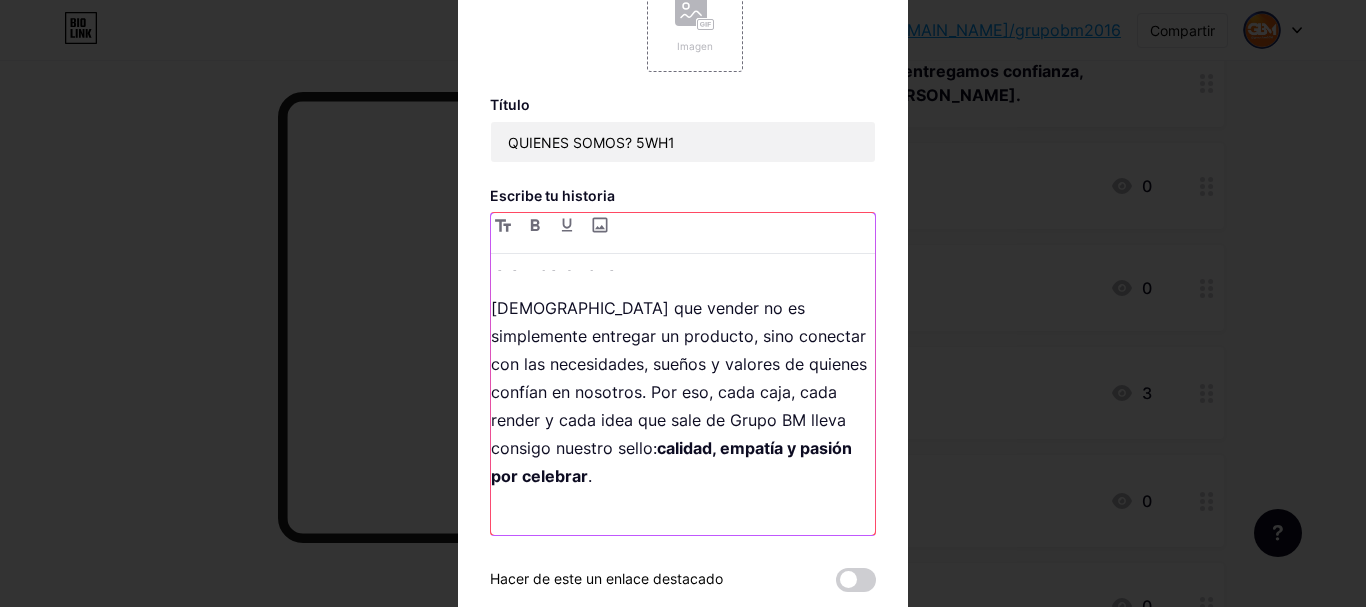 scroll, scrollTop: 484, scrollLeft: 0, axis: vertical 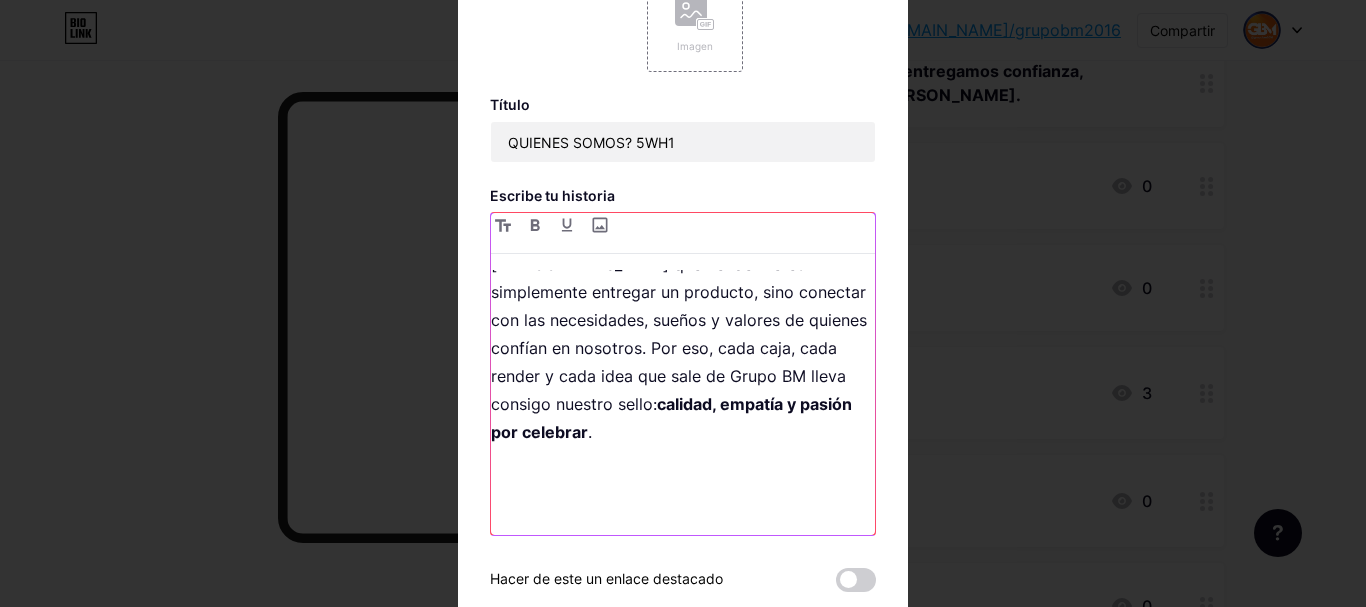 click at bounding box center (683, 476) 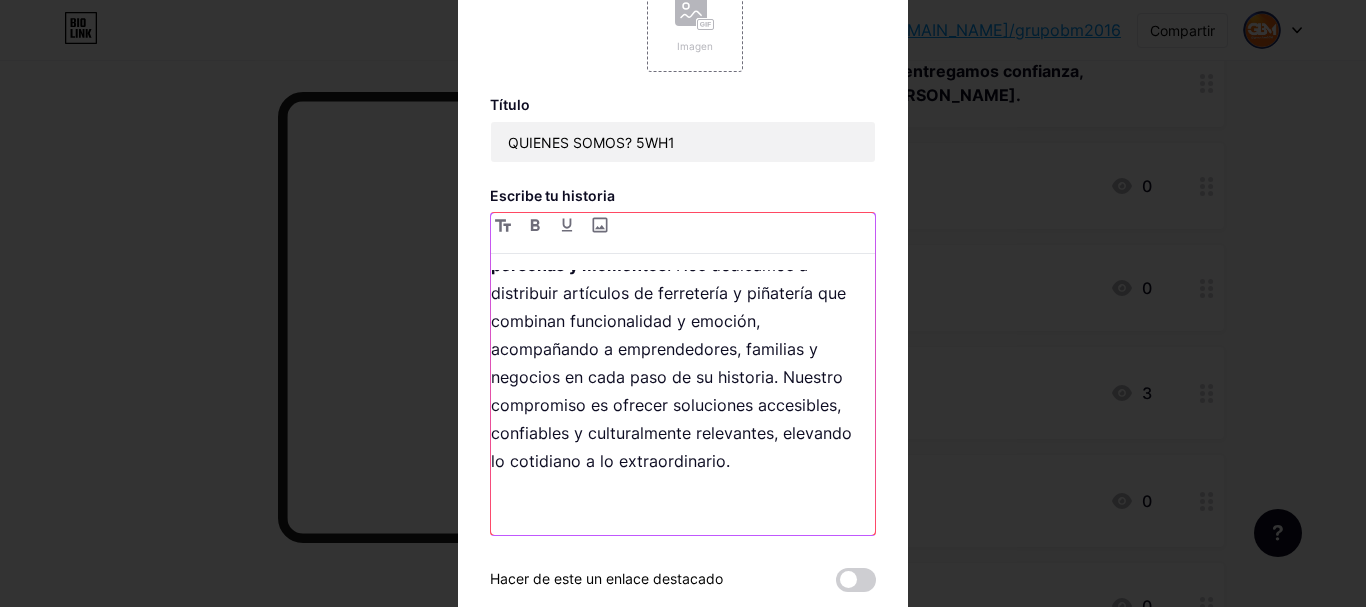 scroll, scrollTop: 820, scrollLeft: 0, axis: vertical 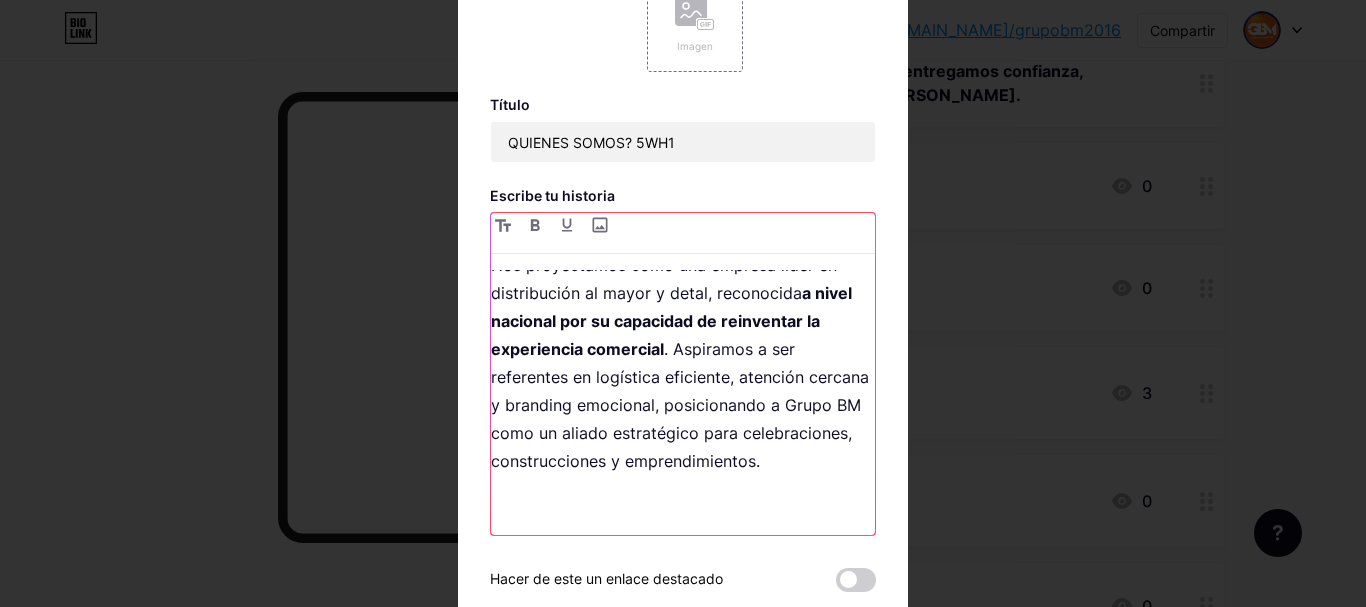 click on "Nos proyectamos como una empresa líder en distribución al mayor y detal, reconocida  a nivel nacional por su capacidad de reinventar la experiencia comercial . Aspiramos a ser referentes en logística eficiente, atención cercana y branding emocional, posicionando a Grupo BM como un aliado estratégico para celebraciones, construcciones y emprendimientos." at bounding box center (683, 363) 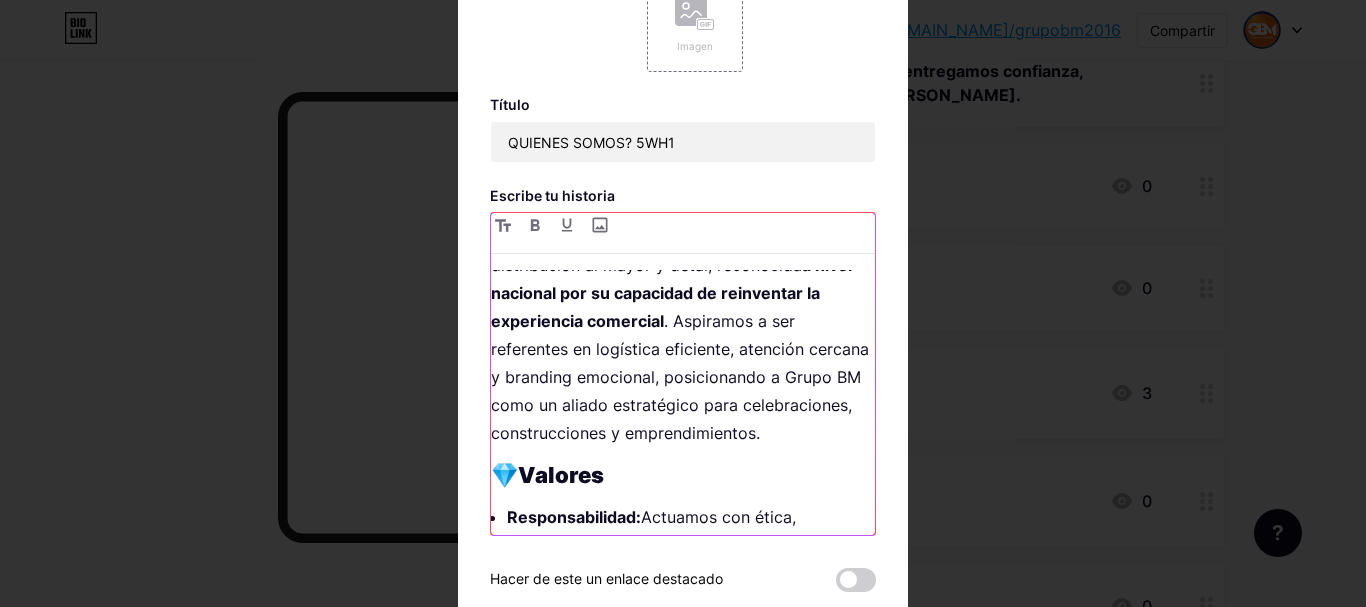 scroll, scrollTop: 1596, scrollLeft: 0, axis: vertical 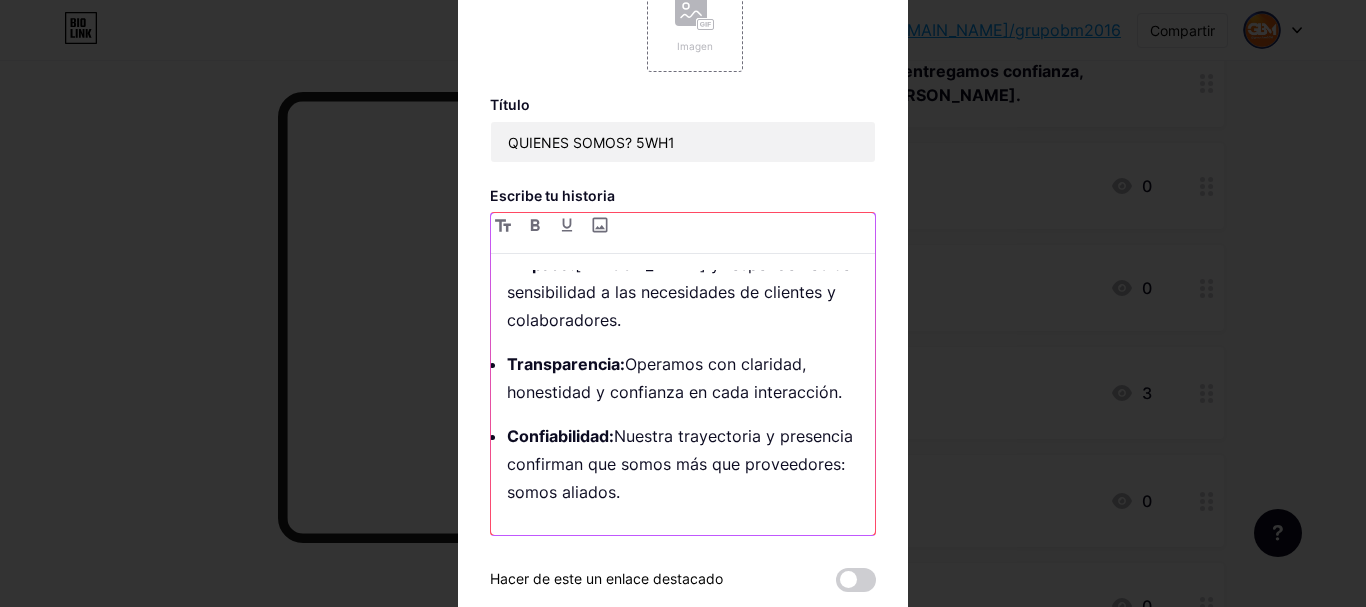 click on "Confiabilidad:  Nuestra trayectoria y presencia confirman que somos más que proveedores: somos aliados." at bounding box center [691, 464] 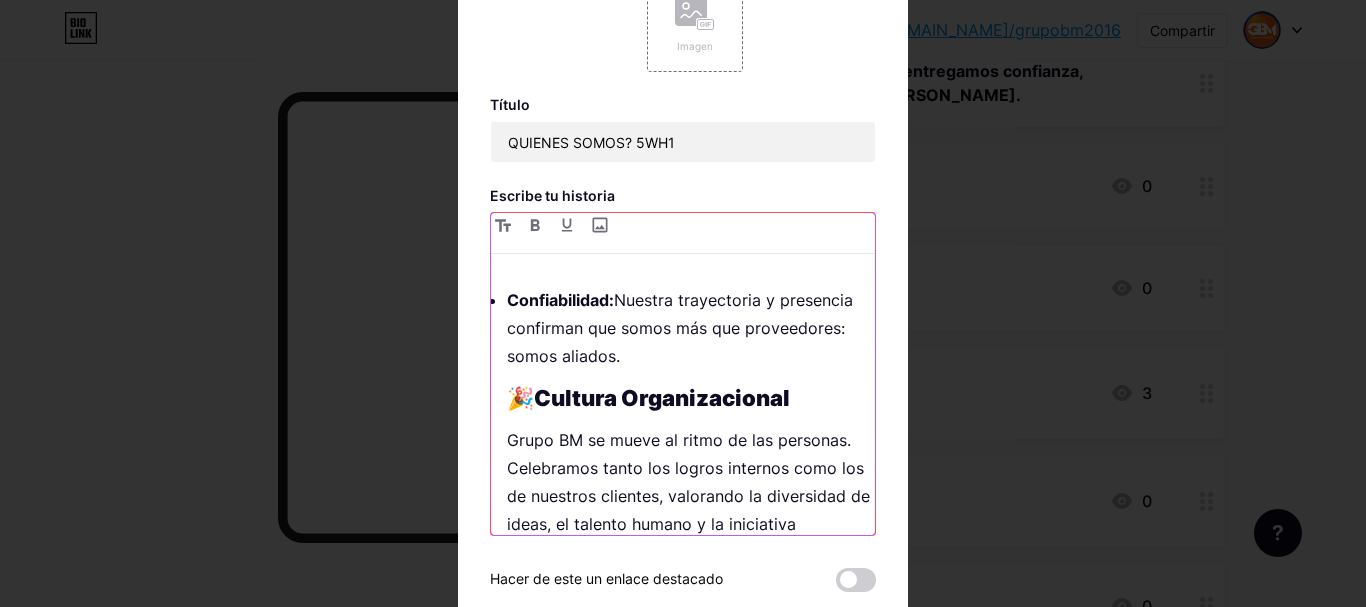 scroll, scrollTop: 1991, scrollLeft: 0, axis: vertical 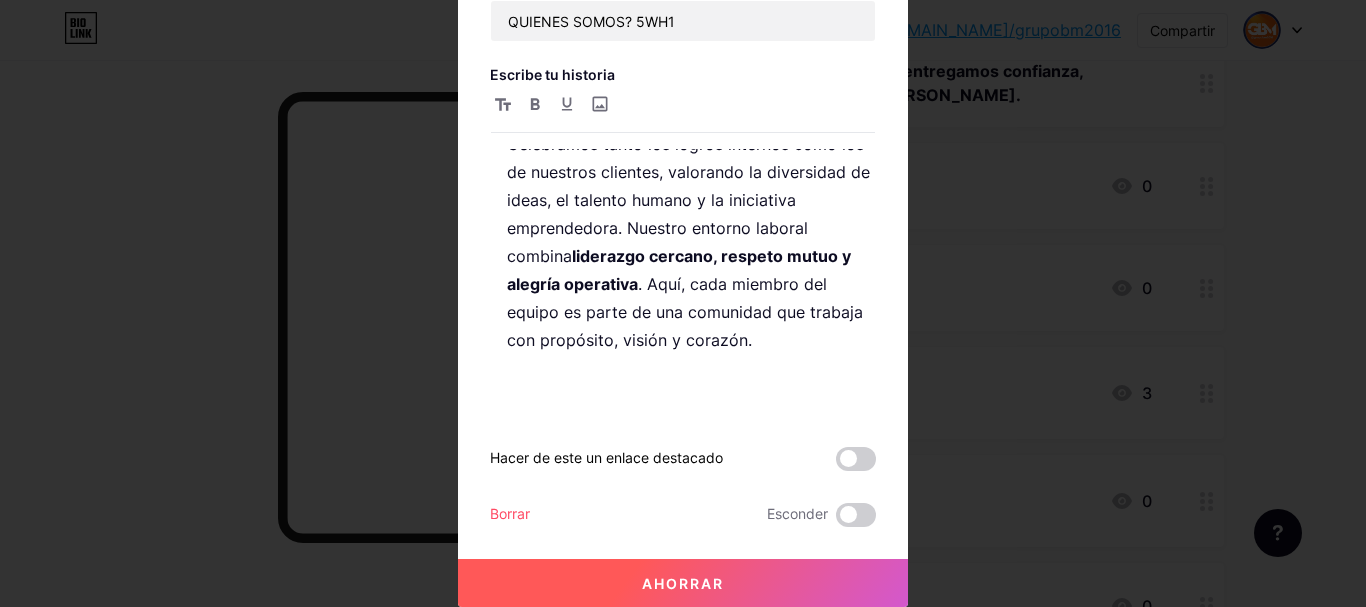 click on "Ahorrar" at bounding box center (683, 583) 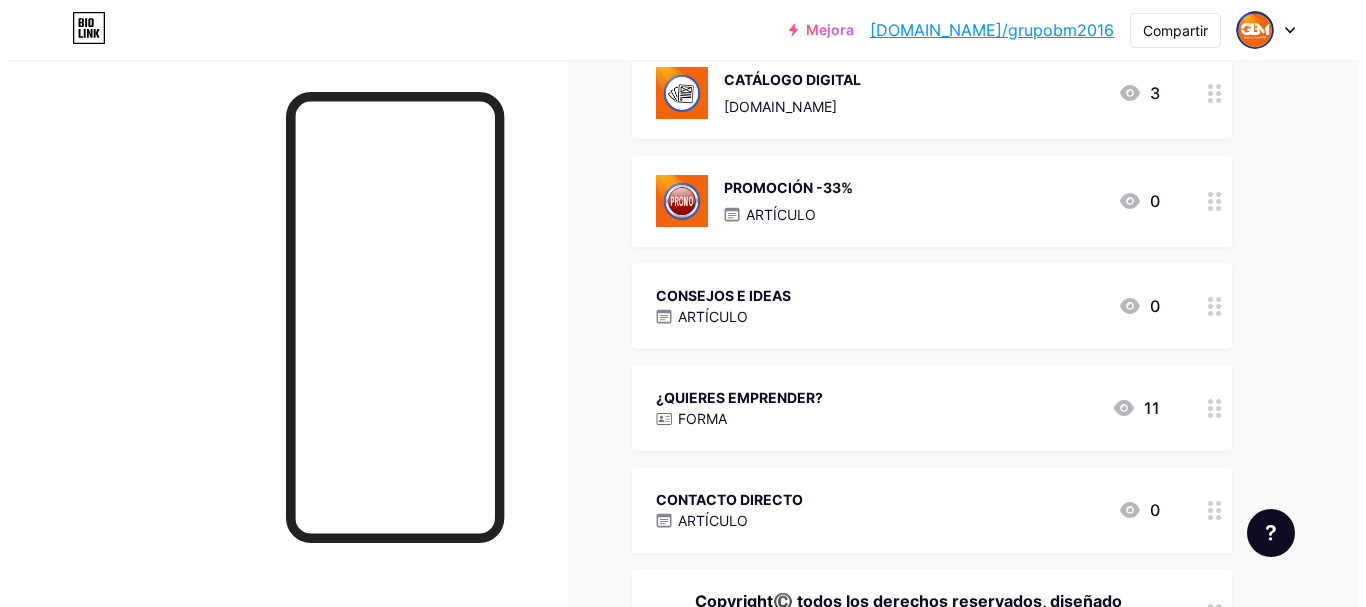 scroll, scrollTop: 700, scrollLeft: 0, axis: vertical 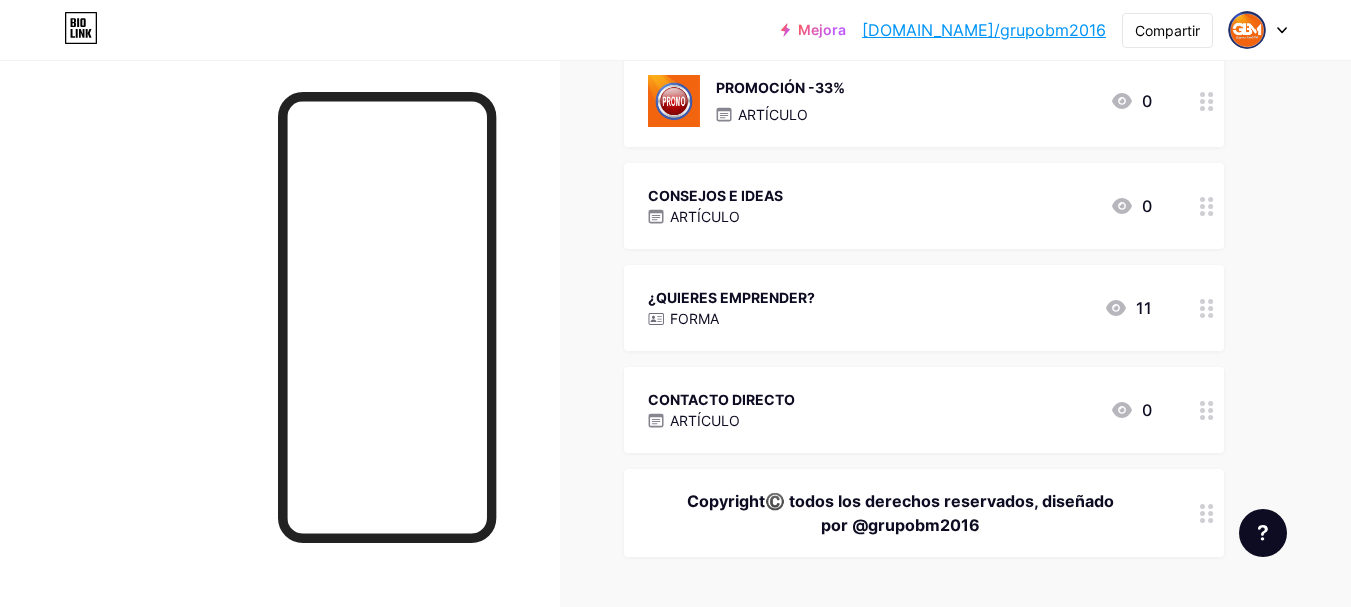click on "FORMA" at bounding box center [731, 318] 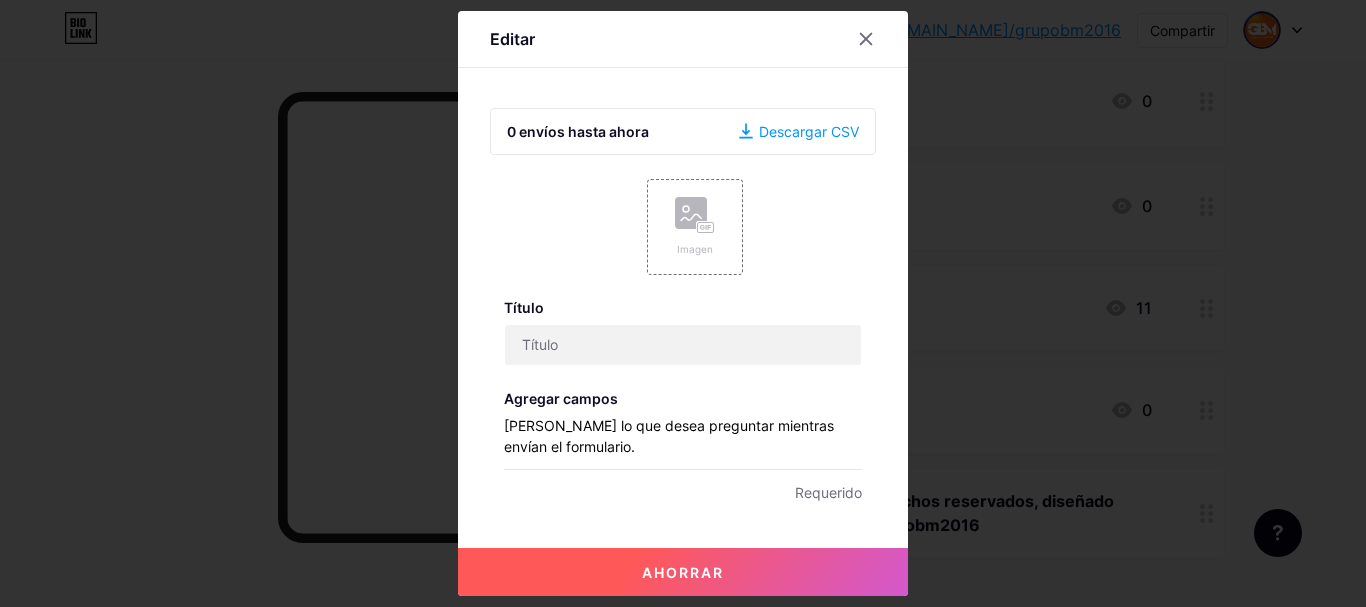 type on "¿QUIERES EMPRENDER?" 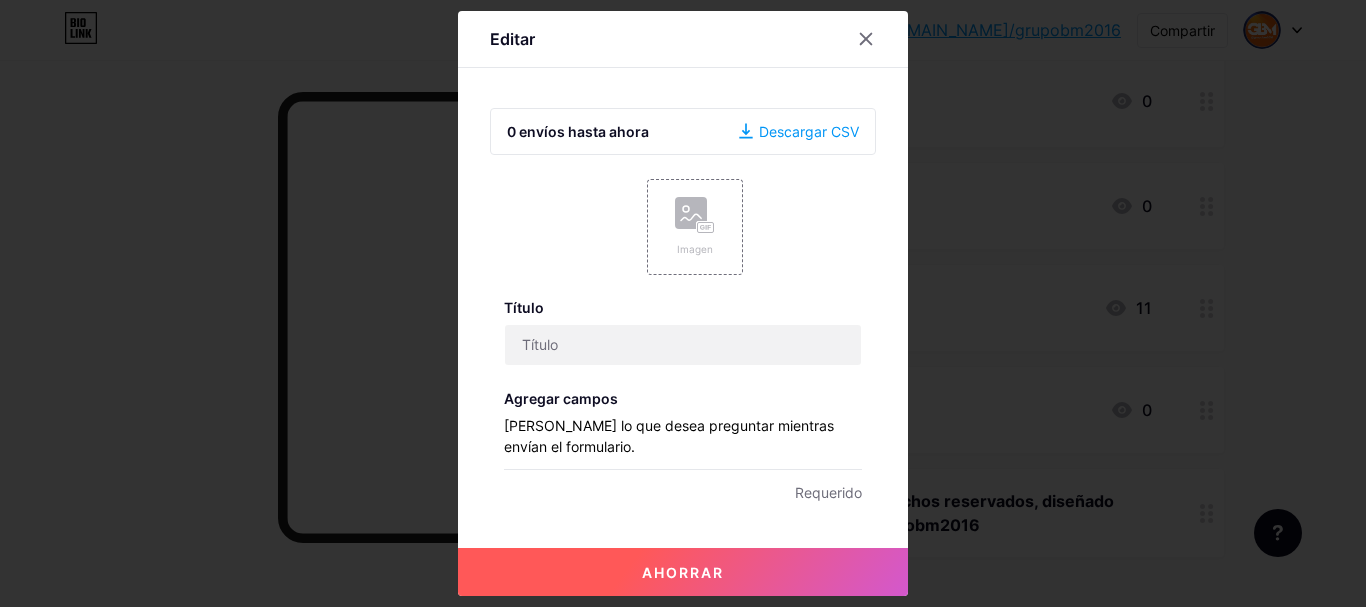 checkbox on "true" 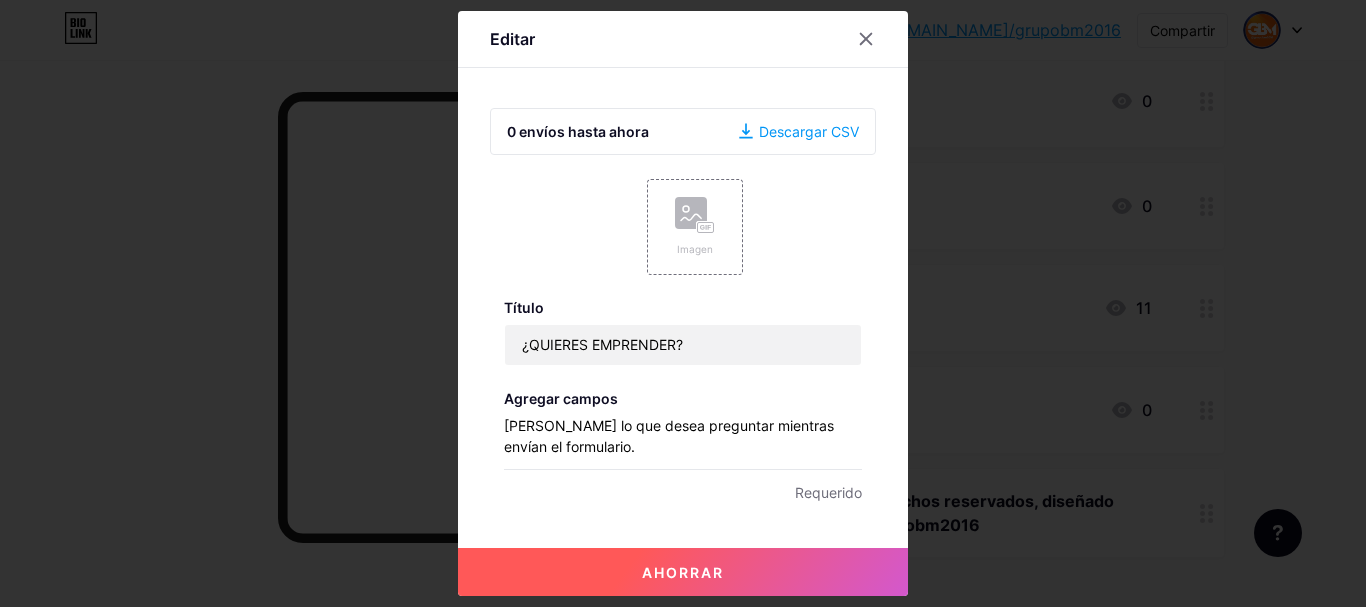 scroll, scrollTop: 200, scrollLeft: 0, axis: vertical 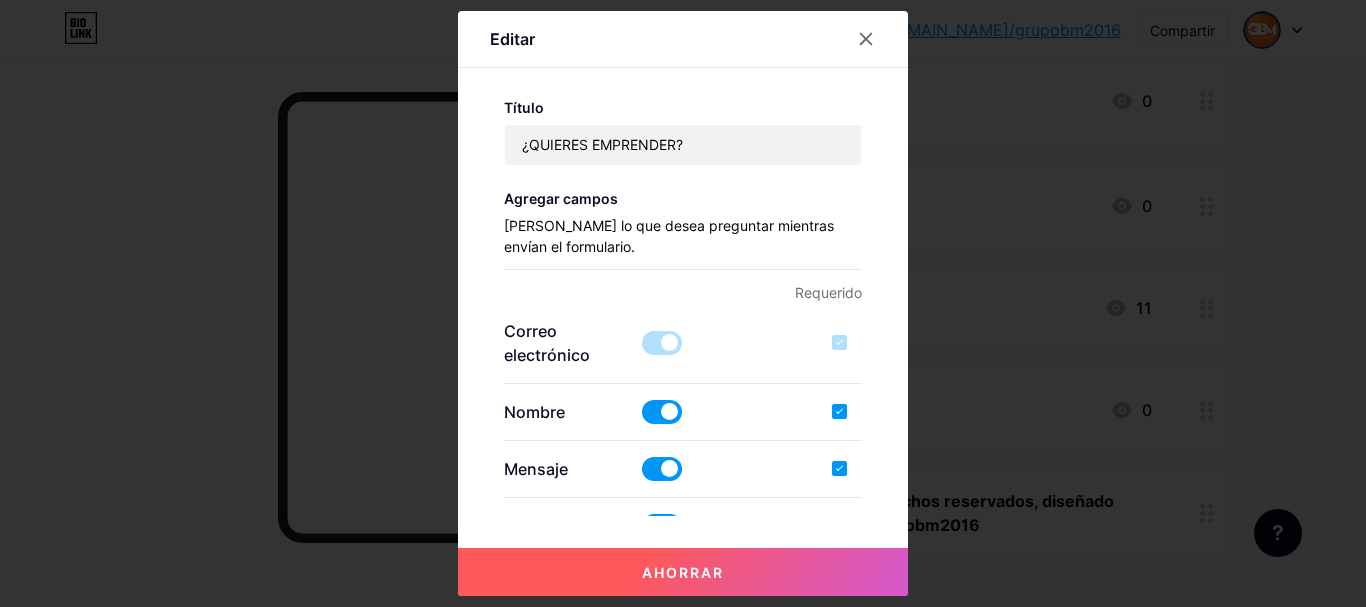 click on "[PERSON_NAME] lo que desea preguntar mientras envían el formulario." at bounding box center [683, 242] 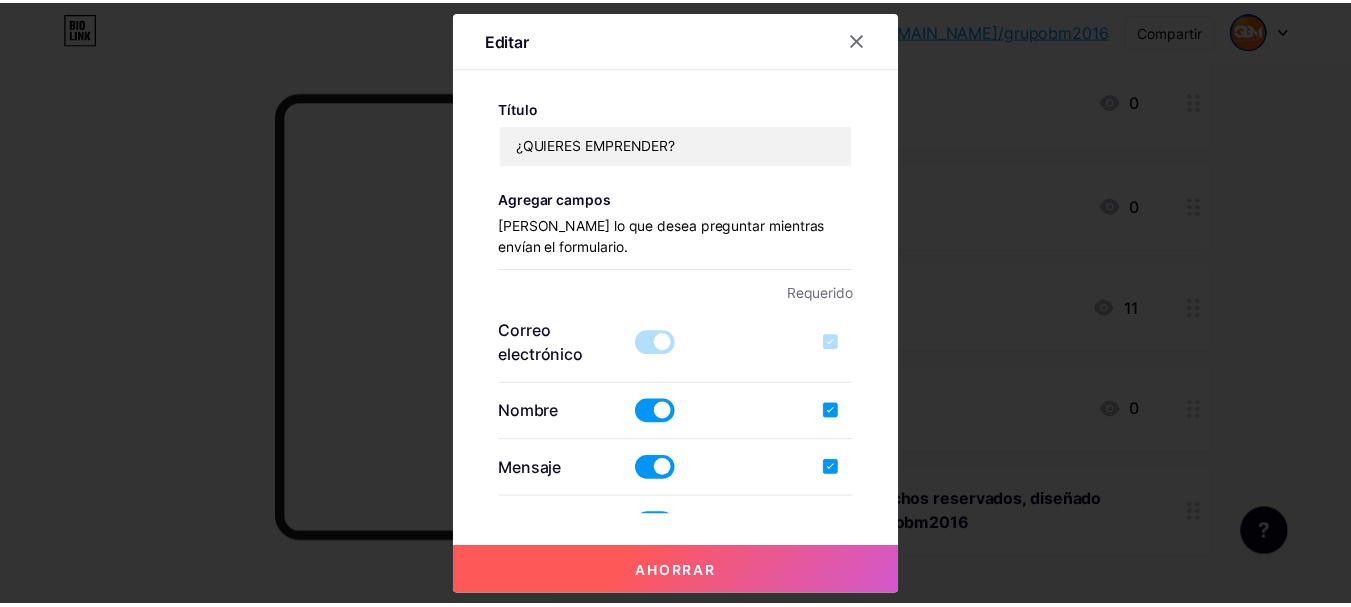 scroll, scrollTop: 400, scrollLeft: 0, axis: vertical 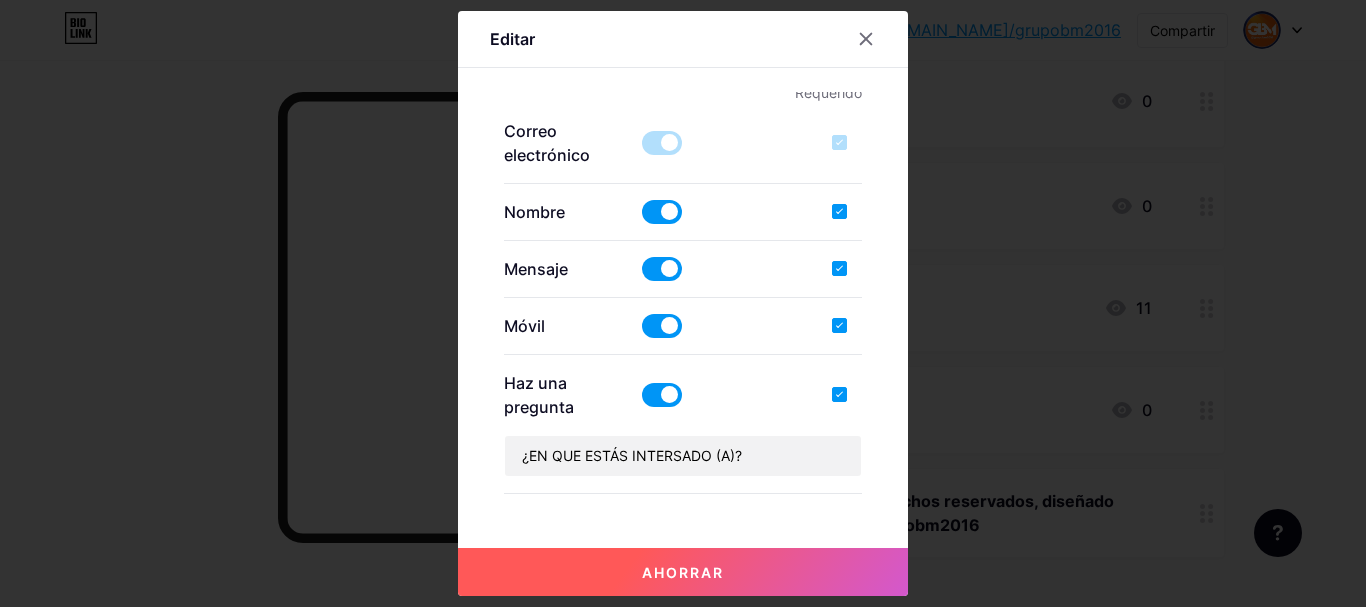 click at bounding box center [662, 395] 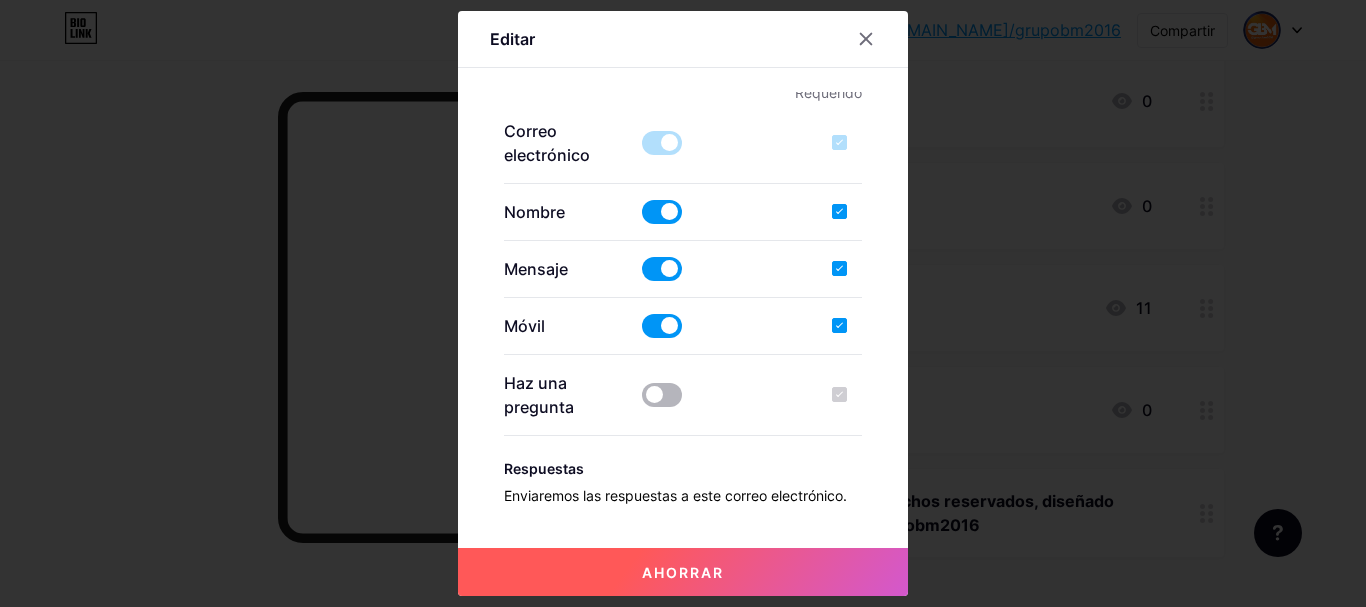 click at bounding box center (662, 395) 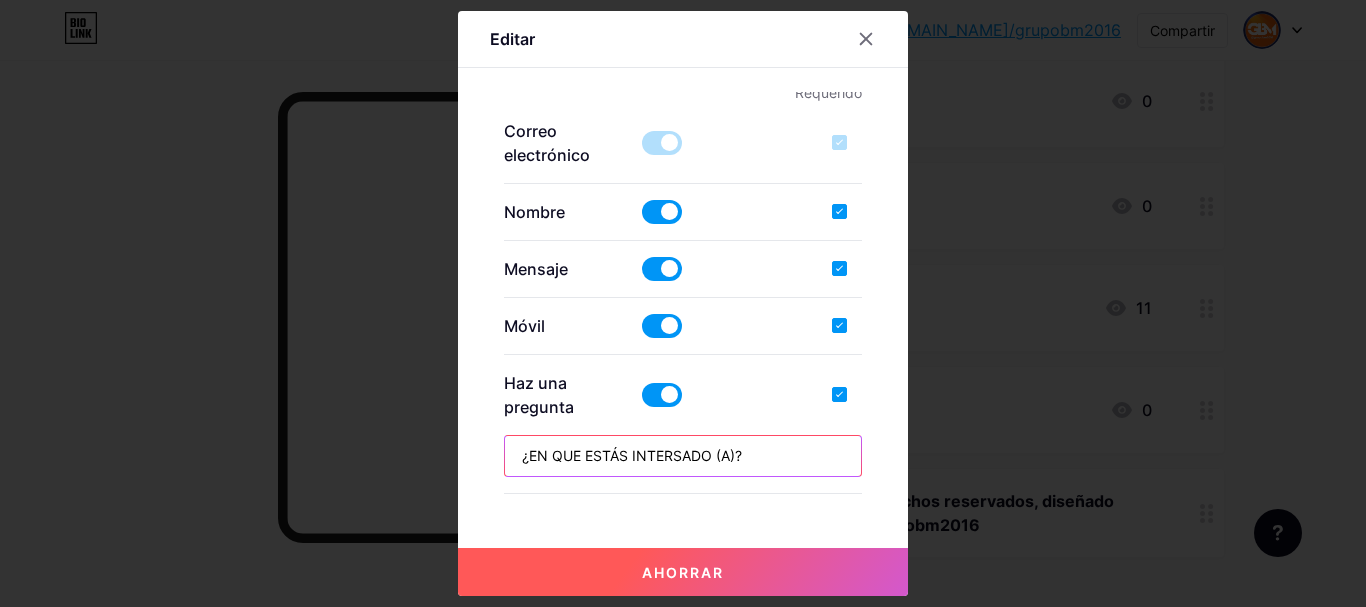 click on "¿EN QUE ESTÁS INTERSADO (A)?" at bounding box center [683, 456] 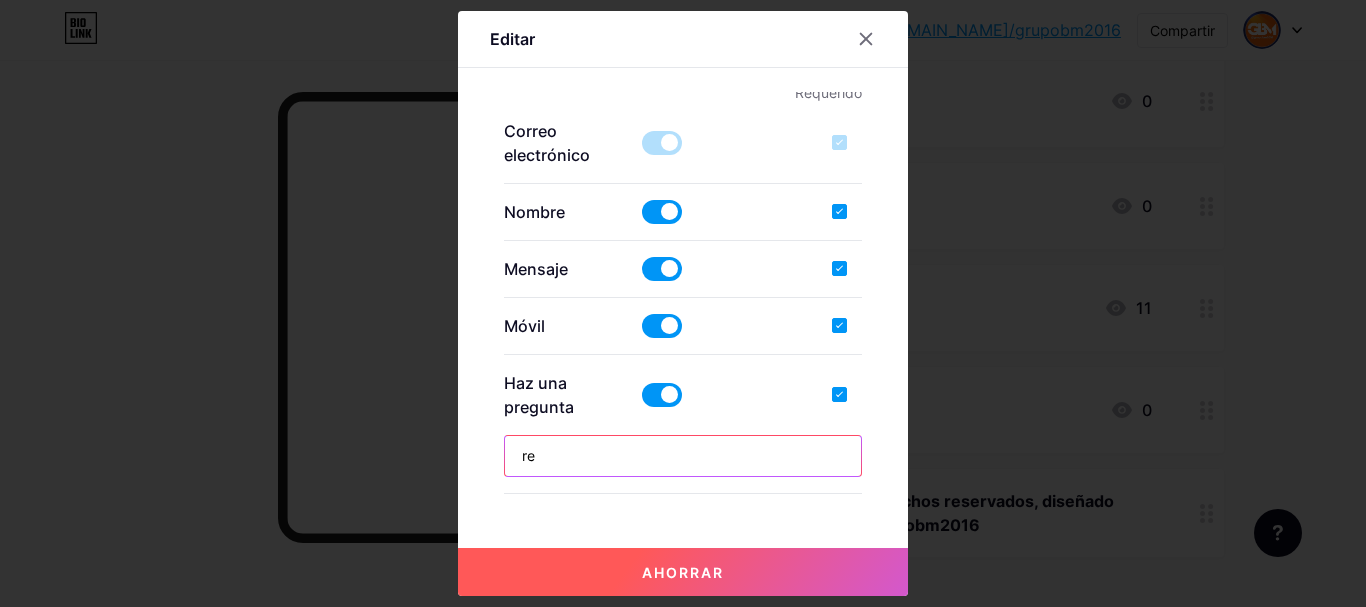 type on "r" 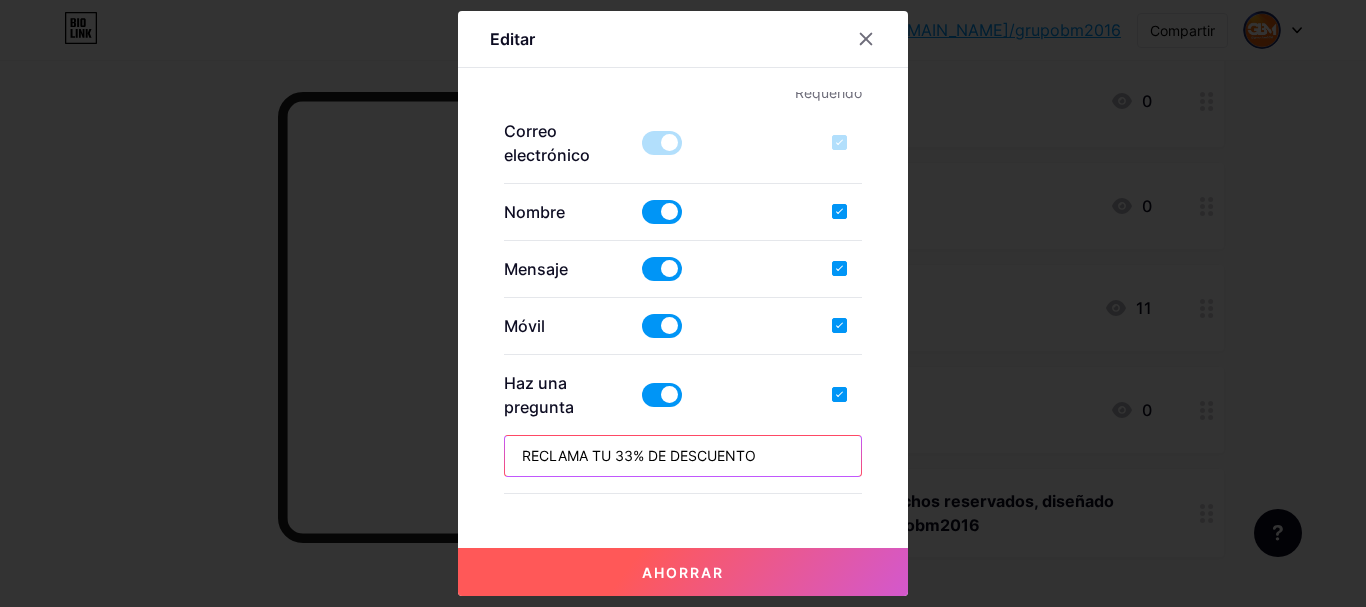 type on "RECLAMA TU 33% DE DESCUENTO" 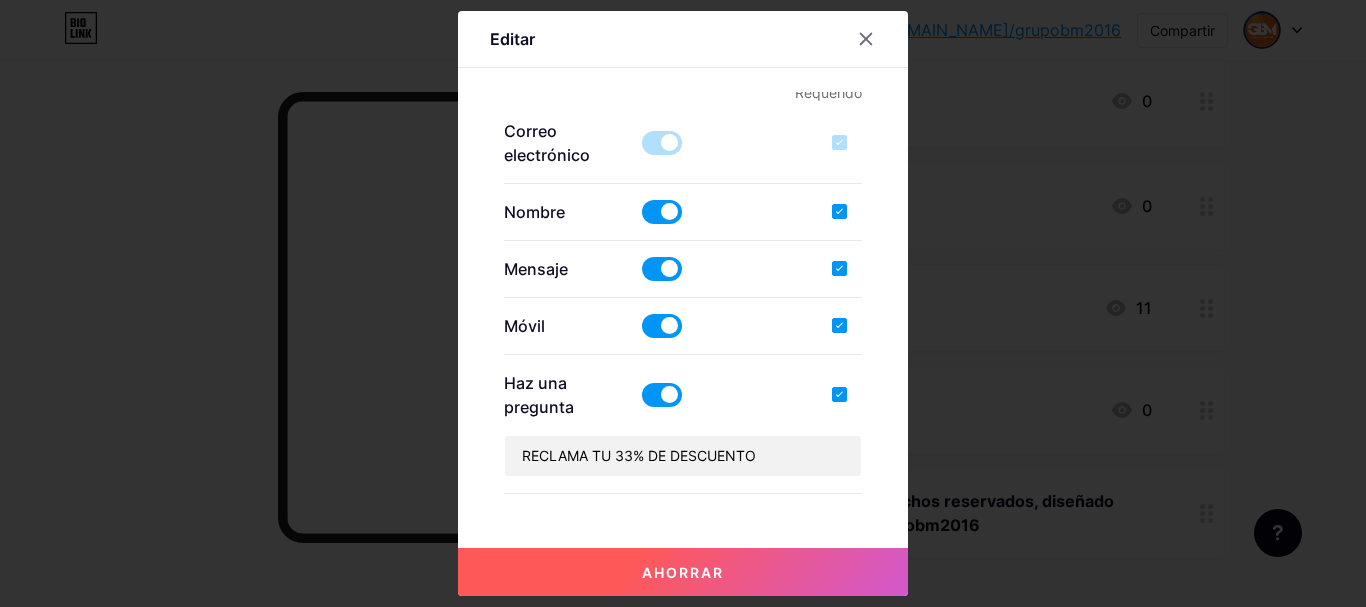 click on "Ahorrar" at bounding box center [683, 572] 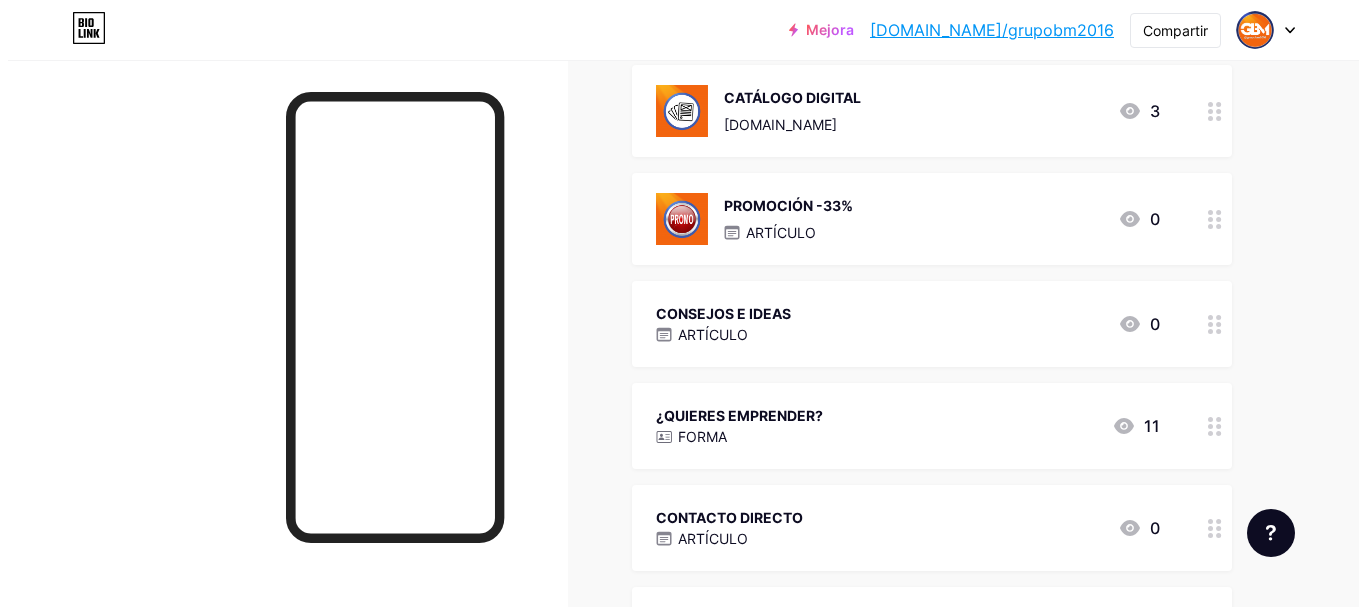 scroll, scrollTop: 482, scrollLeft: 0, axis: vertical 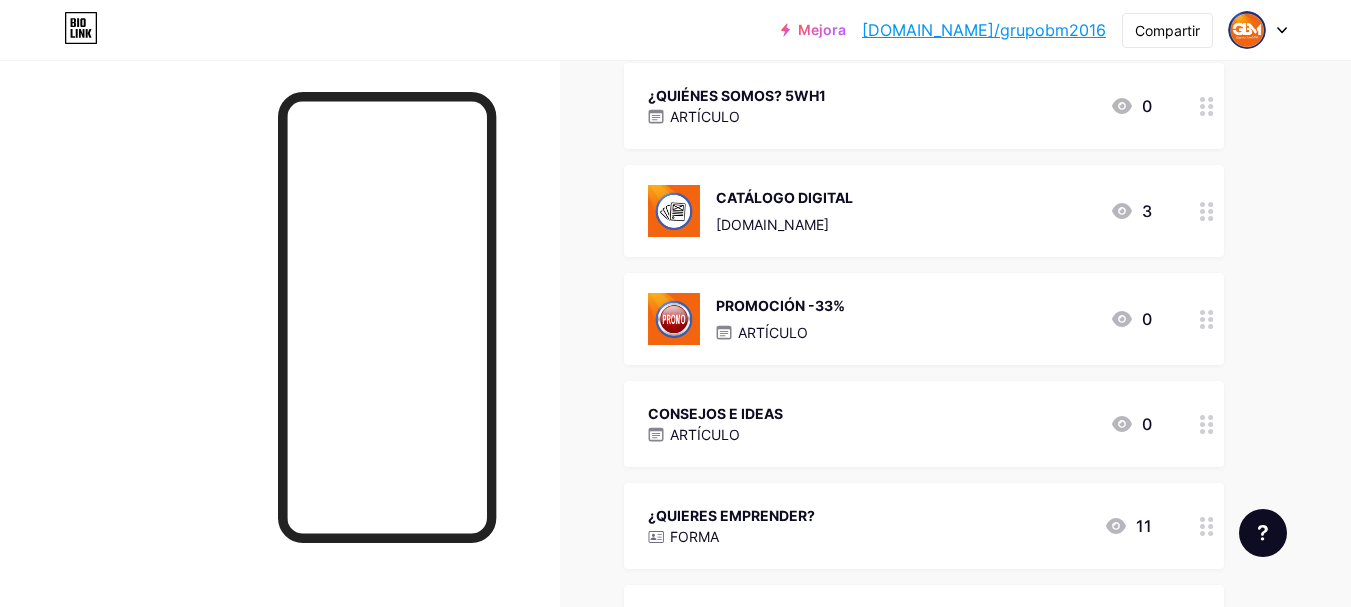 click on "PROMOCIÓN -33%
ARTÍCULO
0" at bounding box center [900, 319] 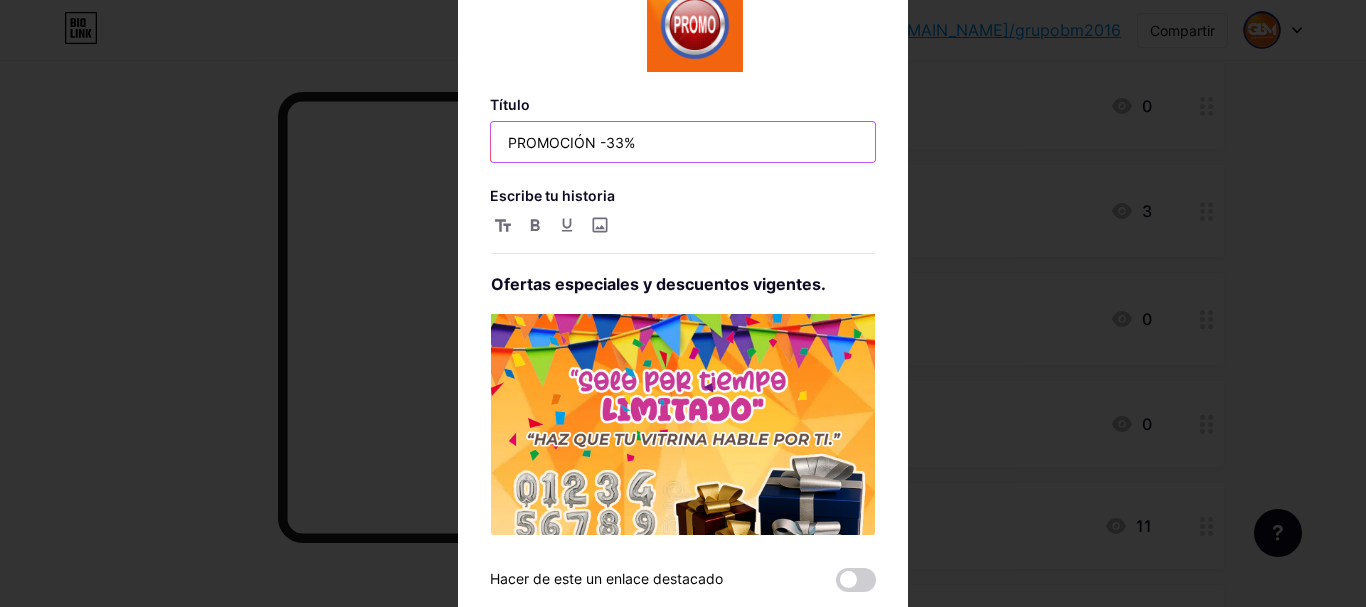 click on "PROMOCIÓN -33%" at bounding box center [683, 142] 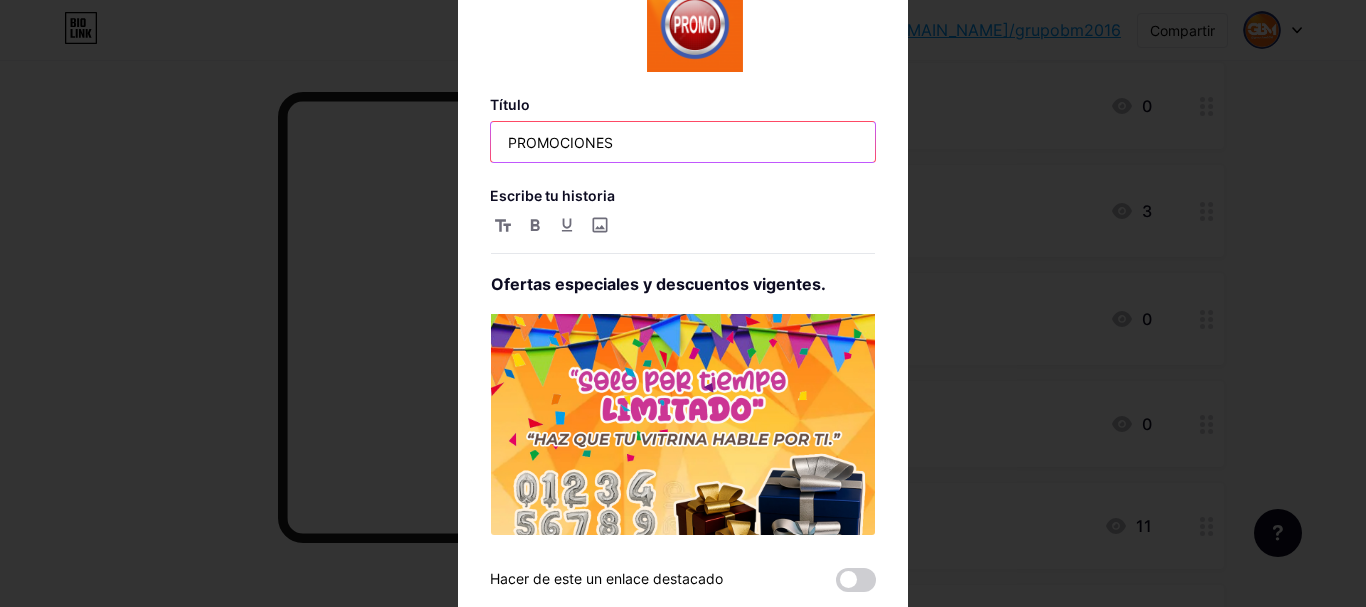 scroll, scrollTop: 264, scrollLeft: 0, axis: vertical 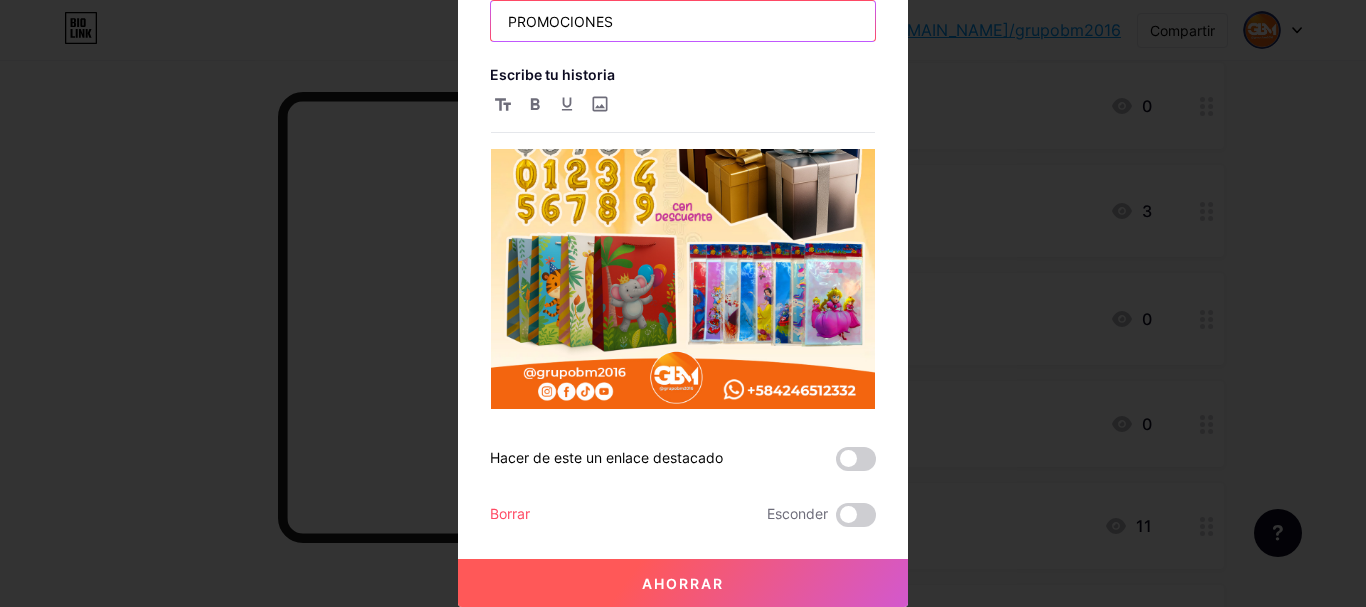 type on "PROMOCIONES" 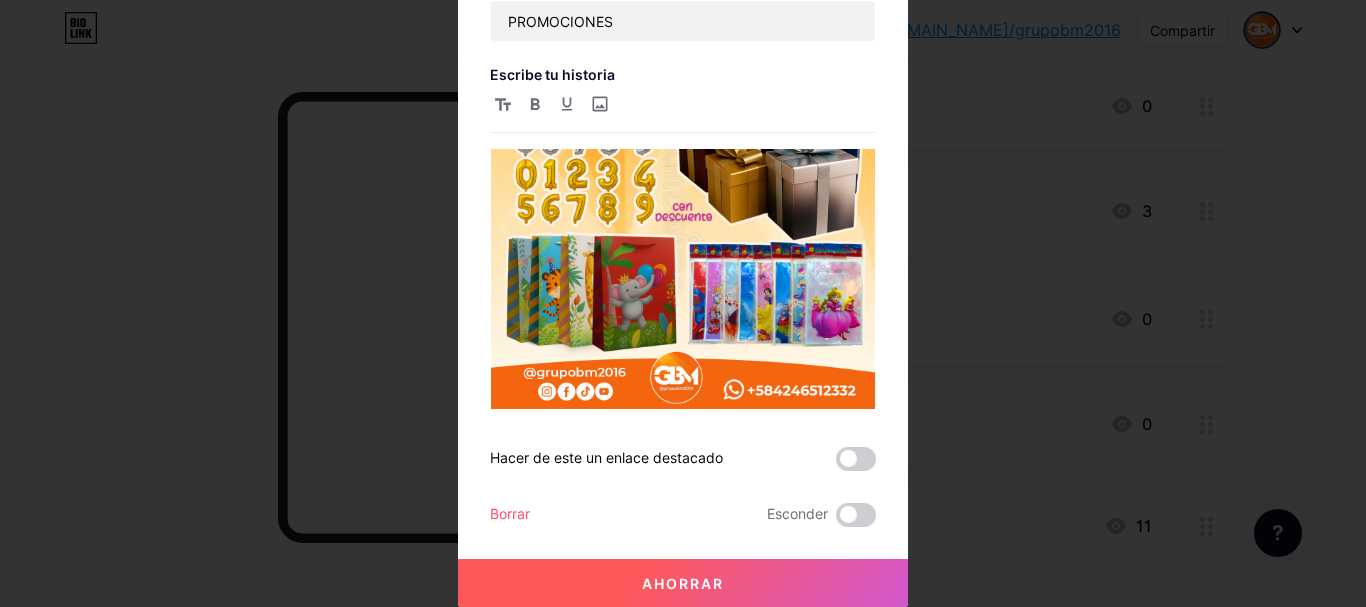 click on "Ahorrar" at bounding box center [683, 583] 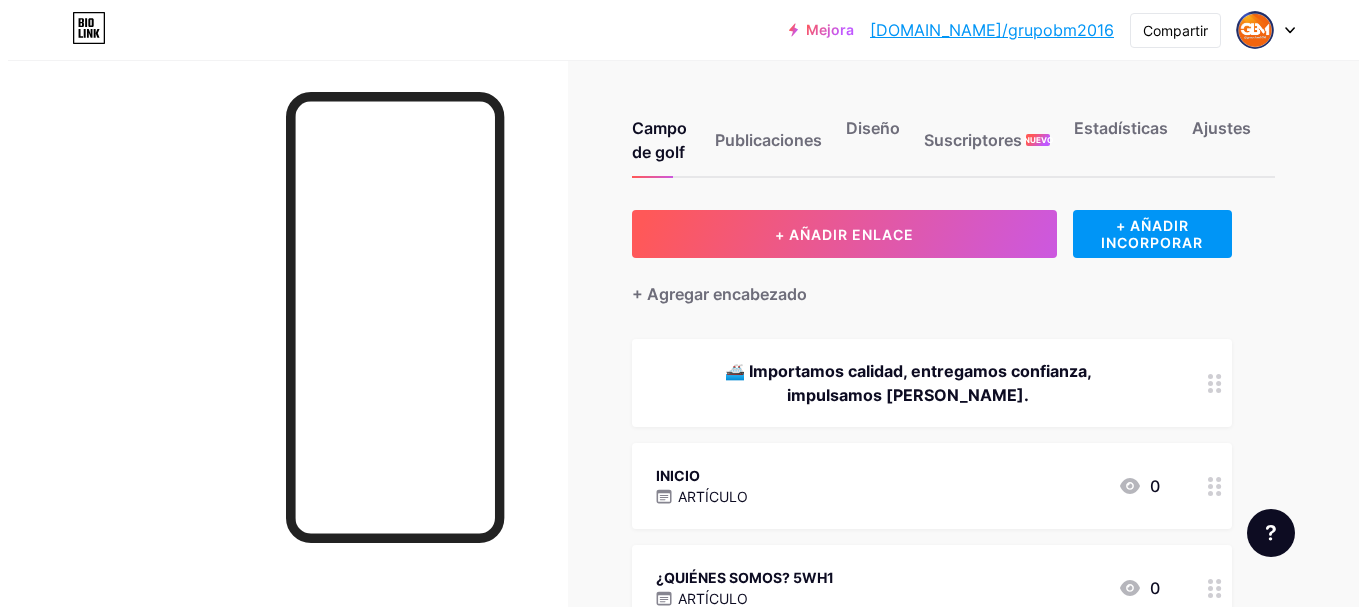 scroll, scrollTop: 200, scrollLeft: 0, axis: vertical 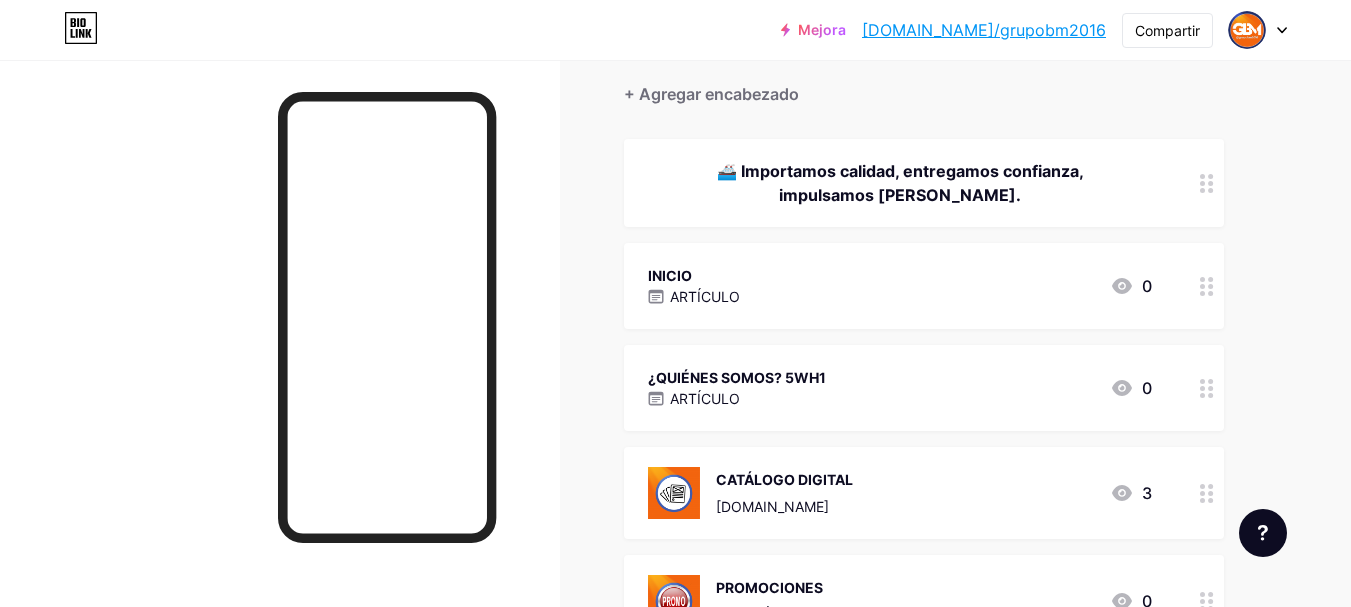 click on "INICIO
ARTÍCULO
0" at bounding box center [900, 286] 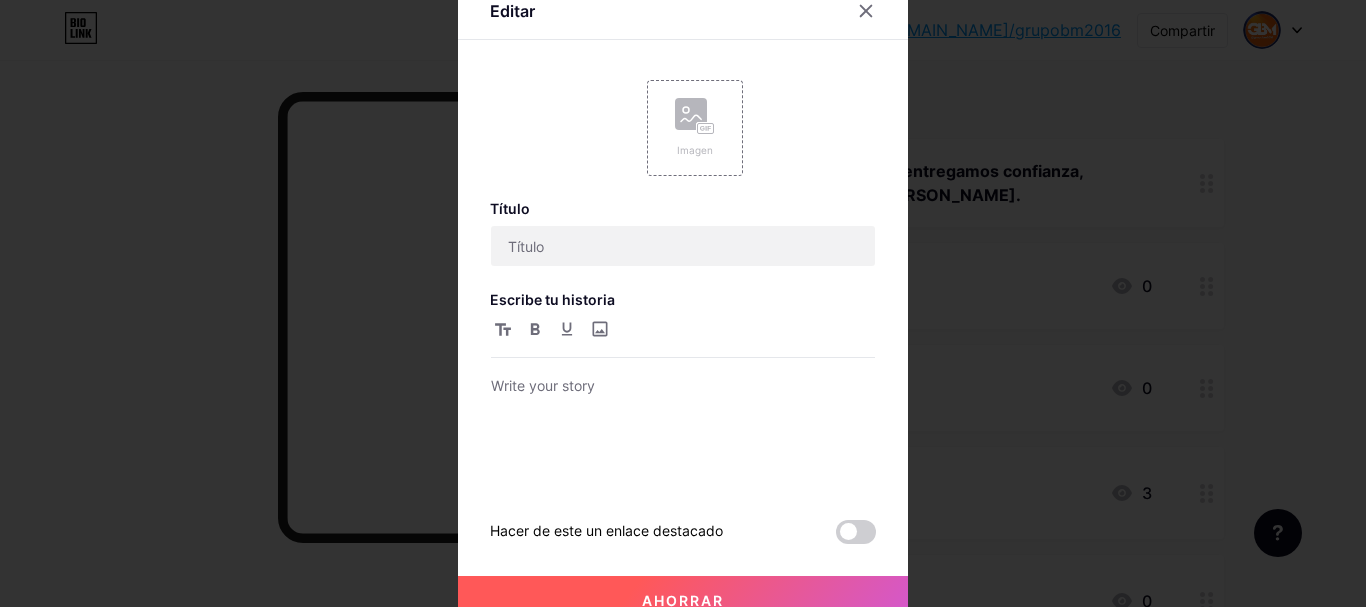 type on "INICIO" 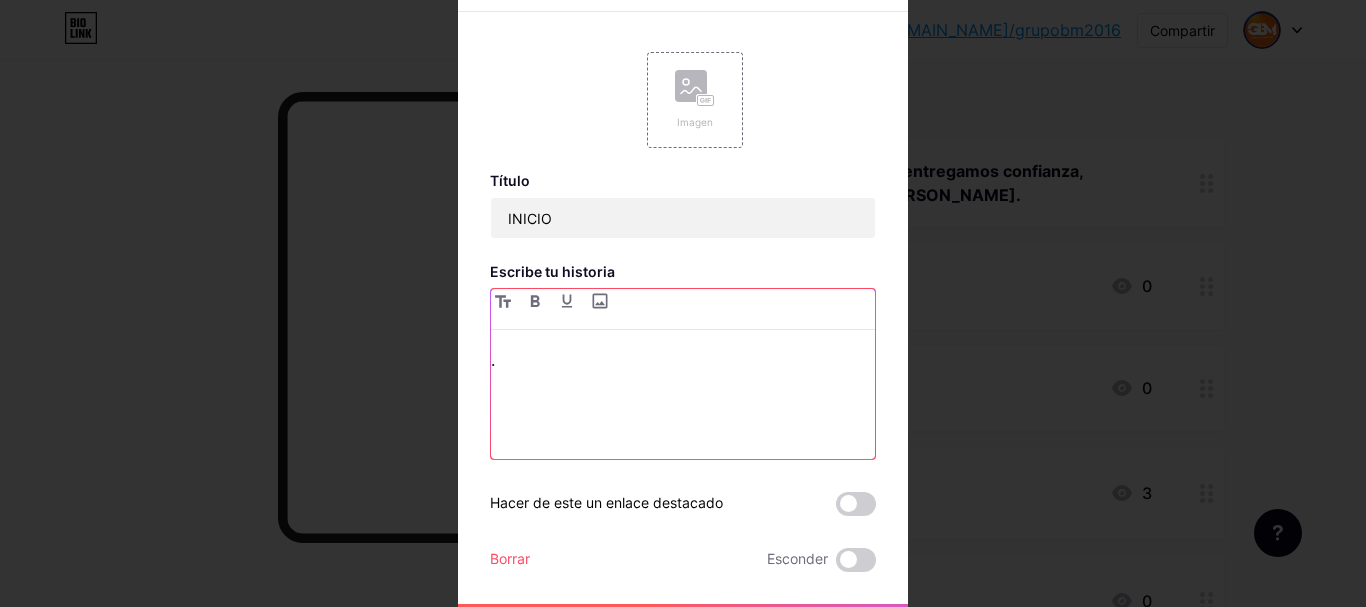click on "." at bounding box center (683, 360) 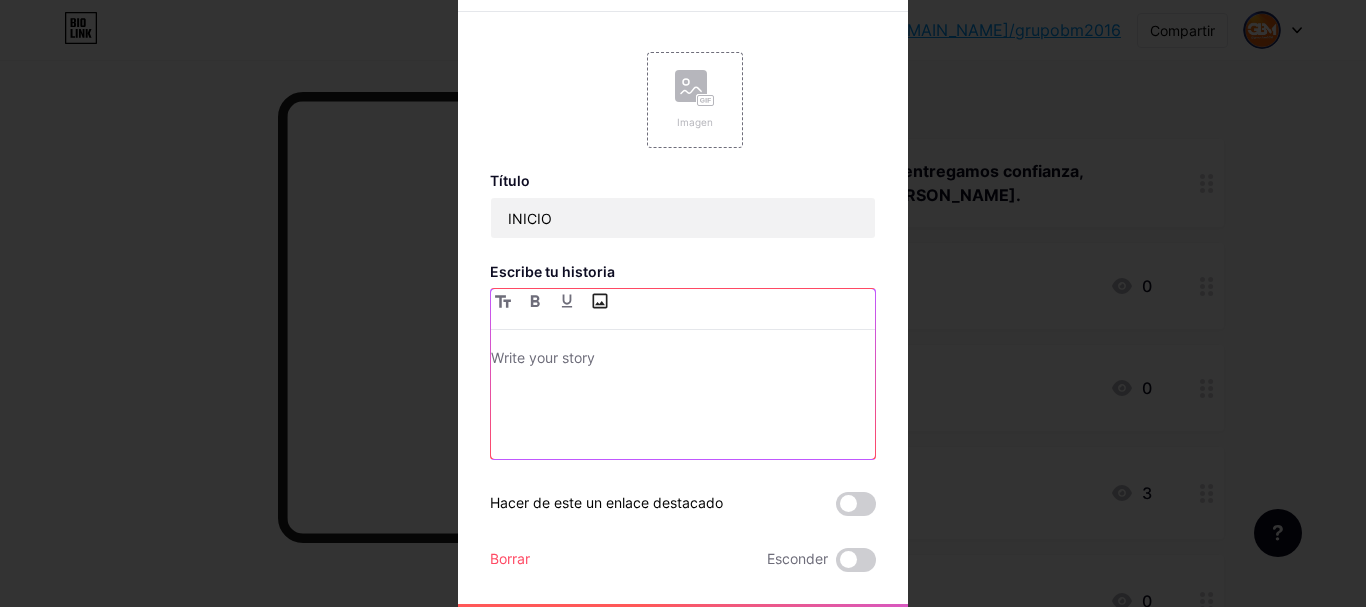 click at bounding box center (599, 301) 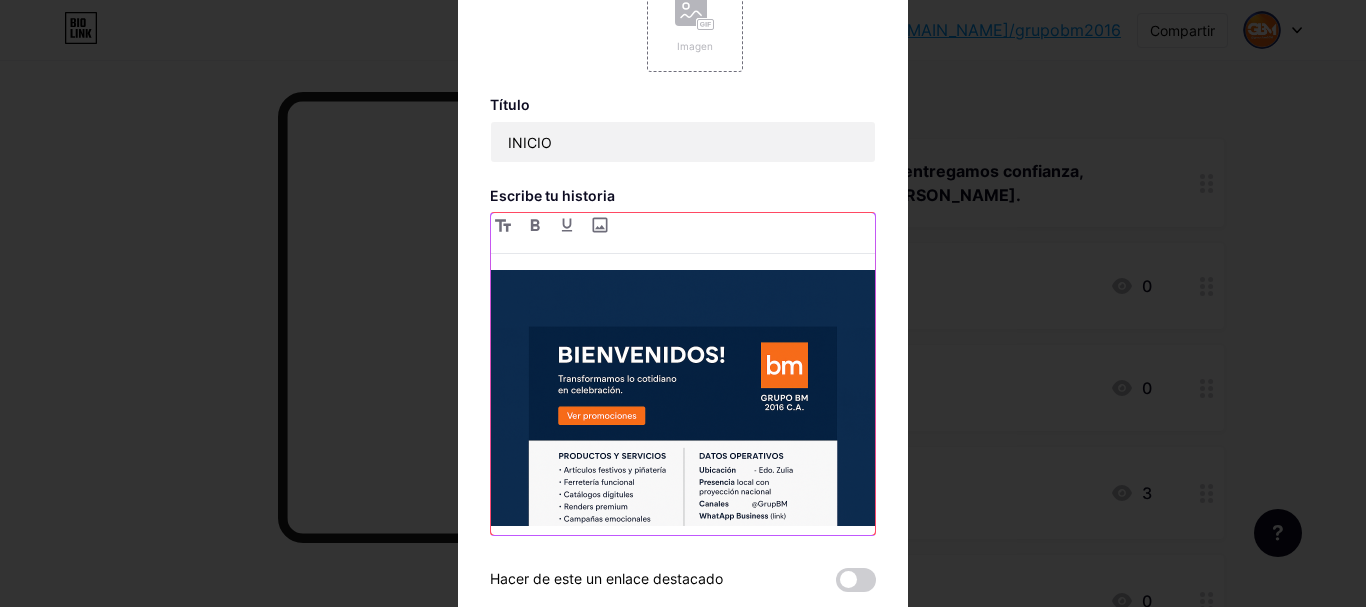 scroll, scrollTop: 5, scrollLeft: 0, axis: vertical 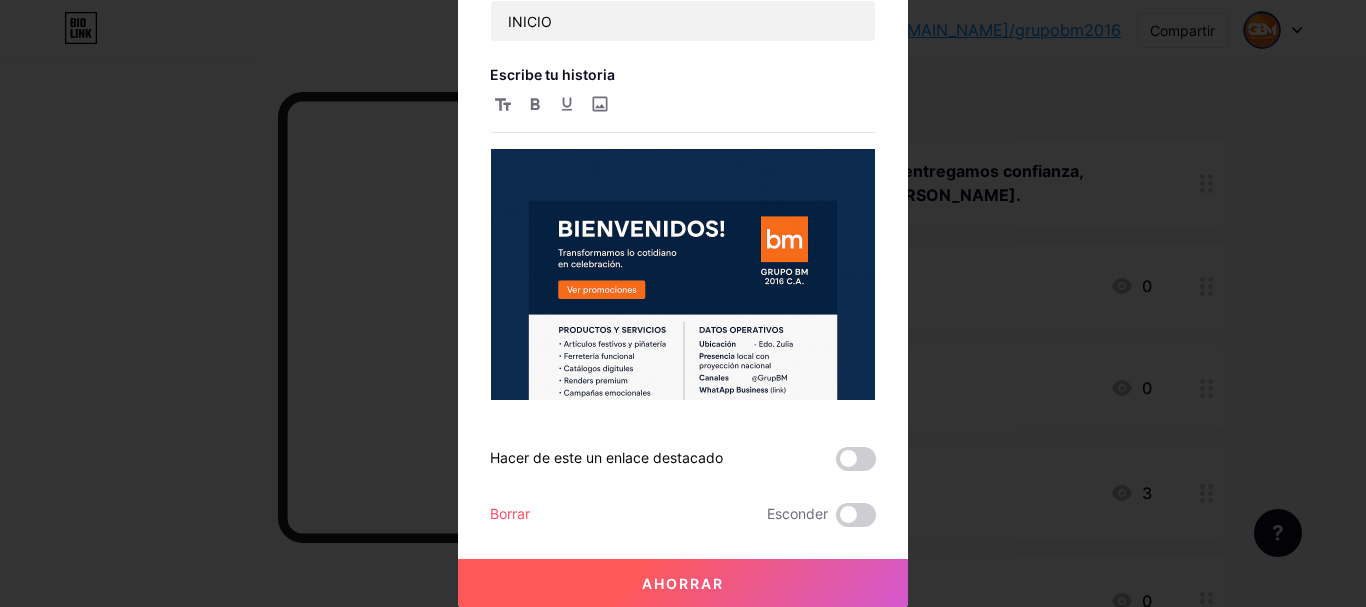 click on "Ahorrar" at bounding box center (683, 583) 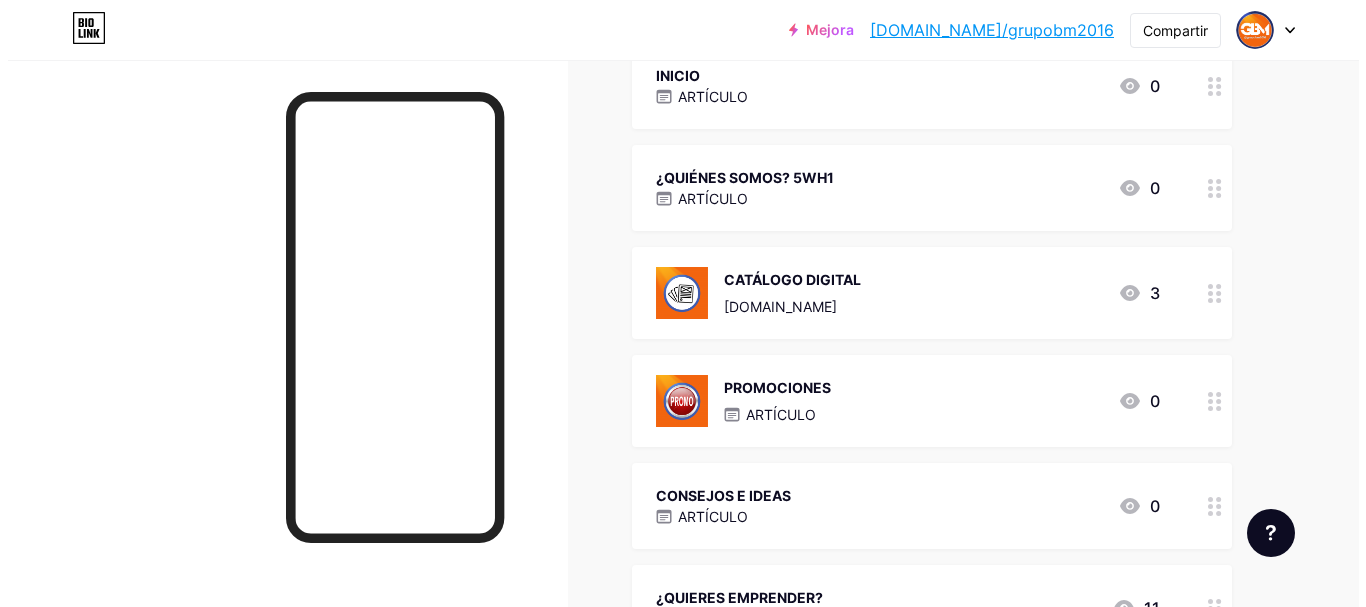 scroll, scrollTop: 300, scrollLeft: 0, axis: vertical 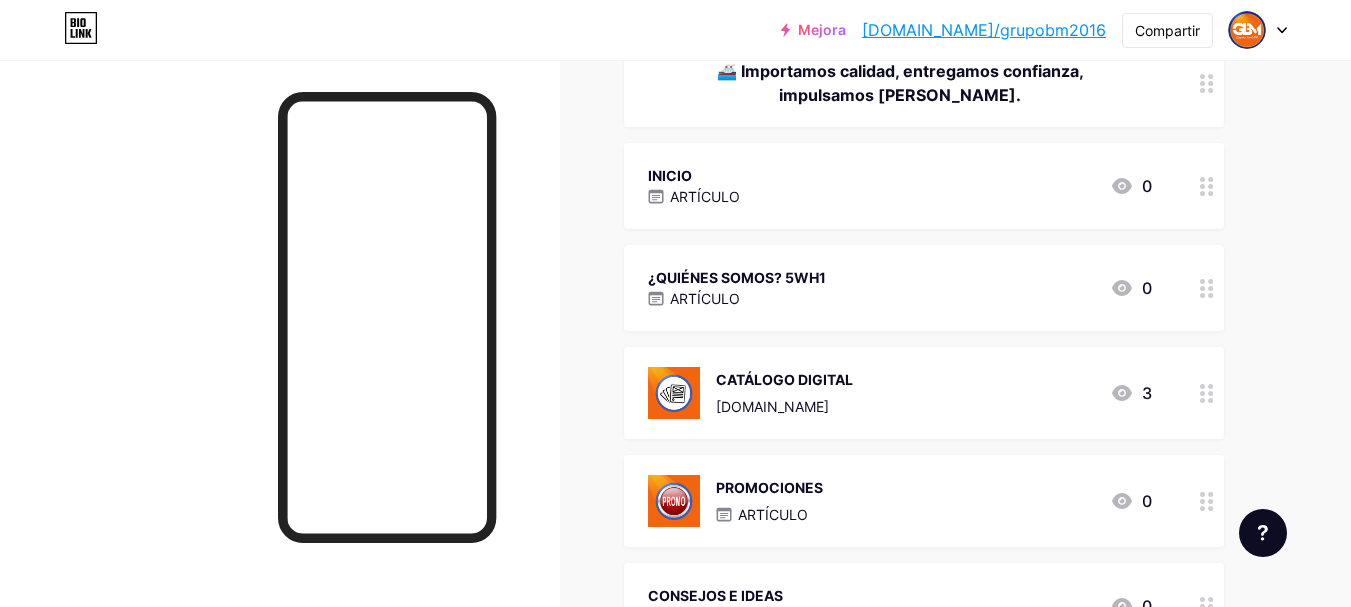 click on "¿QUIÉNES SOMOS? 5WH1
ARTÍCULO
0" at bounding box center [900, 288] 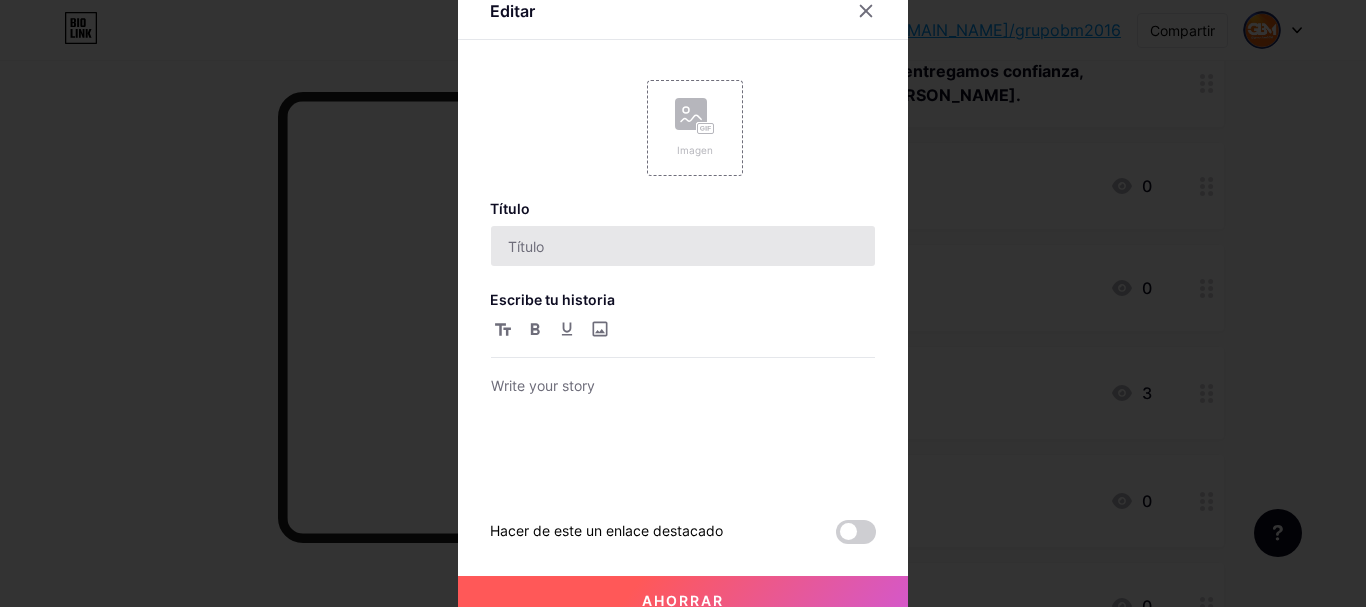 type on "QUIENES SOMOS? 5WH1" 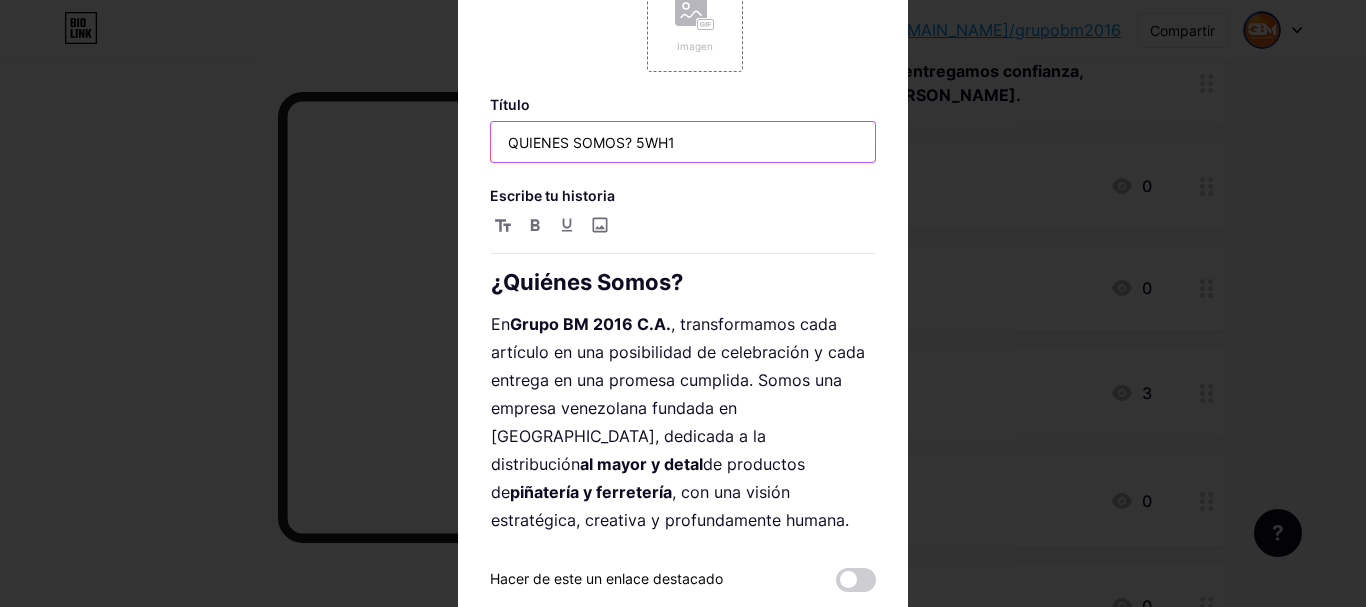 click on "QUIENES SOMOS? 5WH1" at bounding box center [683, 142] 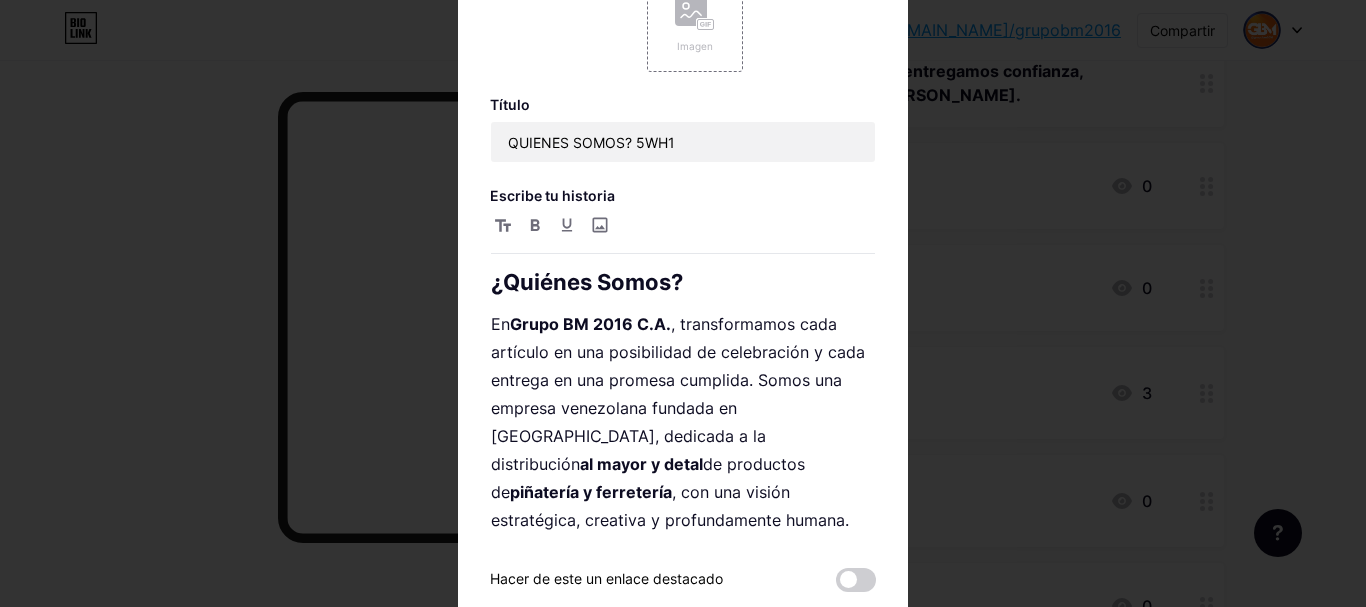click on "Imagen
Título
QUIENES SOMOS? 5WH1
Escribe tu historia
¿Quiénes Somos? En  Grupo BM 2016 C.A. , transformamos cada artículo en una posibilidad de celebración y cada entrega en una promesa cumplida. Somos una empresa venezolana fundada en Maracaibo, dedicada a la distribución  al mayor y detal  de productos de  piñatería y ferretería , con una visión estratégica, creativa y profundamente humana. Nuestra marca nace de una necesidad comercial, pero evoluciona como un proyecto emocional: acompañamos a emprendedores, mayoristas y celebraciones familiares con soluciones visuales, funcionales y culturales que elevan lo cotidiano a lo extraordinario. Creemos que vender no es simplemente entregar un producto, sino conectar con las necesidades, sueños y valores de quienes confían en nosotros. Por eso, cada caja, cada render y cada idea que sale de Grupo BM lleva consigo nuestro sello:  calidad, empatía y pasión por celebrar ." at bounding box center [683, 304] 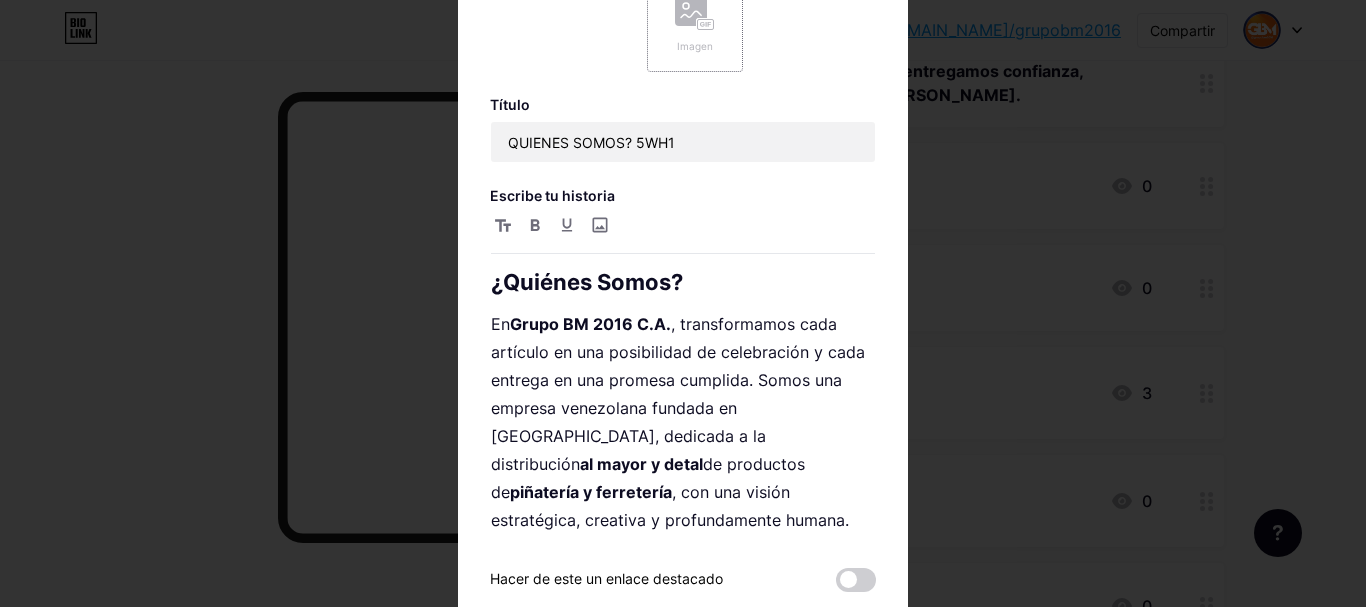 click on "Imagen" at bounding box center (695, 24) 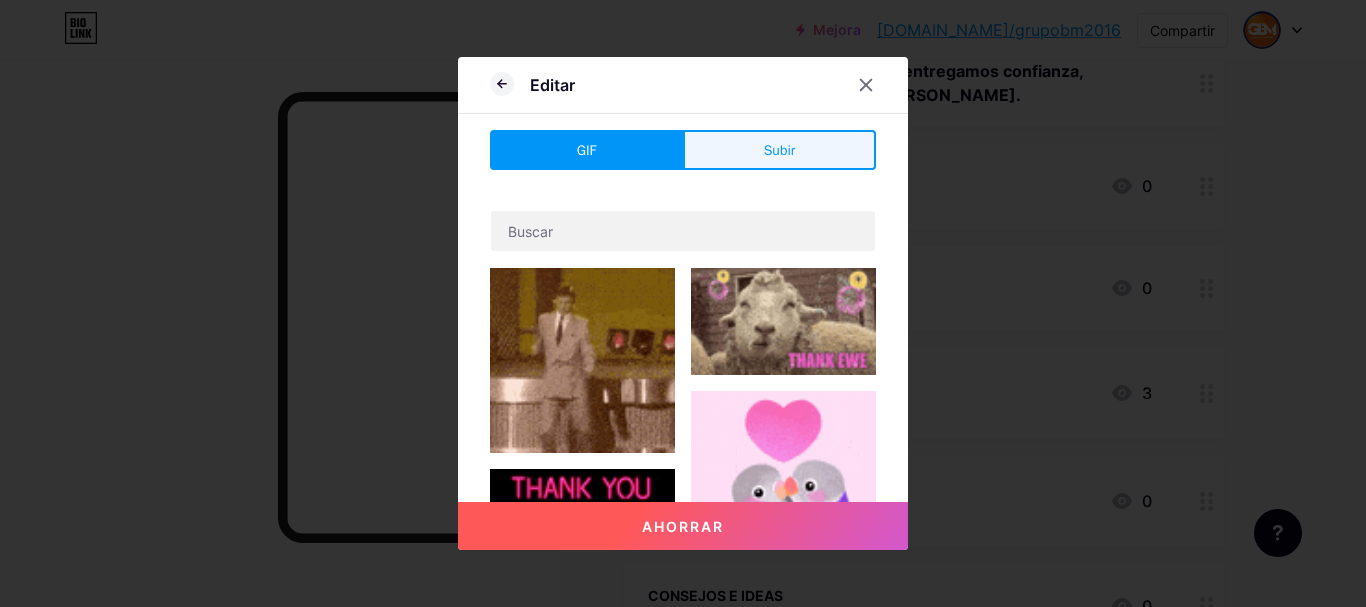 click on "Subir" at bounding box center (779, 150) 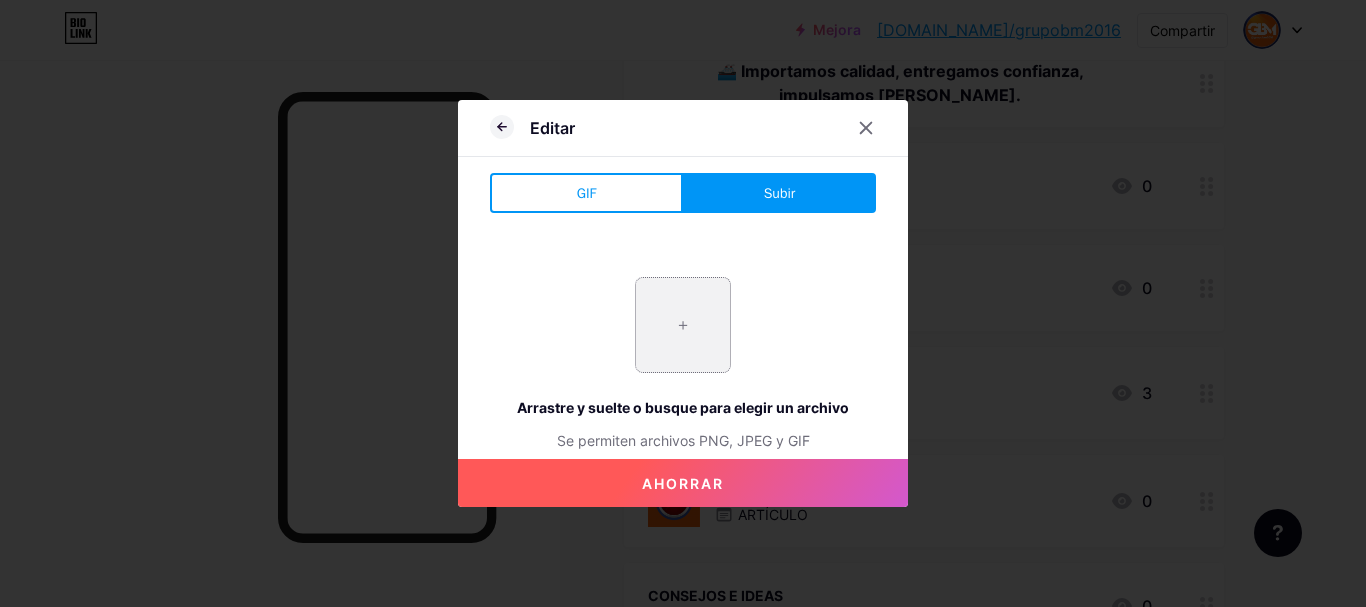 click at bounding box center (683, 325) 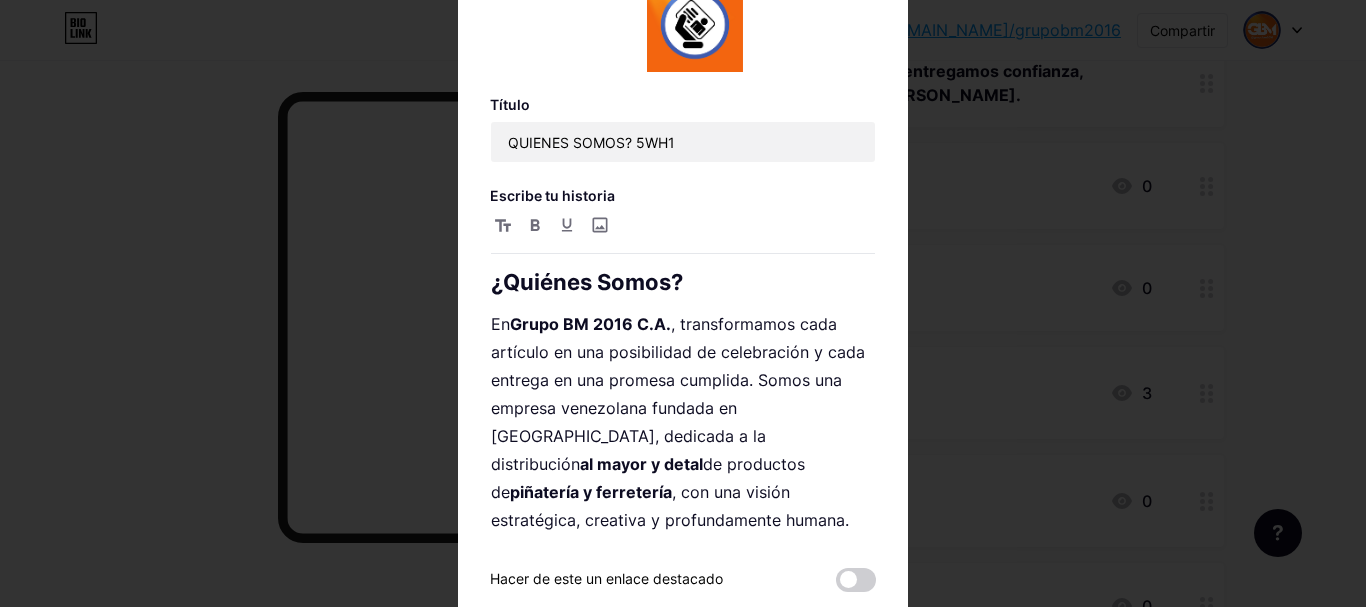 scroll, scrollTop: 121, scrollLeft: 0, axis: vertical 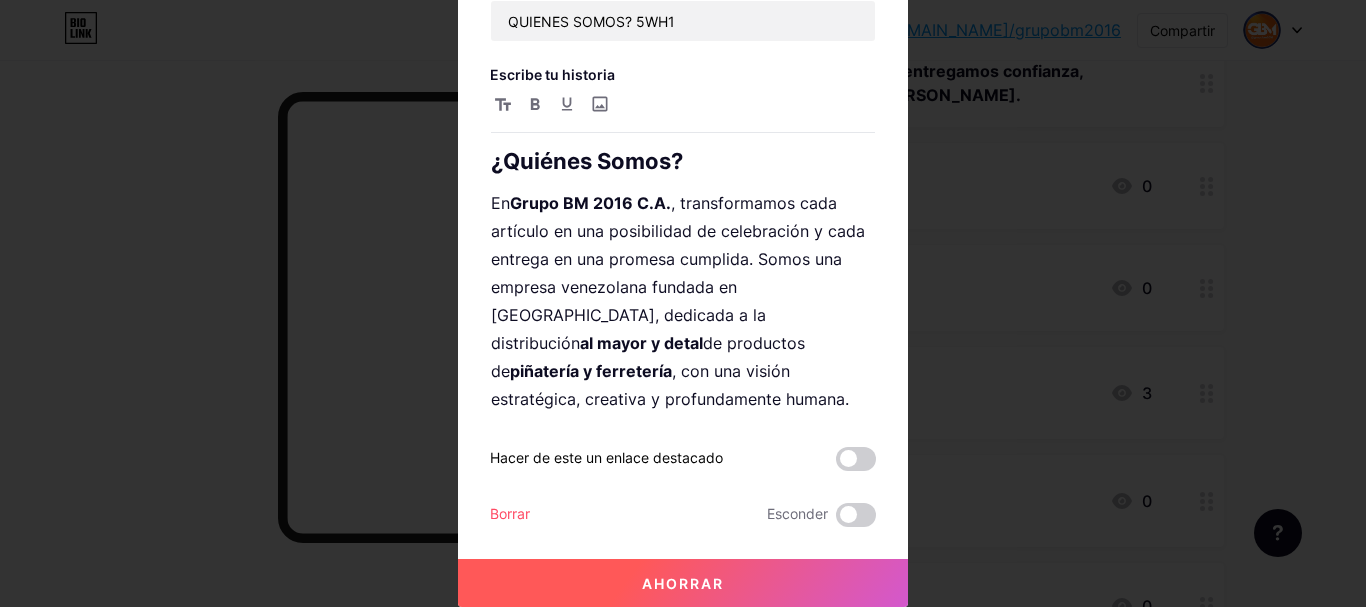 click on "Ahorrar" at bounding box center [683, 583] 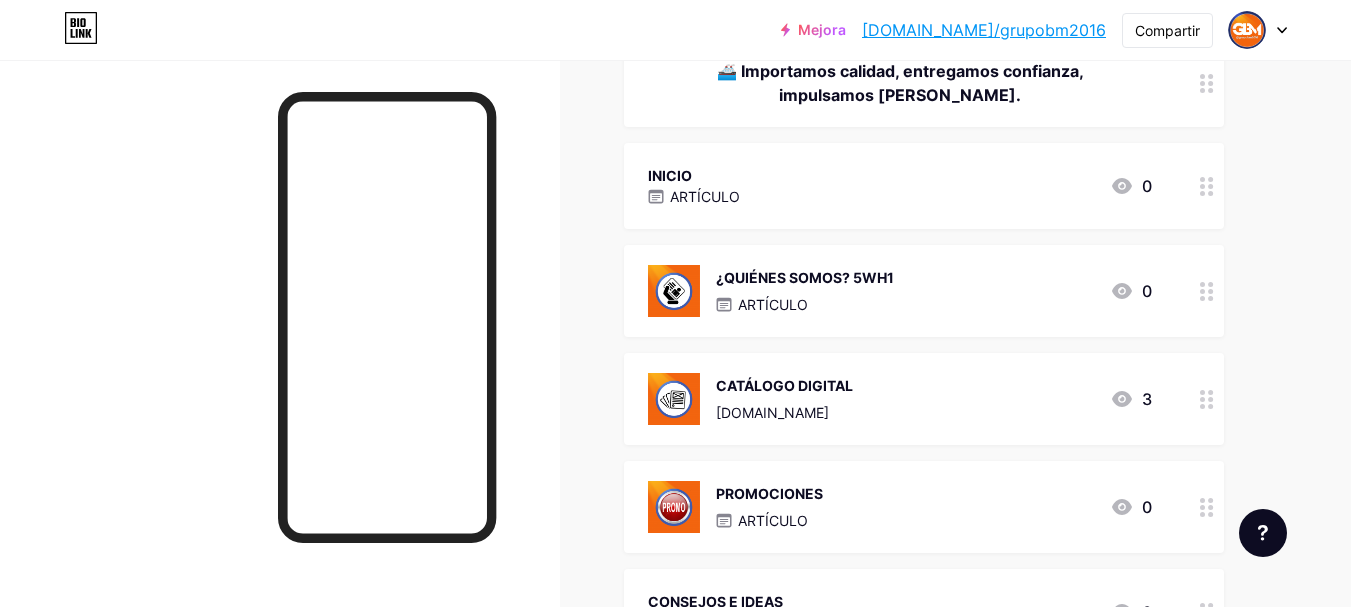 click on "ARTÍCULO" at bounding box center (705, 196) 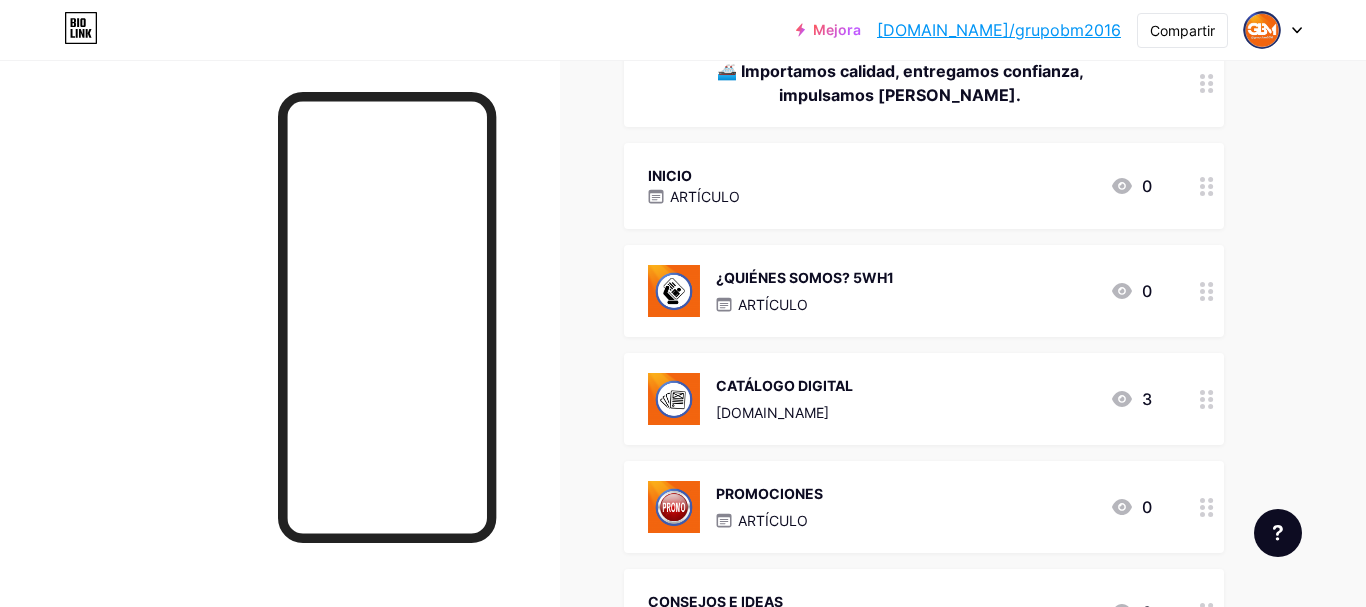 type on "INICIO" 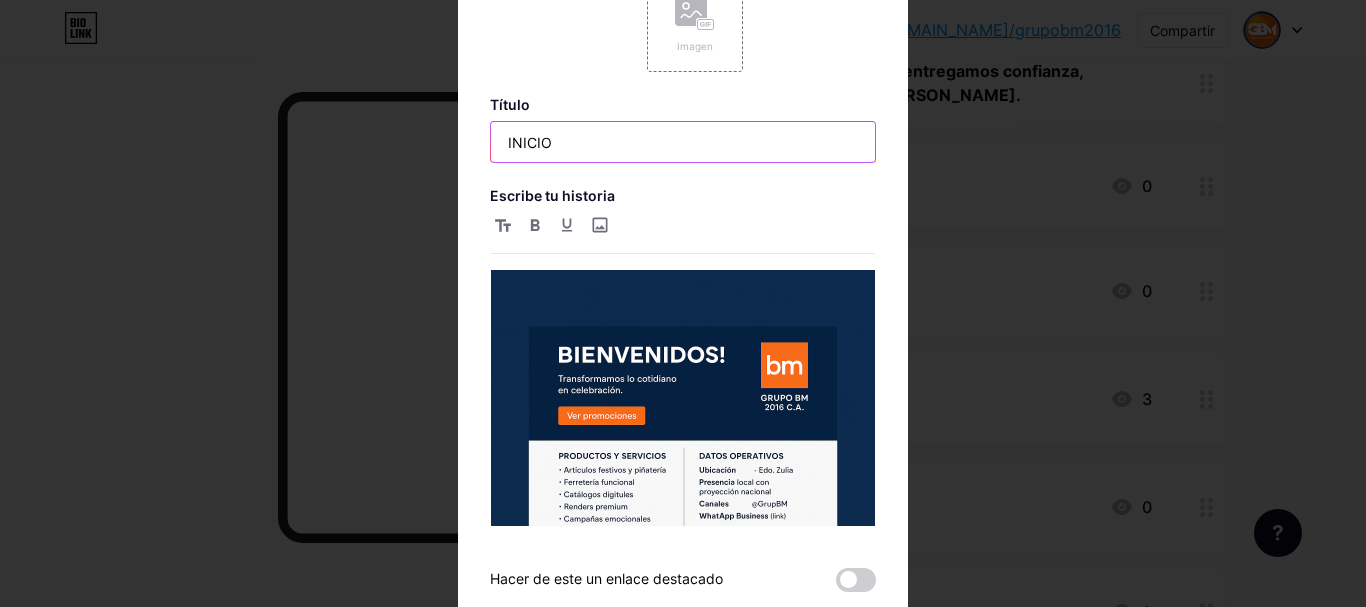 click on "INICIO" at bounding box center [683, 142] 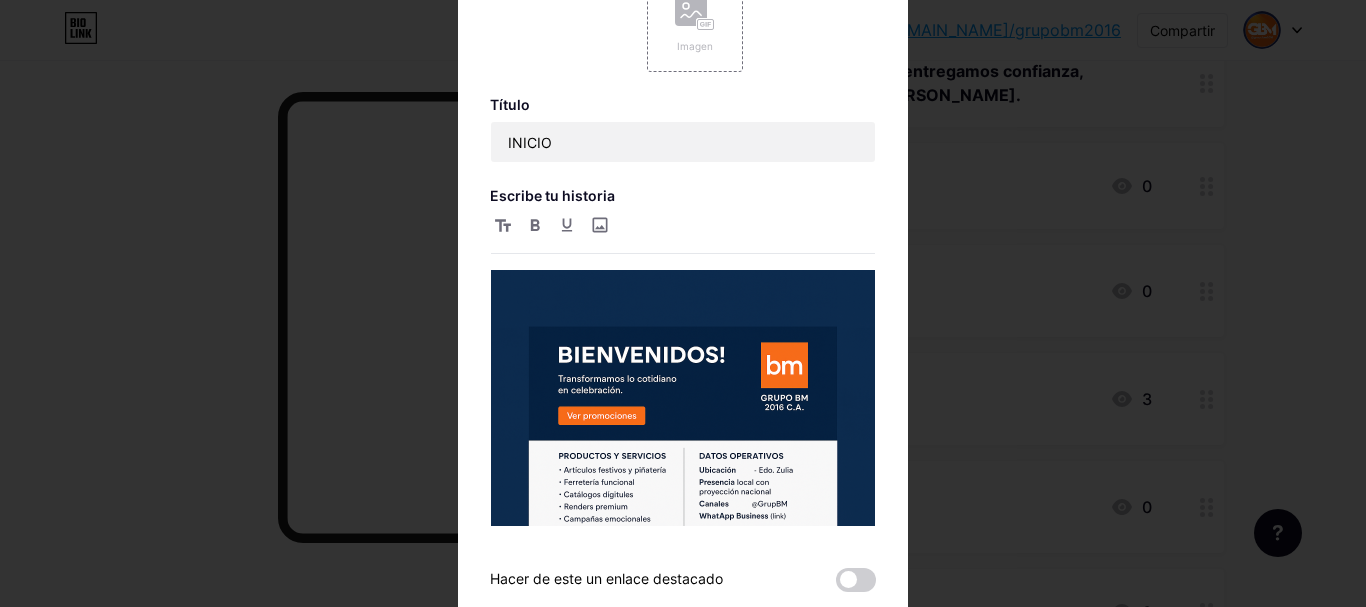 click on "Imagen
Título
INICIO
Escribe tu historia
Hacer de este un enlace destacado
Delete
Hide" at bounding box center (683, 304) 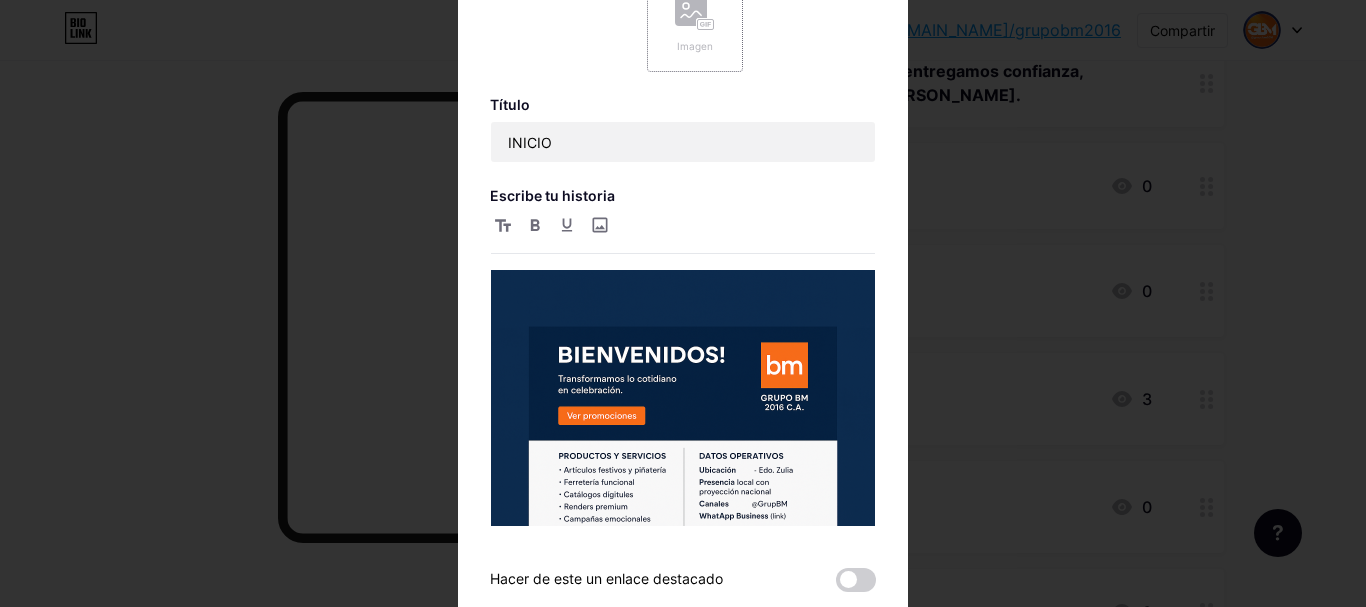 click on "Imagen" at bounding box center (695, 46) 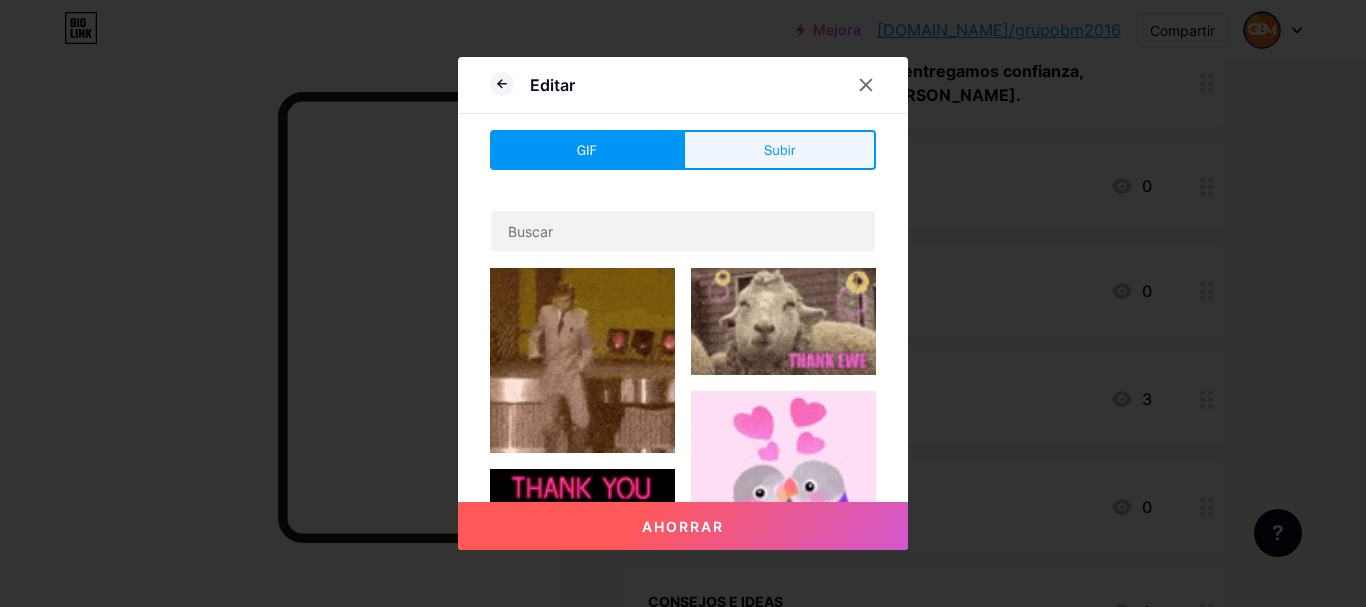 click on "Subir" at bounding box center [779, 150] 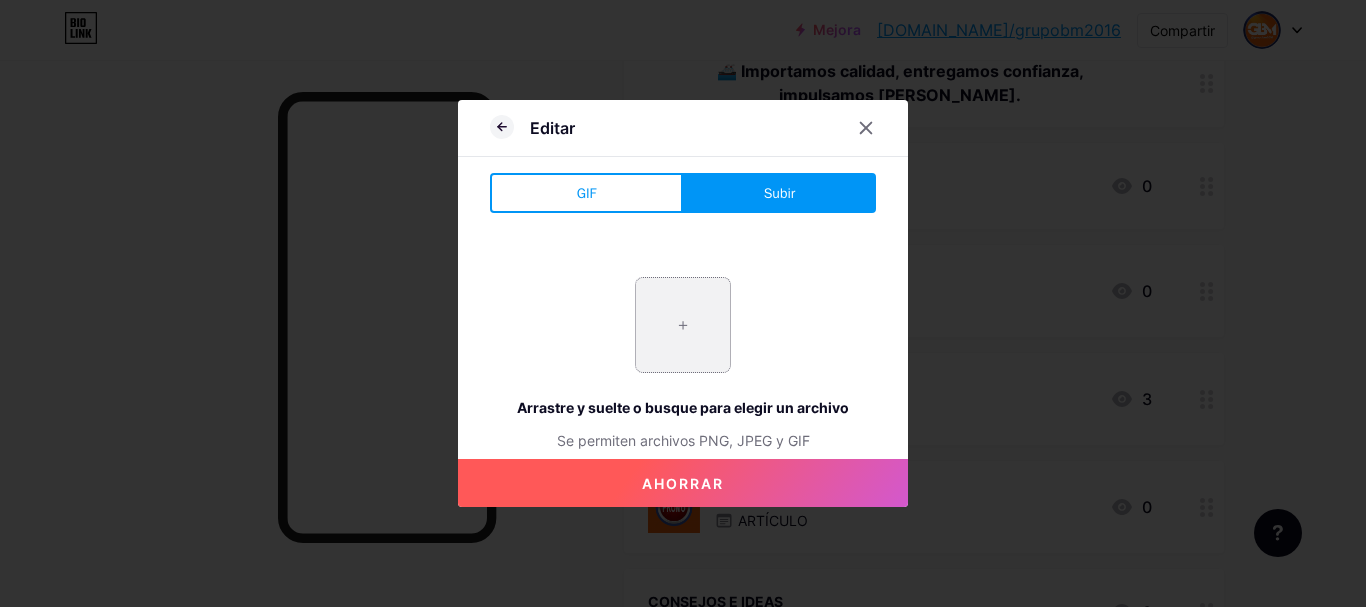 click at bounding box center (683, 325) 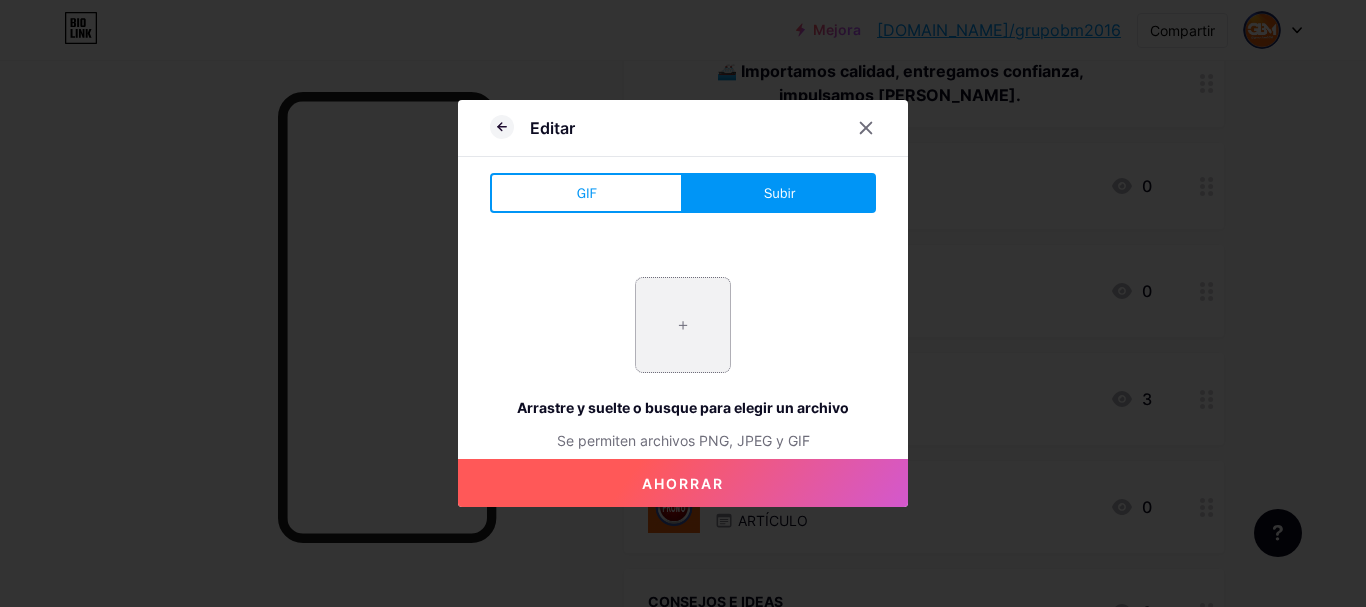 type on "C:\fakepath\HISTORIAS DESTACADAS Home.jpg" 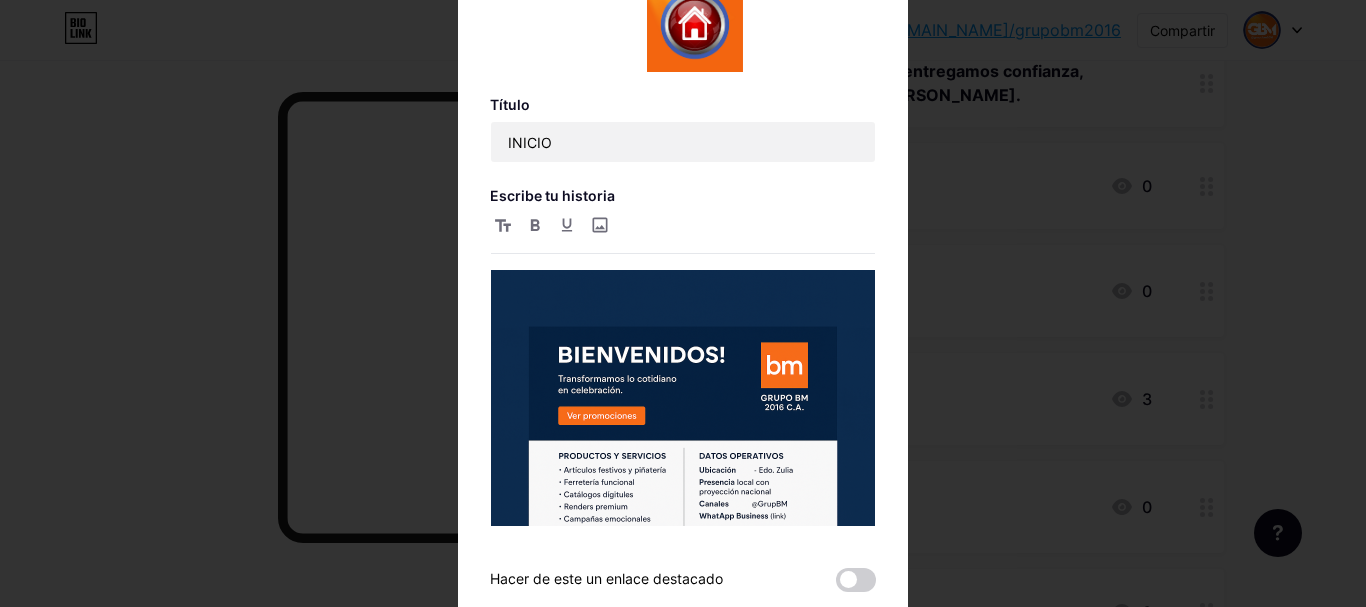scroll, scrollTop: 5, scrollLeft: 0, axis: vertical 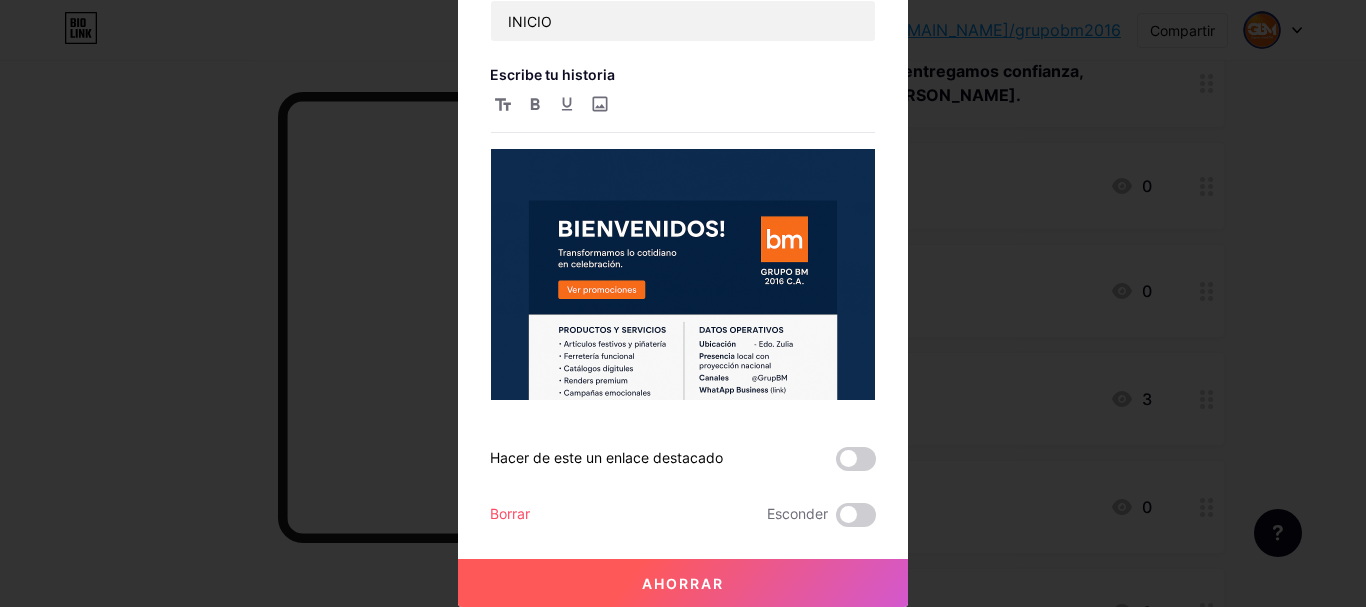 click on "Ahorrar" at bounding box center [683, 583] 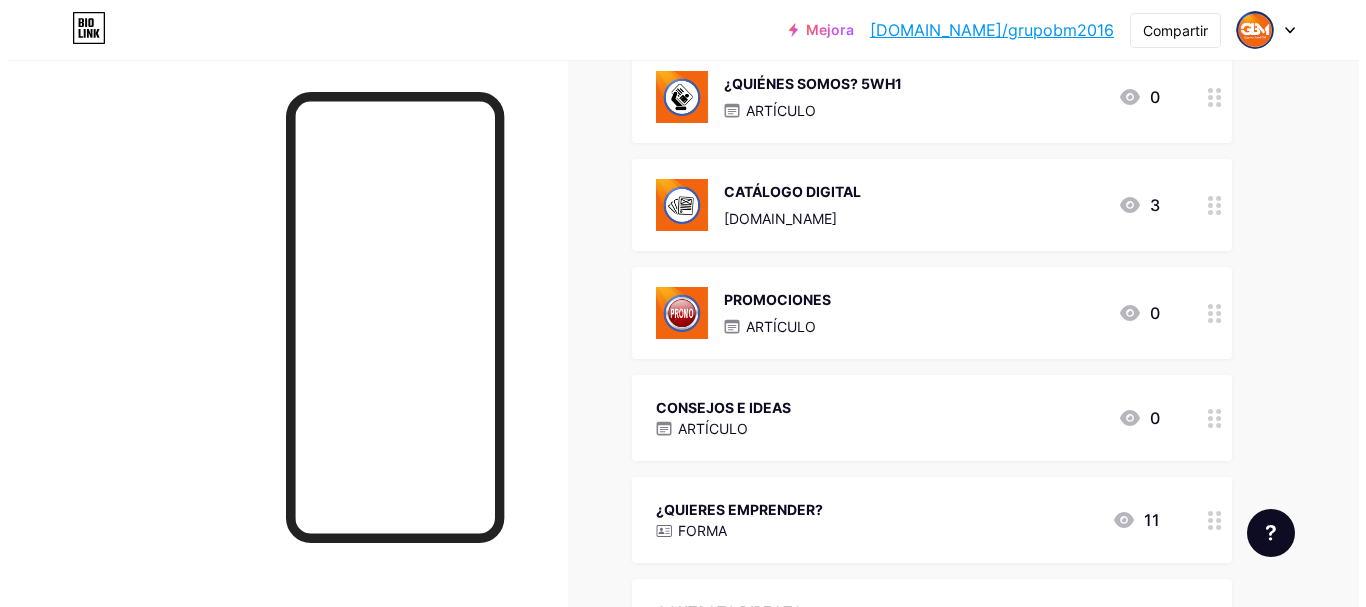 scroll, scrollTop: 600, scrollLeft: 0, axis: vertical 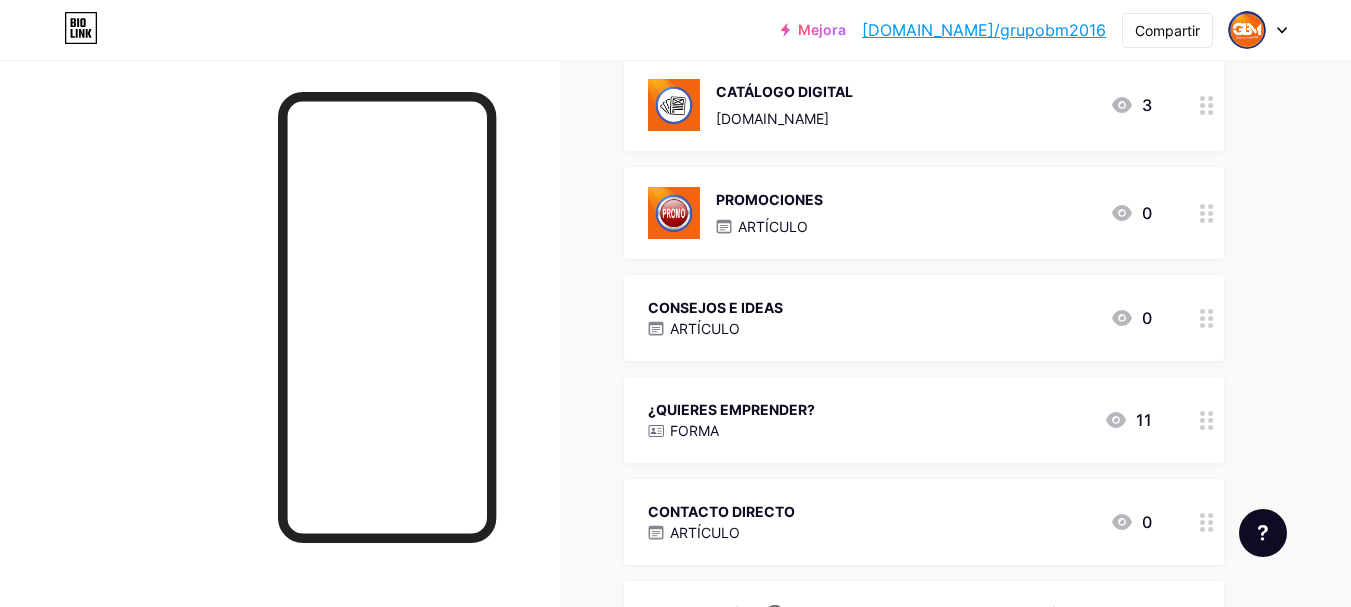click on "CONSEJOS E IDEAS
ARTÍCULO
0" at bounding box center [900, 318] 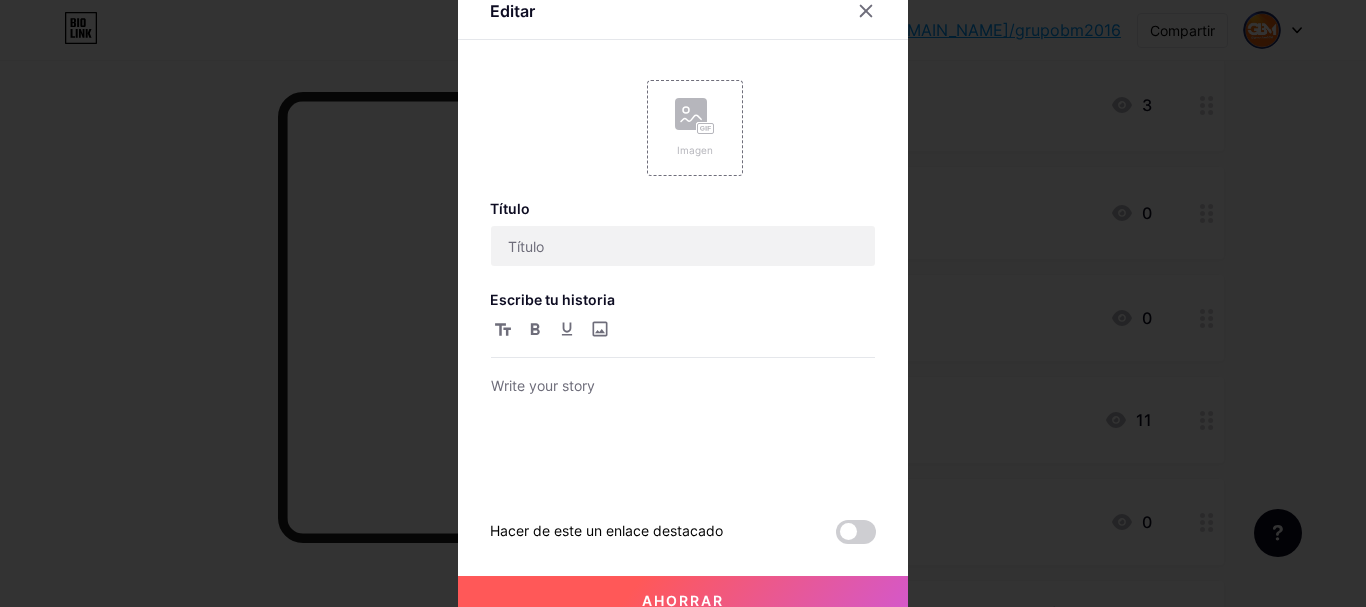 type on "TIPS E IDEAS" 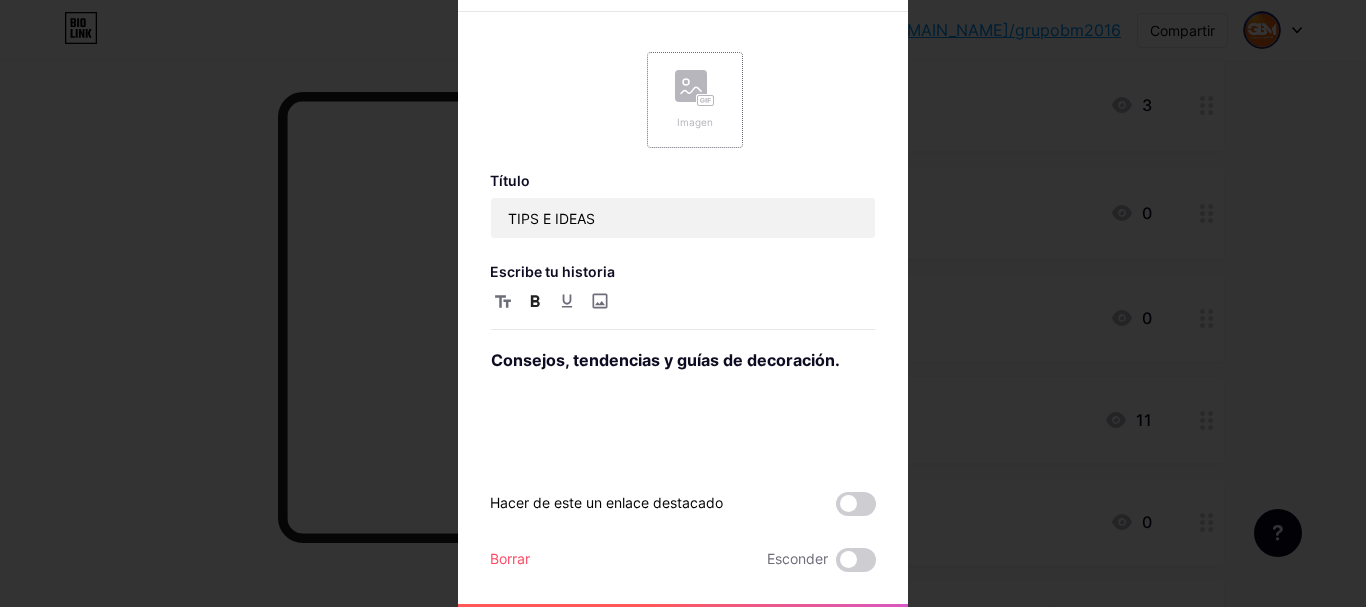click on "Imagen" at bounding box center (695, 100) 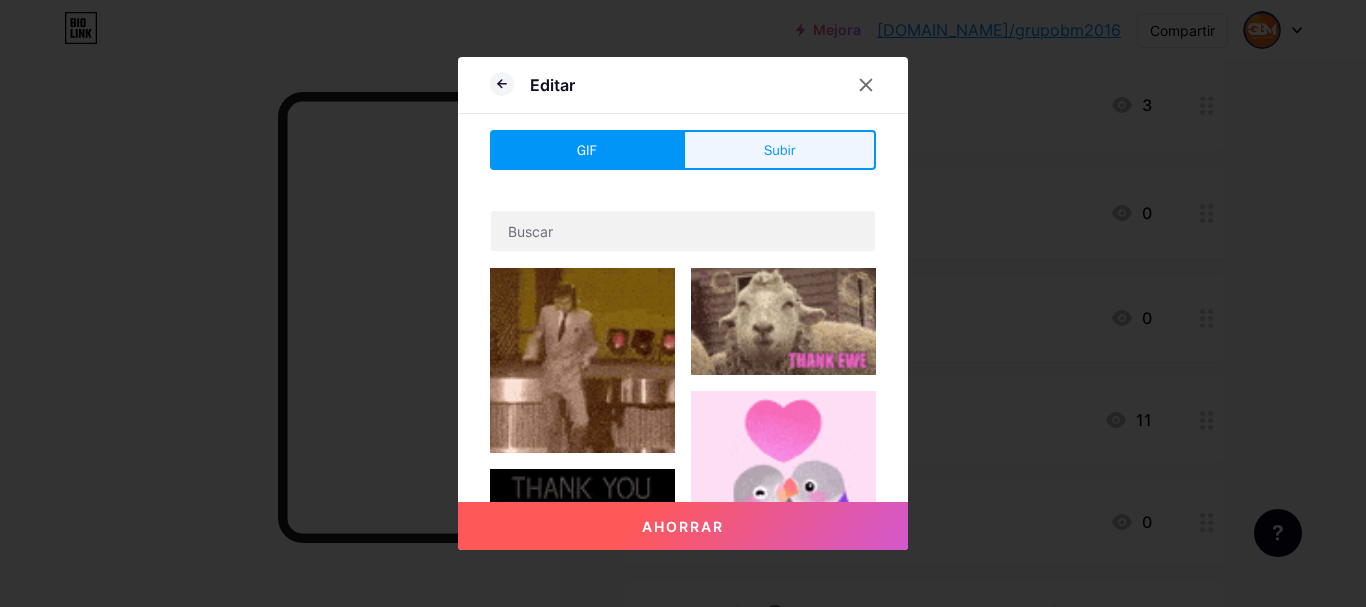 click on "Subir" at bounding box center (779, 150) 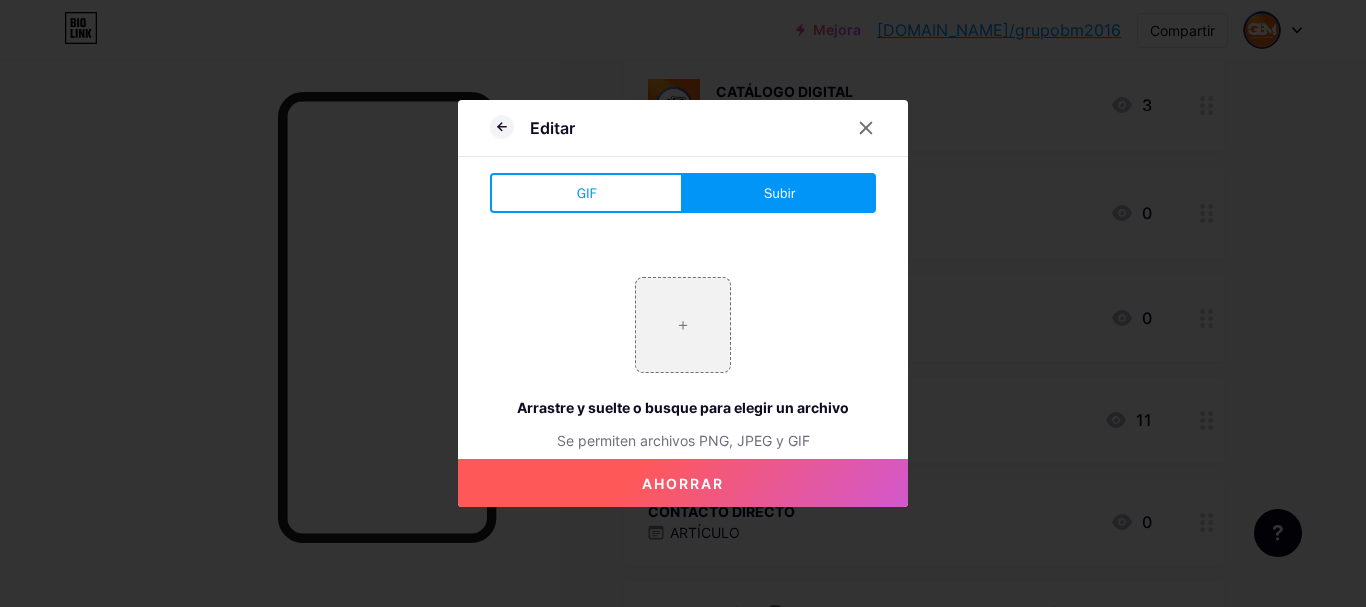 click on "Subir" at bounding box center (779, 193) 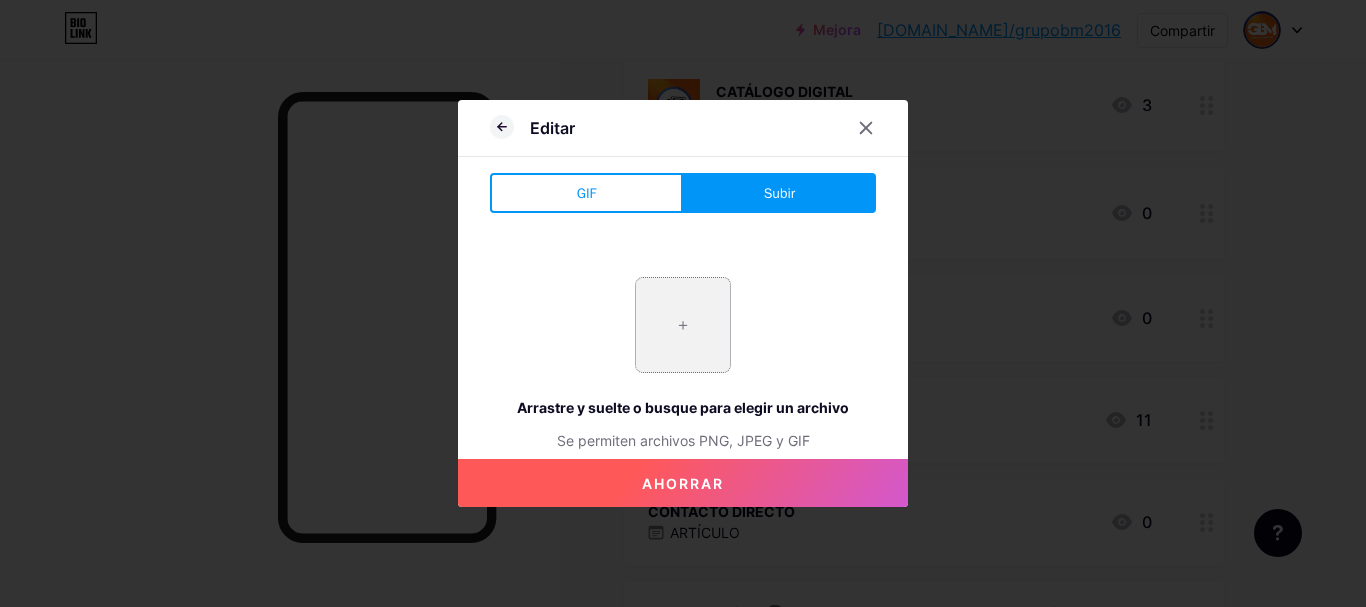 click at bounding box center (683, 325) 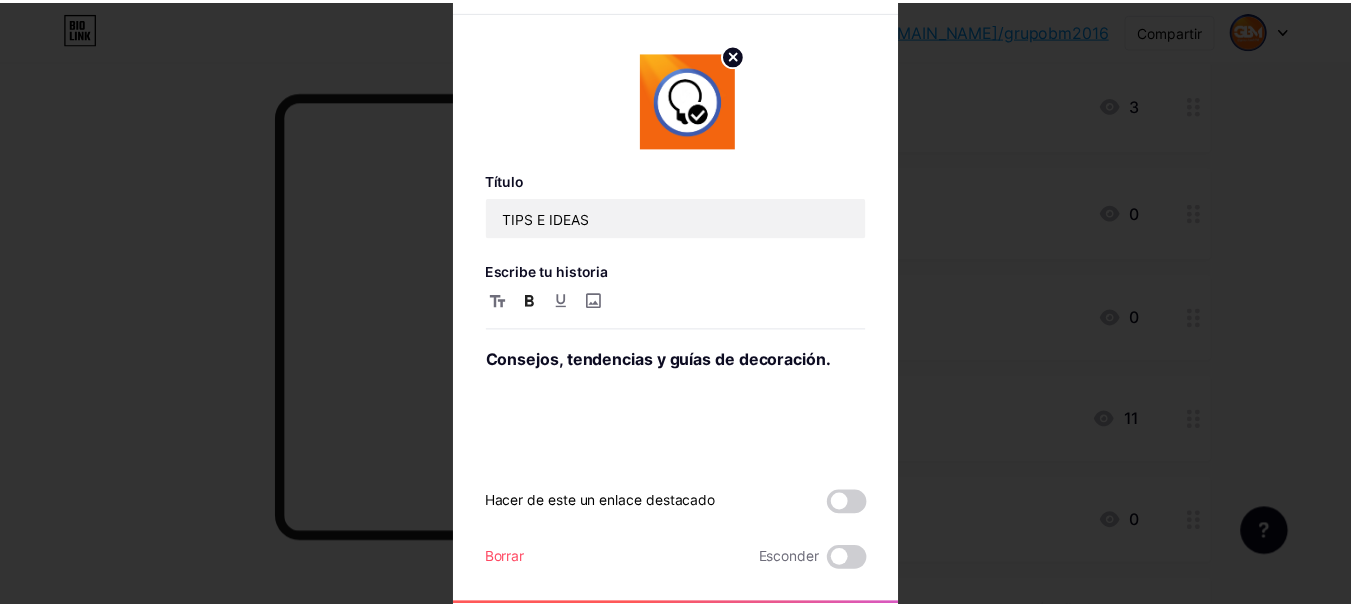 scroll, scrollTop: 45, scrollLeft: 0, axis: vertical 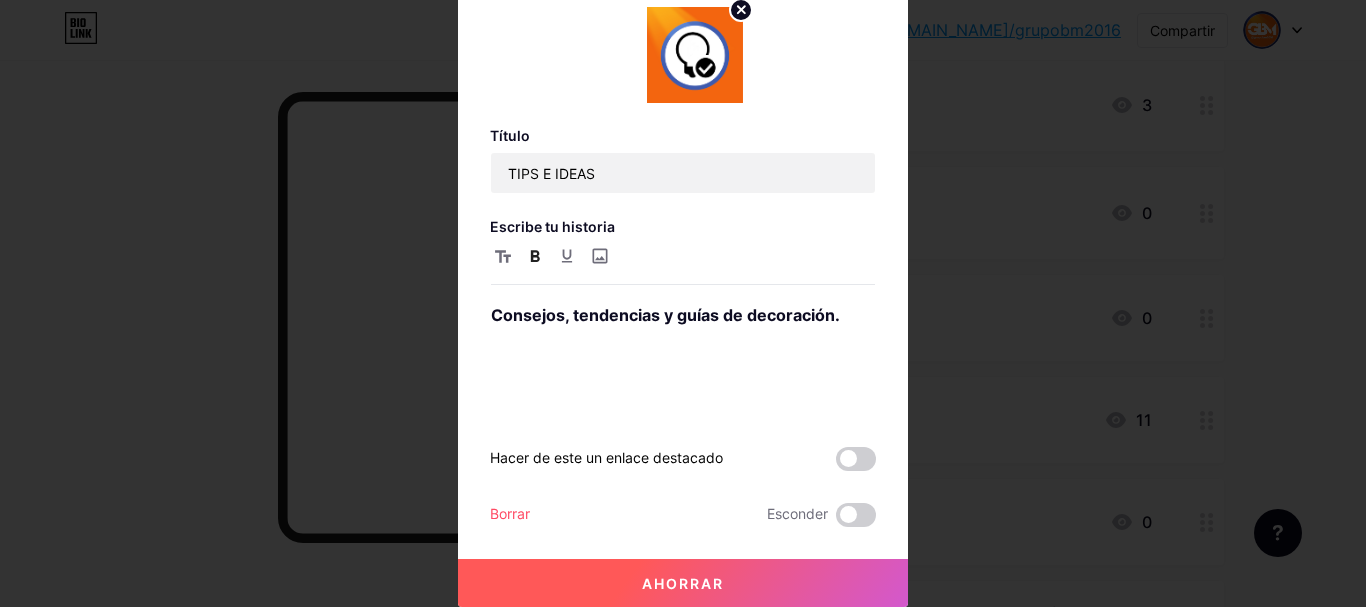 click on "Ahorrar" at bounding box center (683, 583) 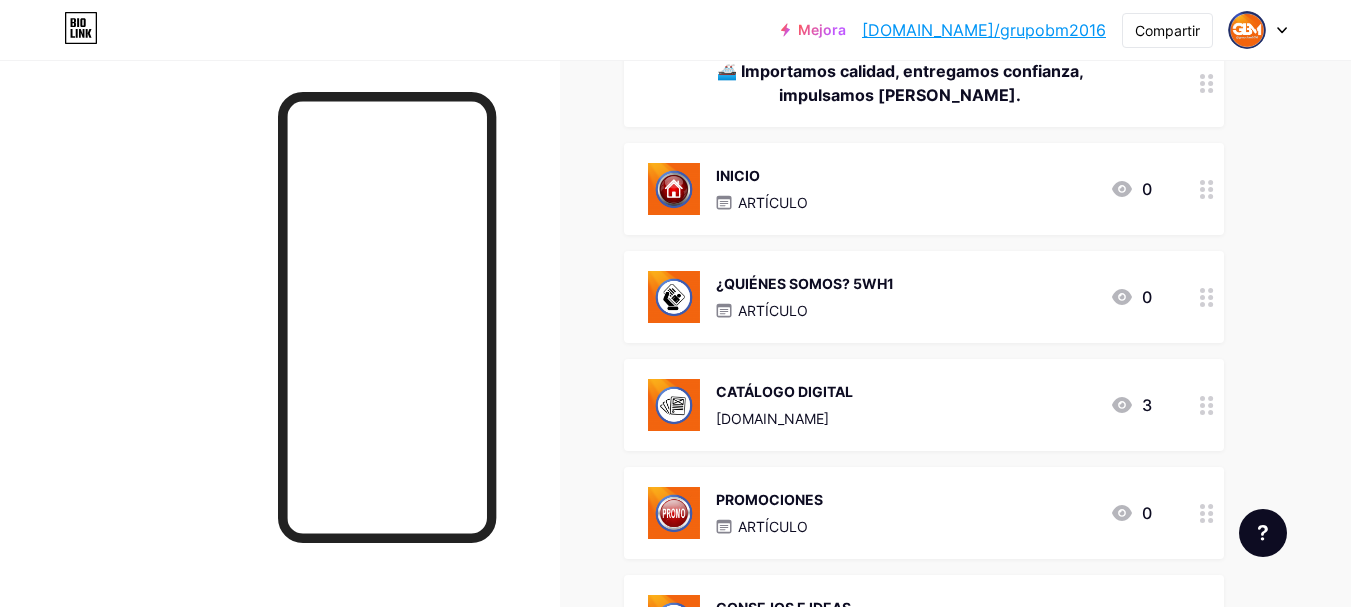 scroll, scrollTop: 0, scrollLeft: 0, axis: both 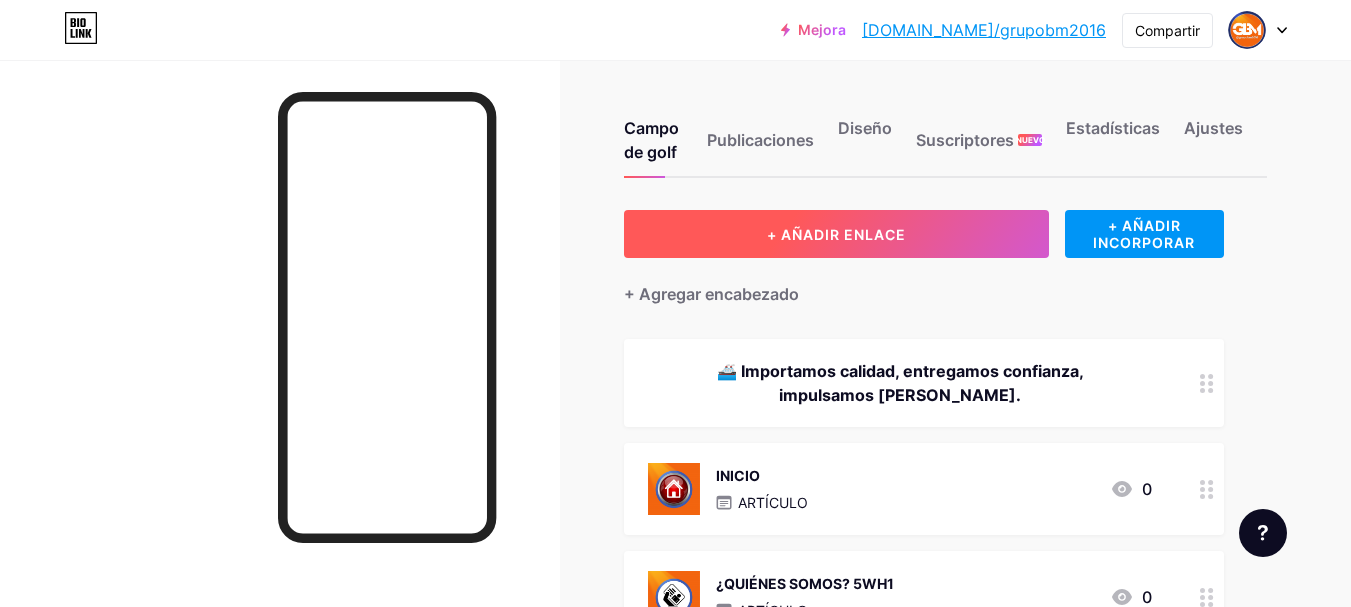 click on "+ AÑADIR ENLACE" at bounding box center (836, 234) 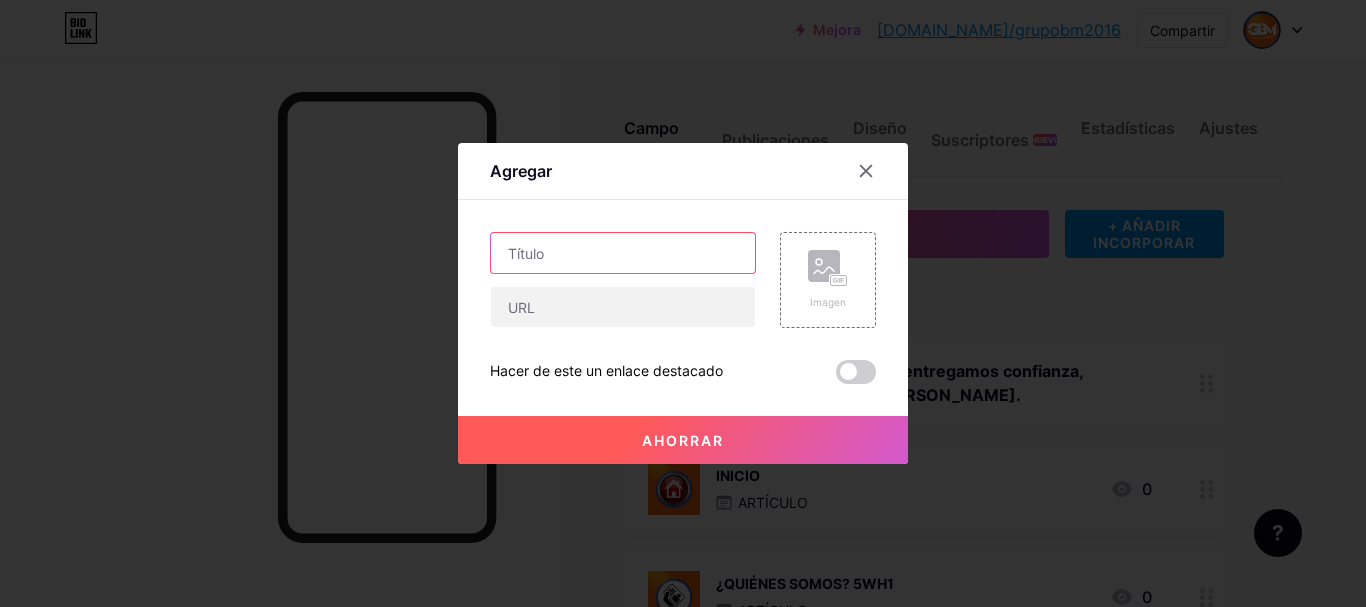 click at bounding box center (623, 253) 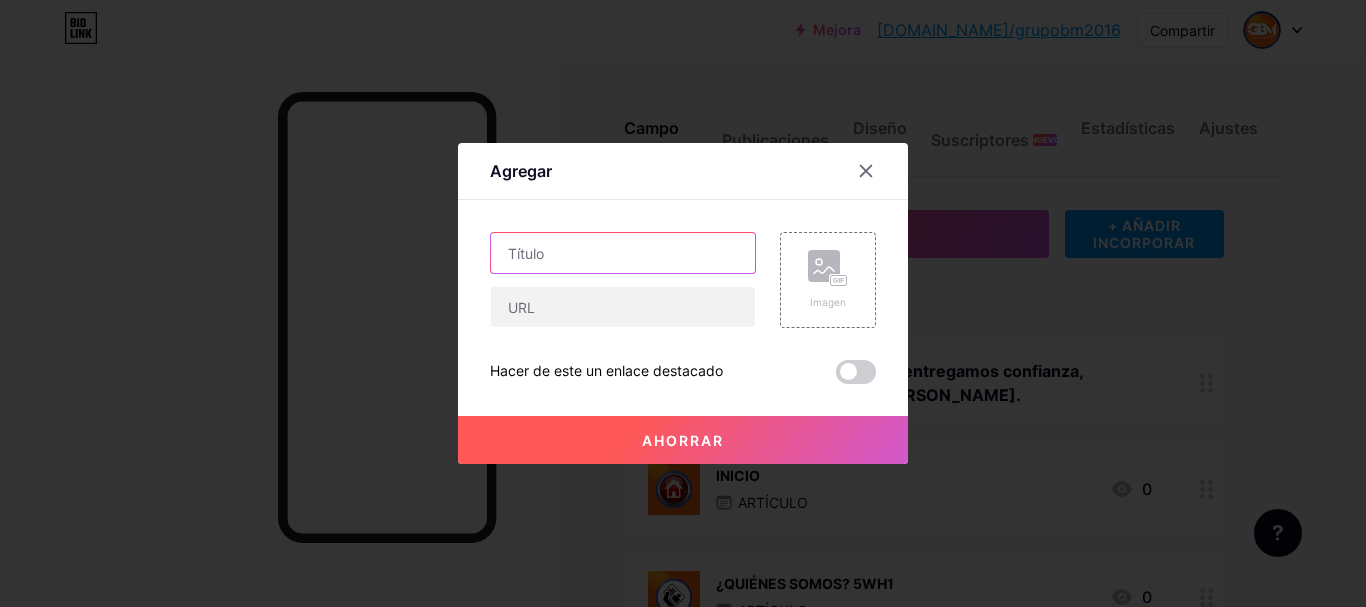 type on "c" 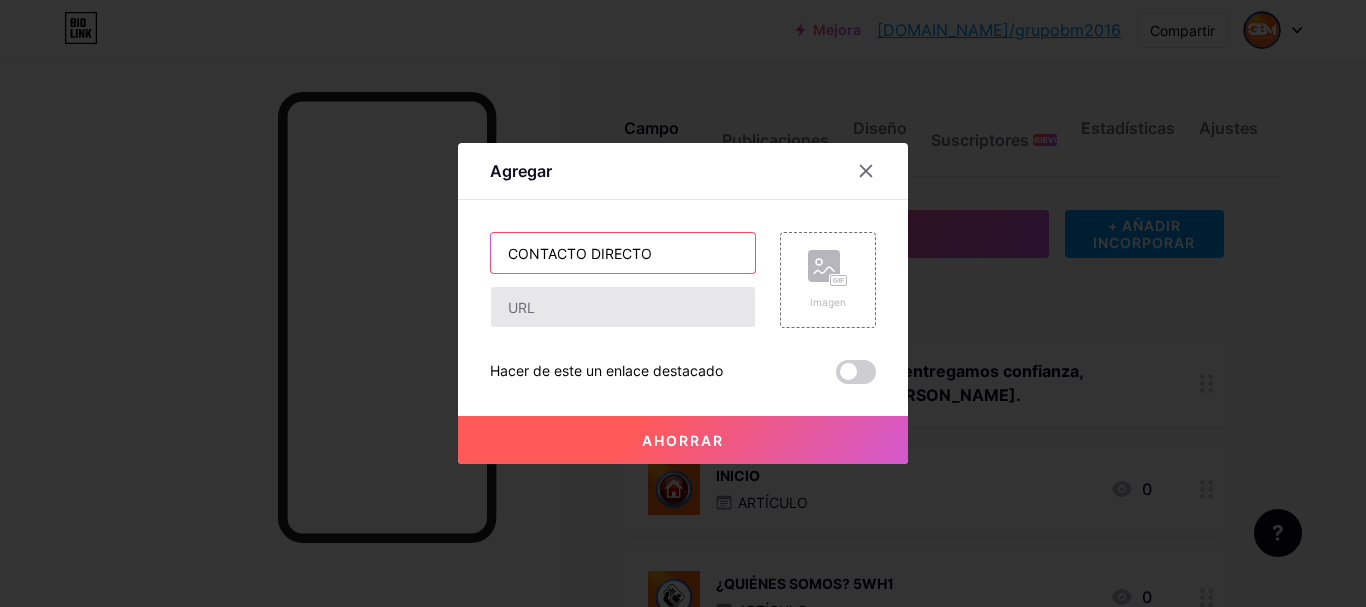 type on "CONTACTO DIRECTO" 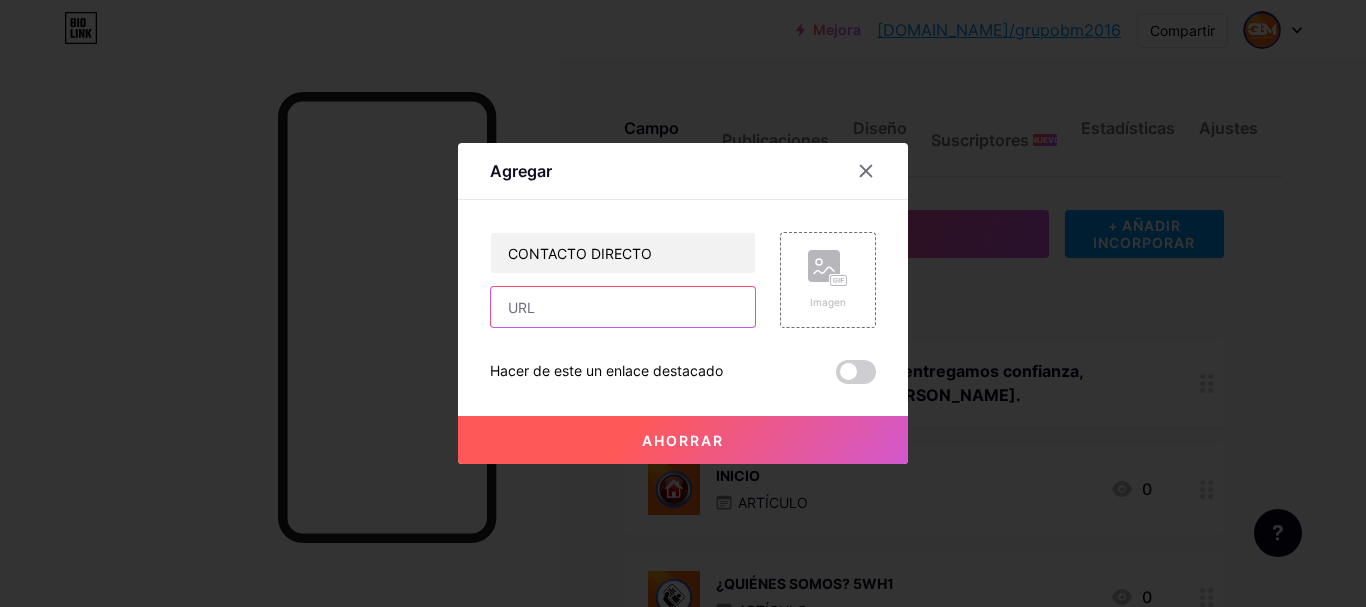 click at bounding box center (623, 307) 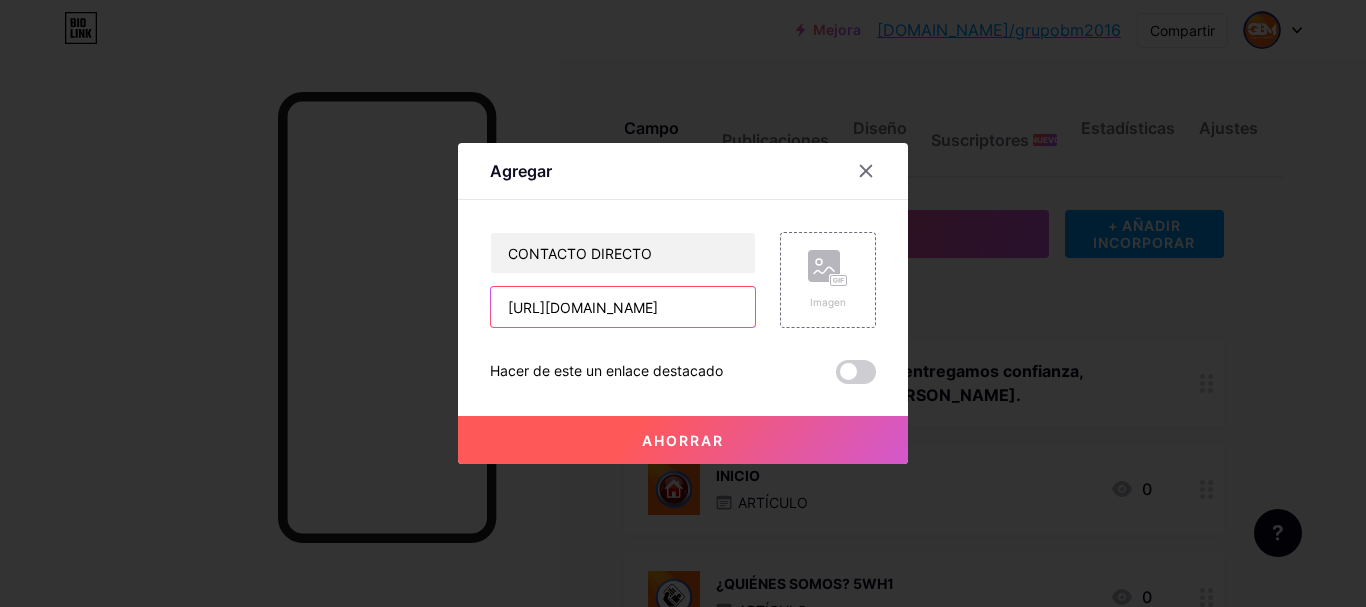 type on "[URL][DOMAIN_NAME]" 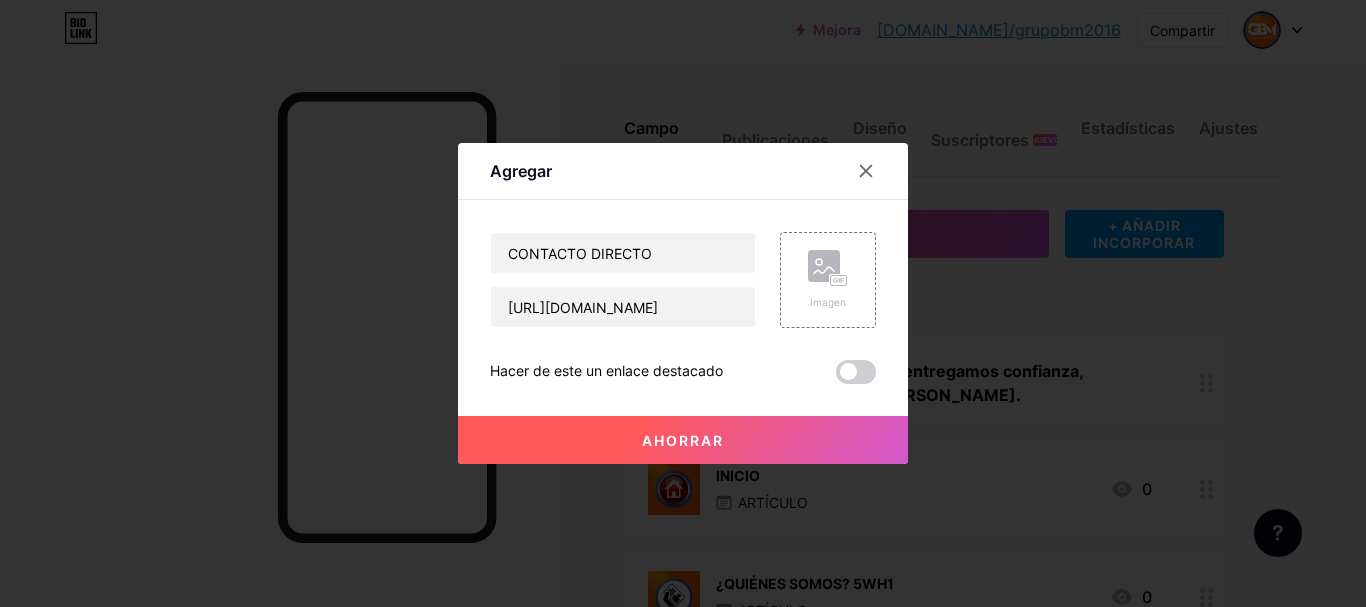 click on "Ahorrar" at bounding box center [683, 440] 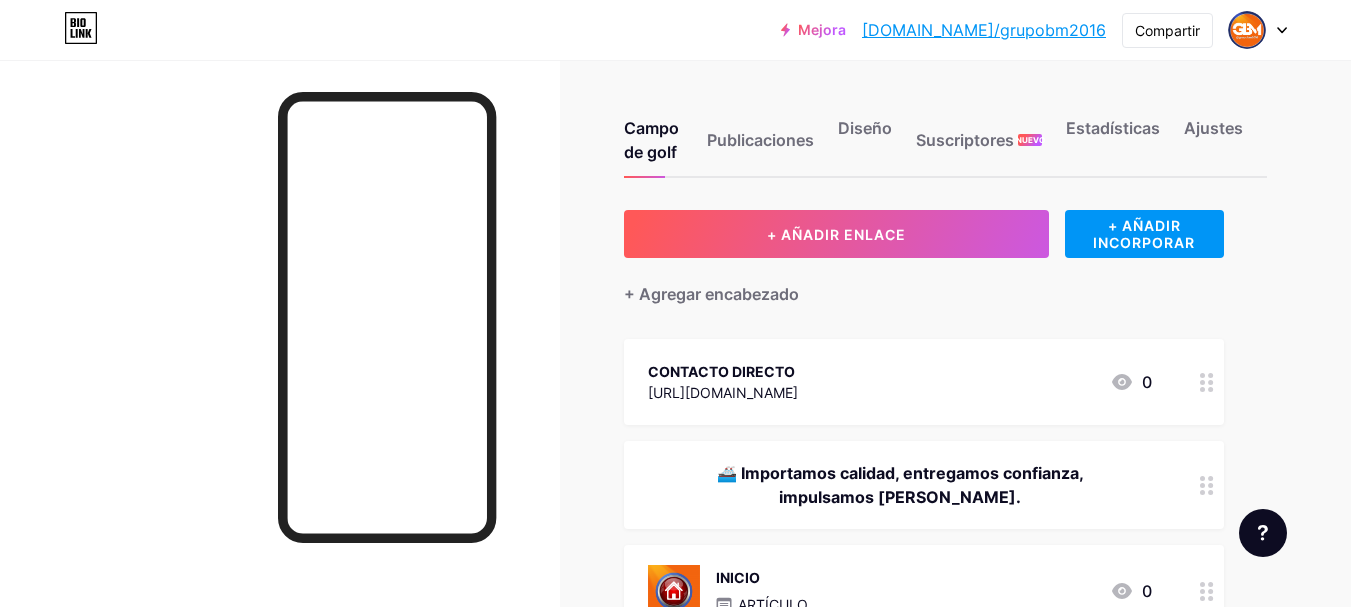 scroll, scrollTop: 200, scrollLeft: 0, axis: vertical 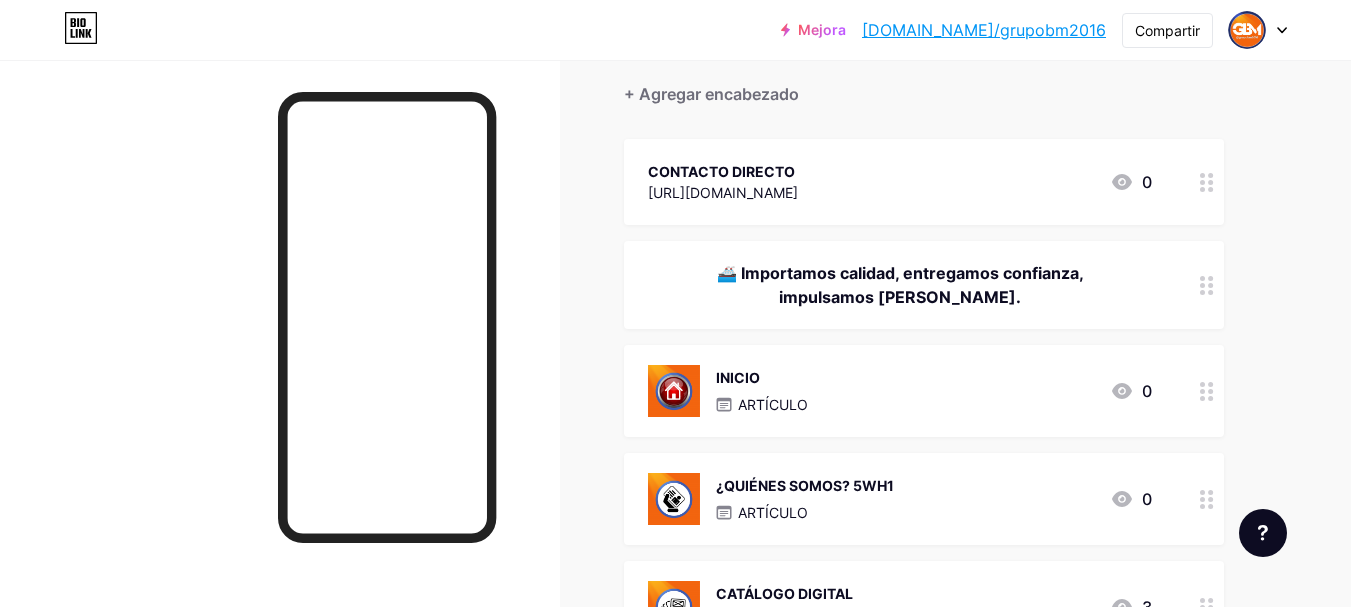 type 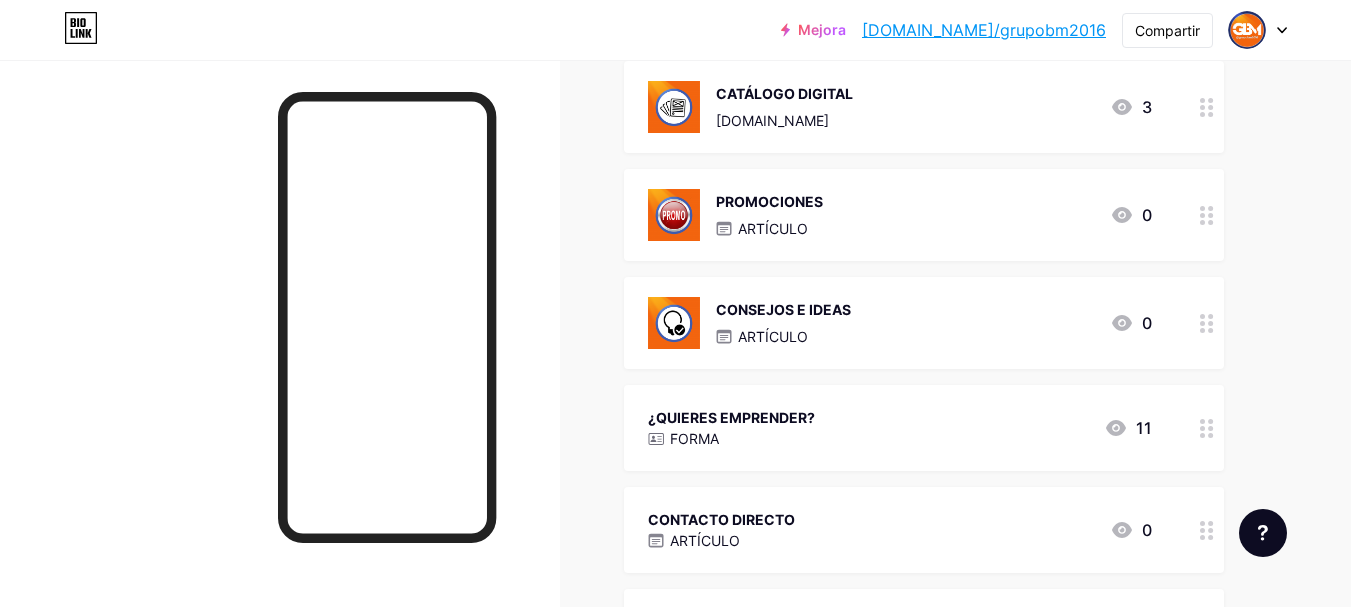 scroll, scrollTop: 600, scrollLeft: 0, axis: vertical 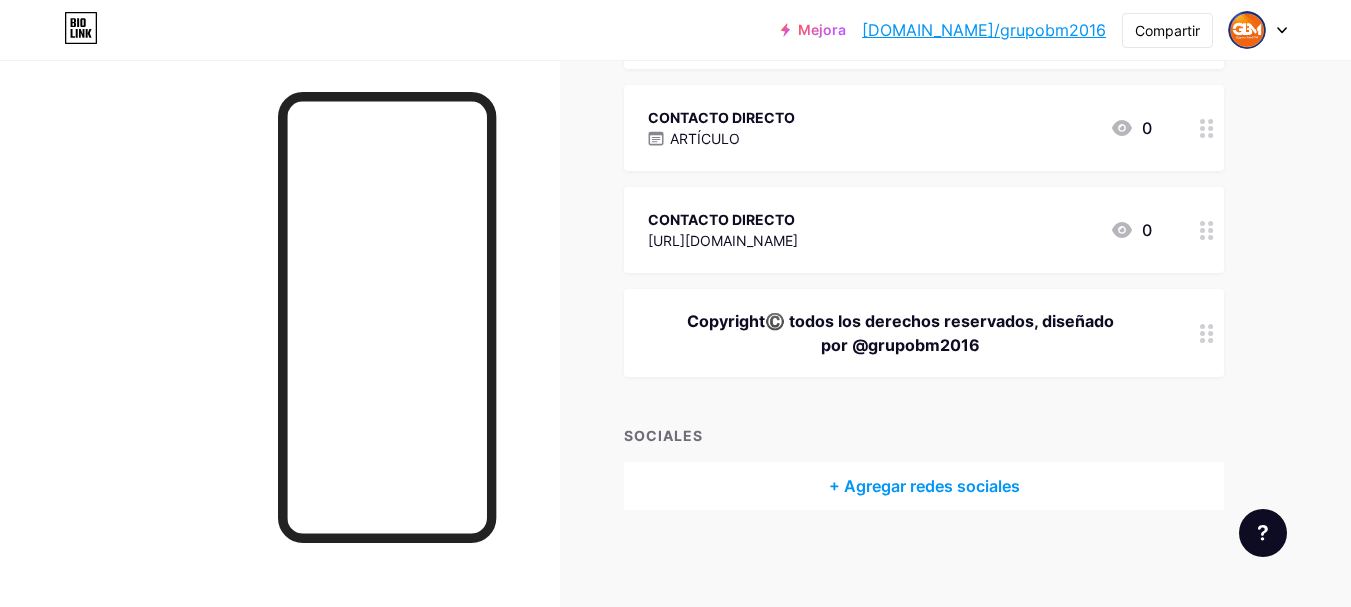 click 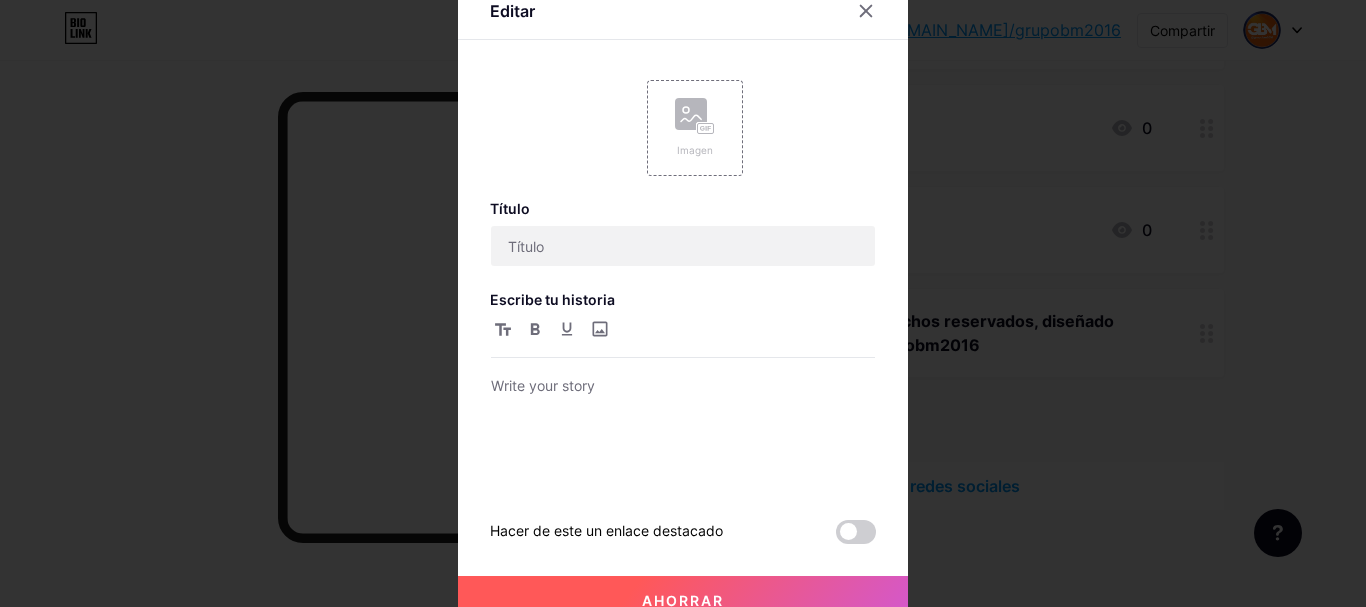 type on "CONTACTO DIRECTO" 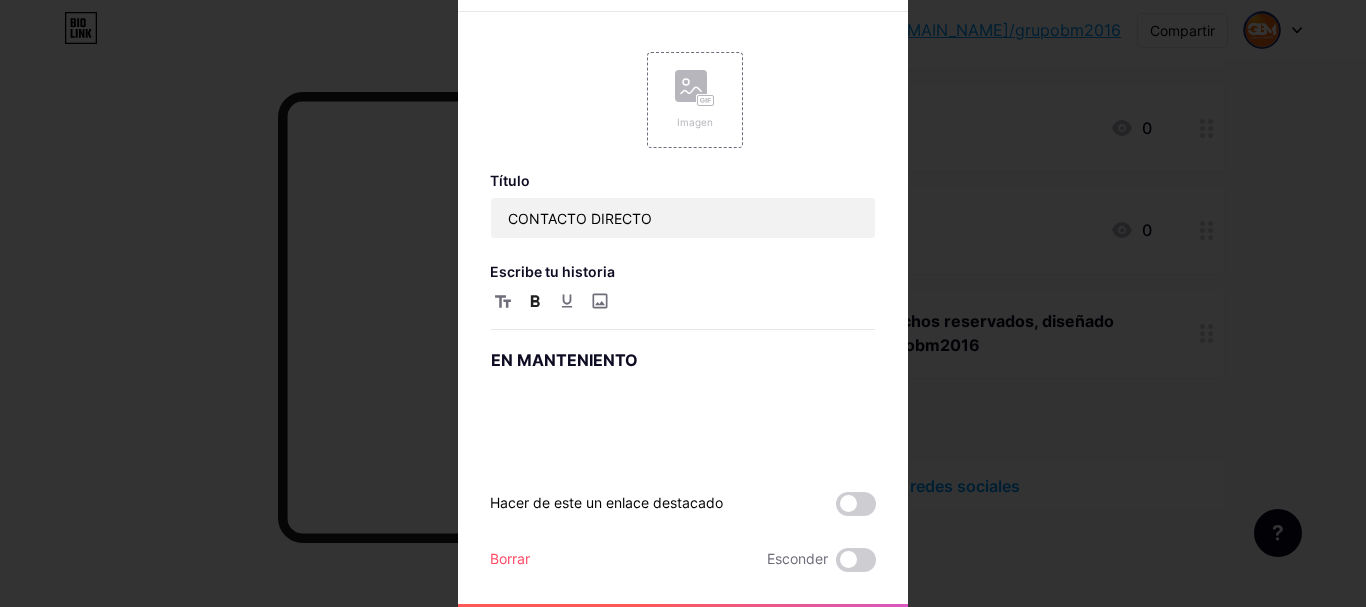 click on "Borrar" at bounding box center (510, 558) 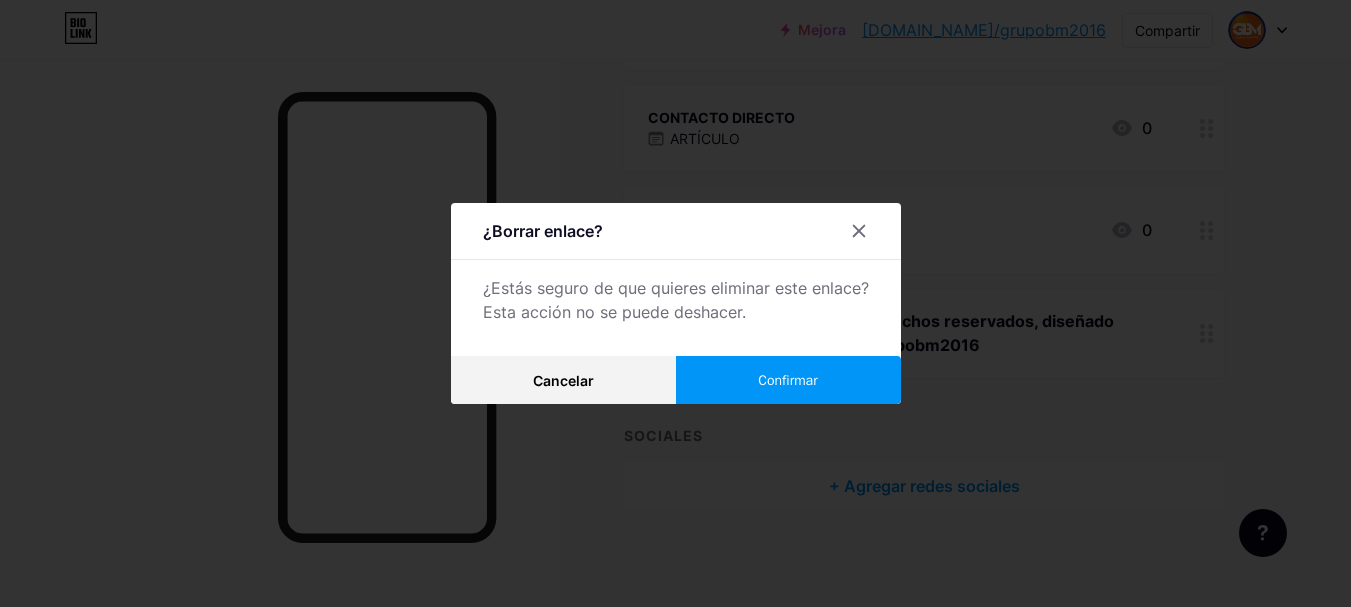 click on "Confirmar" at bounding box center (787, 380) 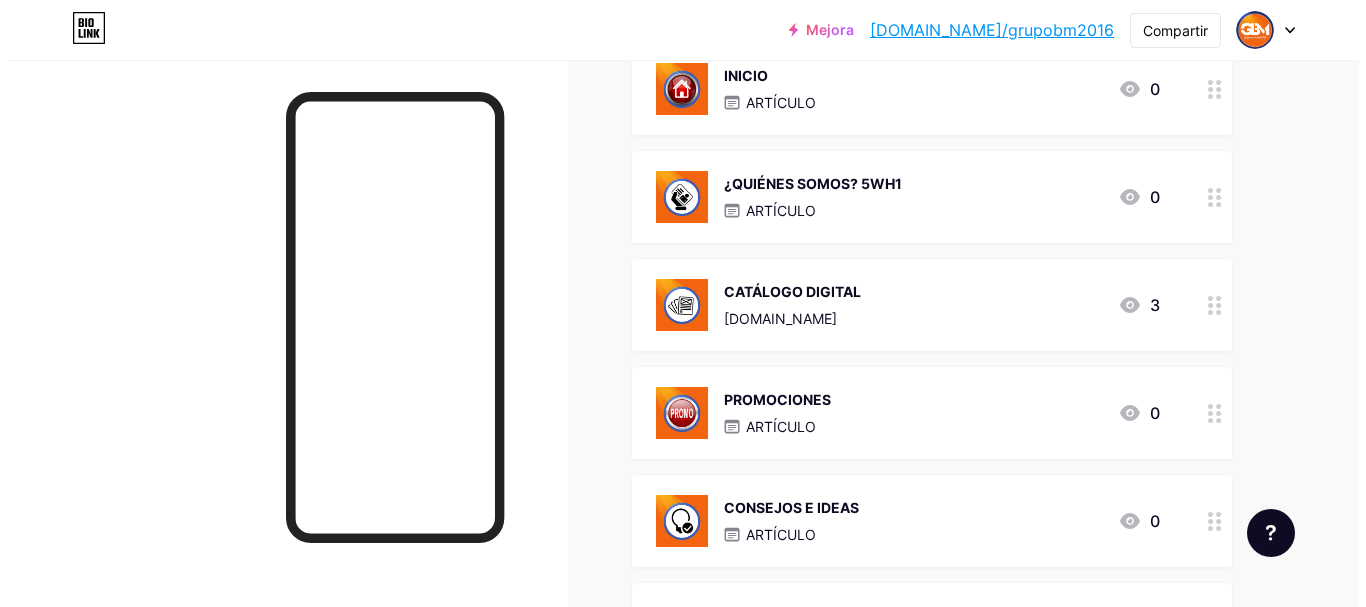 scroll, scrollTop: 600, scrollLeft: 0, axis: vertical 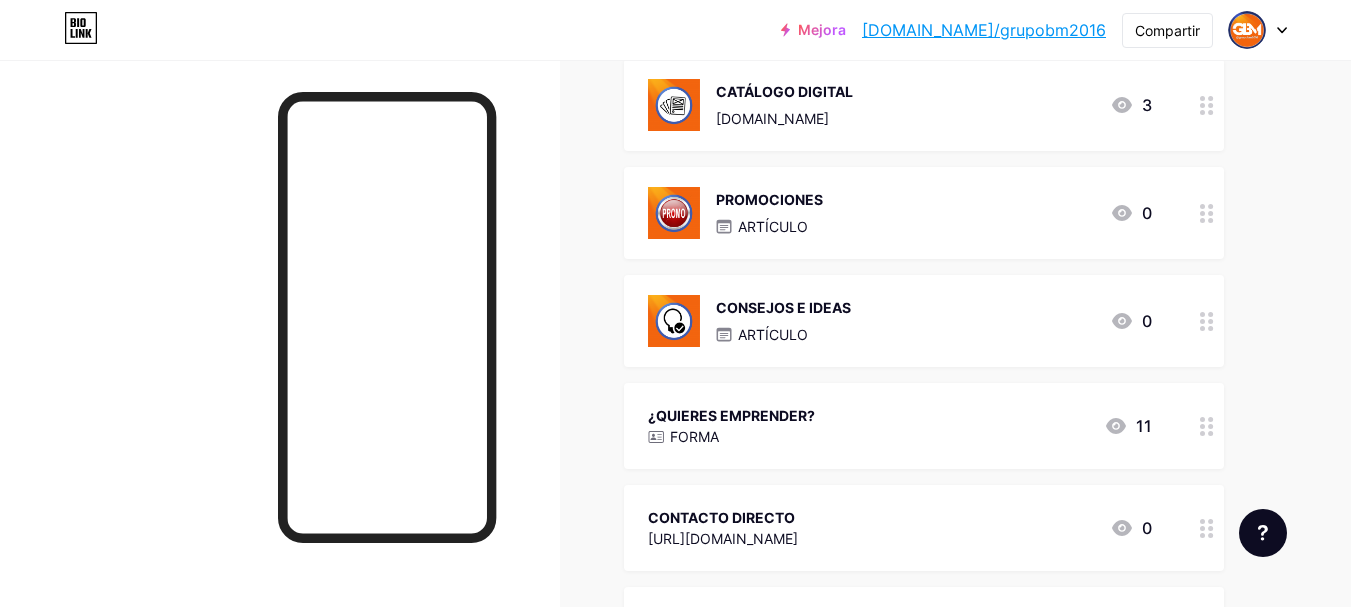 click on "CONSEJOS E IDEAS
ARTÍCULO
0" at bounding box center [900, 321] 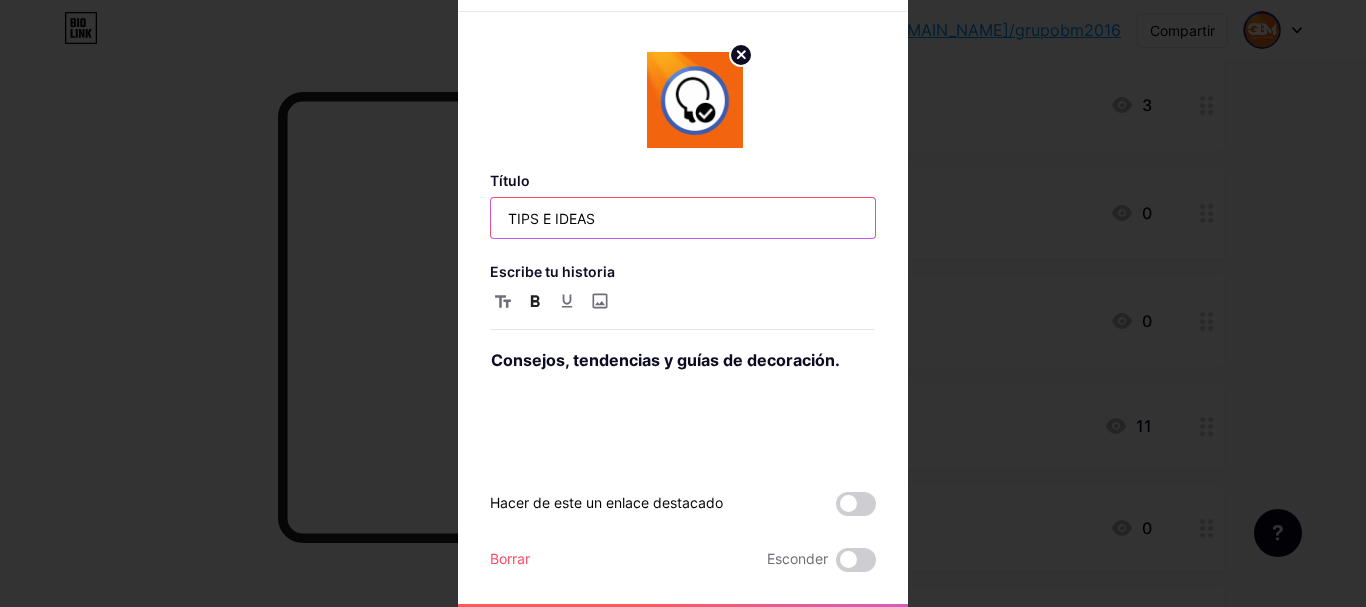click on "TIPS E IDEAS" at bounding box center (683, 218) 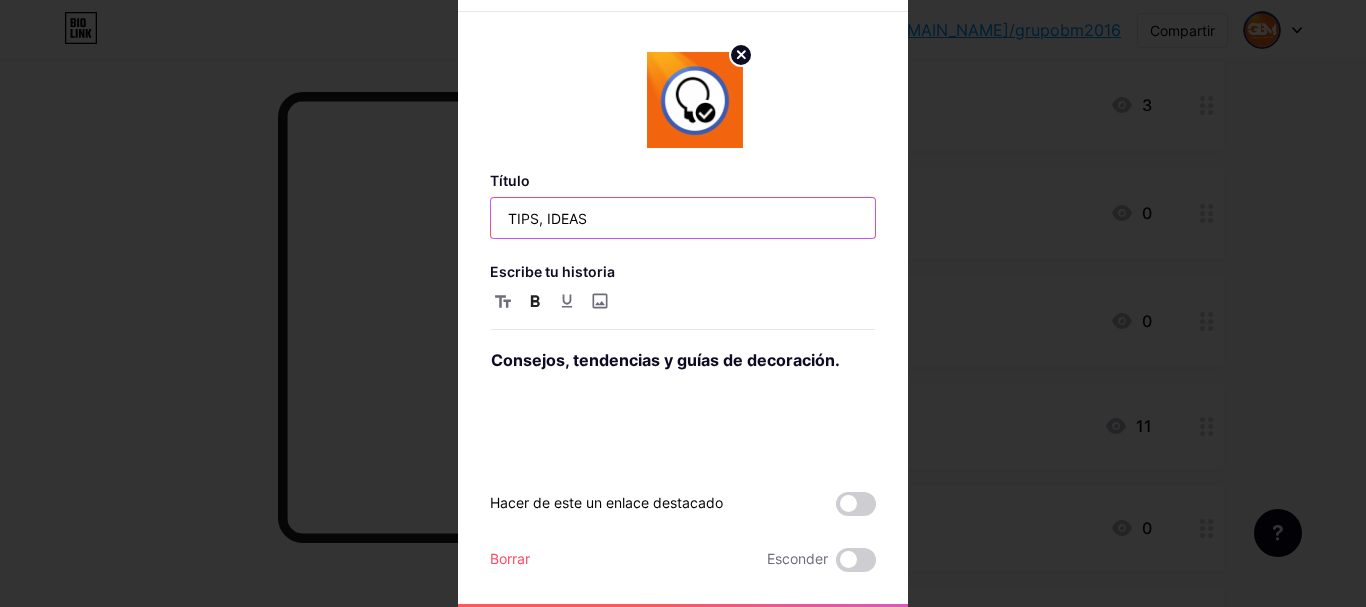 click on "TIPS, IDEAS" at bounding box center (683, 218) 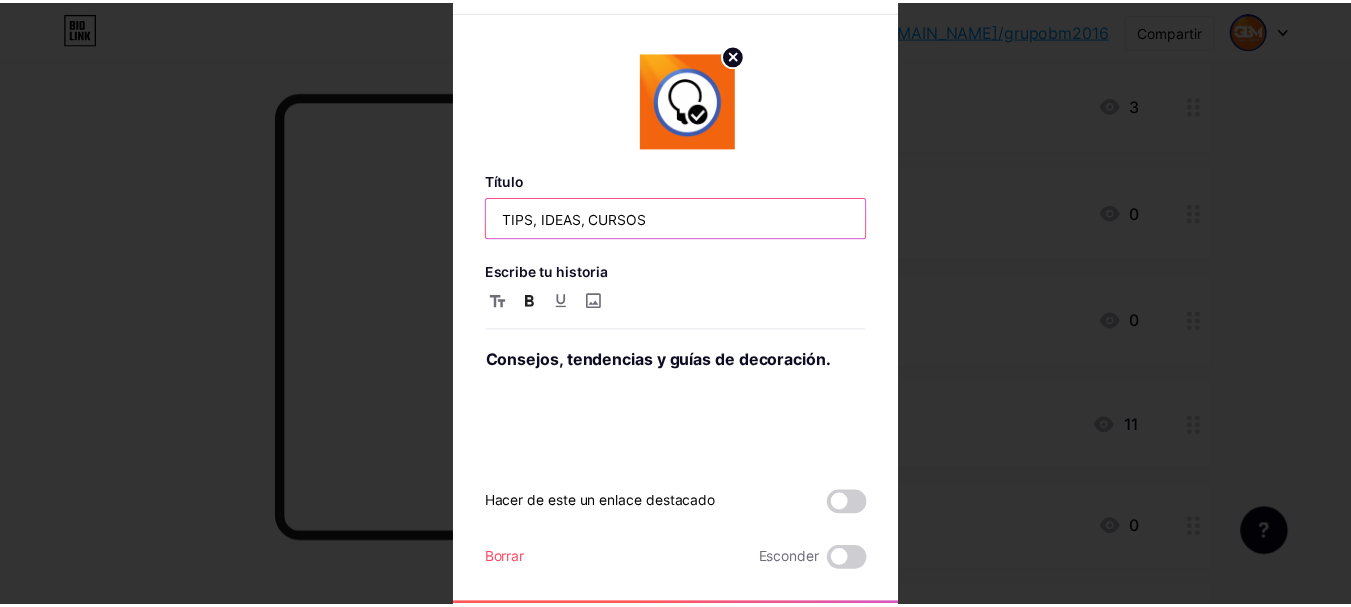 scroll, scrollTop: 45, scrollLeft: 0, axis: vertical 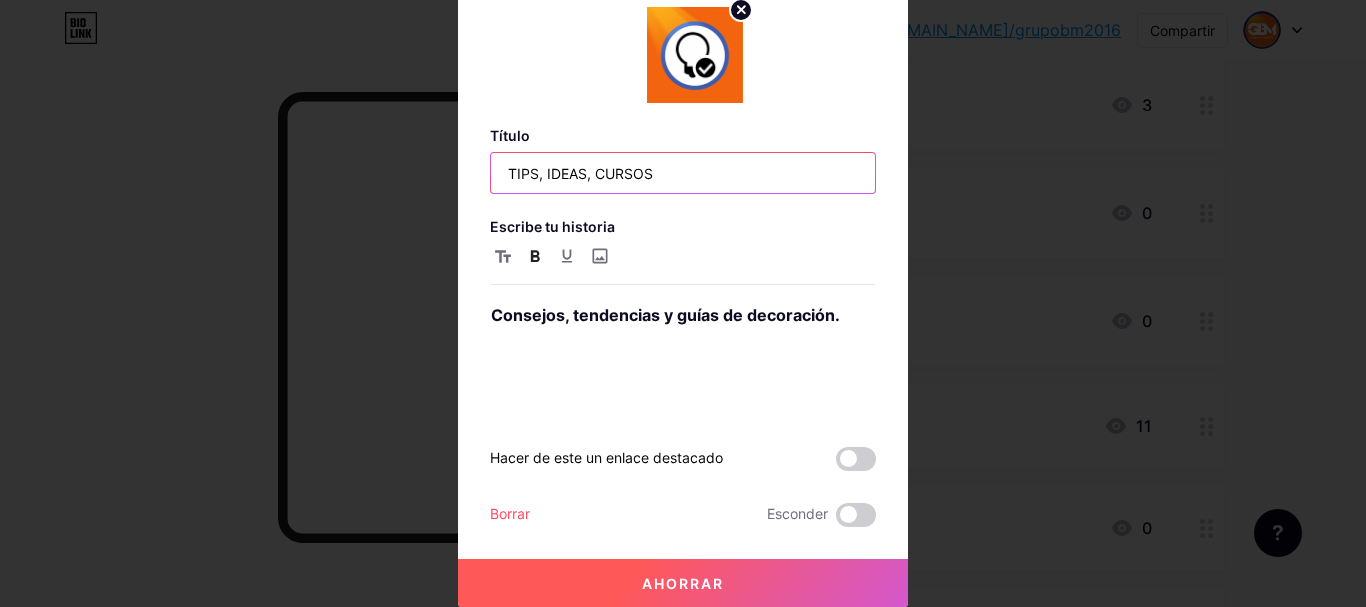 type on "TIPS, IDEAS, CURSOS" 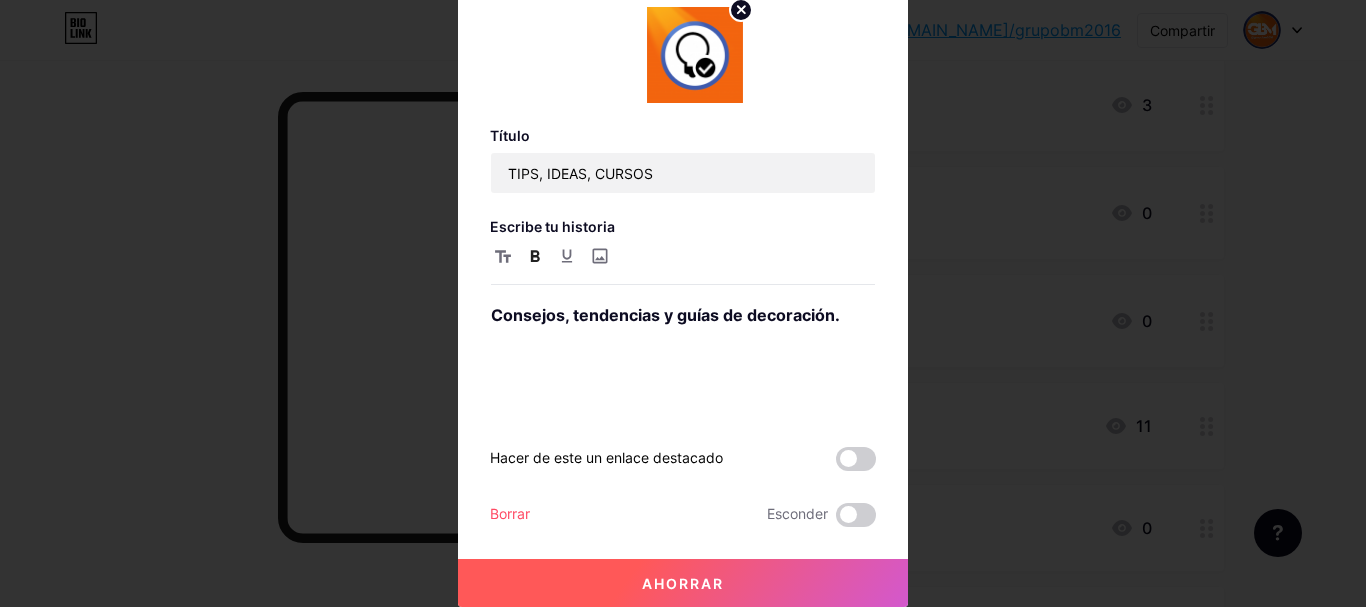 click on "Ahorrar" at bounding box center (683, 583) 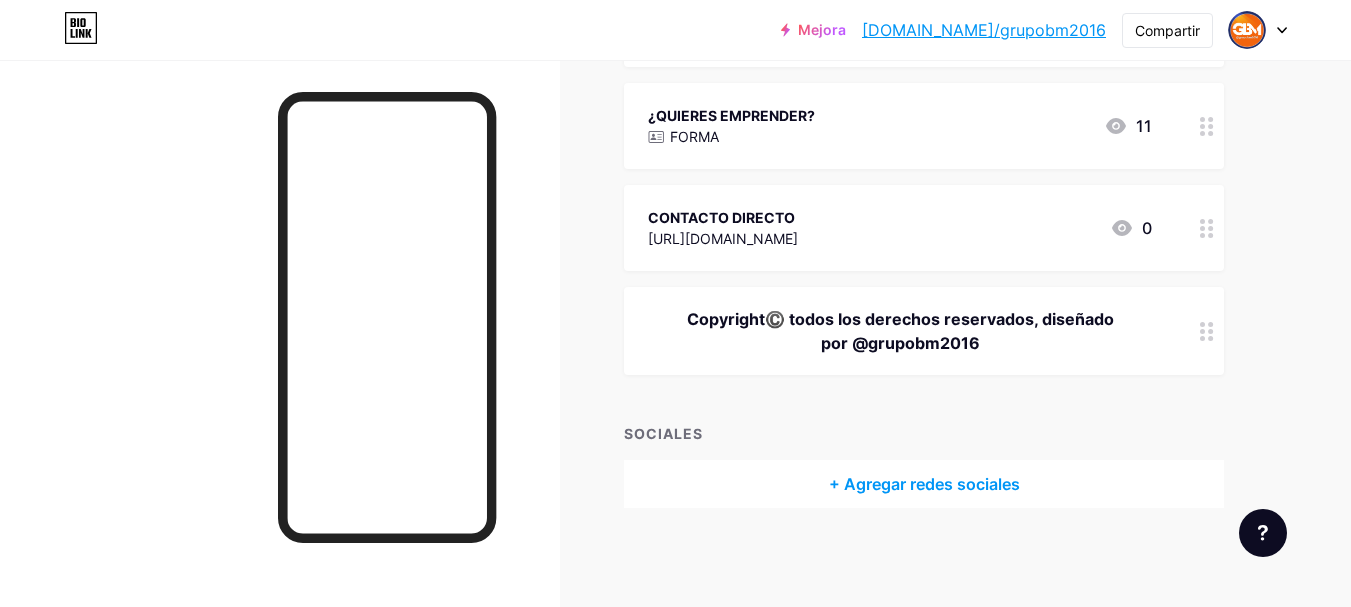 scroll, scrollTop: 800, scrollLeft: 0, axis: vertical 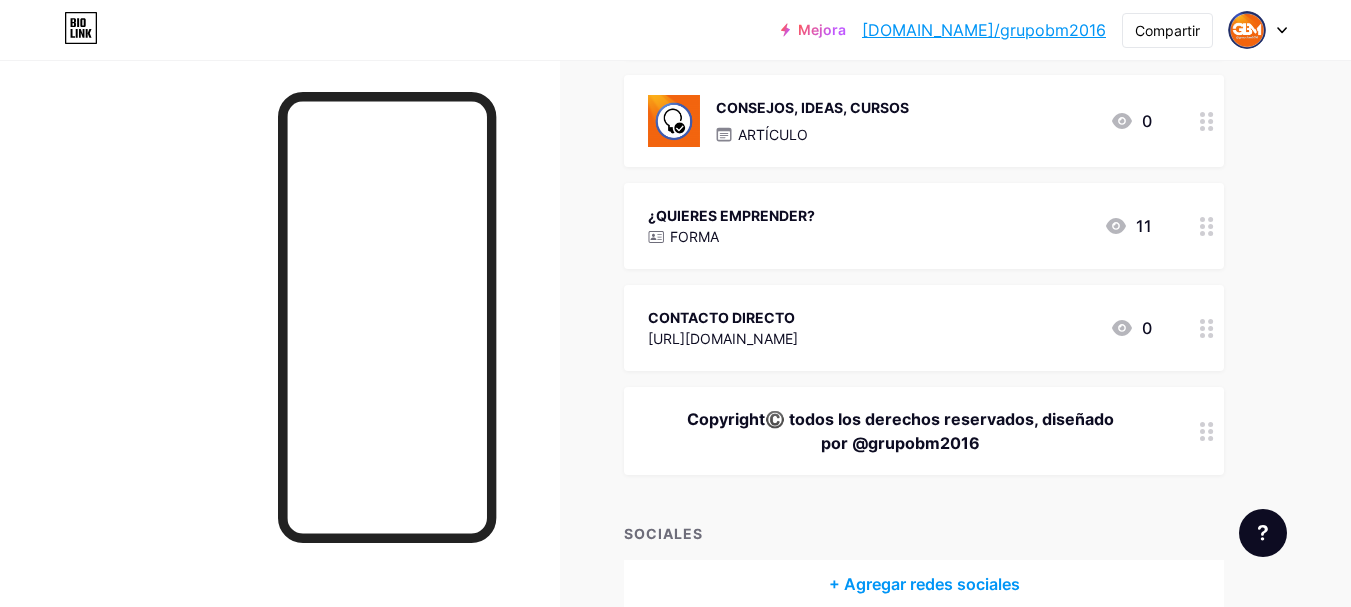 click on "¿QUIERES EMPRENDER?
FORMA
11" at bounding box center (900, 226) 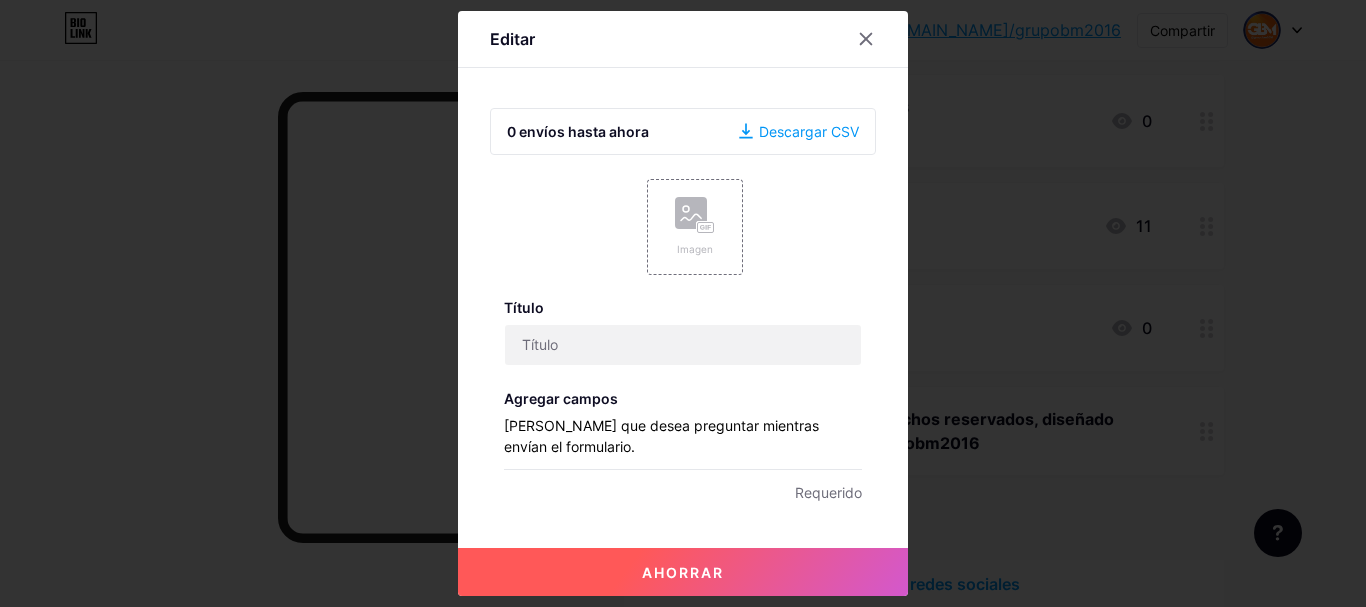 type on "¿QUIERES EMPRENDER?" 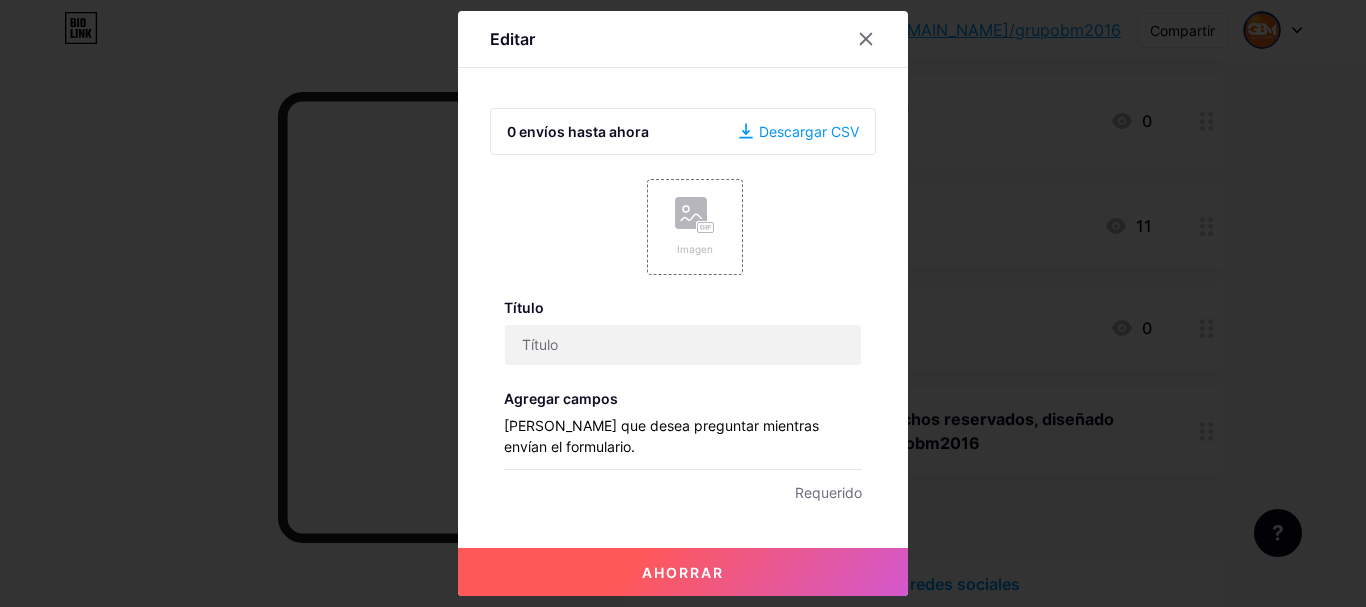 checkbox on "true" 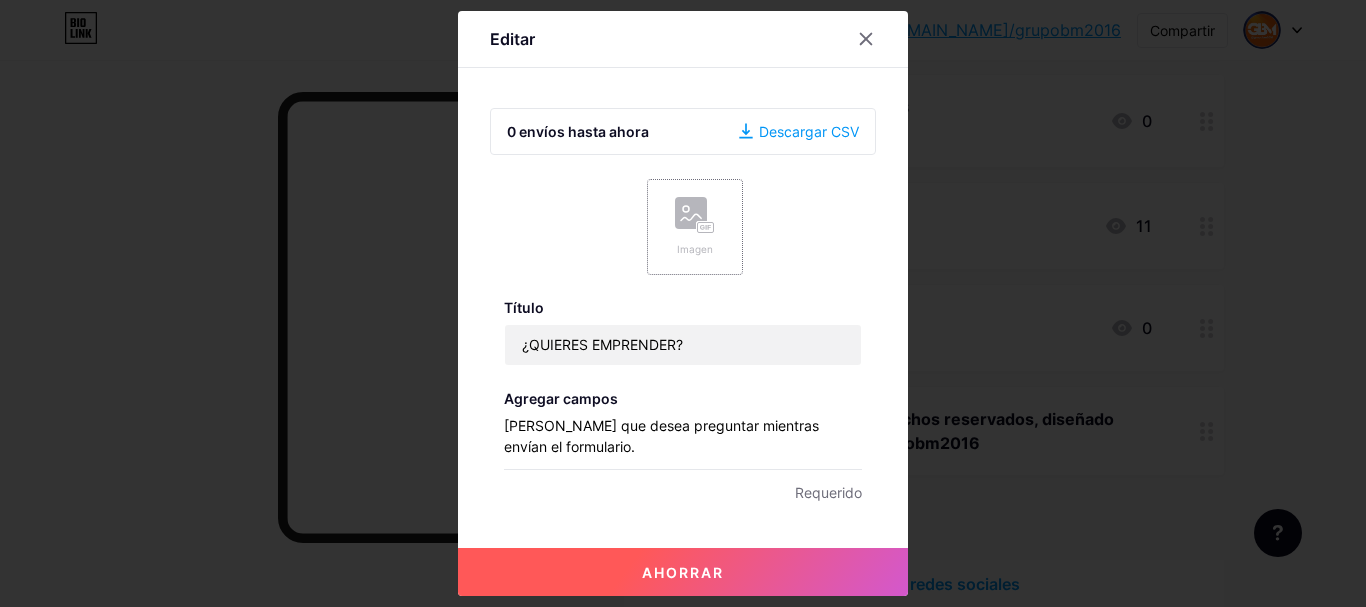 click 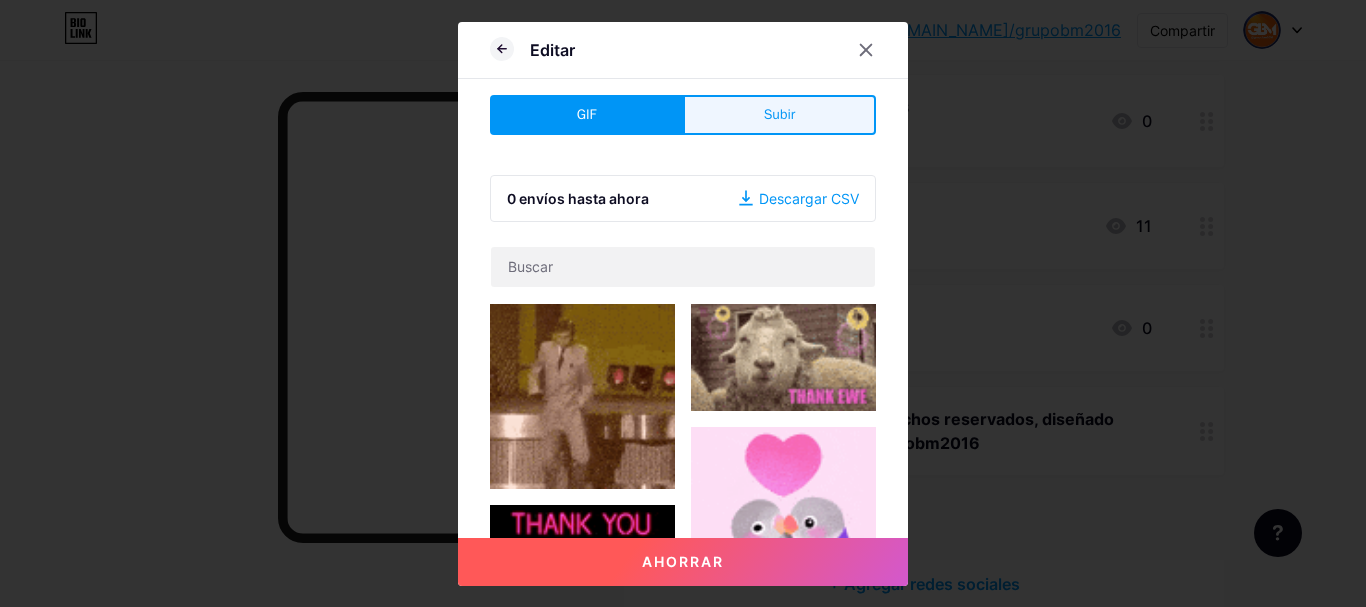 click on "Subir" at bounding box center (779, 115) 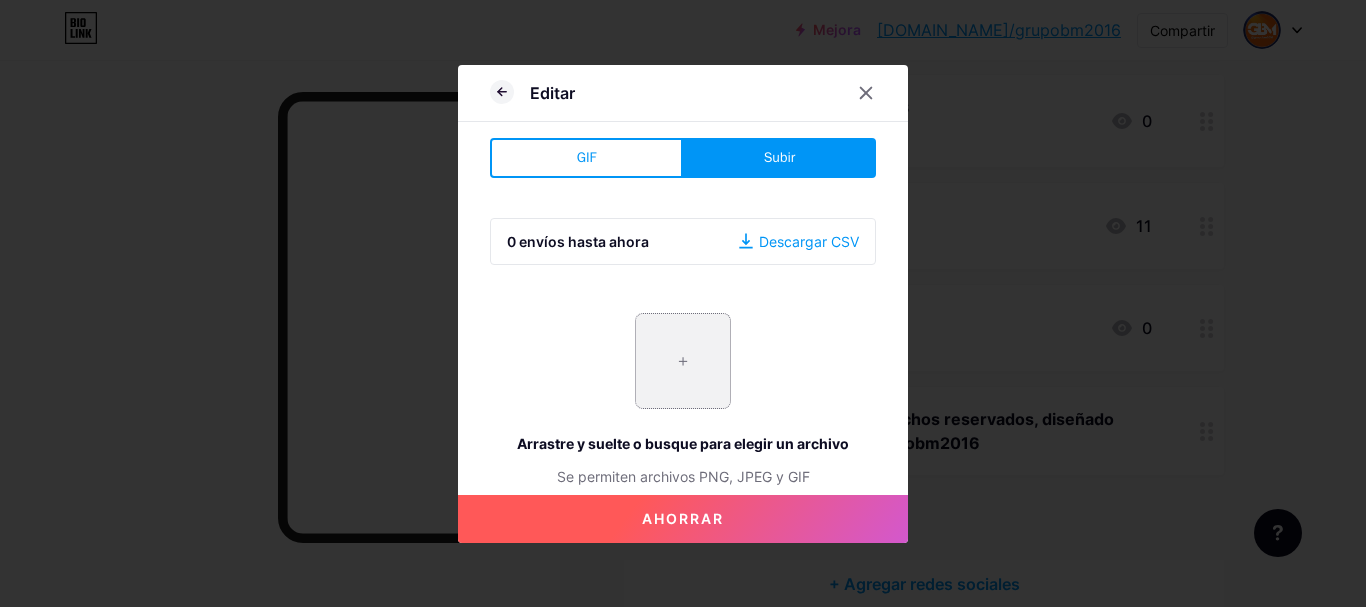 click at bounding box center [683, 361] 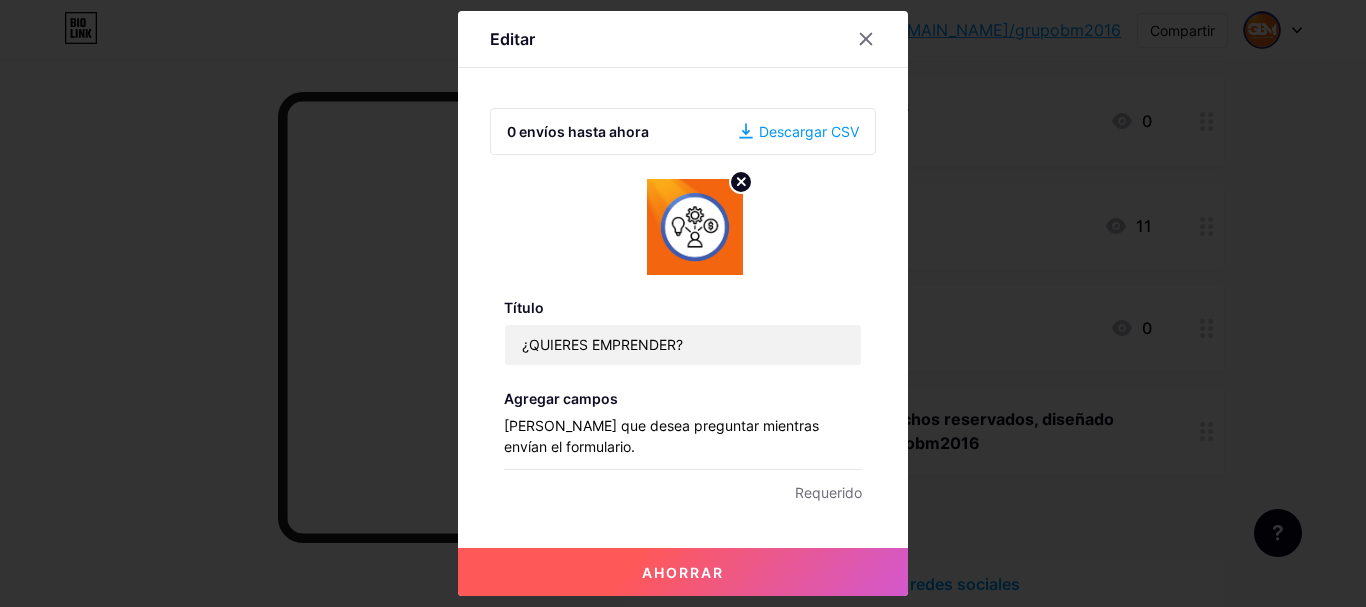 click on "Ahorrar" at bounding box center (683, 572) 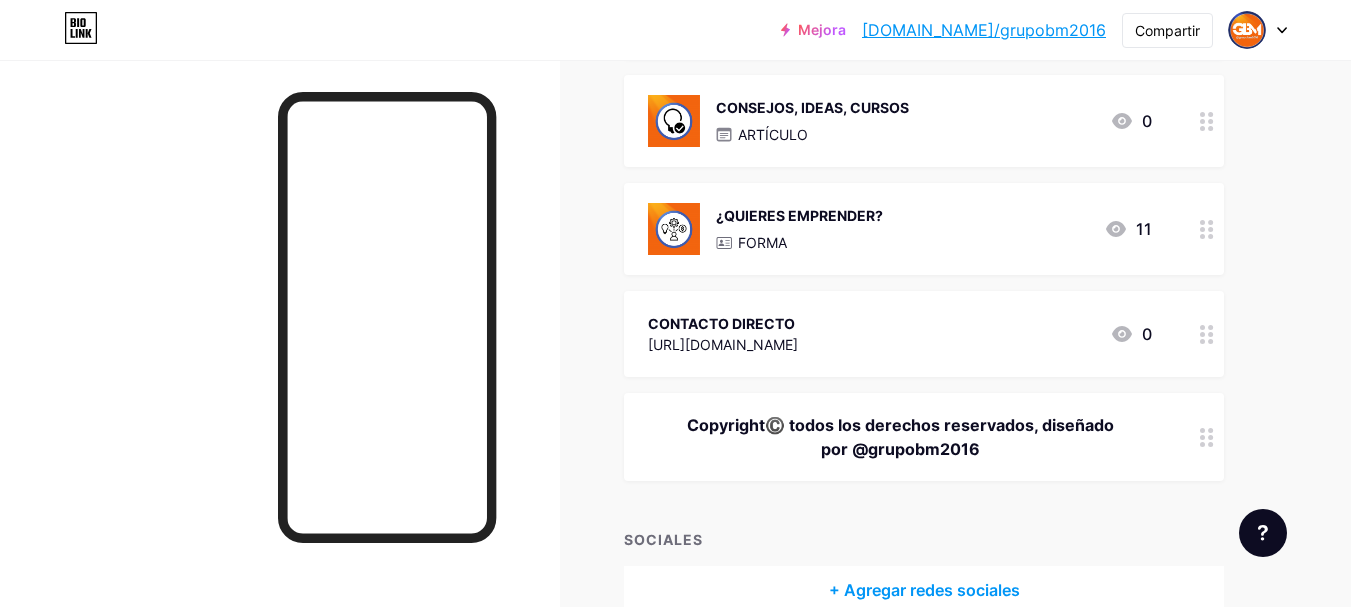 click on "¿QUIERES EMPRENDER?" at bounding box center [799, 215] 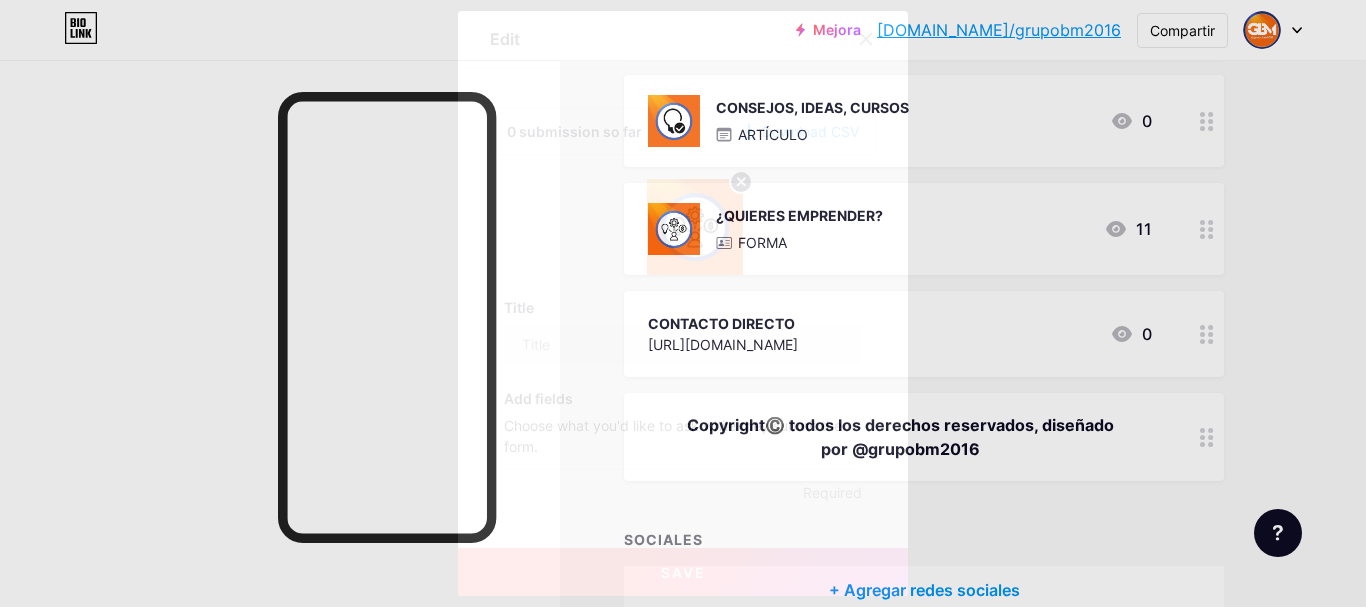 type on "¿QUIERES EMPRENDER?" 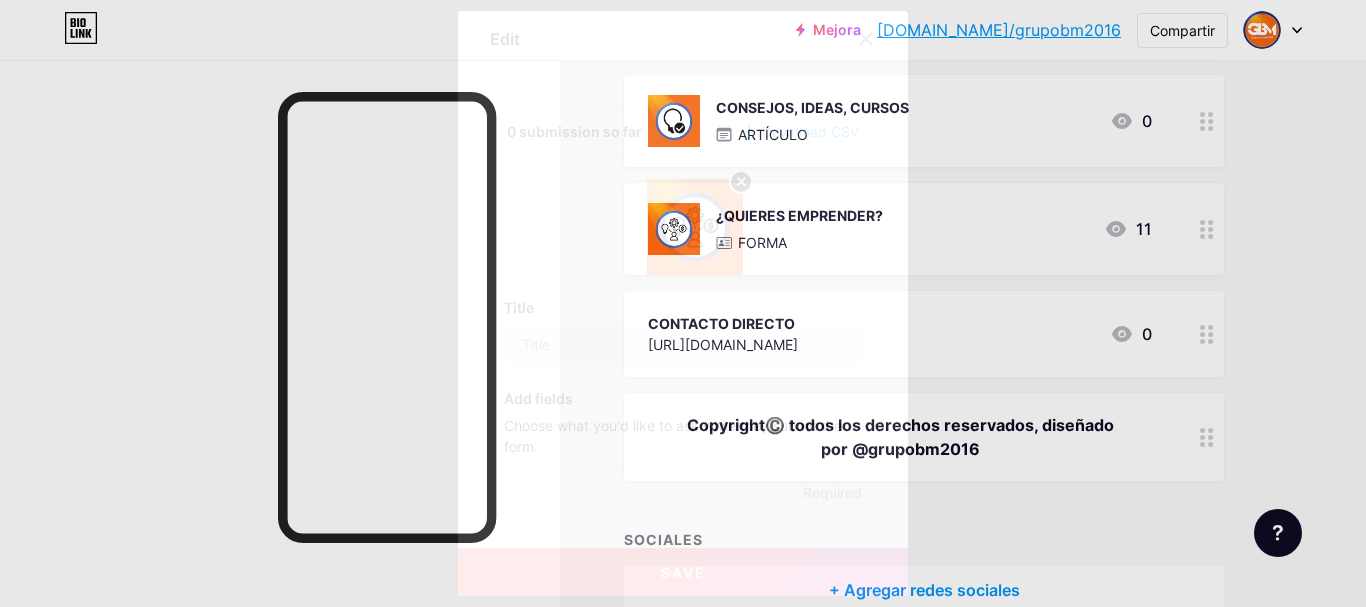 checkbox on "true" 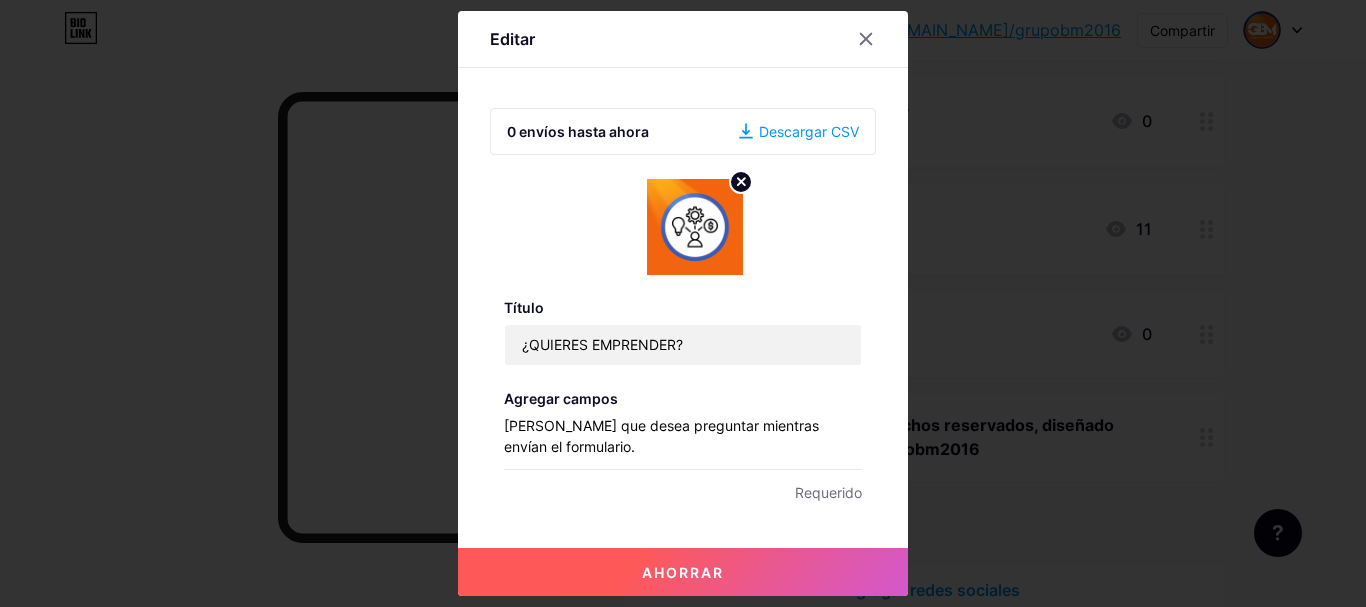 click on "Descargar CSV" at bounding box center [809, 131] 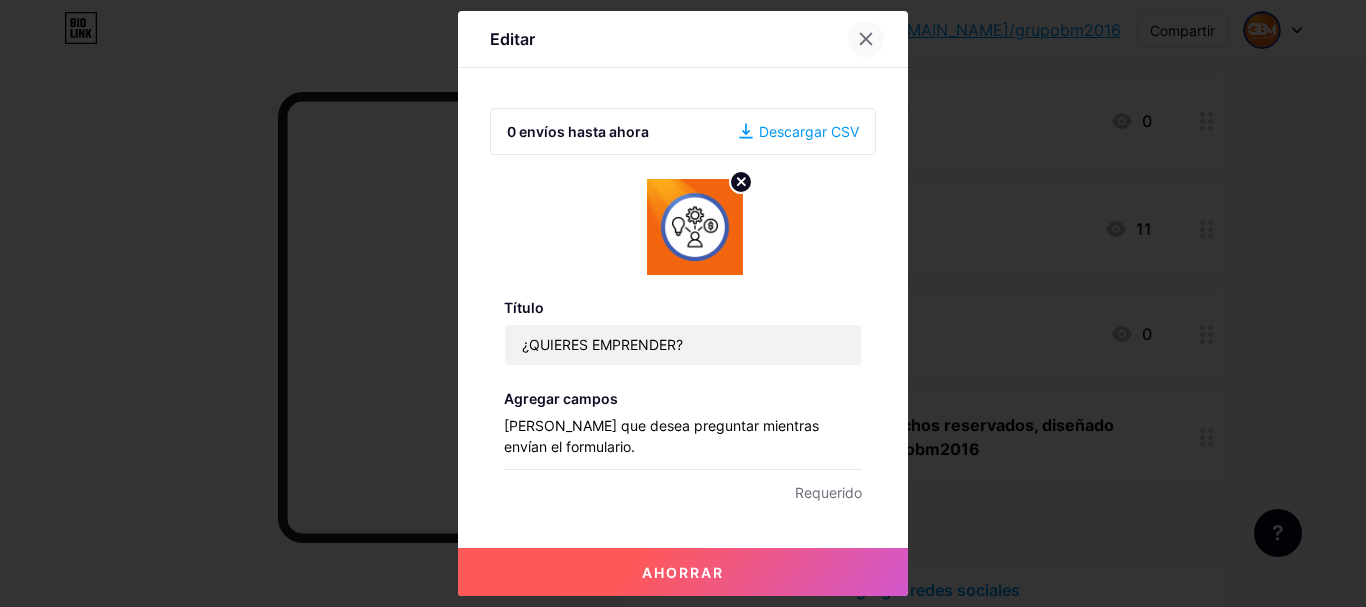 click 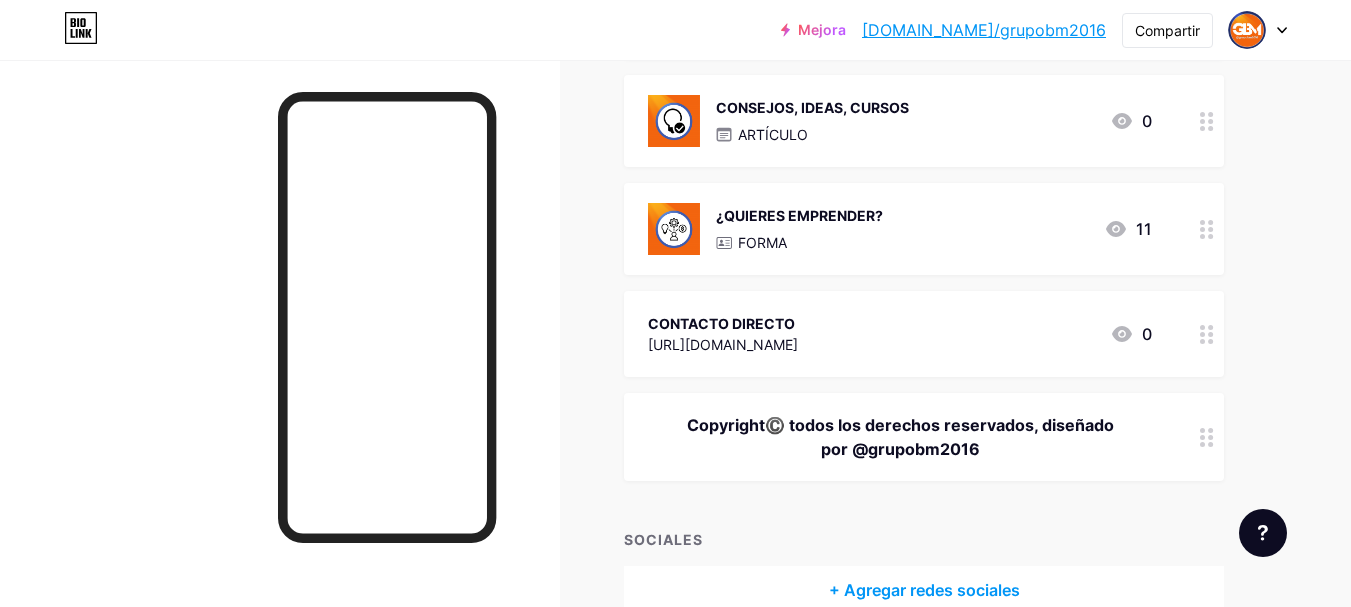 click on "CONTACTO DIRECTO
[URL][DOMAIN_NAME]
0" at bounding box center [900, 334] 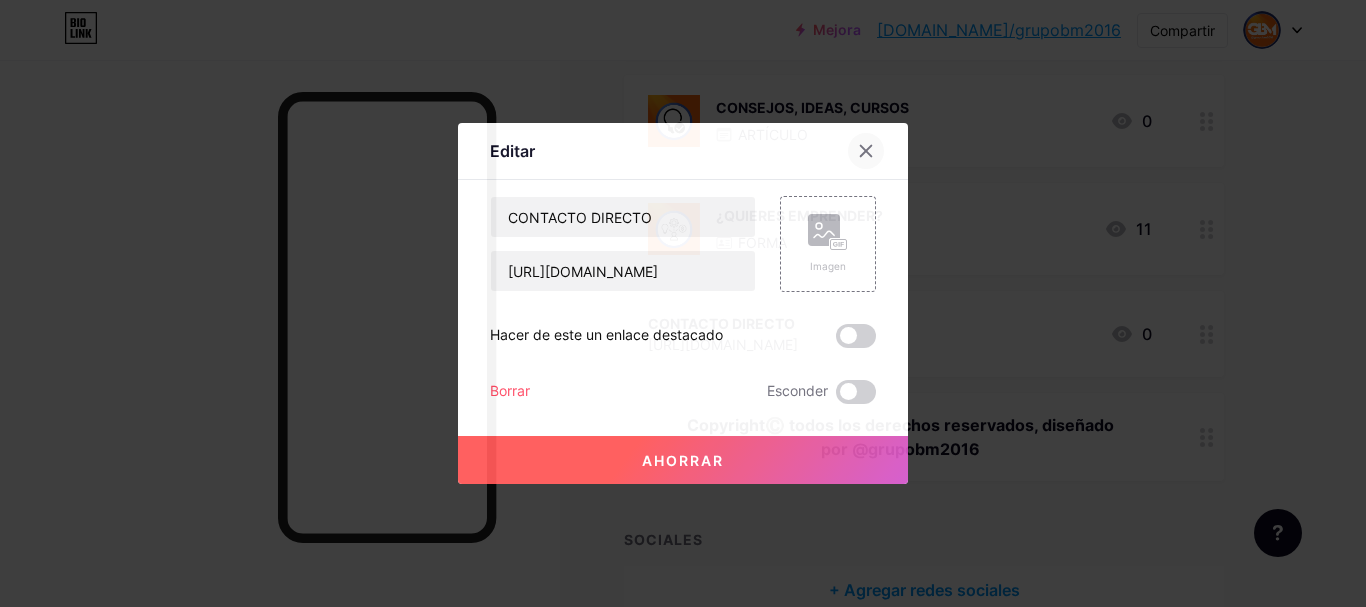click 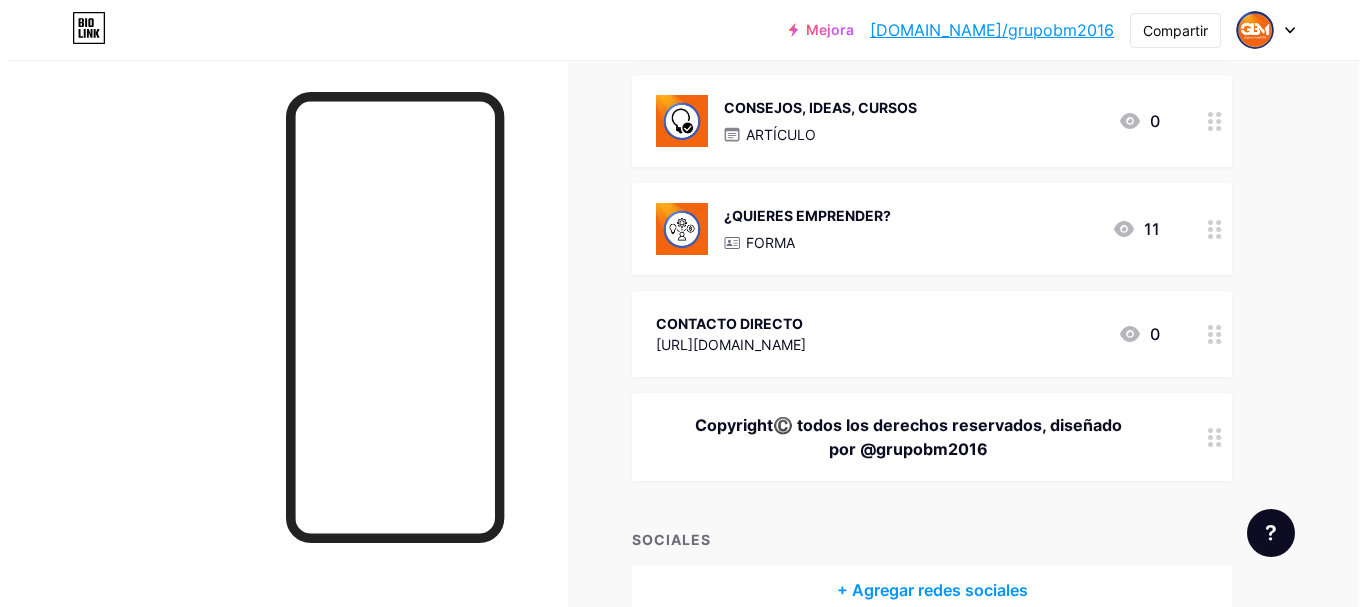 scroll, scrollTop: 700, scrollLeft: 0, axis: vertical 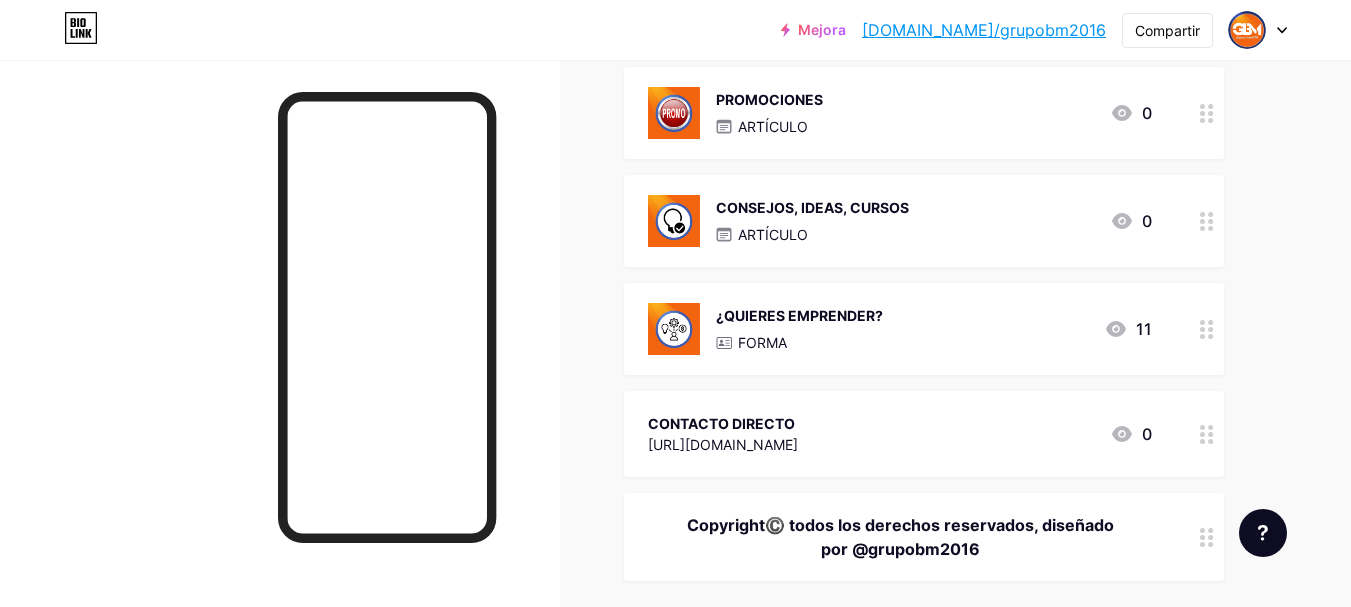 click on "CONSEJOS, IDEAS, CURSOS
ARTÍCULO
0" at bounding box center (900, 221) 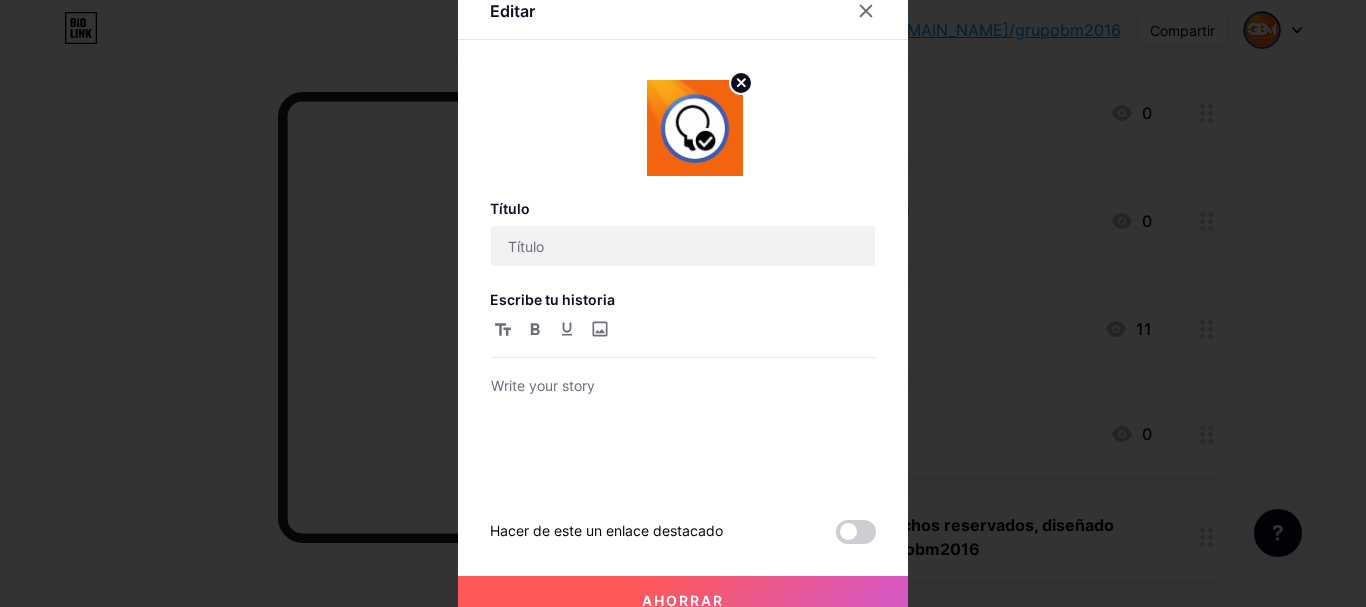 type on "TIPS, IDEAS, CURSOS" 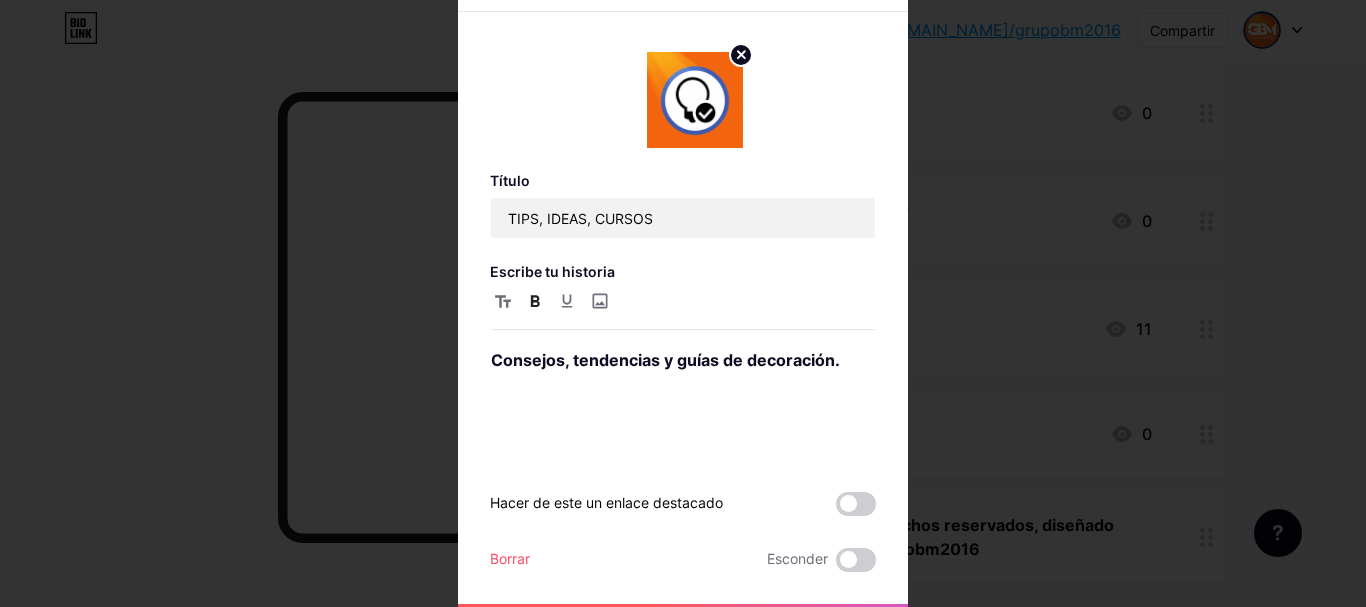 click at bounding box center (683, 303) 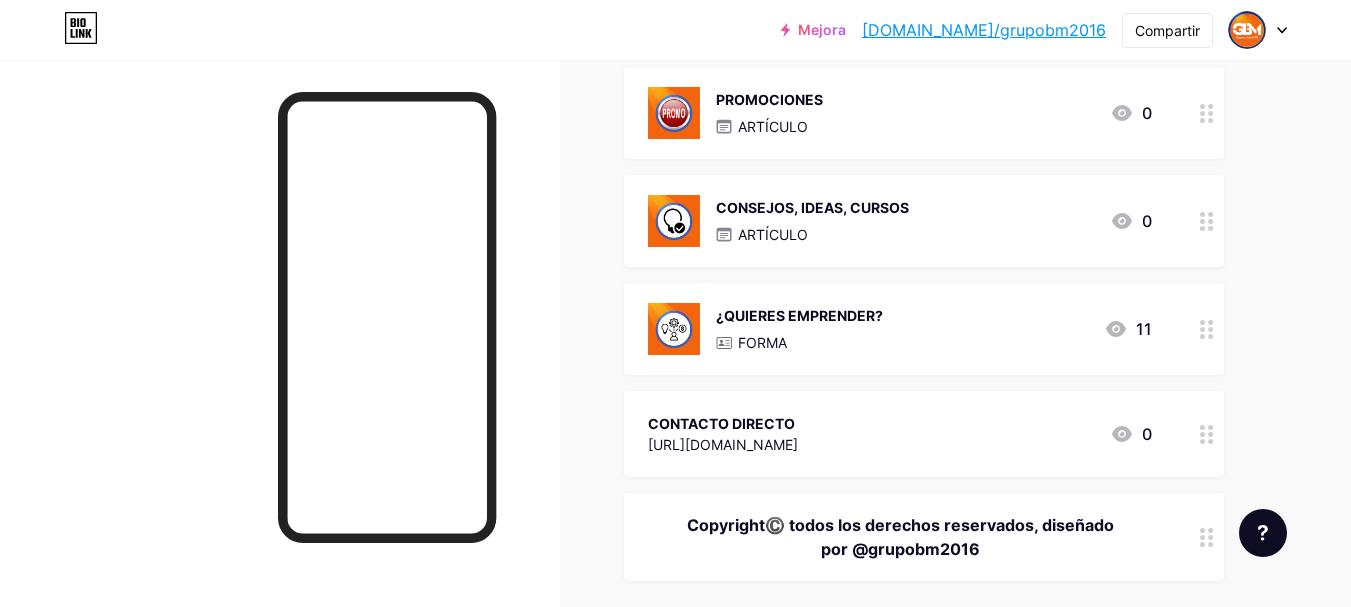click on "¿QUIERES EMPRENDER?
FORMA
11" at bounding box center (900, 329) 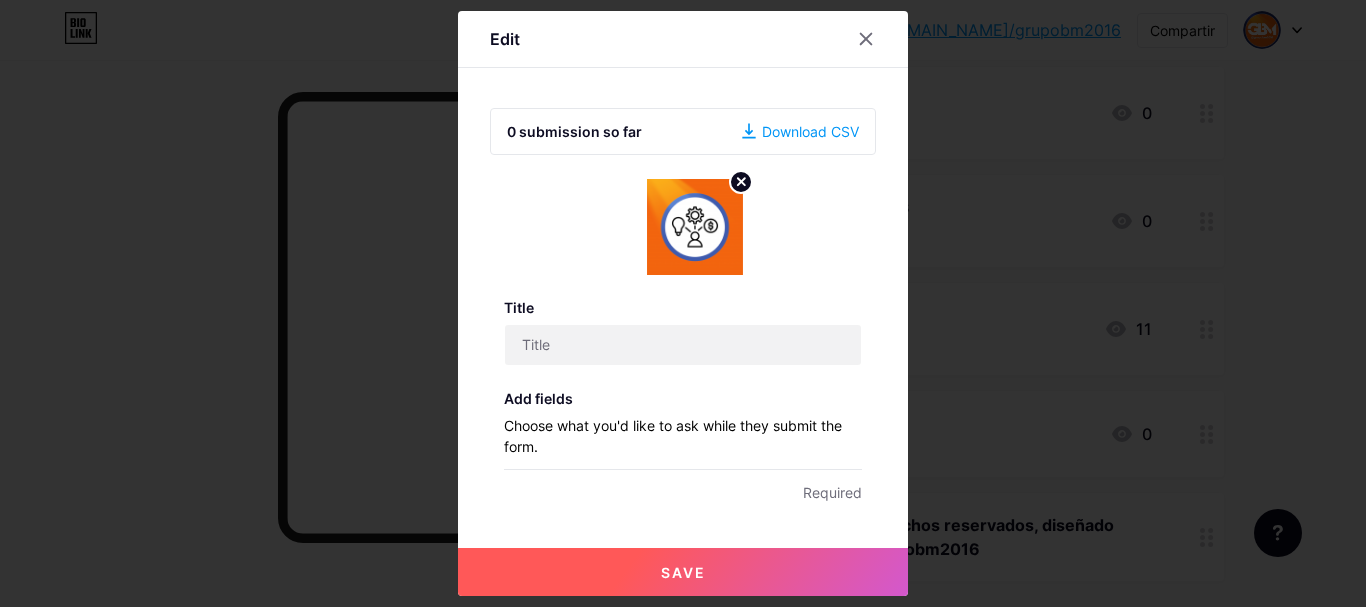 type on "¿QUIERES EMPRENDER?" 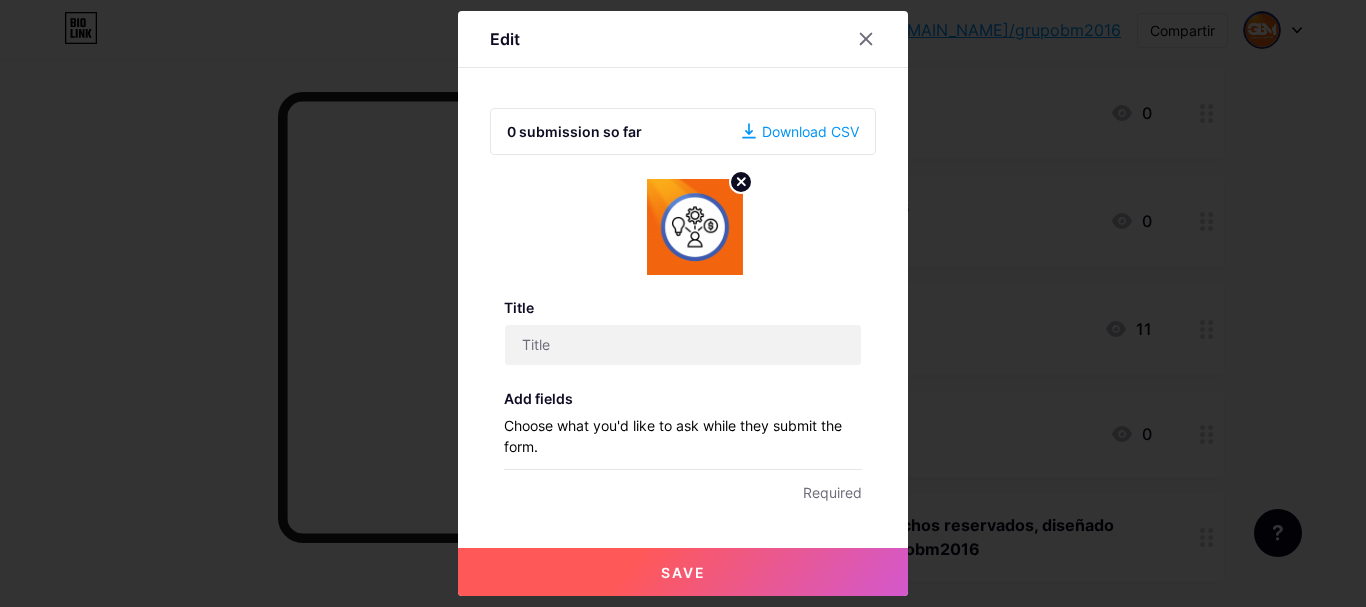 checkbox on "true" 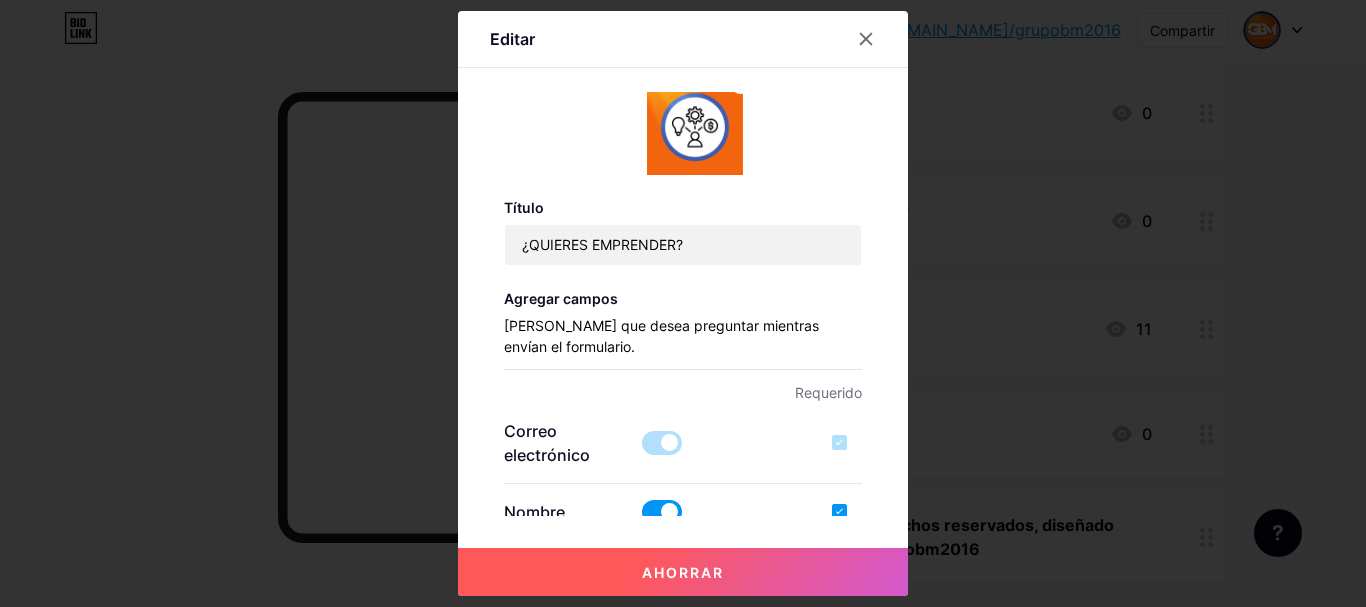 scroll, scrollTop: 0, scrollLeft: 0, axis: both 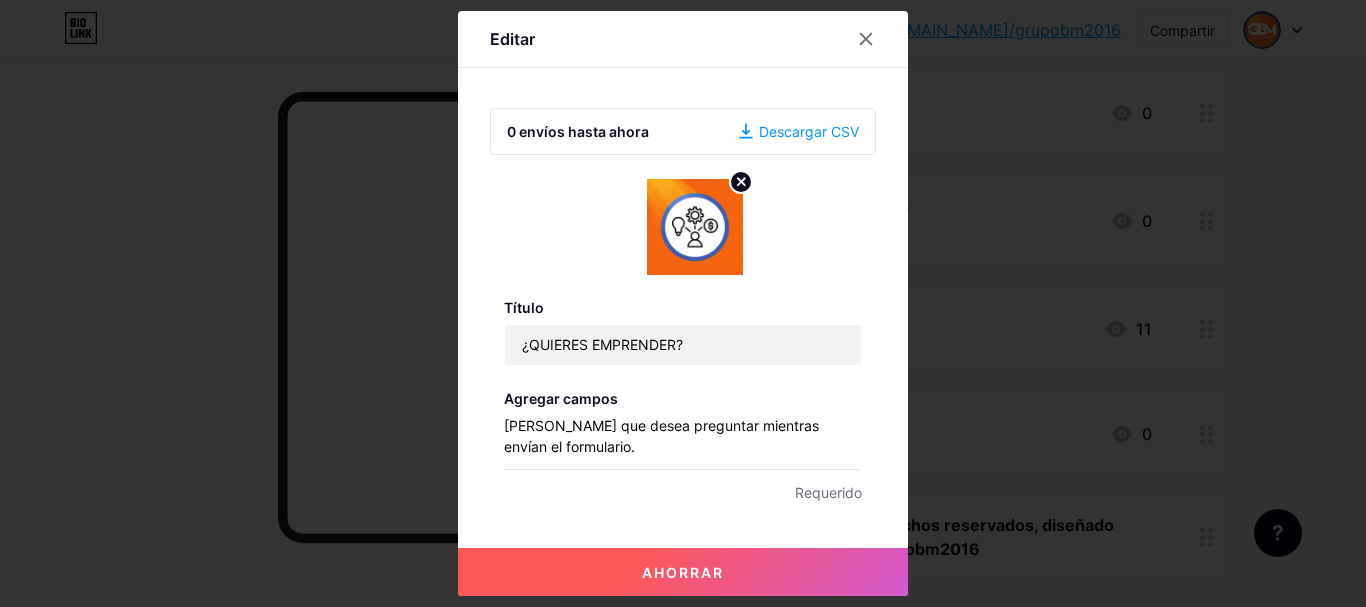 click on "Descargar CSV" at bounding box center [809, 131] 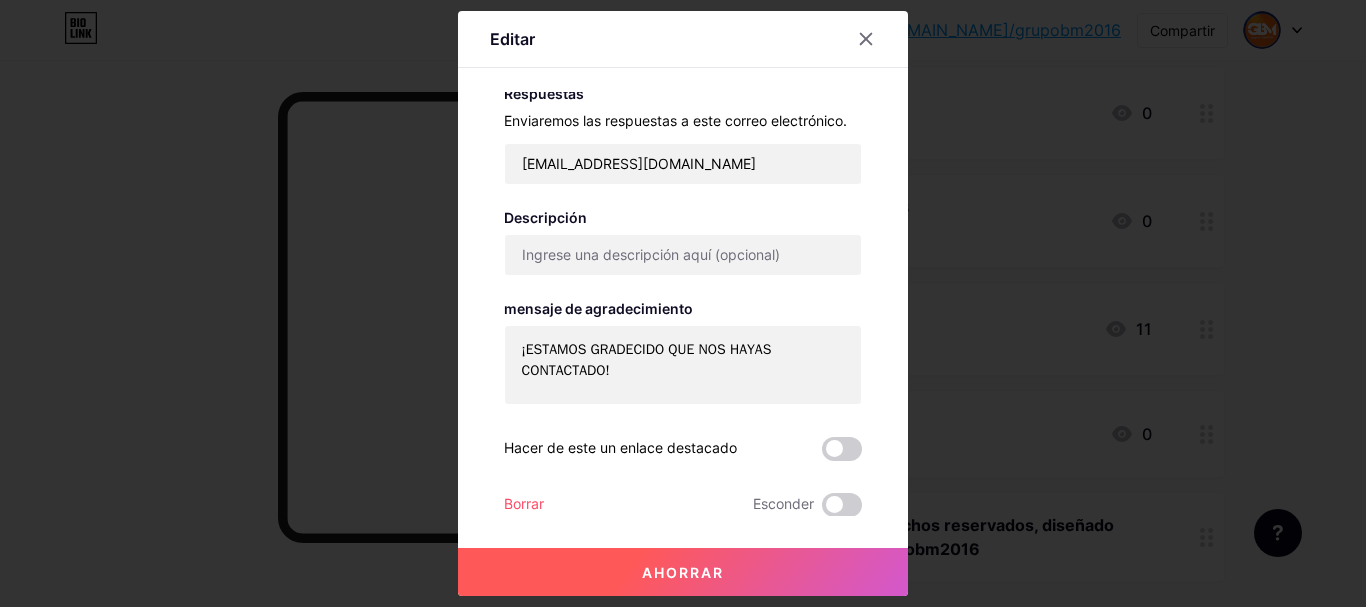 scroll, scrollTop: 533, scrollLeft: 0, axis: vertical 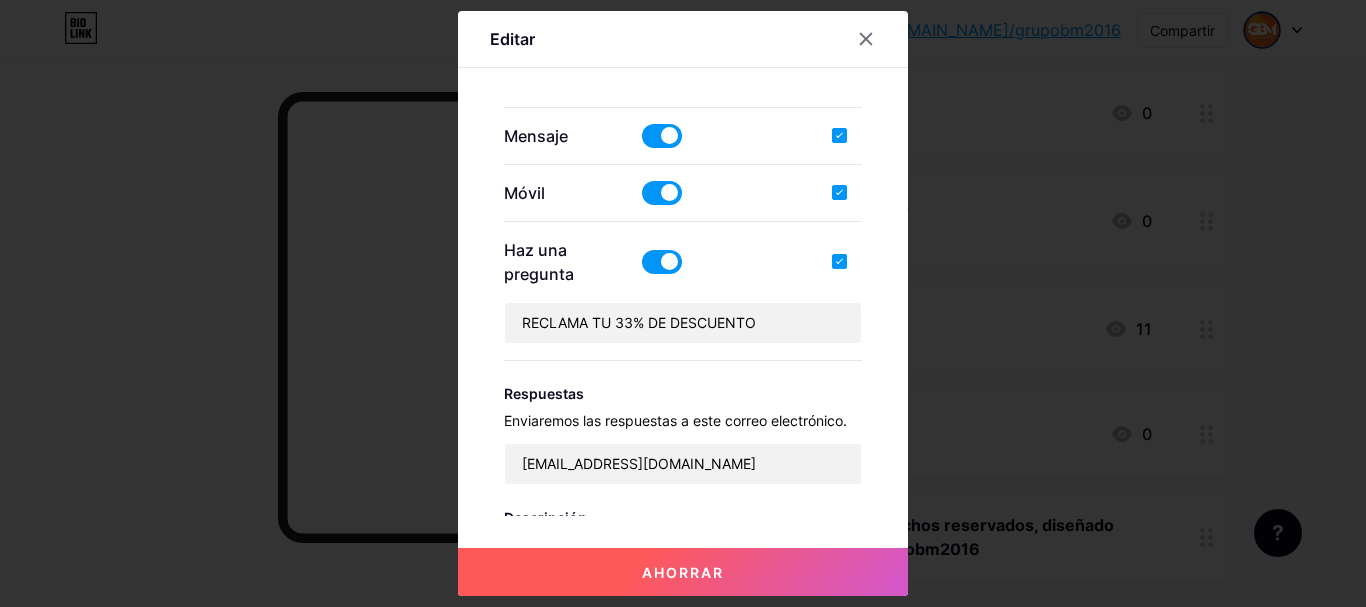 click at bounding box center [662, 262] 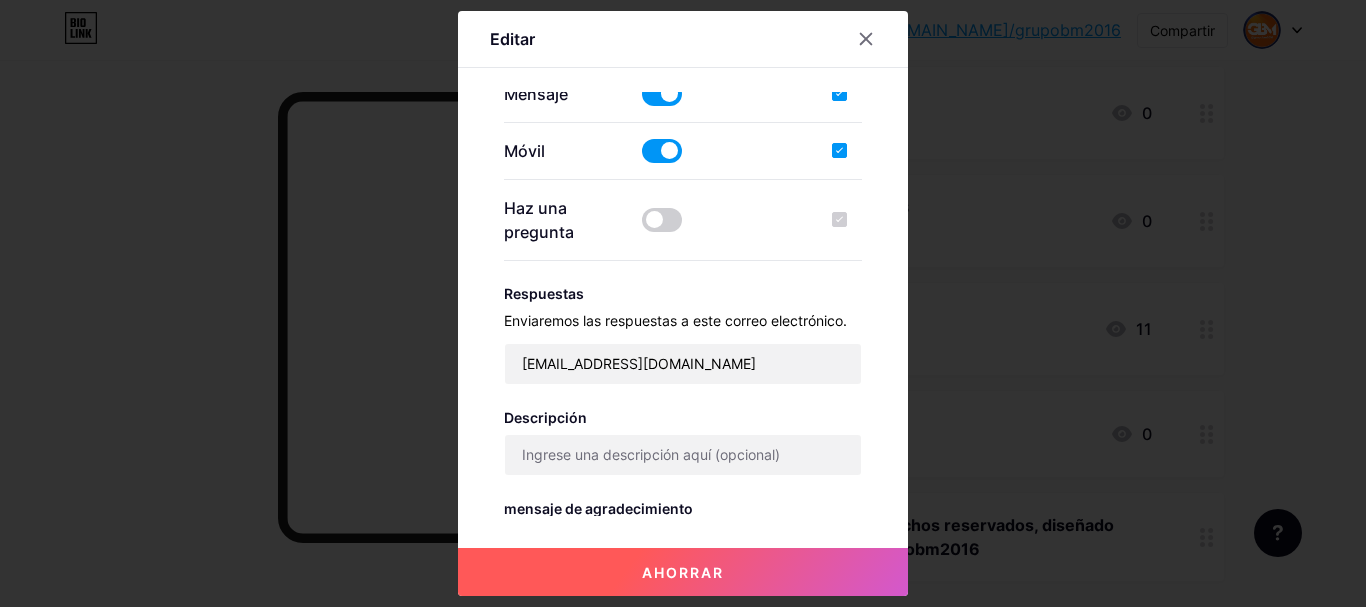 scroll, scrollTop: 475, scrollLeft: 0, axis: vertical 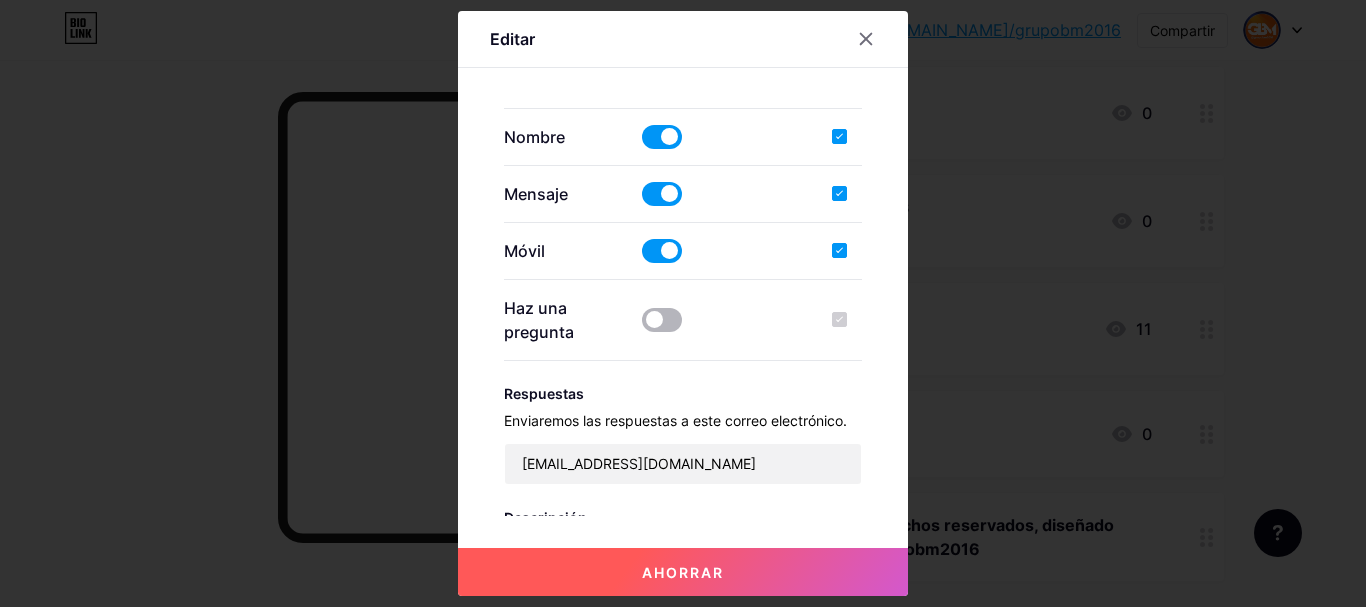 click at bounding box center (662, 320) 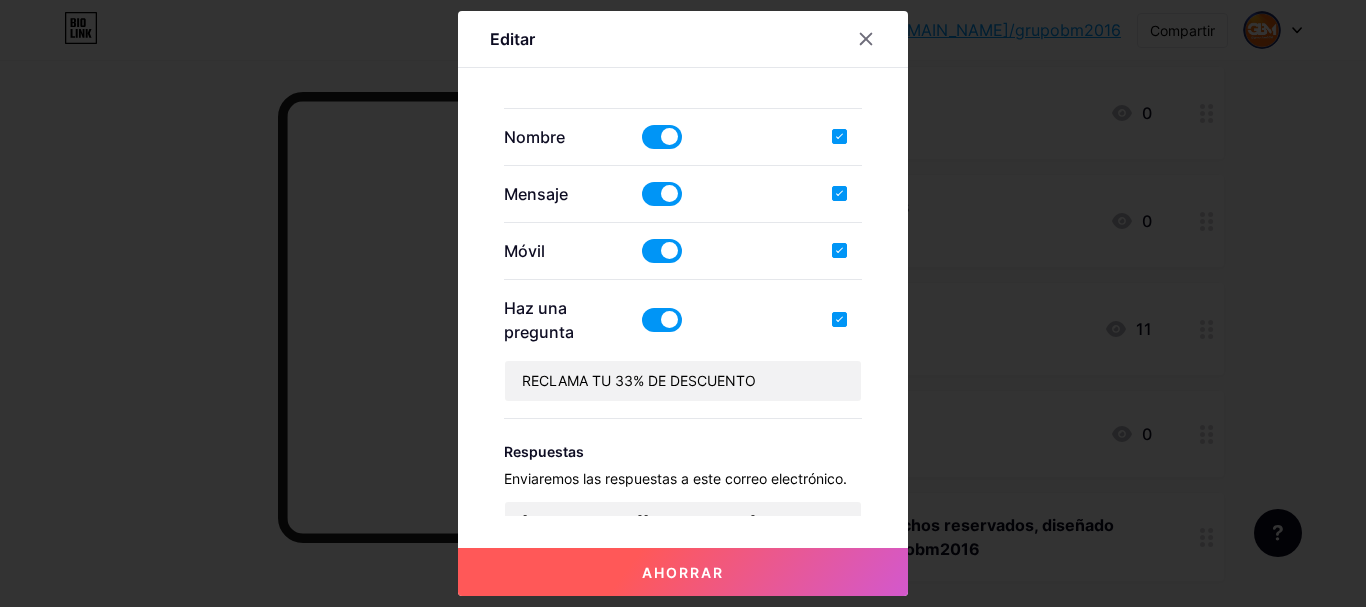 scroll, scrollTop: 833, scrollLeft: 0, axis: vertical 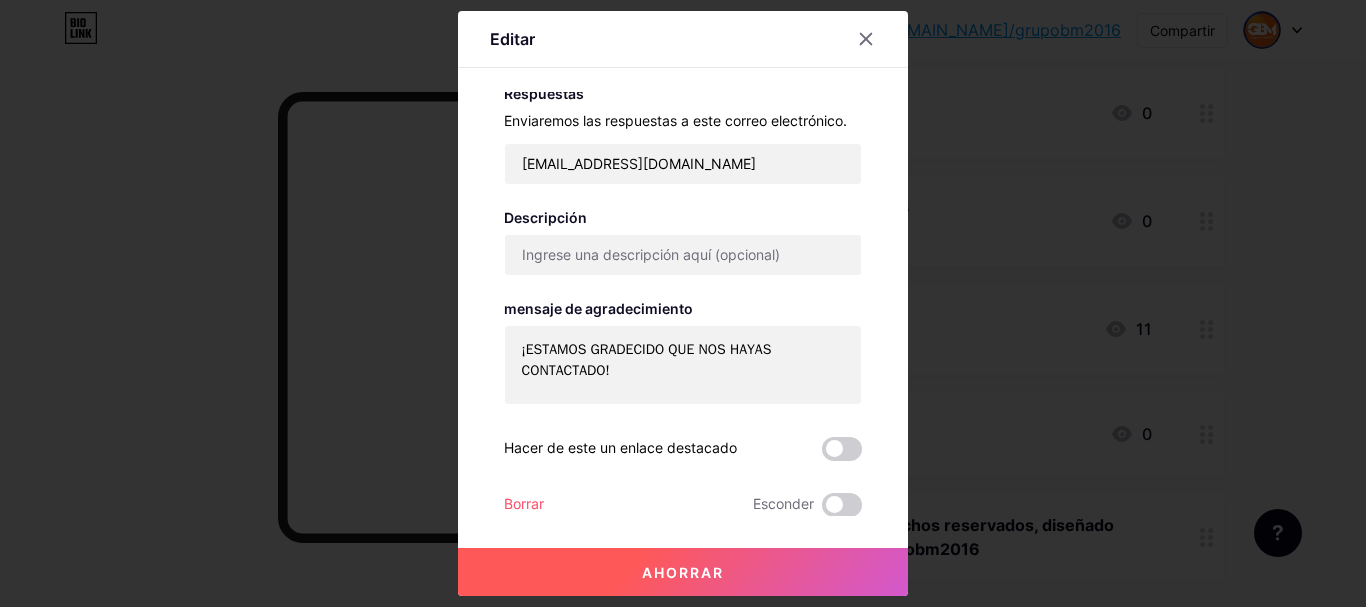 click on "Hacer de este un enlace destacado" at bounding box center [620, 447] 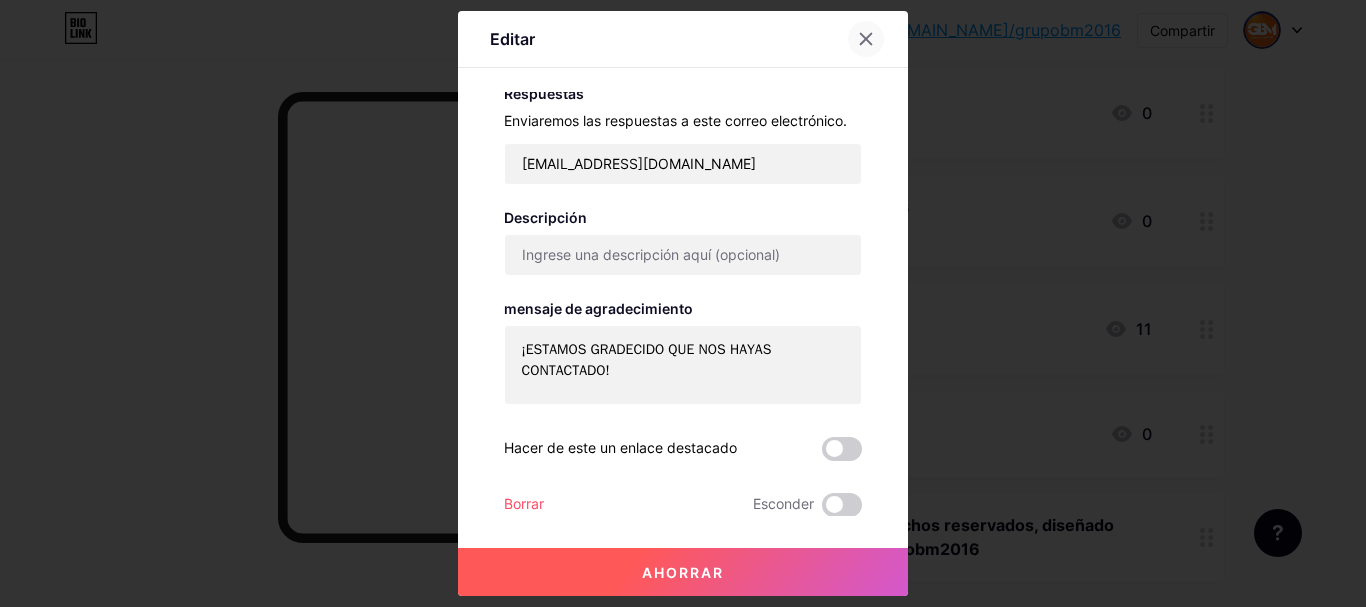 click 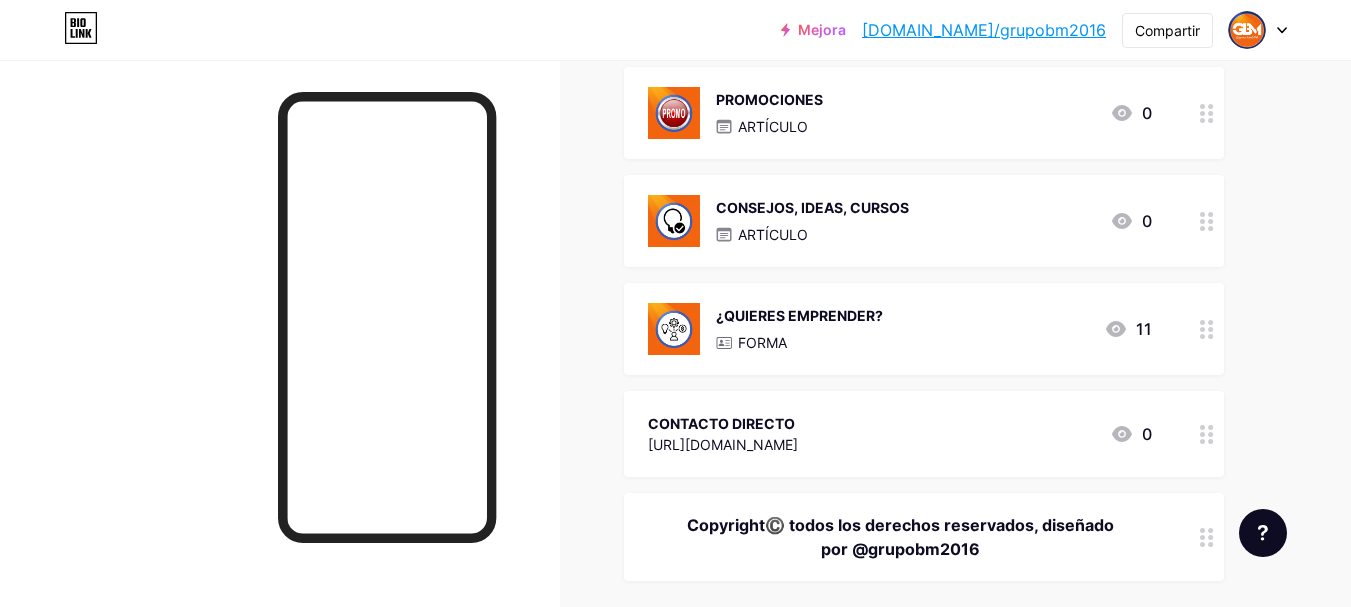 click on "¿QUIERES EMPRENDER?
FORMA" at bounding box center (799, 329) 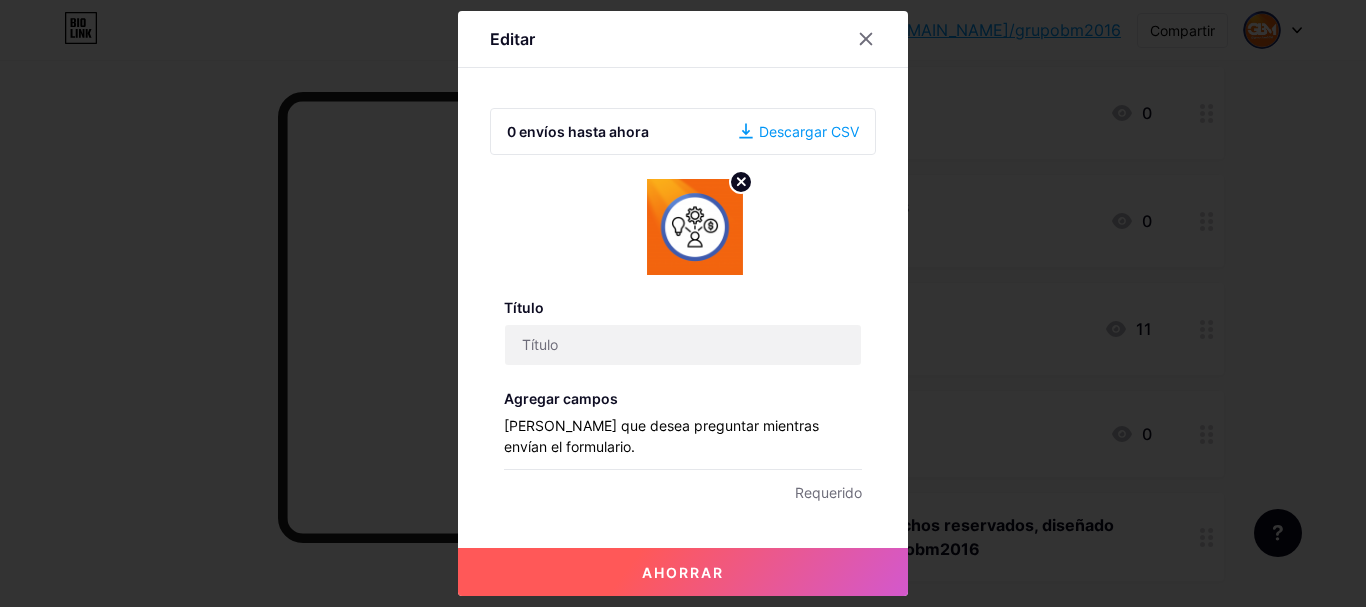 type on "¿QUIERES EMPRENDER?" 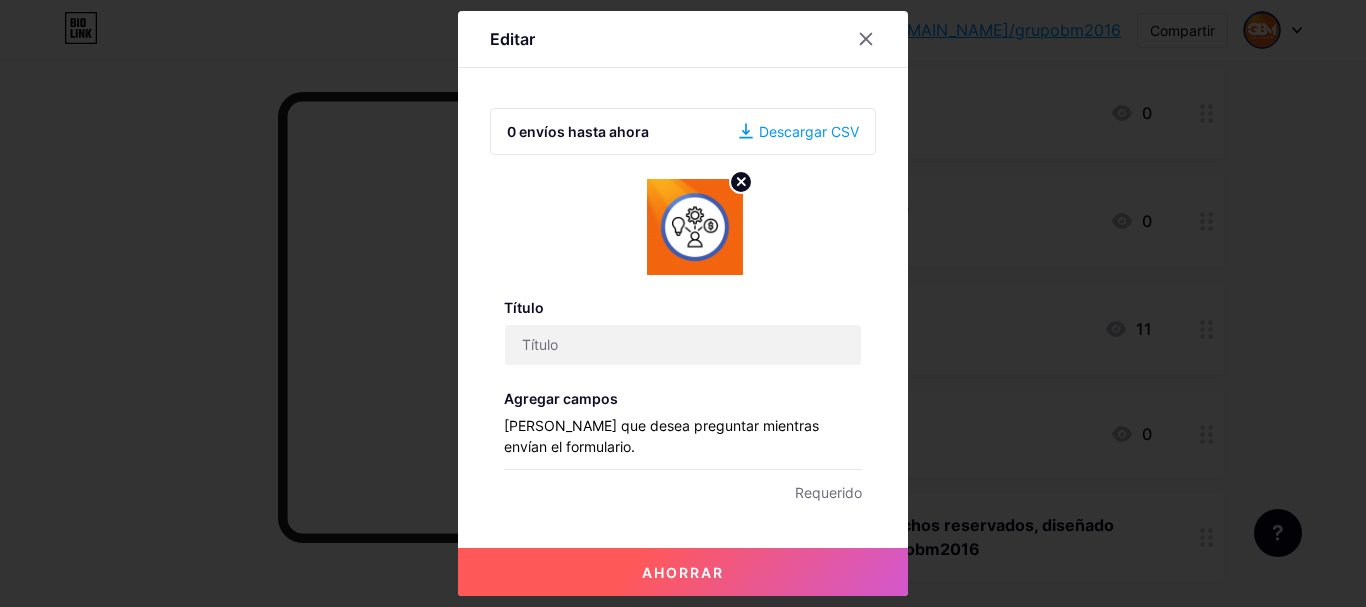 checkbox on "true" 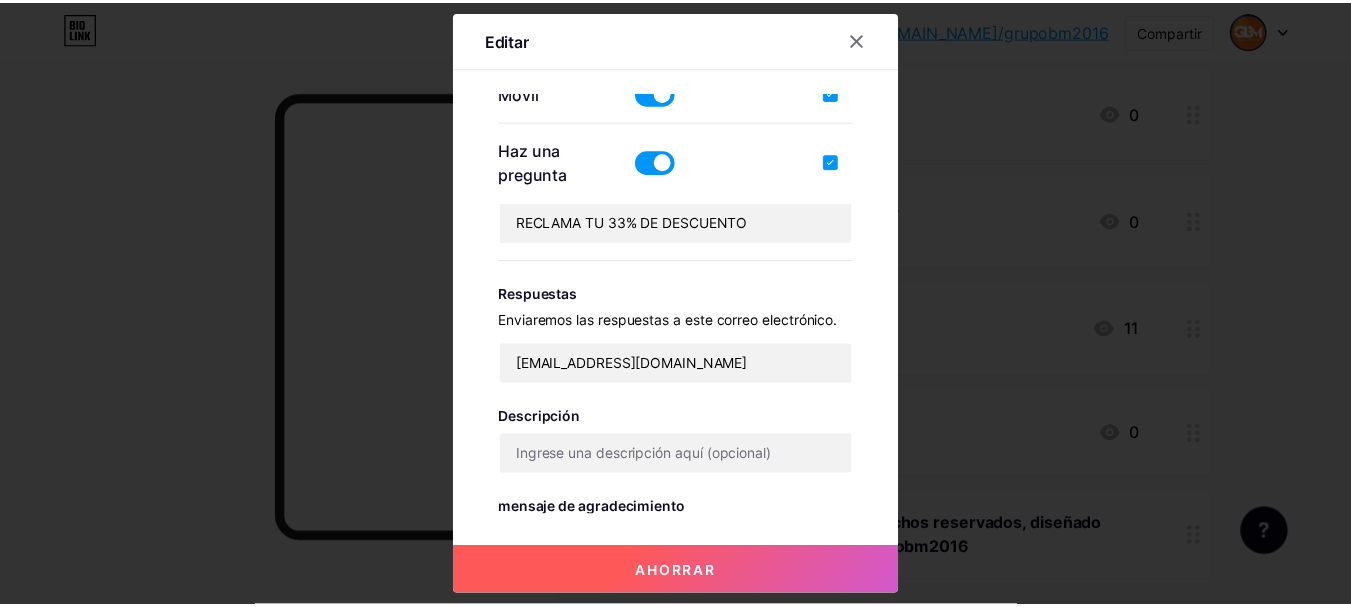 scroll, scrollTop: 533, scrollLeft: 0, axis: vertical 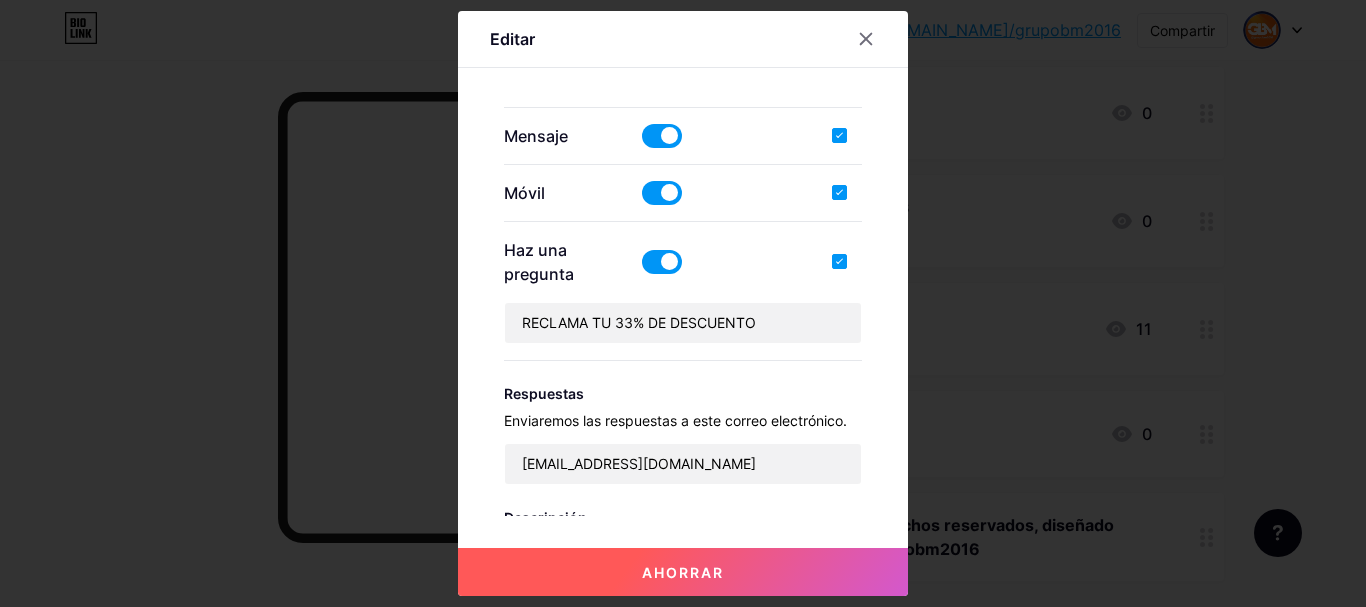 click at bounding box center (662, 262) 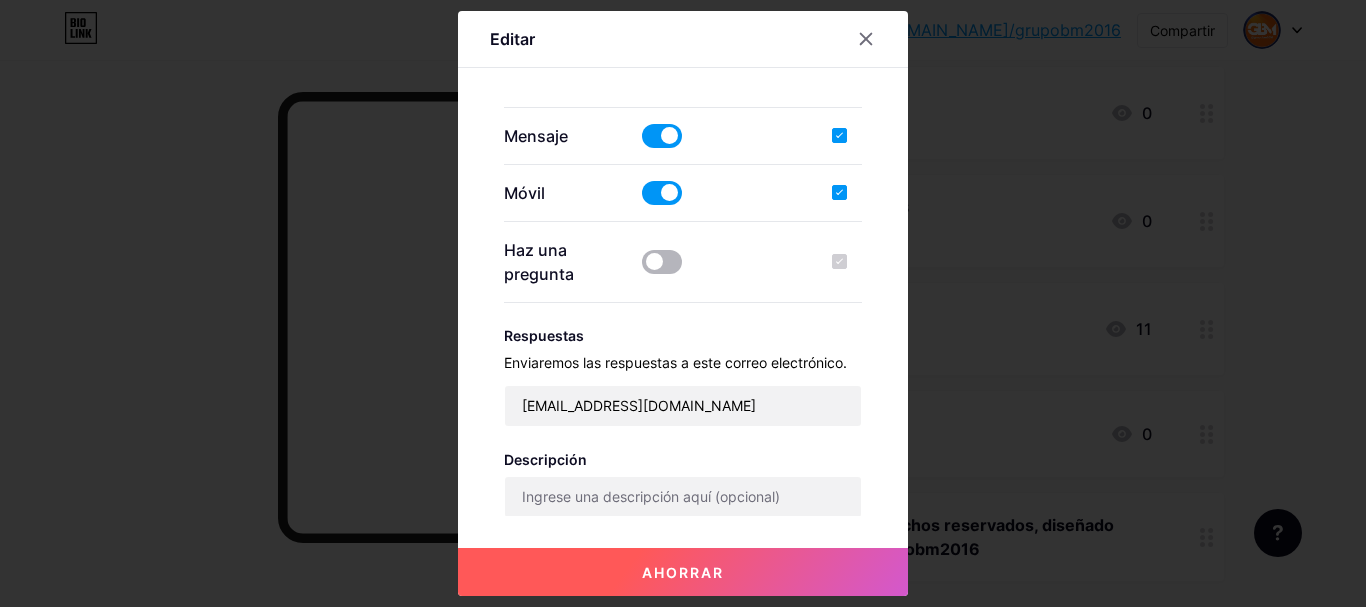 click at bounding box center [662, 262] 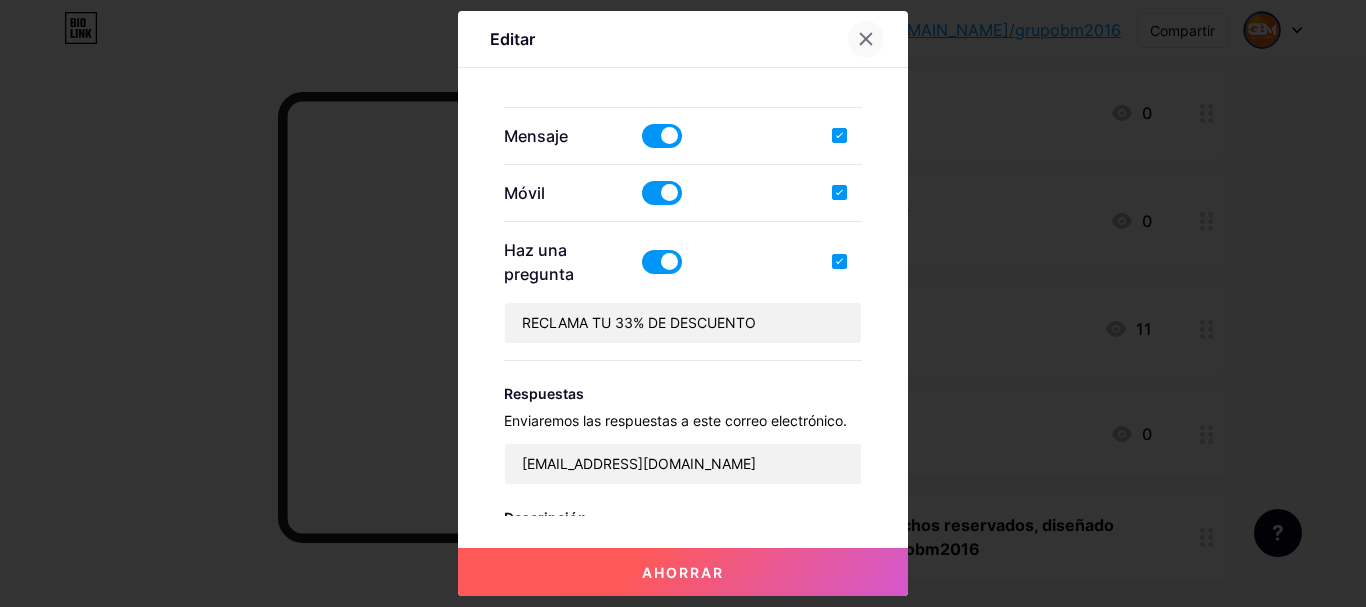 click 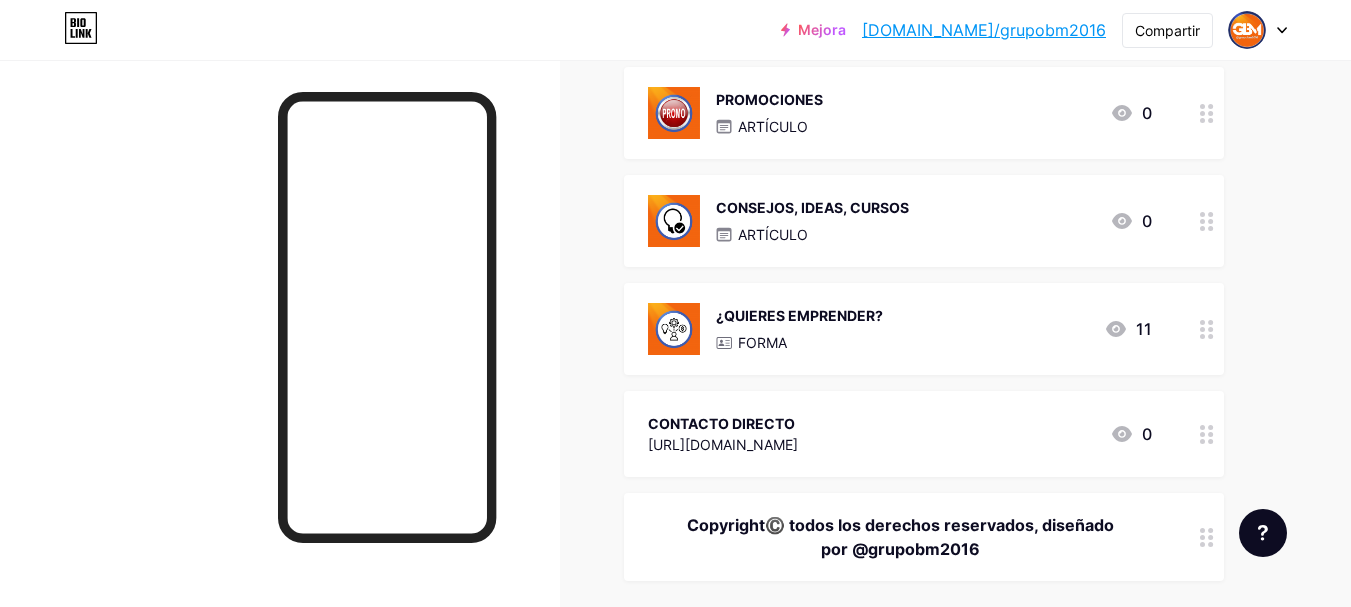 scroll, scrollTop: 800, scrollLeft: 0, axis: vertical 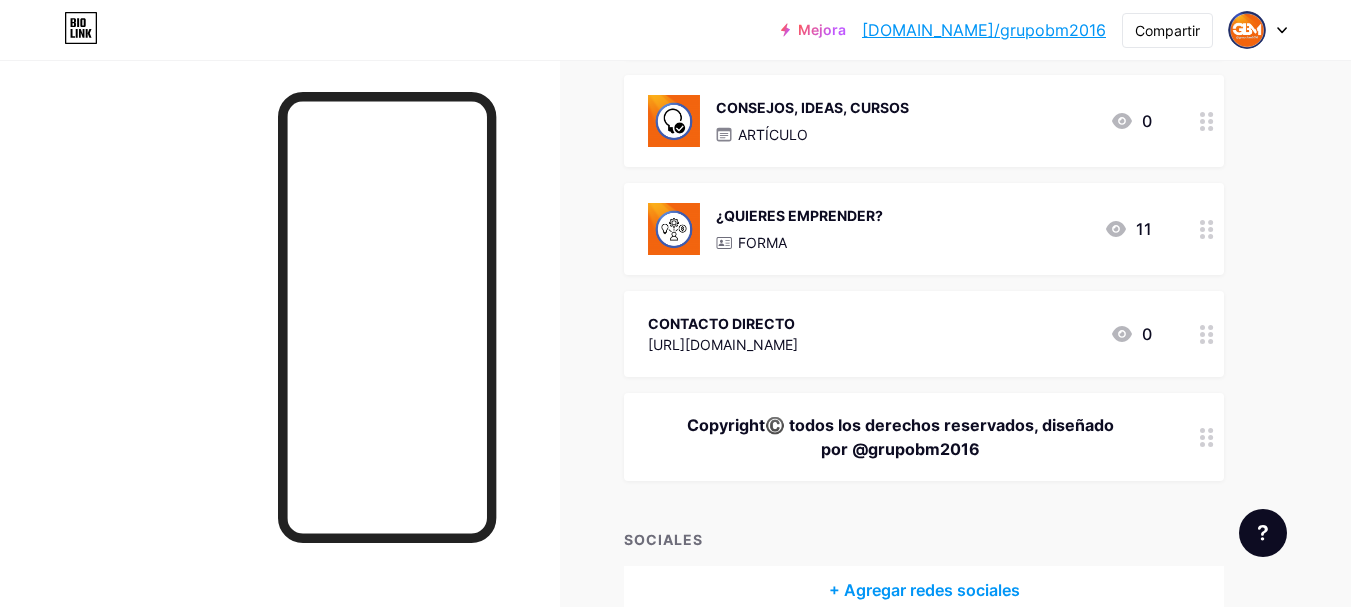 click on "[URL][DOMAIN_NAME]" at bounding box center (723, 344) 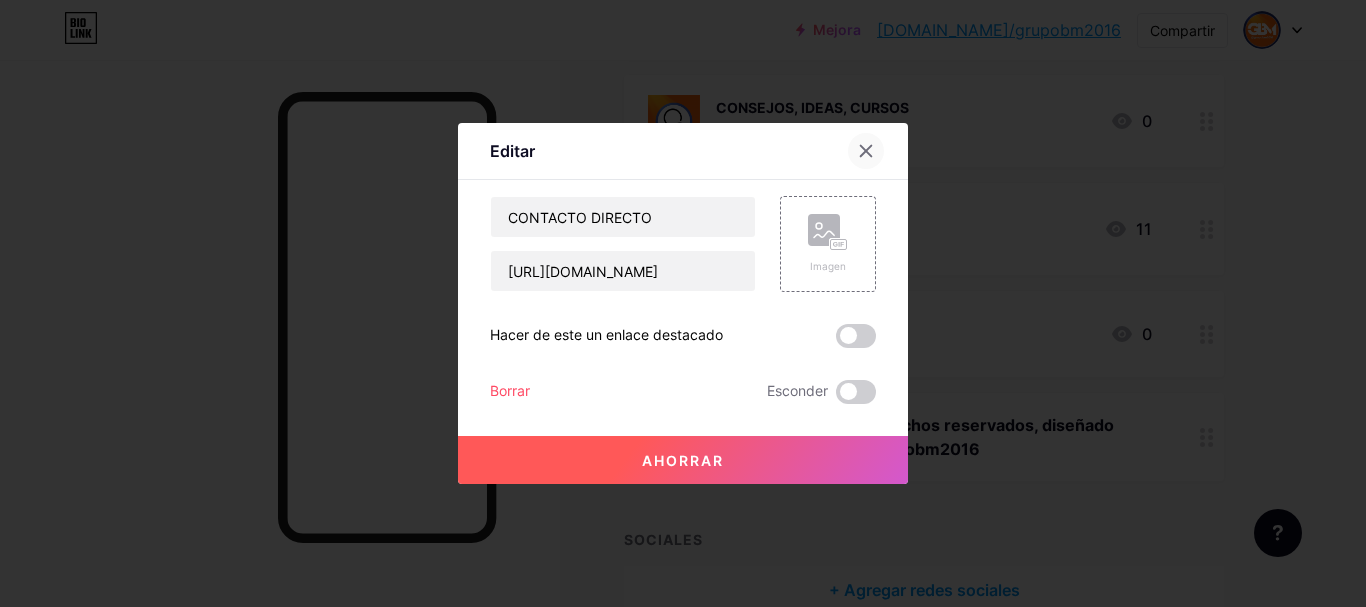 click 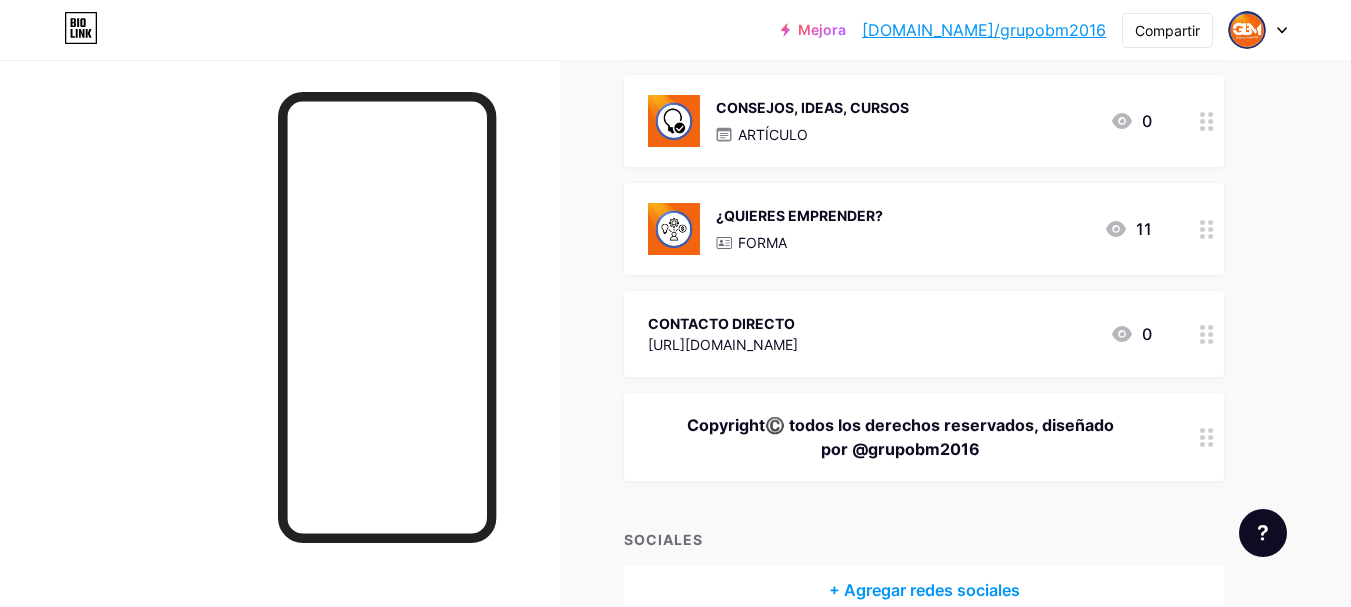 click on "CONTACTO DIRECTO" at bounding box center (721, 323) 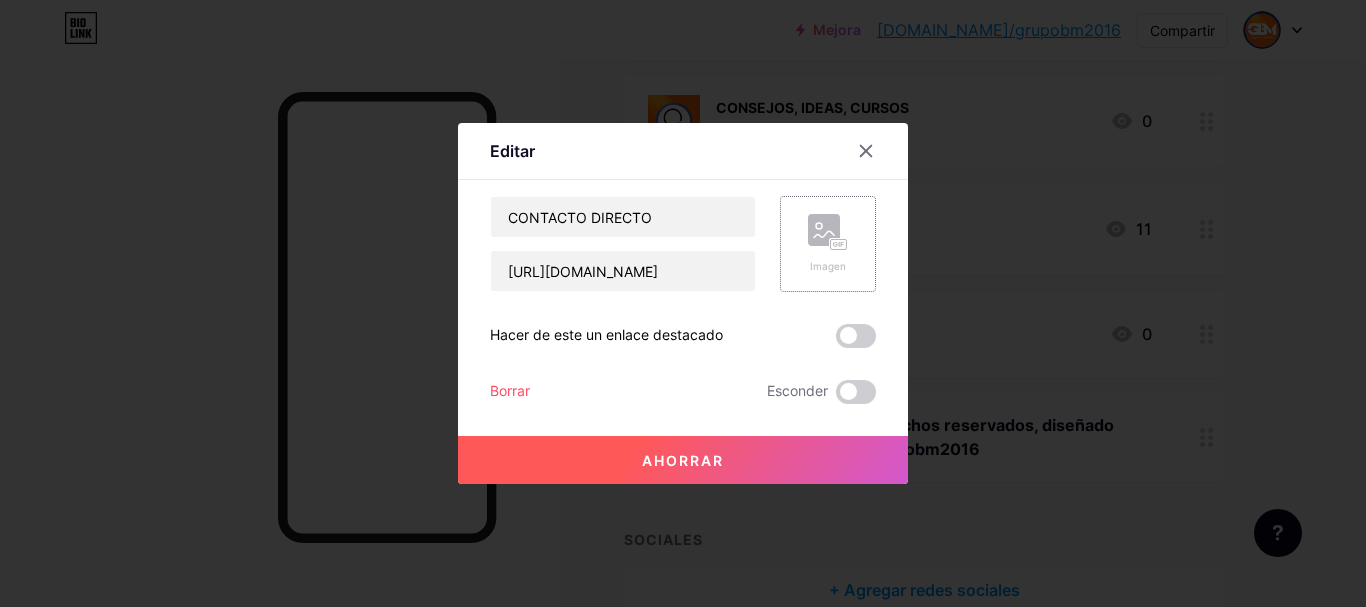 click 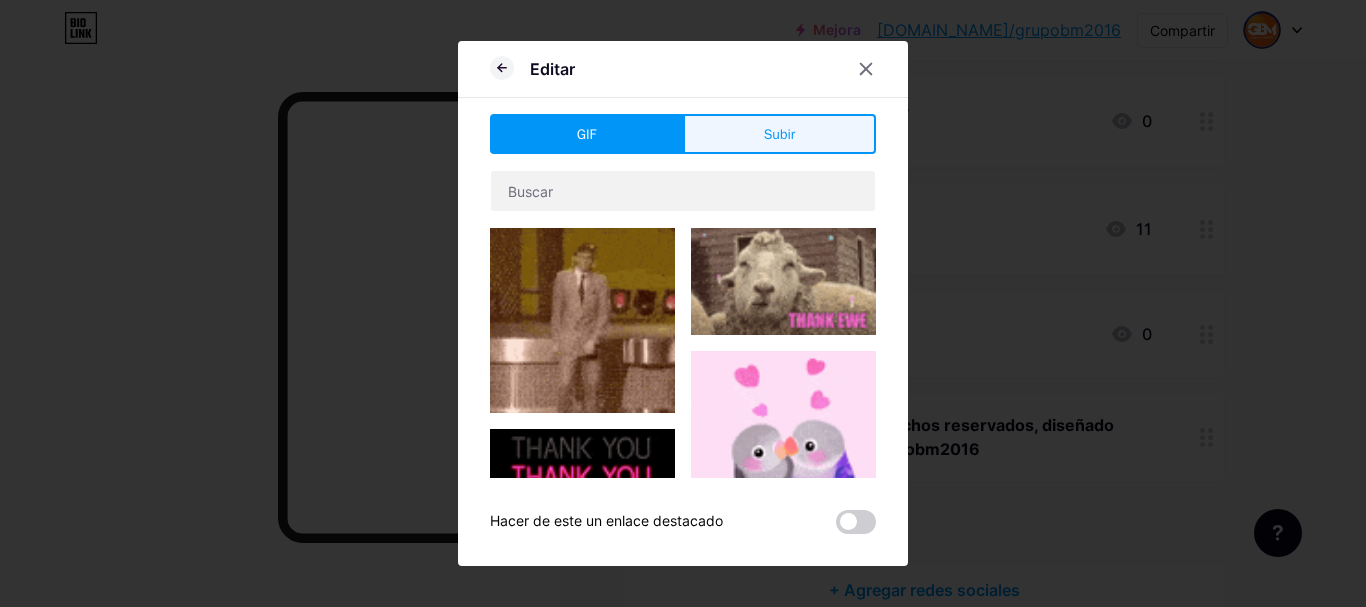 click on "Subir" at bounding box center (779, 134) 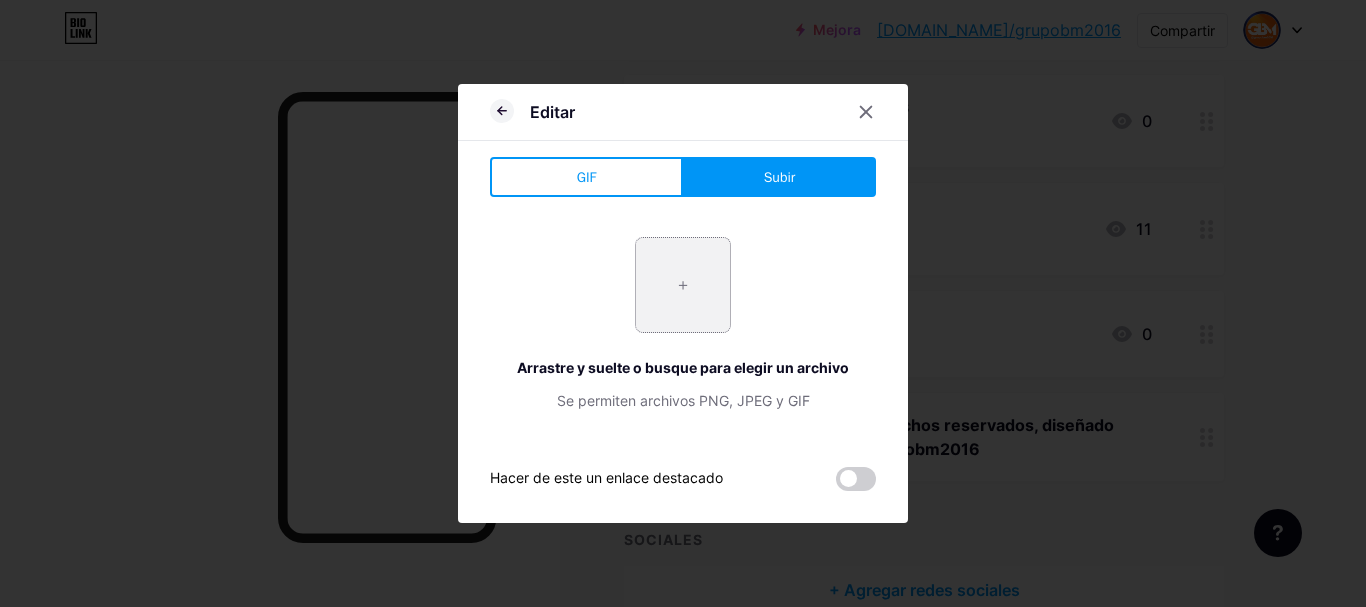 click at bounding box center [683, 285] 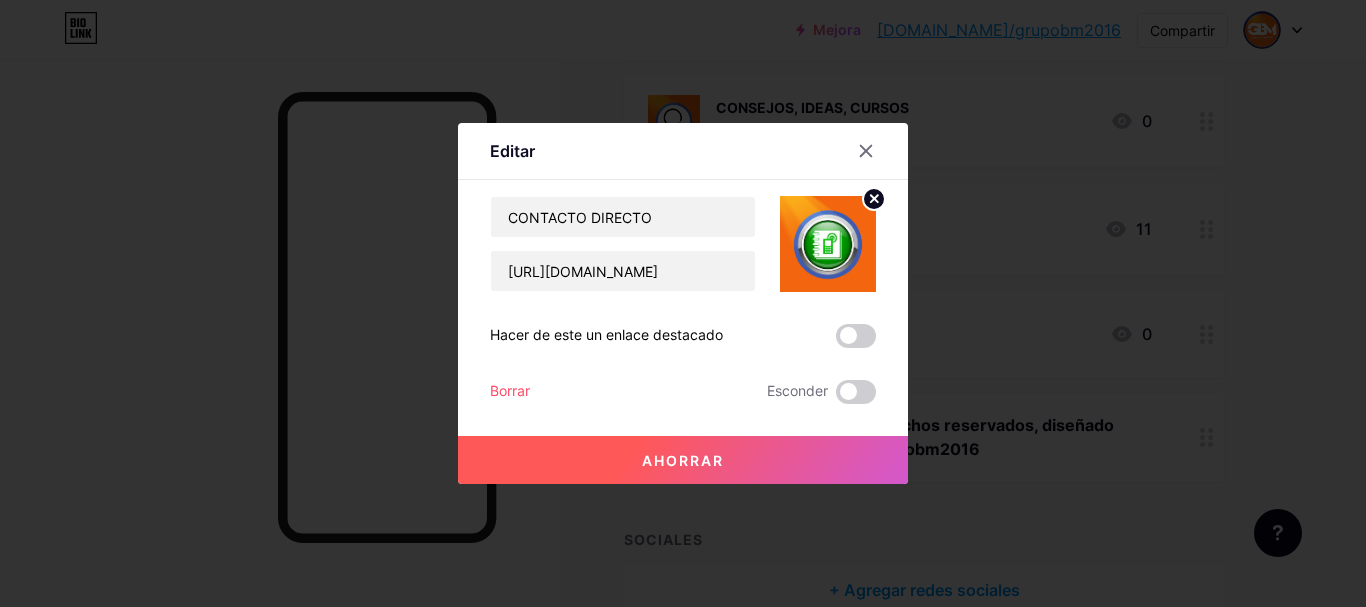 click on "Ahorrar" at bounding box center (683, 460) 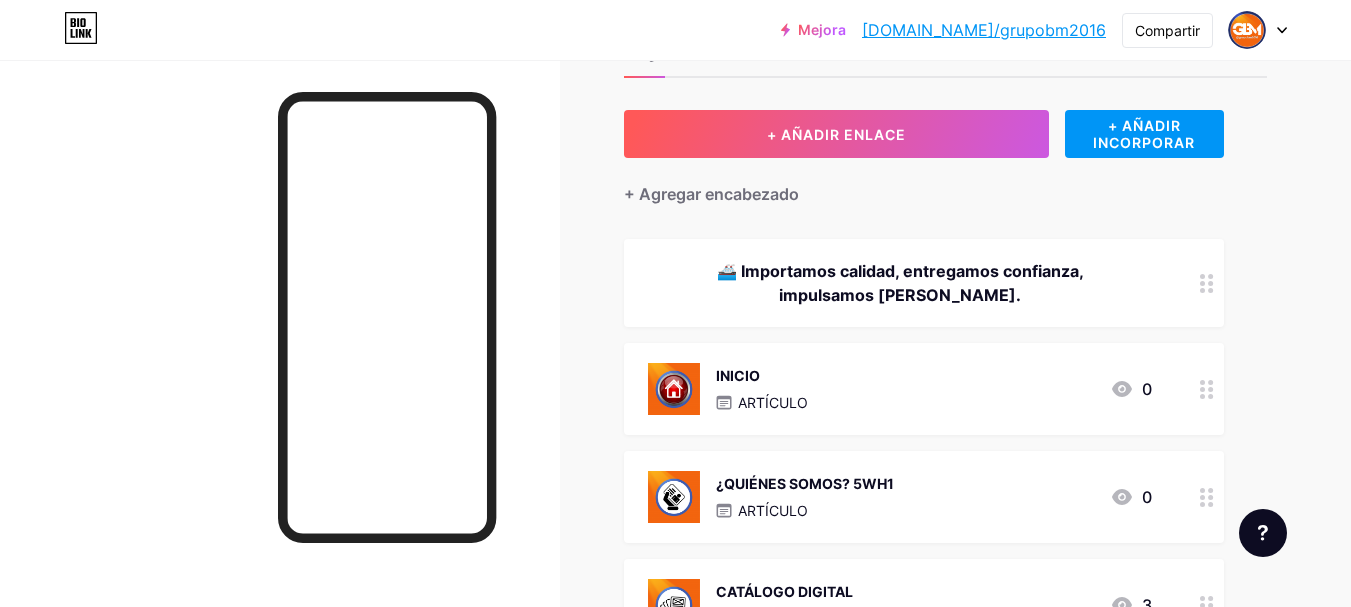 scroll, scrollTop: 0, scrollLeft: 0, axis: both 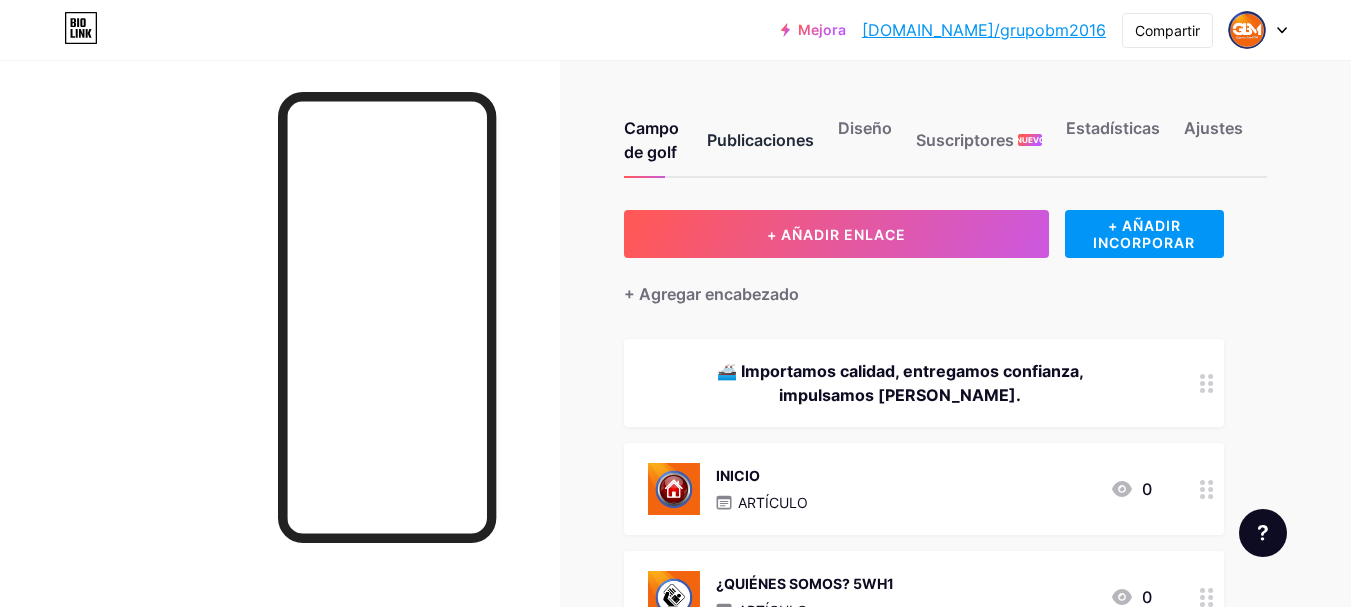 click on "Publicaciones" at bounding box center (760, 140) 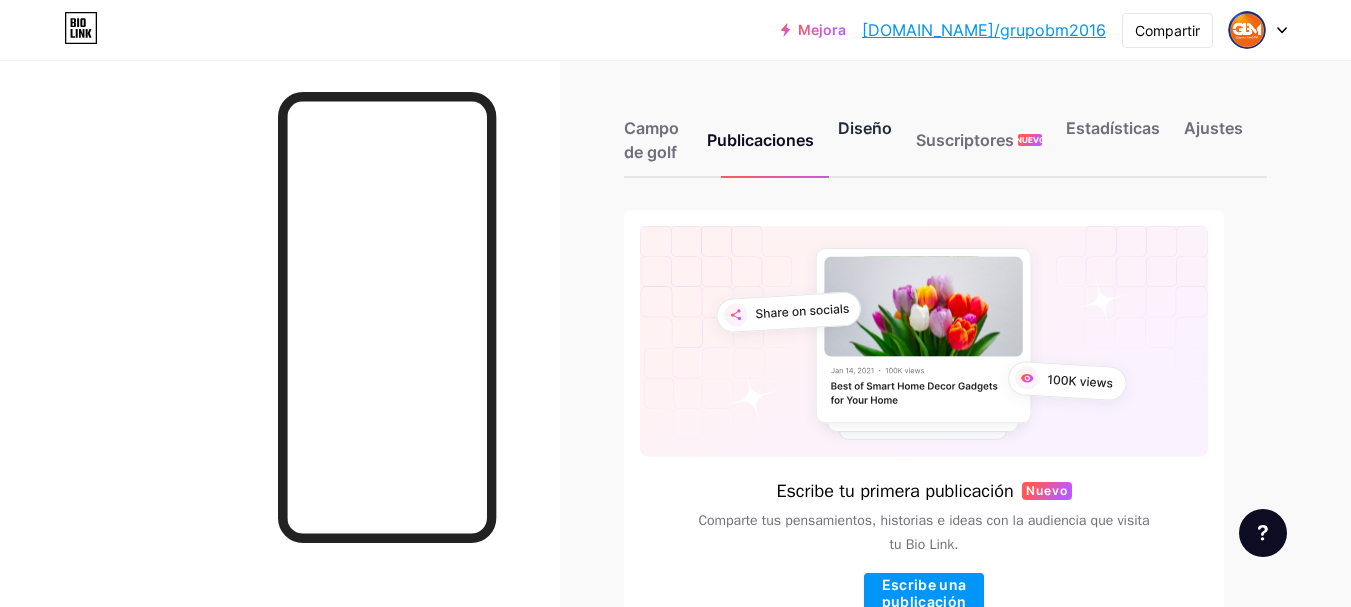 click on "Diseño" at bounding box center [865, 128] 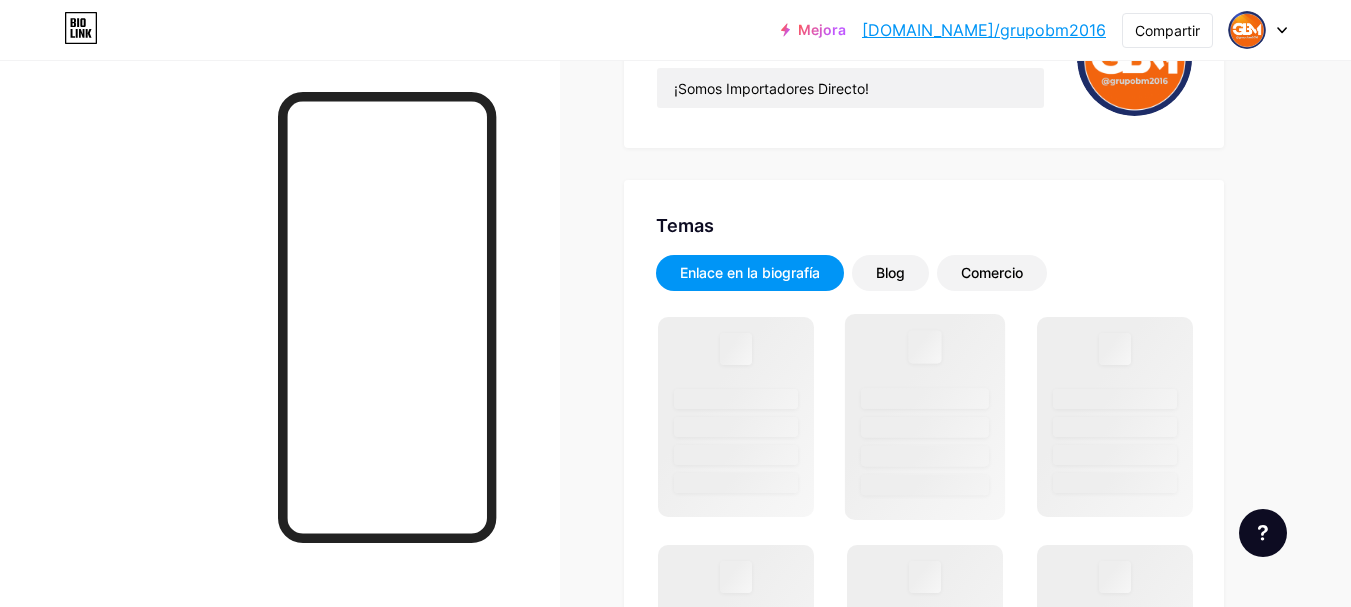 scroll, scrollTop: 500, scrollLeft: 0, axis: vertical 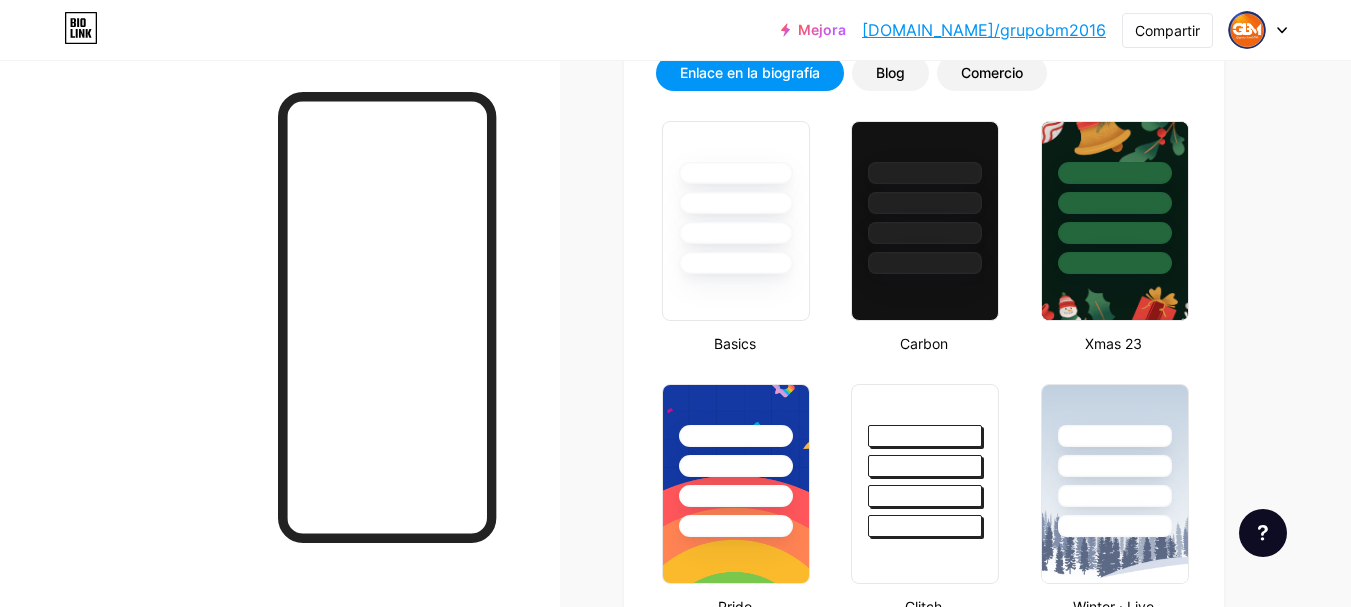 type on "#ffffff" 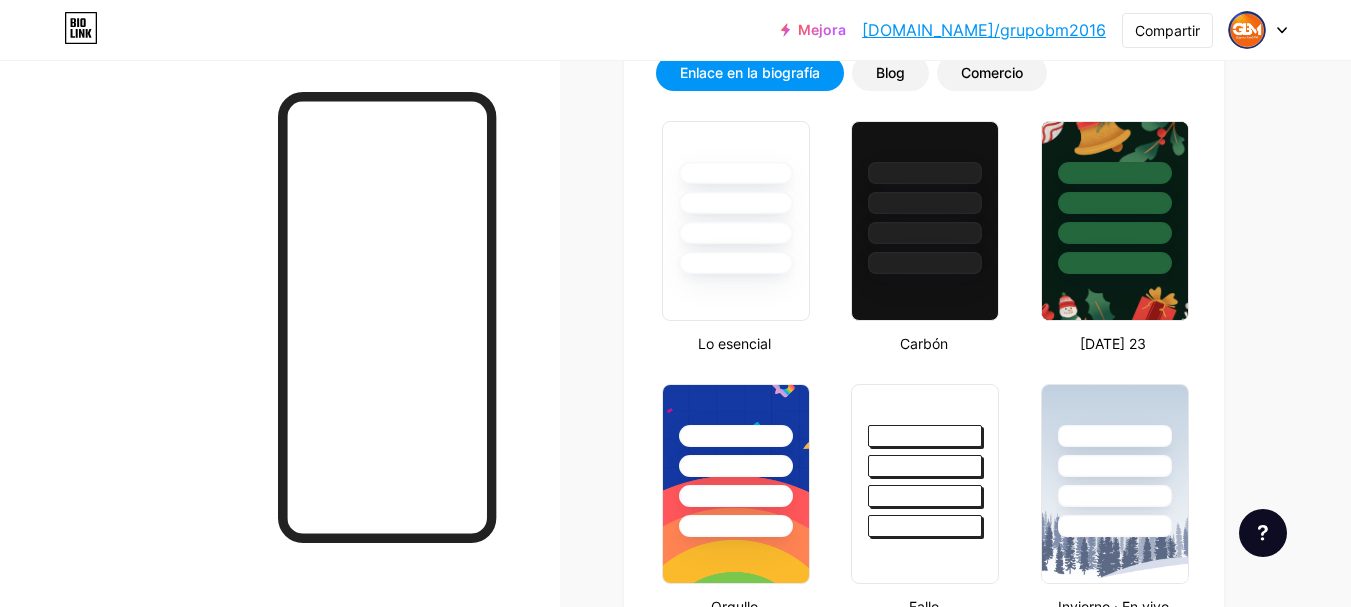 scroll, scrollTop: 0, scrollLeft: 0, axis: both 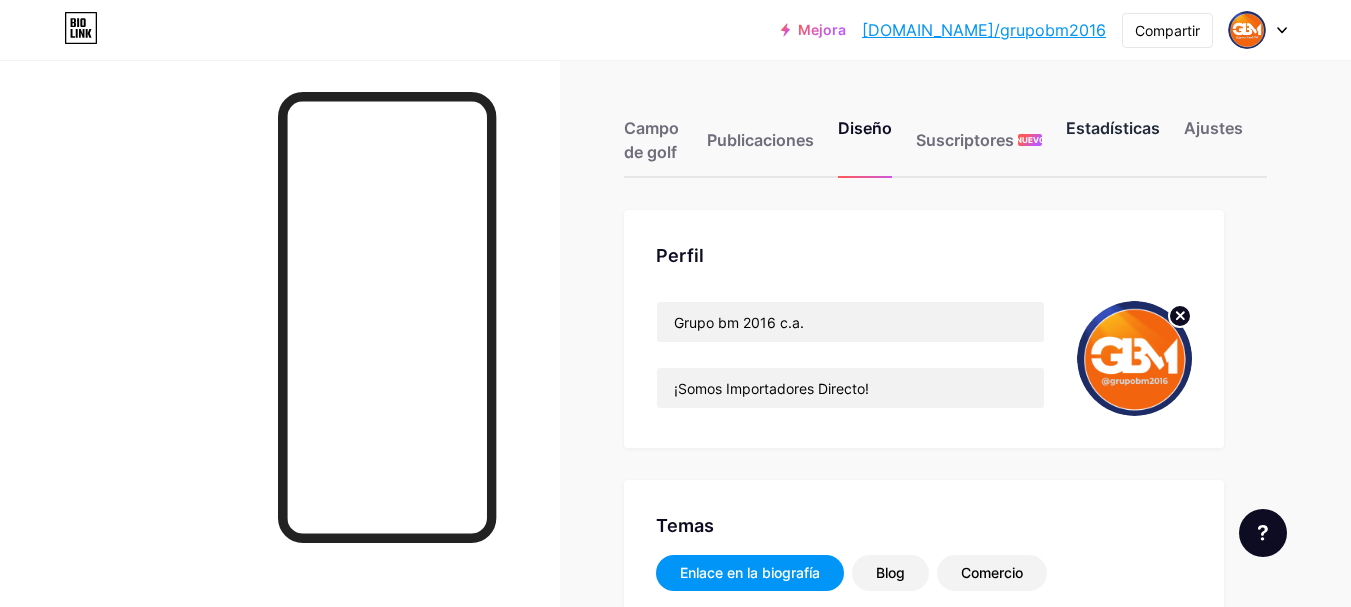 click on "Estadísticas" at bounding box center [1113, 128] 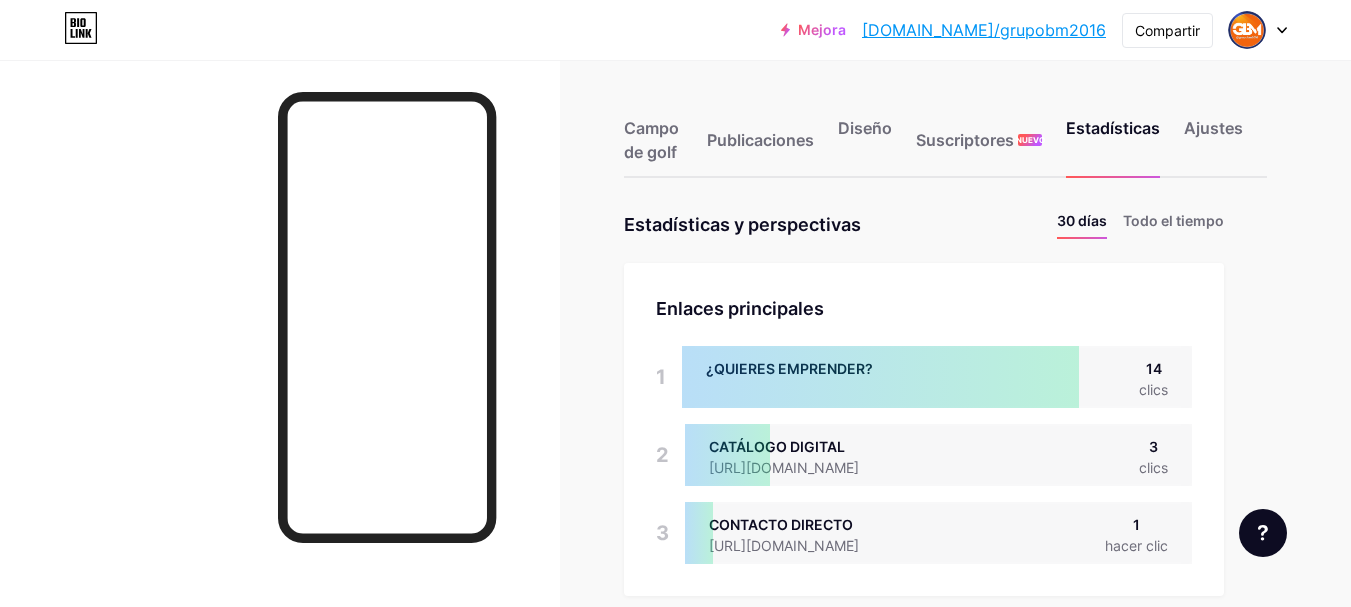 scroll, scrollTop: 999393, scrollLeft: 998649, axis: both 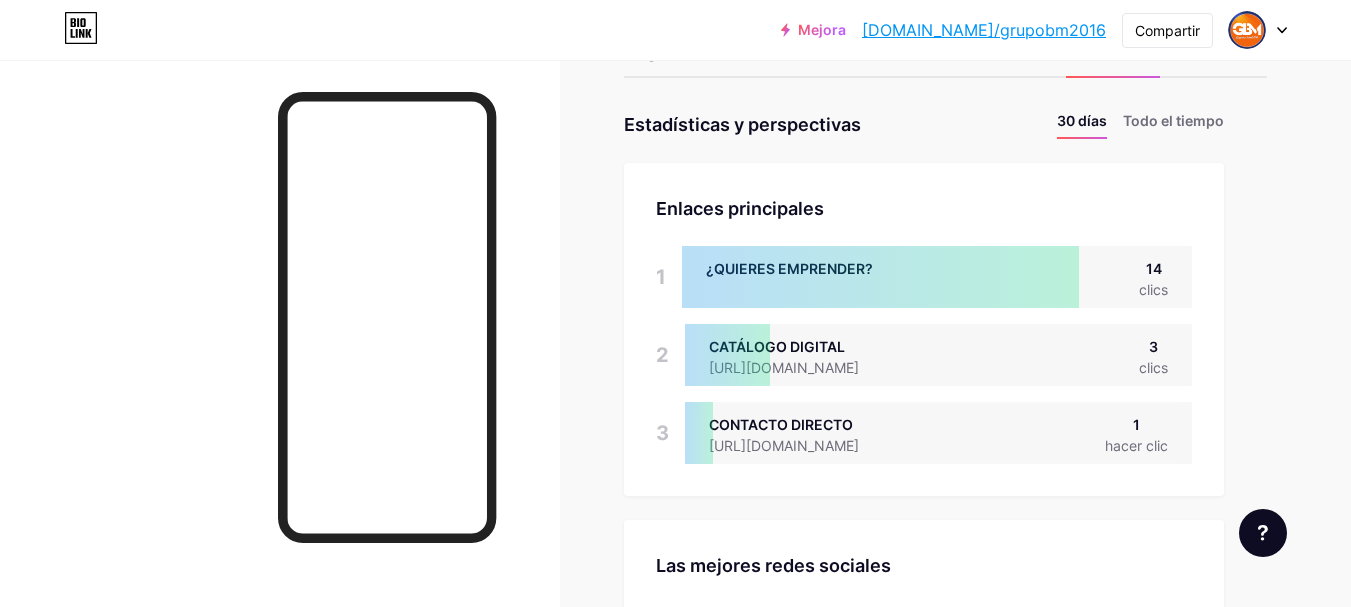 click on "clics" at bounding box center [1153, 289] 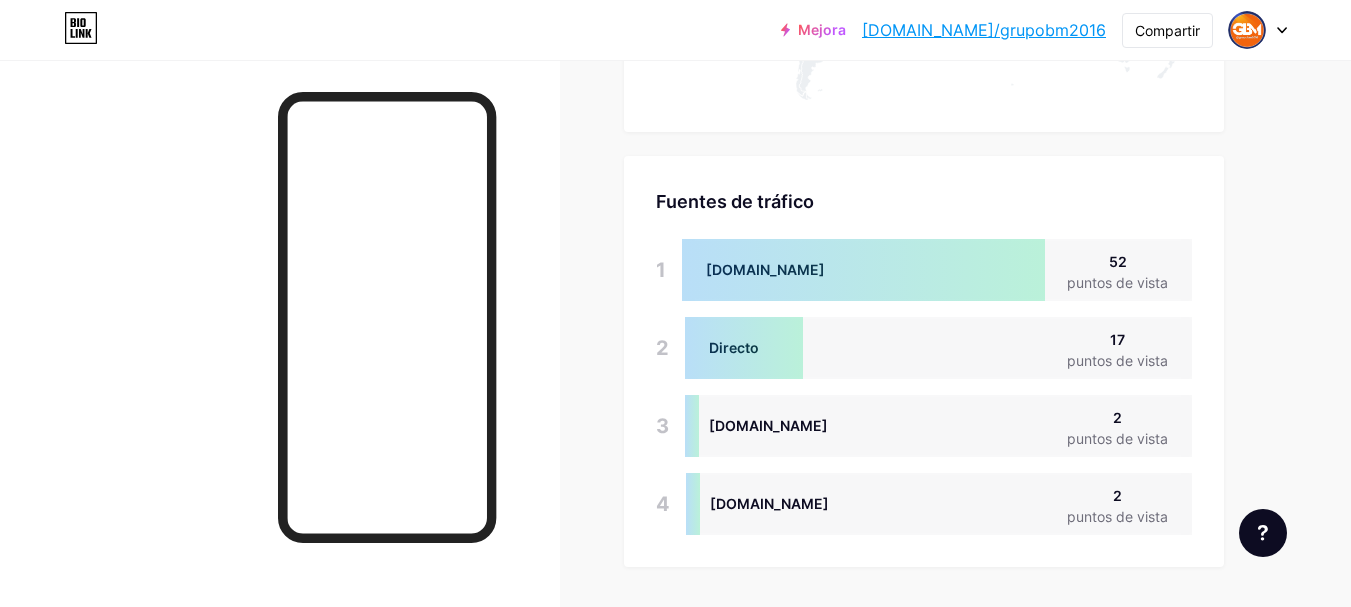 scroll, scrollTop: 1560, scrollLeft: 0, axis: vertical 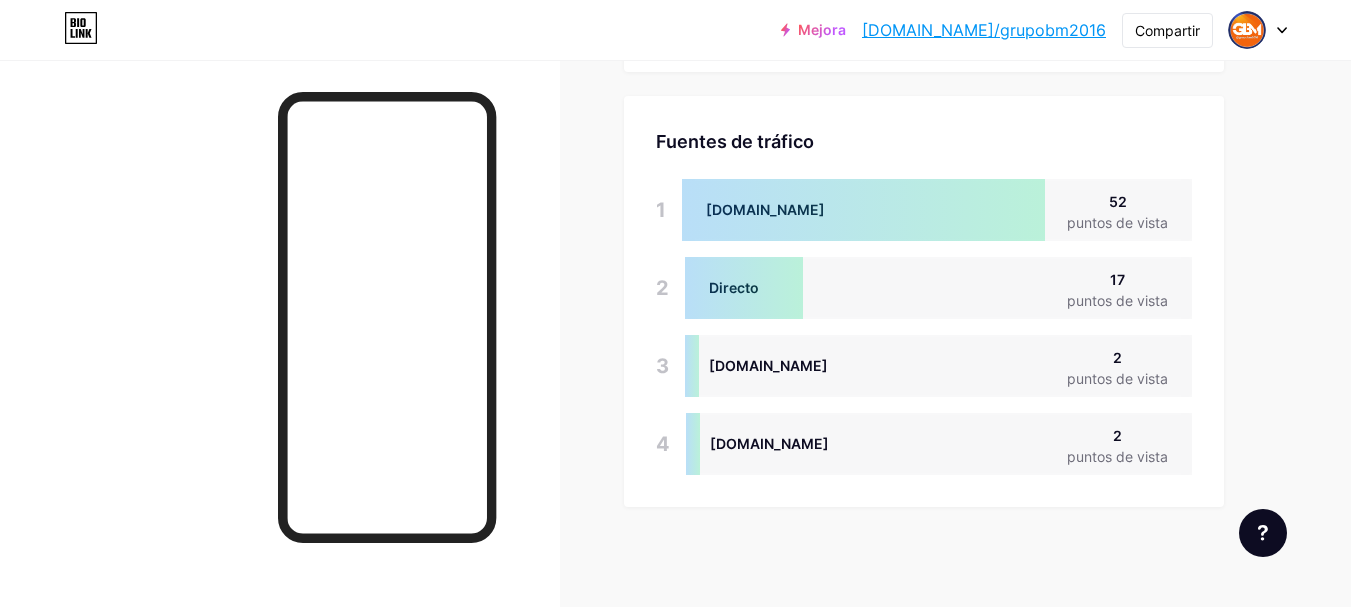 click on "puntos de vista" at bounding box center (1117, 222) 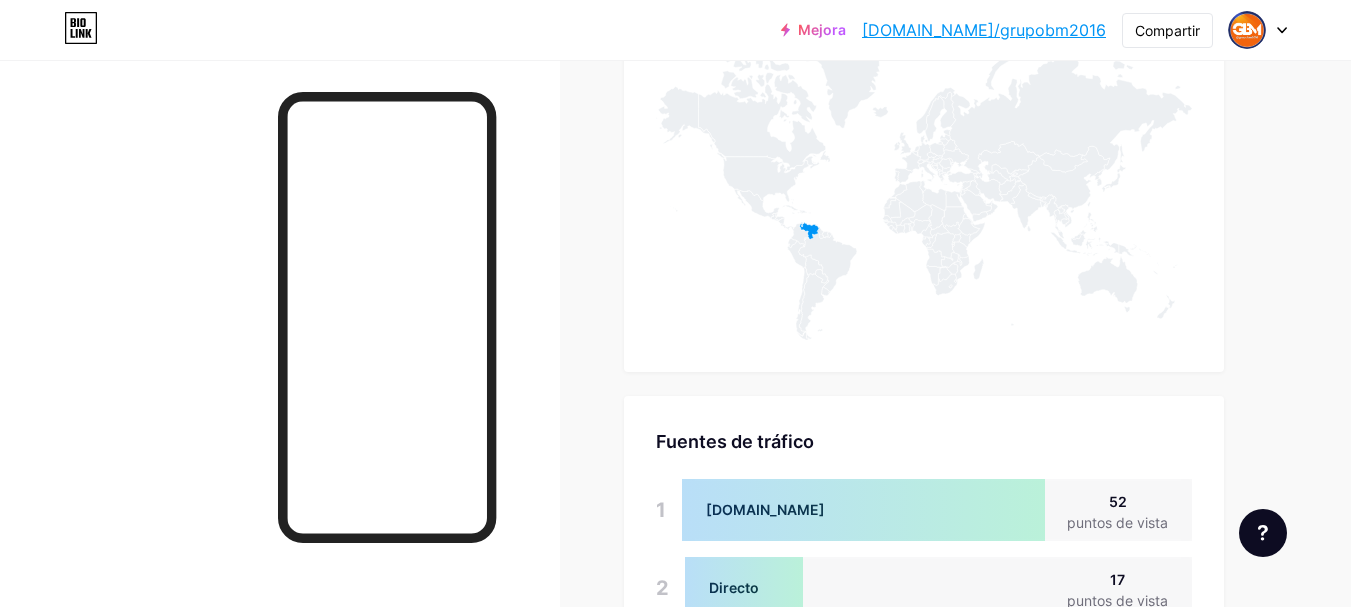 scroll, scrollTop: 1060, scrollLeft: 0, axis: vertical 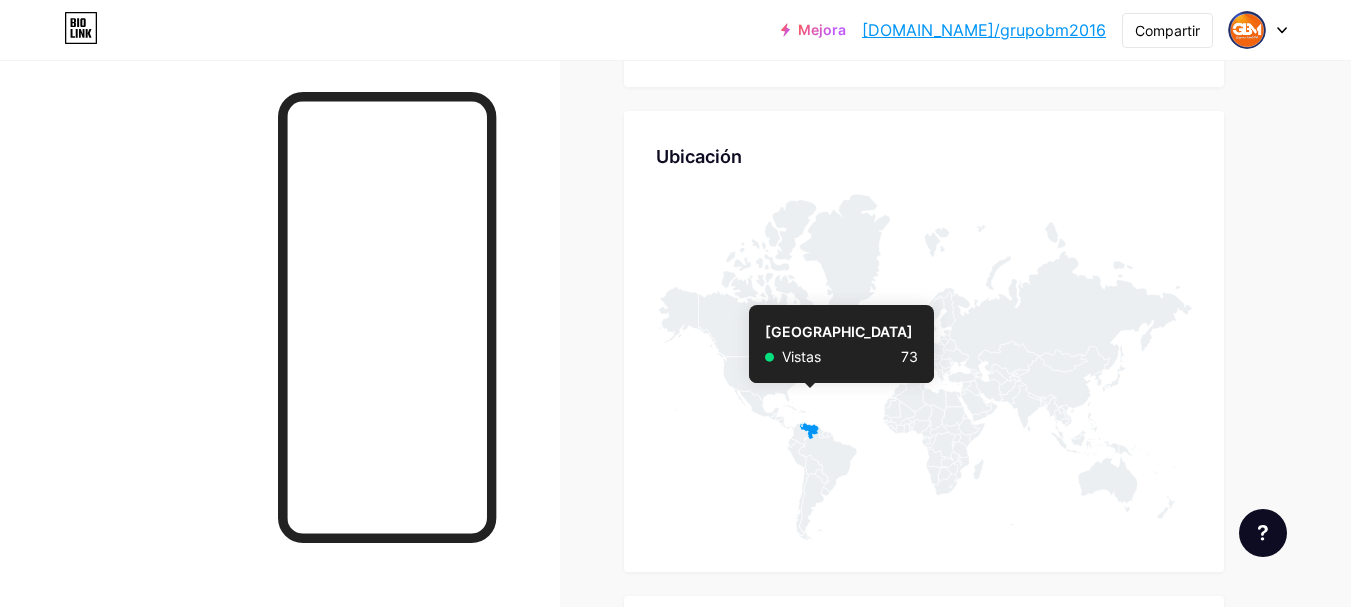 click 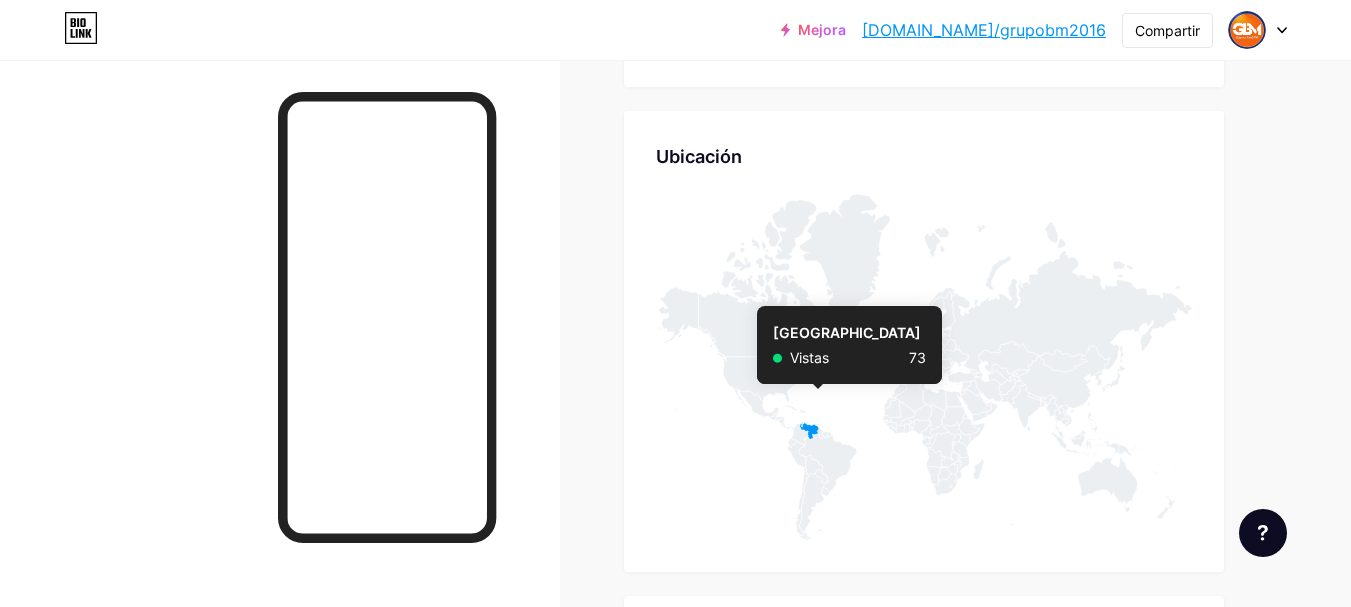 click 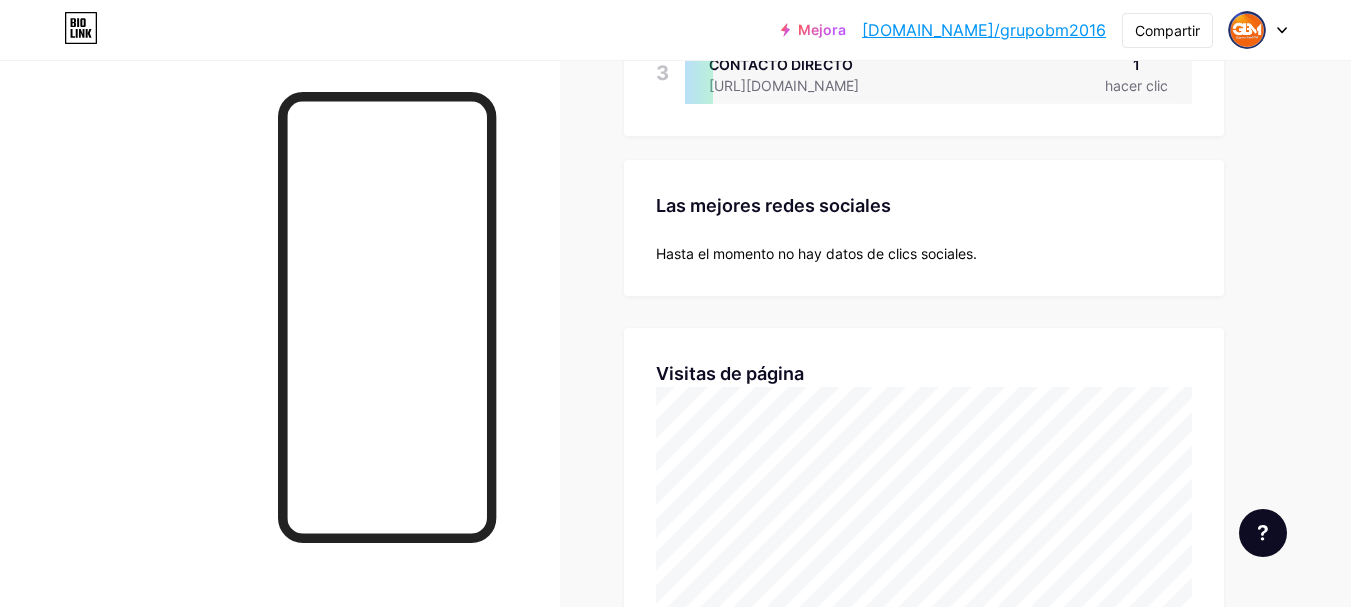 scroll, scrollTop: 260, scrollLeft: 0, axis: vertical 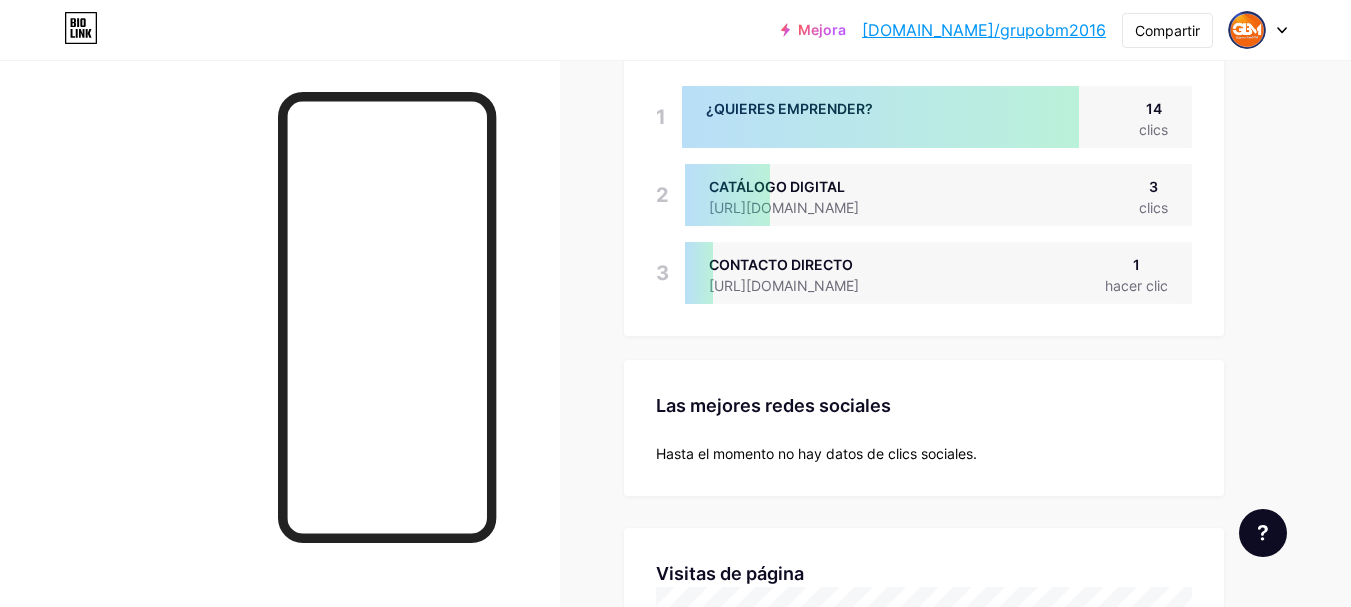 click on "1" at bounding box center [1136, 264] 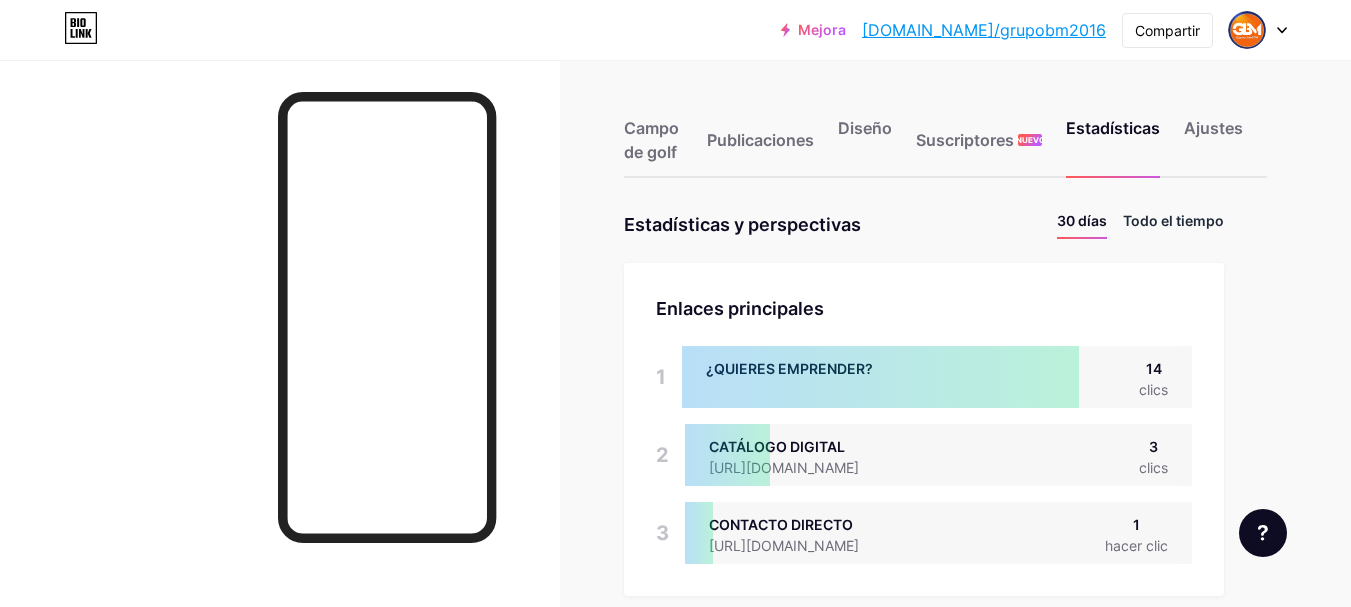 click on "Todo el tiempo" at bounding box center [1173, 220] 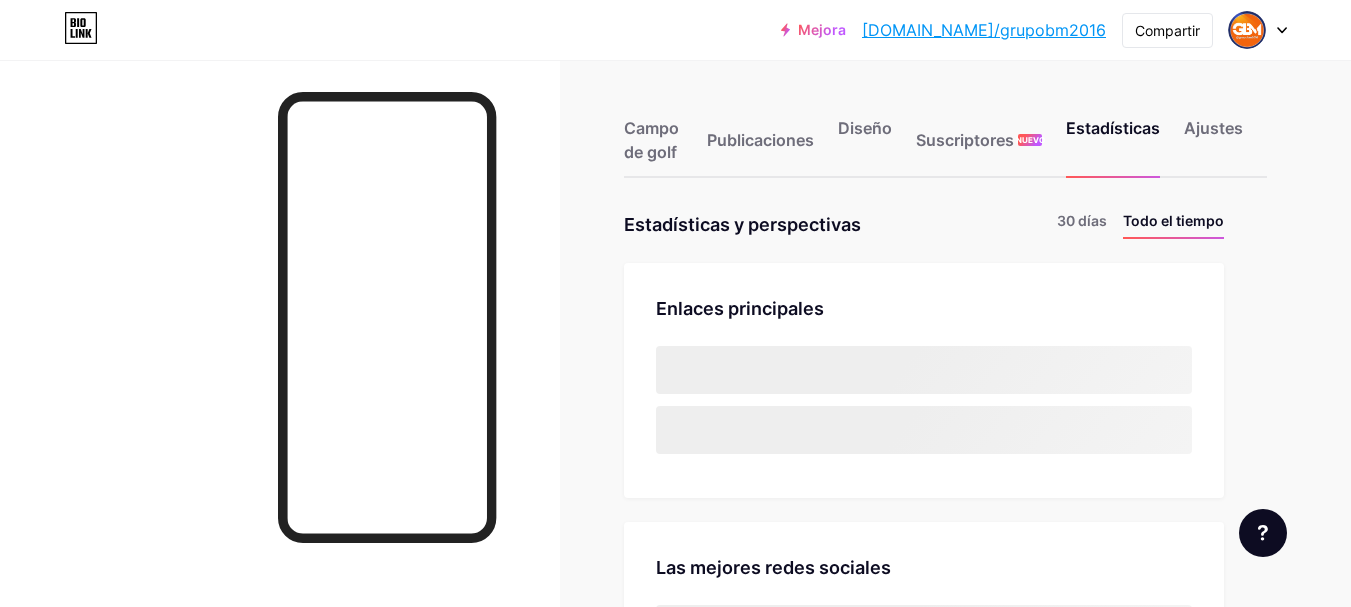 scroll, scrollTop: 200, scrollLeft: 0, axis: vertical 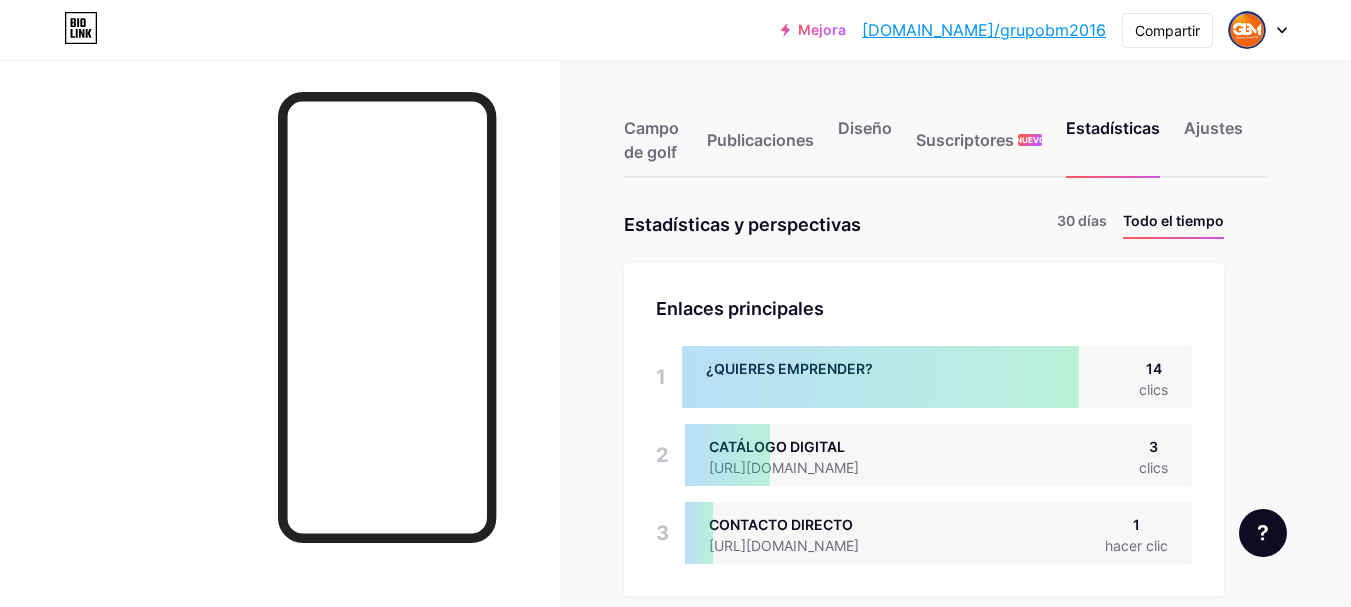click at bounding box center (880, 377) 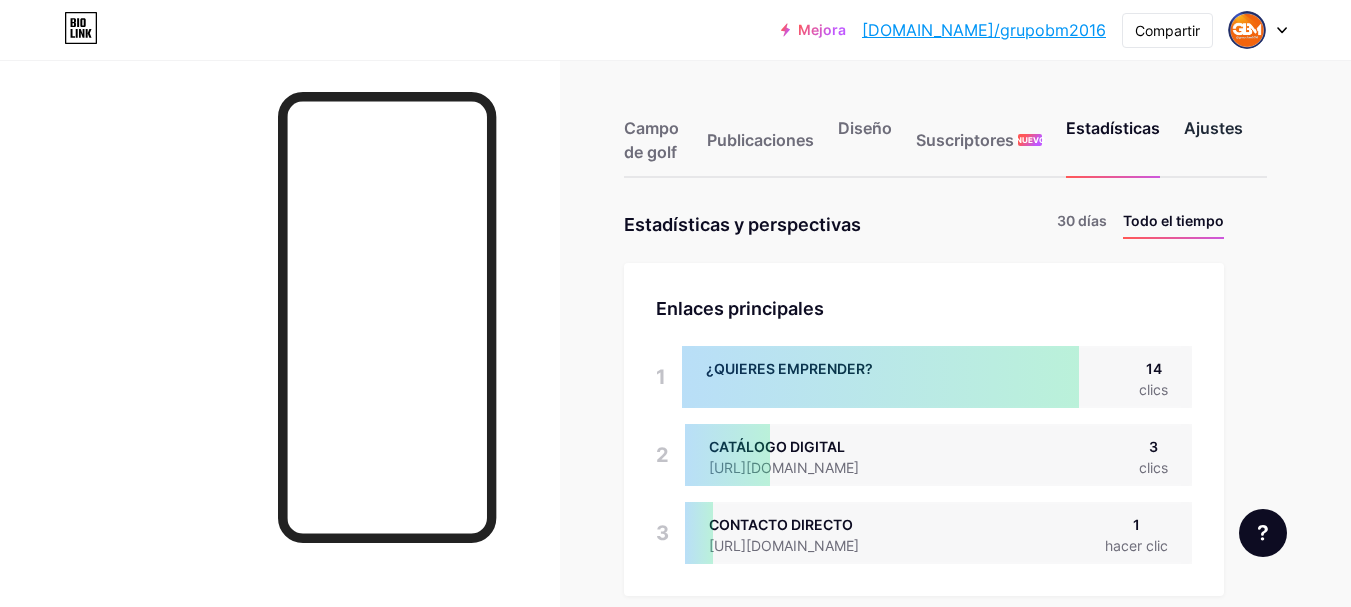 click on "Ajustes" at bounding box center (1213, 128) 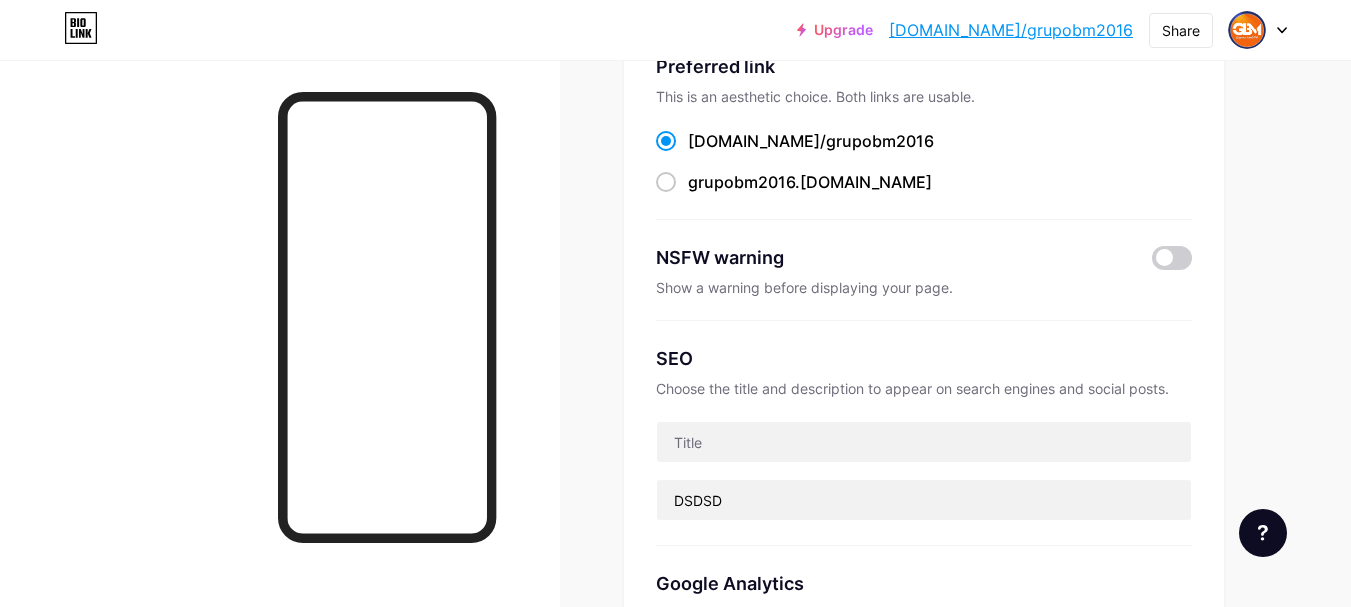 scroll, scrollTop: 0, scrollLeft: 0, axis: both 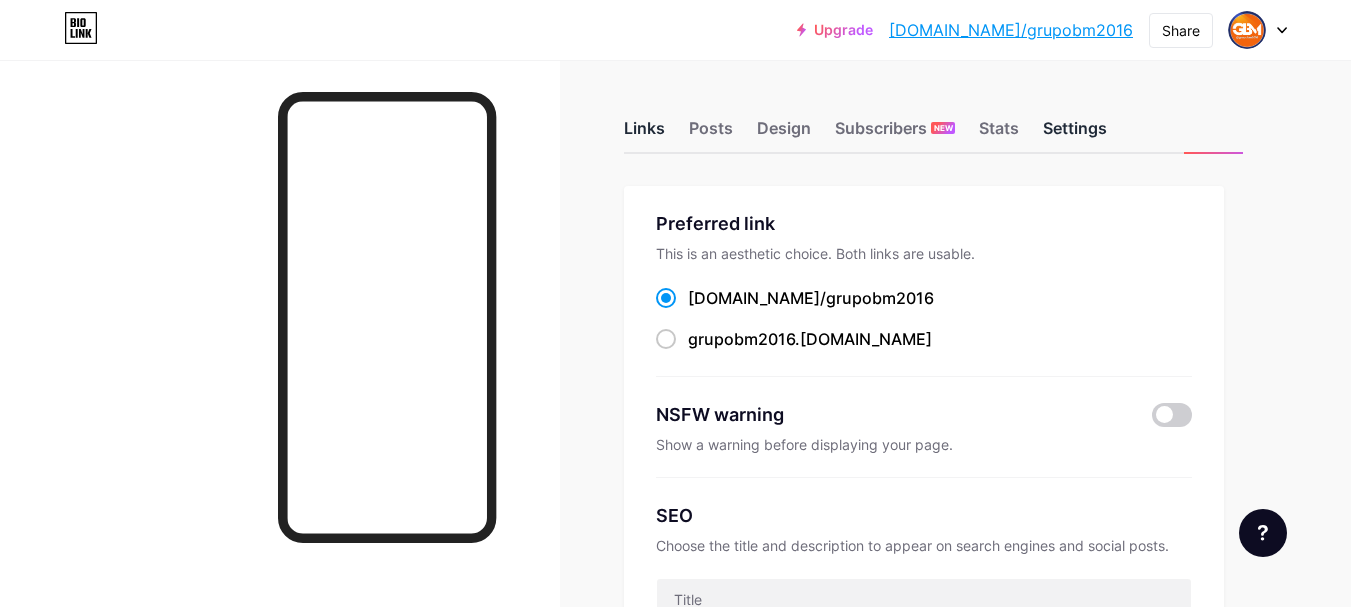 click on "Links" at bounding box center [644, 134] 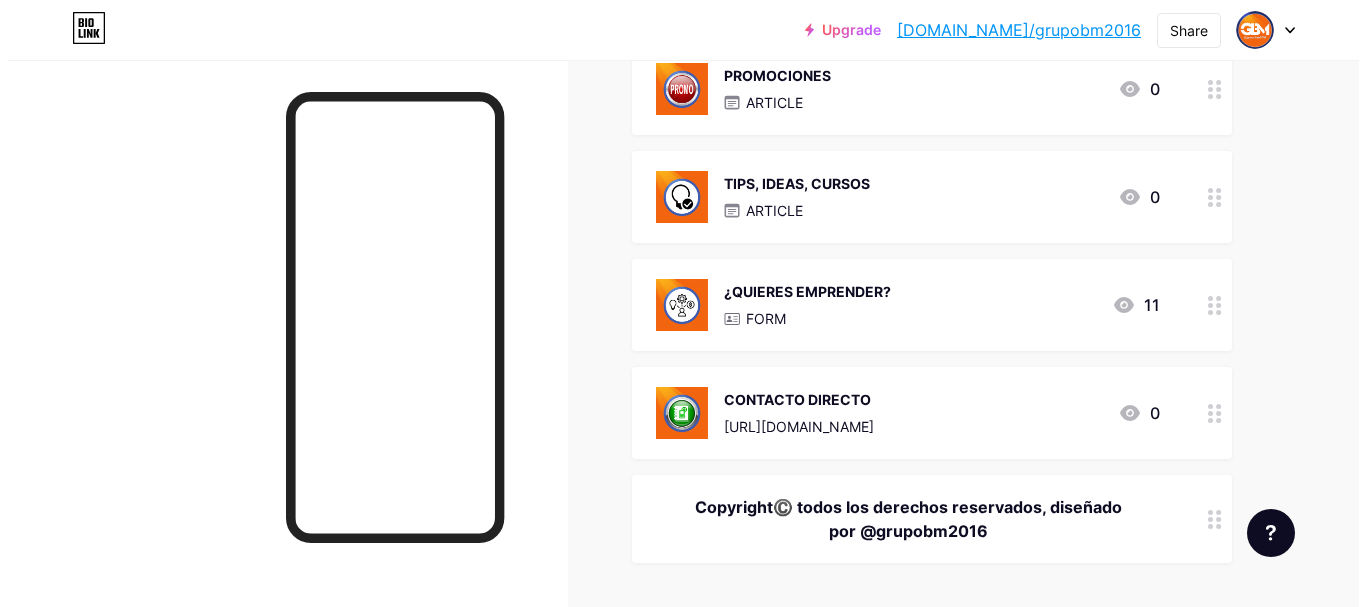 scroll, scrollTop: 888, scrollLeft: 0, axis: vertical 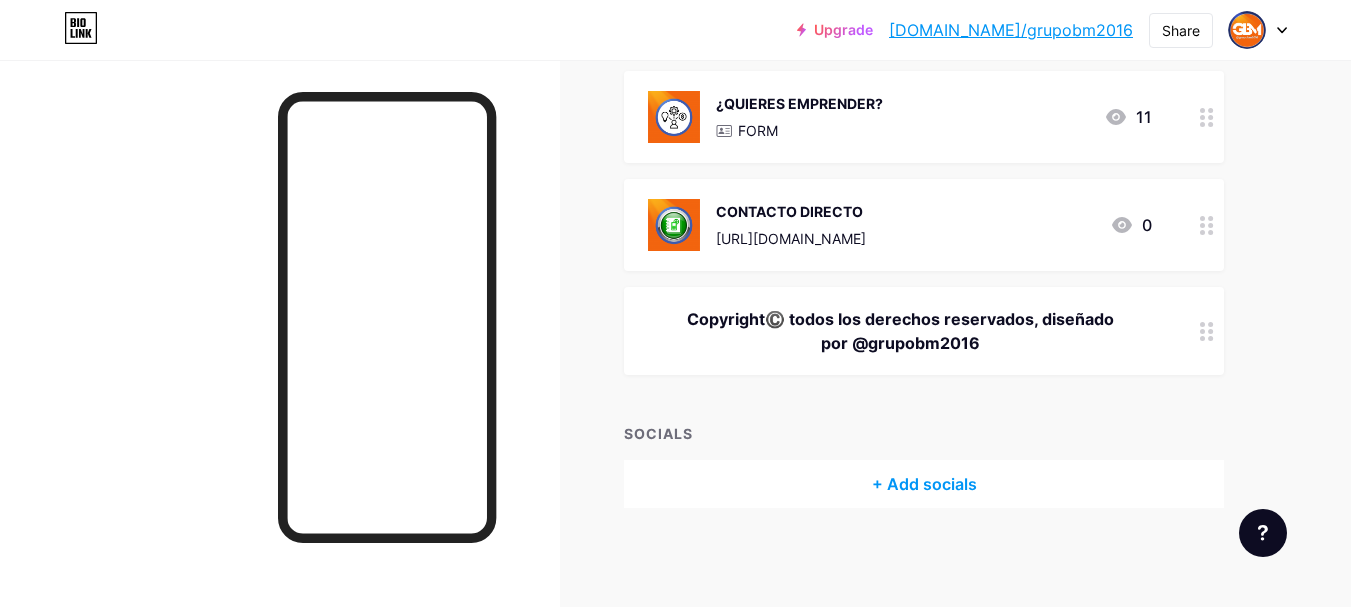 click on "+ Add socials" at bounding box center [924, 484] 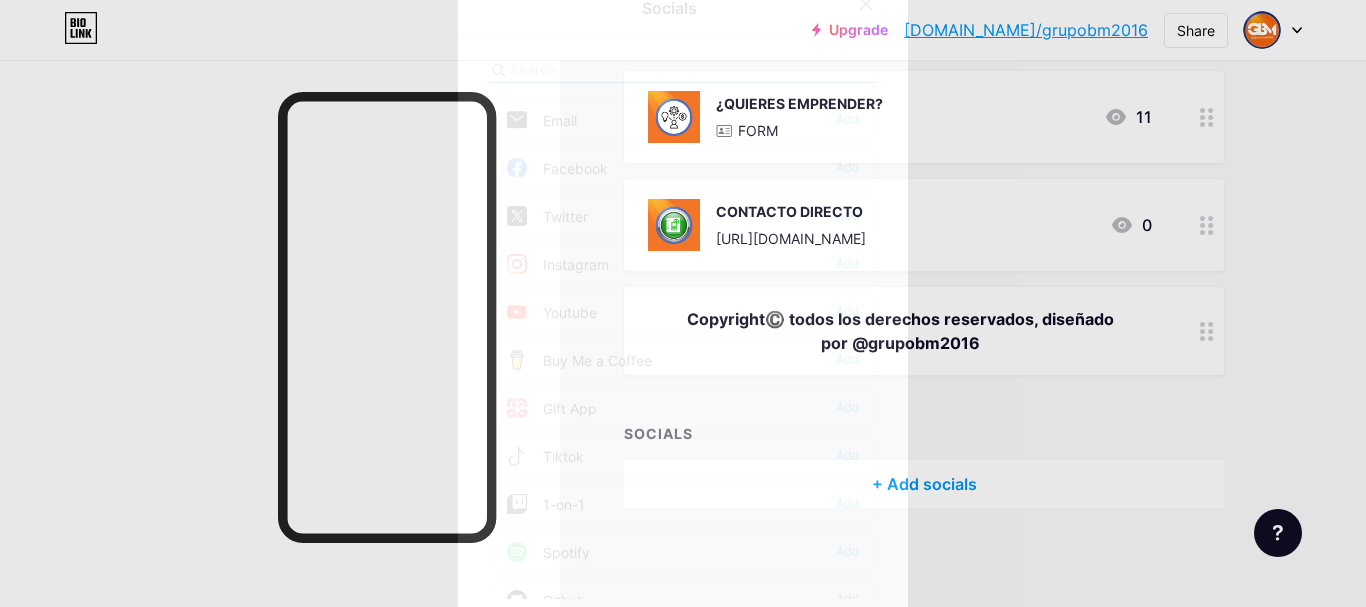 click on "Instagram
Add" at bounding box center [683, 264] 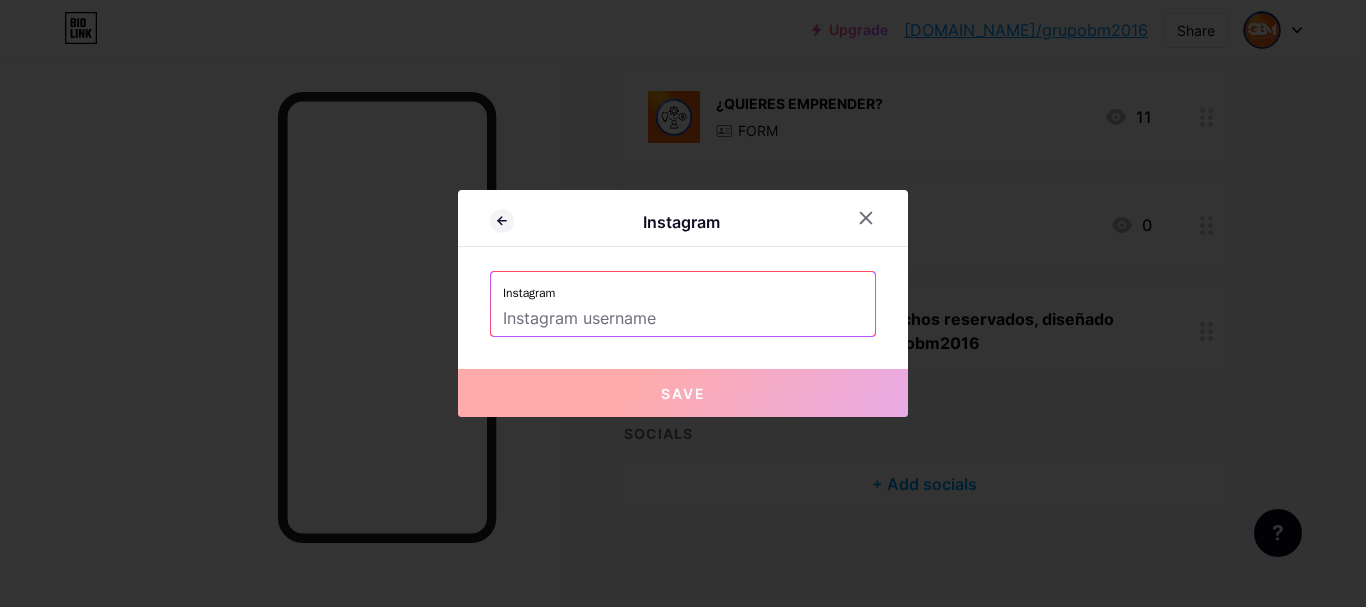 click at bounding box center (683, 319) 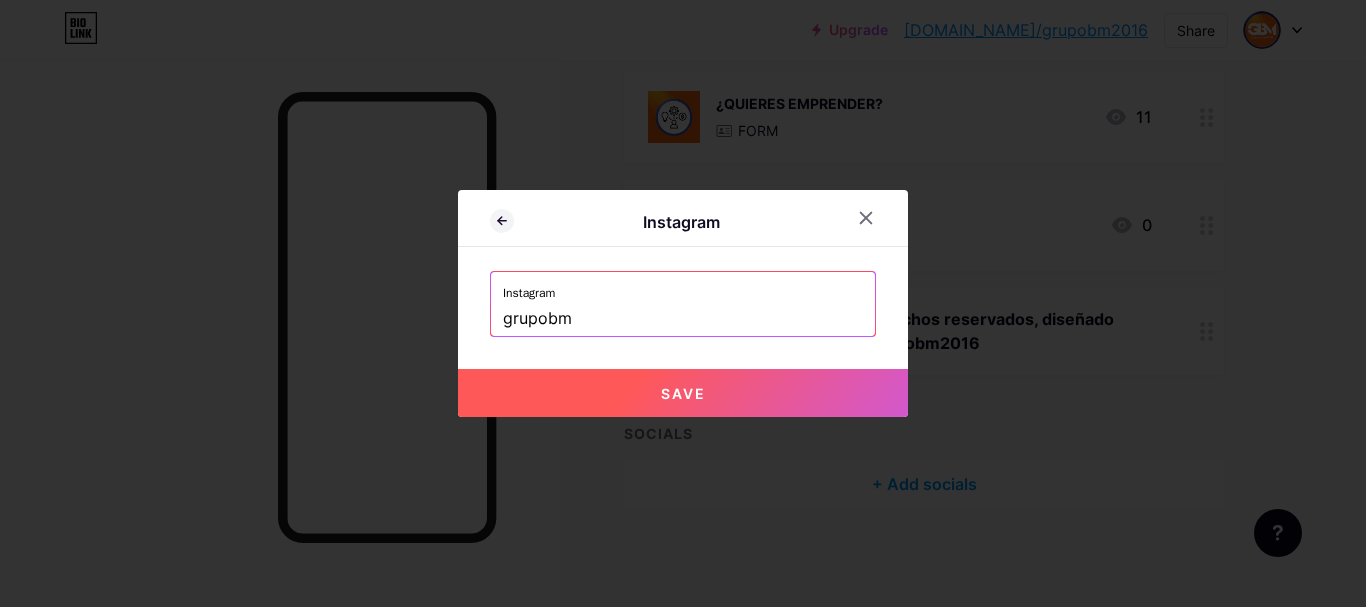 click on "grupobm" at bounding box center [683, 319] 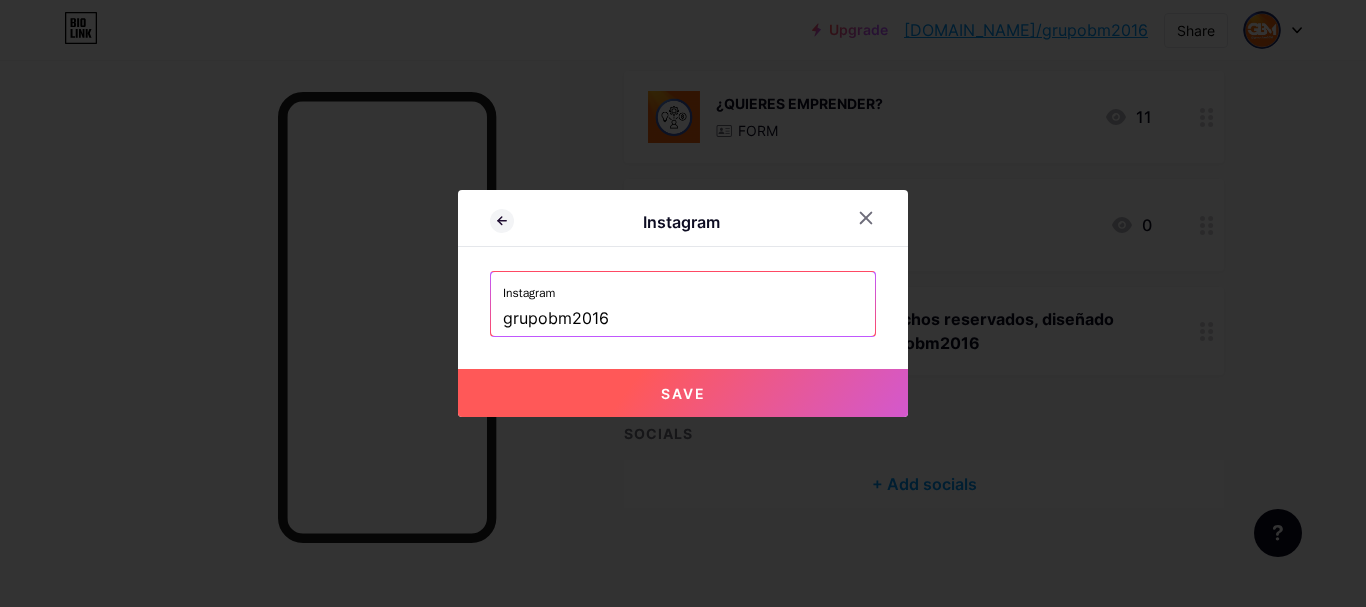 click on "Save" at bounding box center (683, 393) 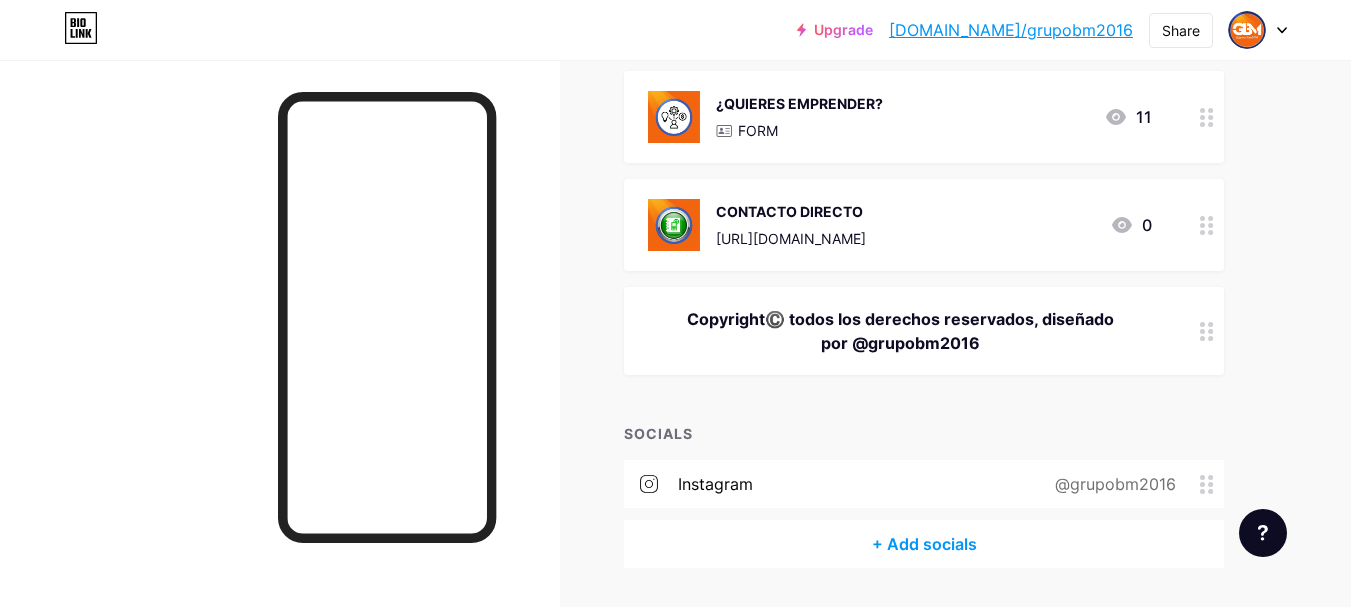 click on "+ Add socials" at bounding box center [924, 544] 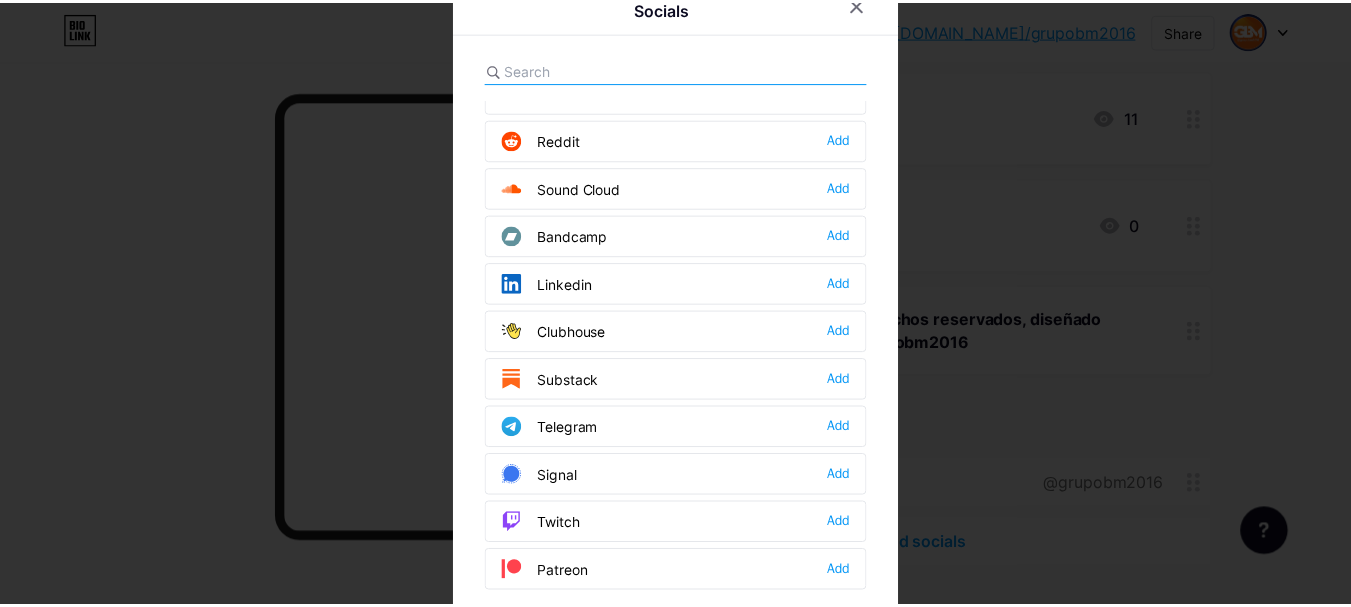 scroll, scrollTop: 800, scrollLeft: 0, axis: vertical 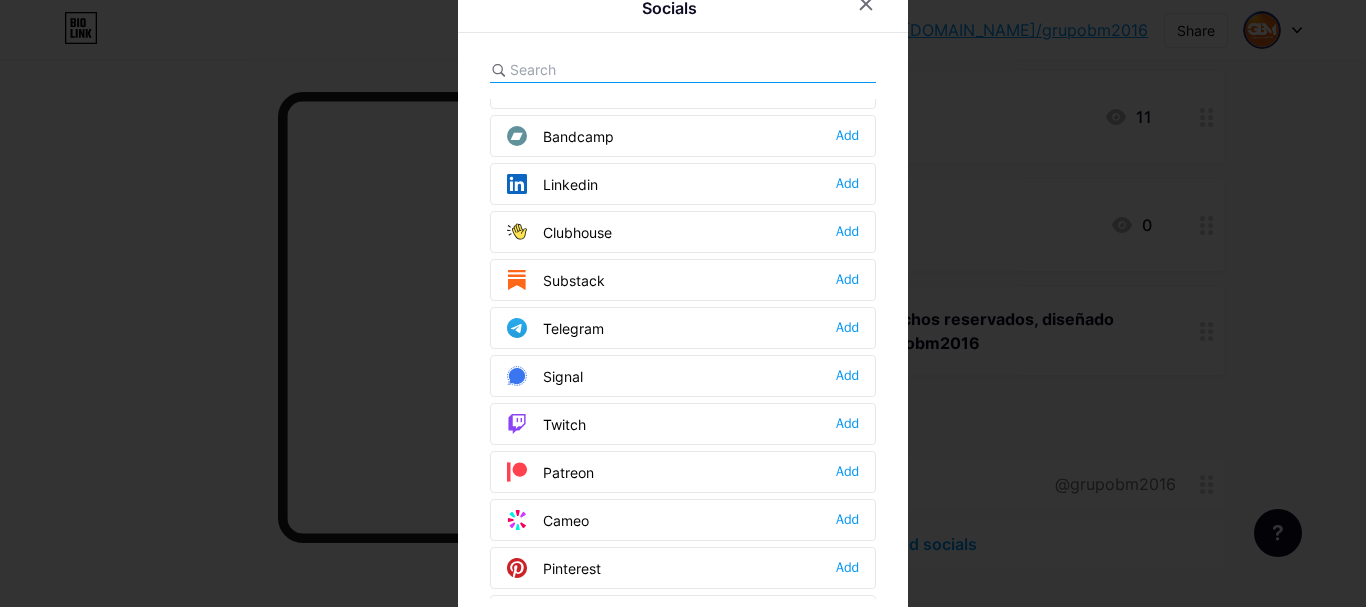 click on "Telegram
Add" at bounding box center (683, 328) 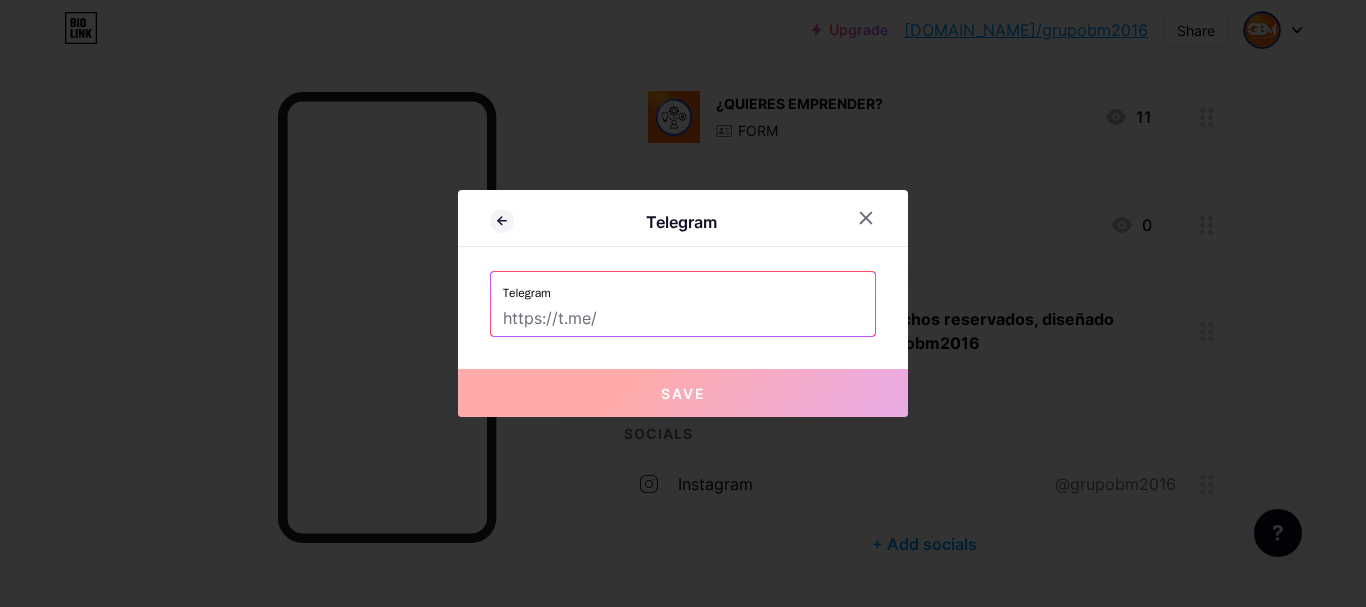 click at bounding box center [683, 319] 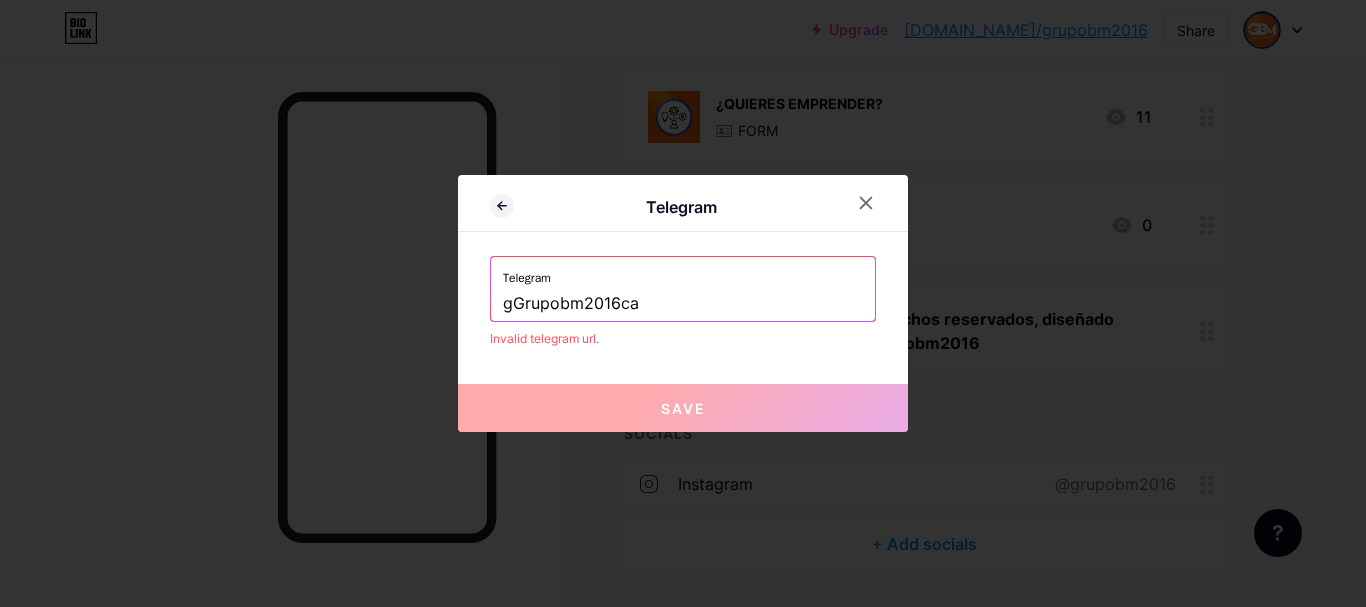 click on "gGrupobm2016ca" at bounding box center [683, 304] 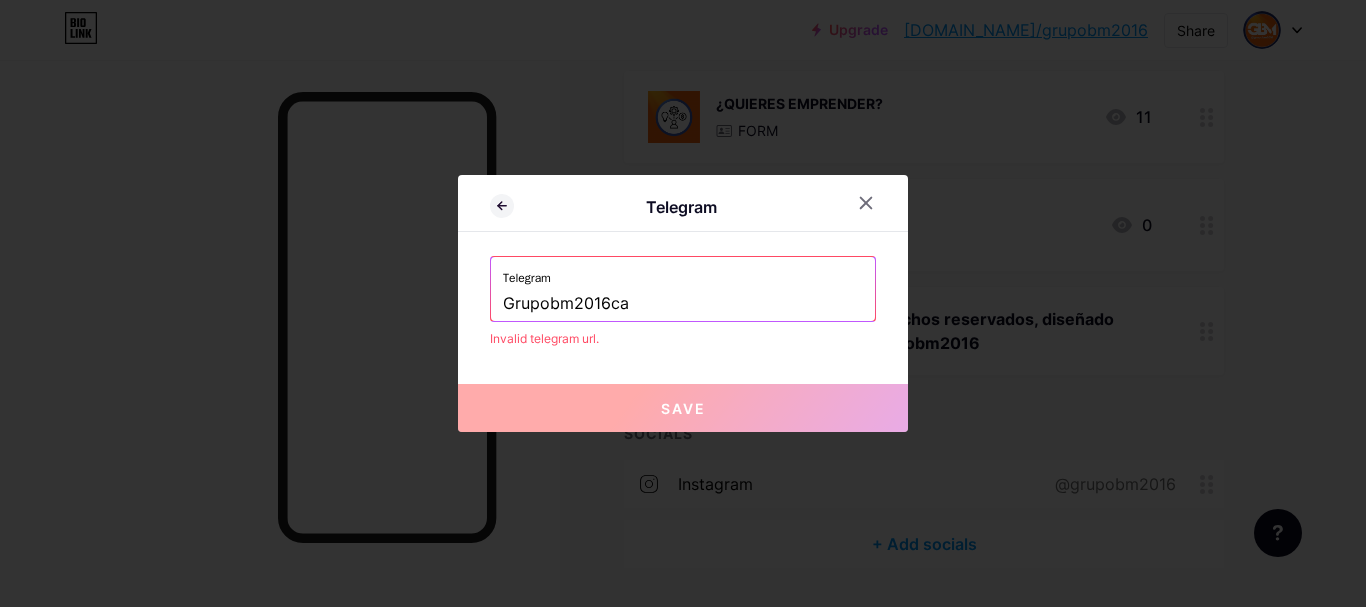 click on "Grupobm2016ca" at bounding box center [683, 304] 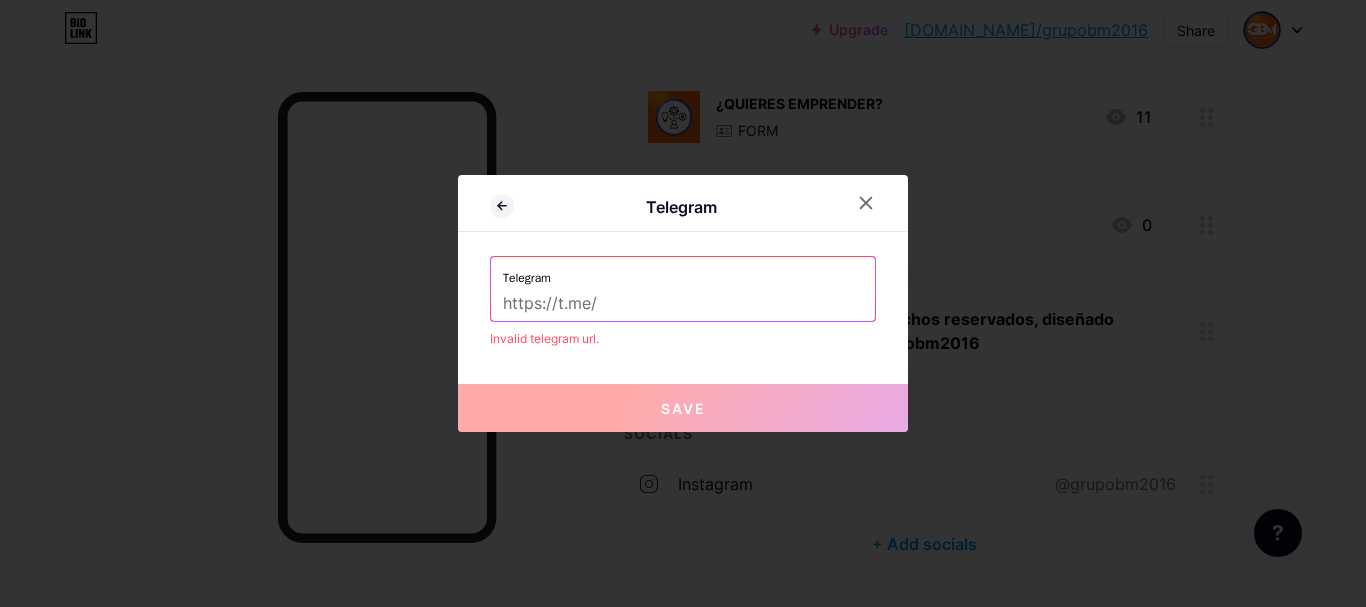 click at bounding box center [683, 304] 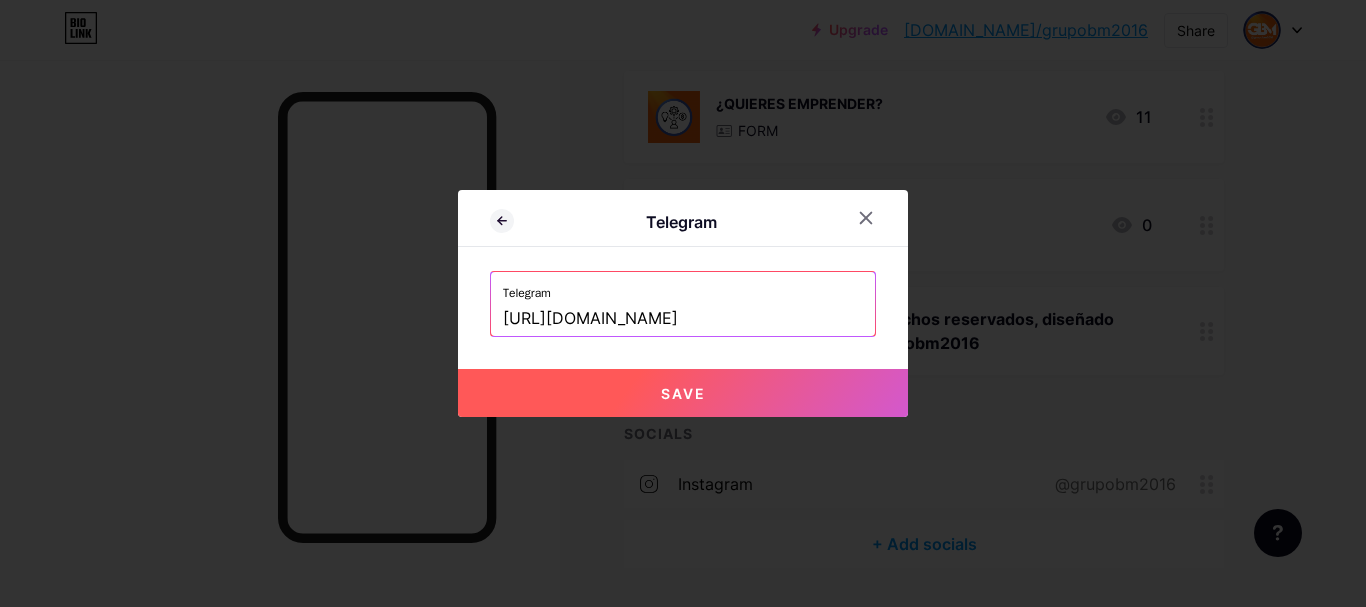 type on "[URL][DOMAIN_NAME]" 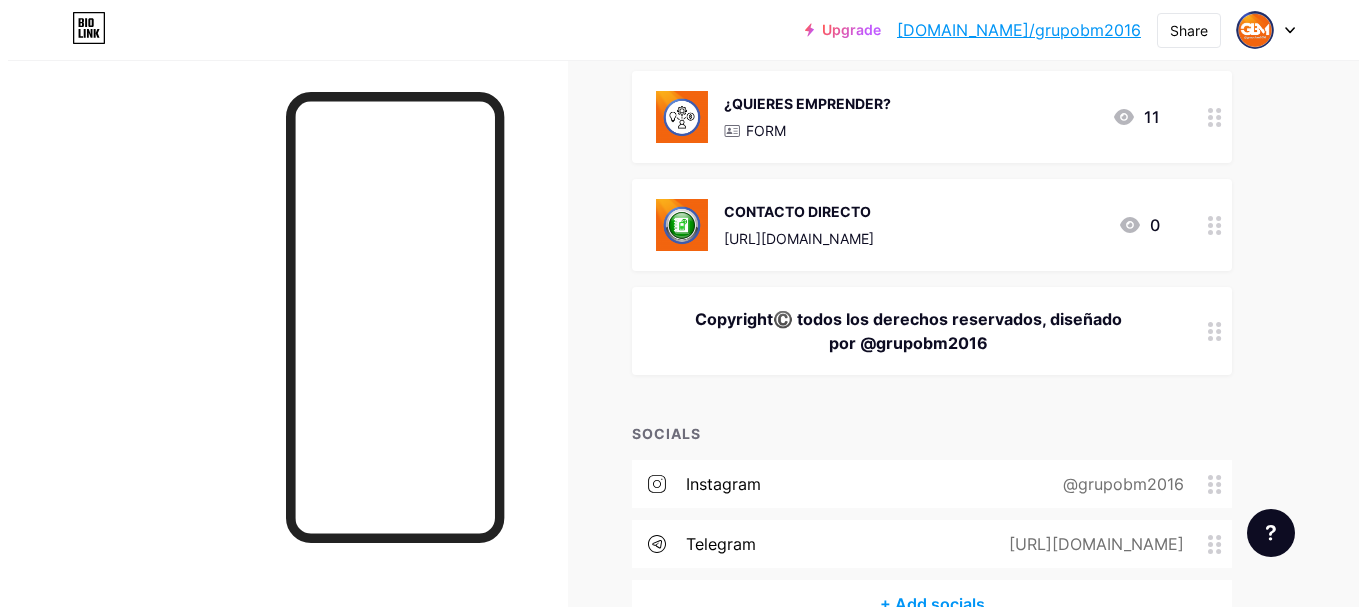scroll, scrollTop: 1008, scrollLeft: 0, axis: vertical 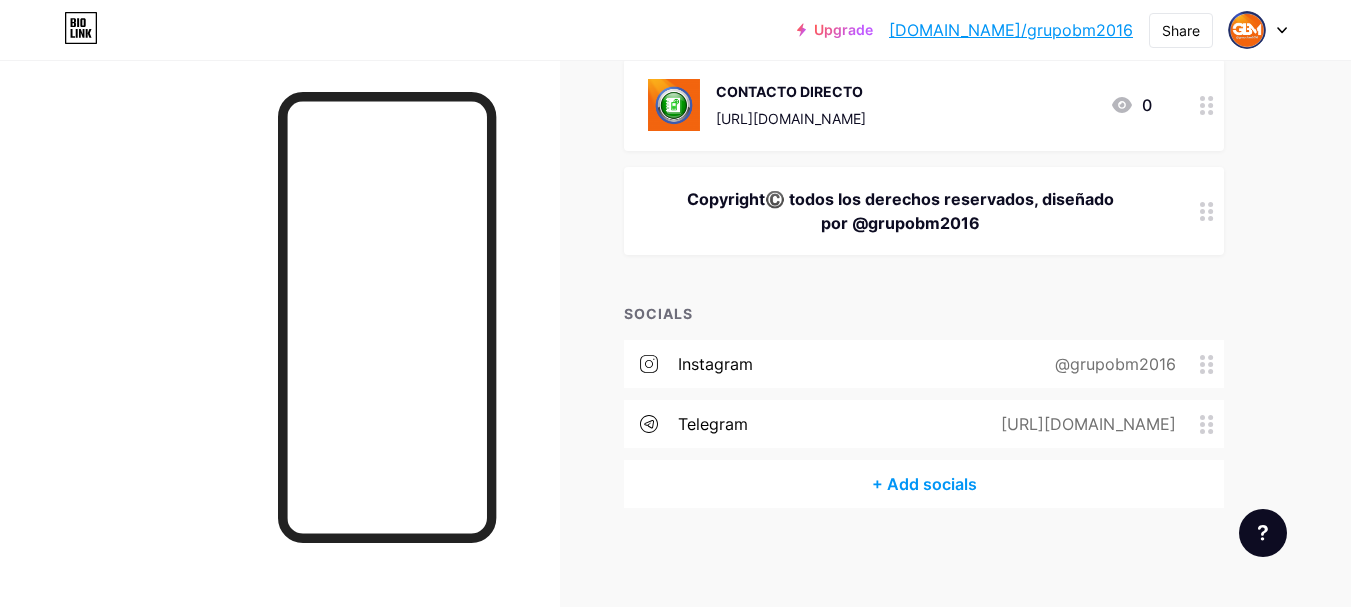 click on "+ Add socials" at bounding box center [924, 484] 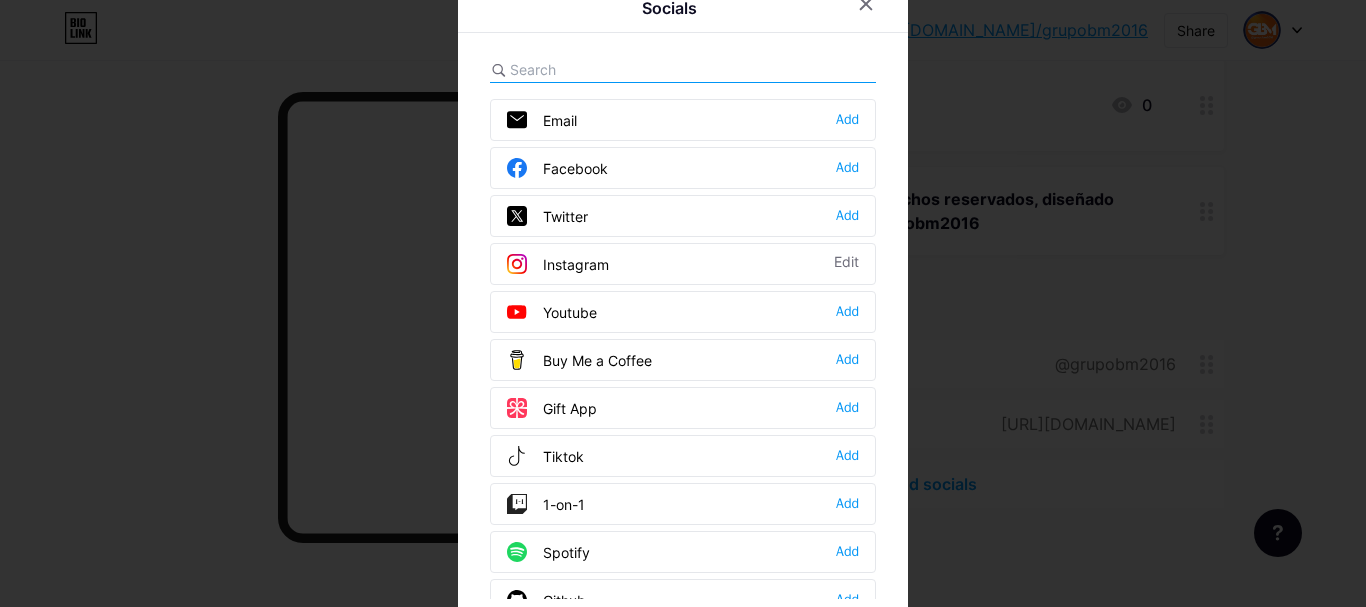 click on "Facebook
Add" at bounding box center [683, 168] 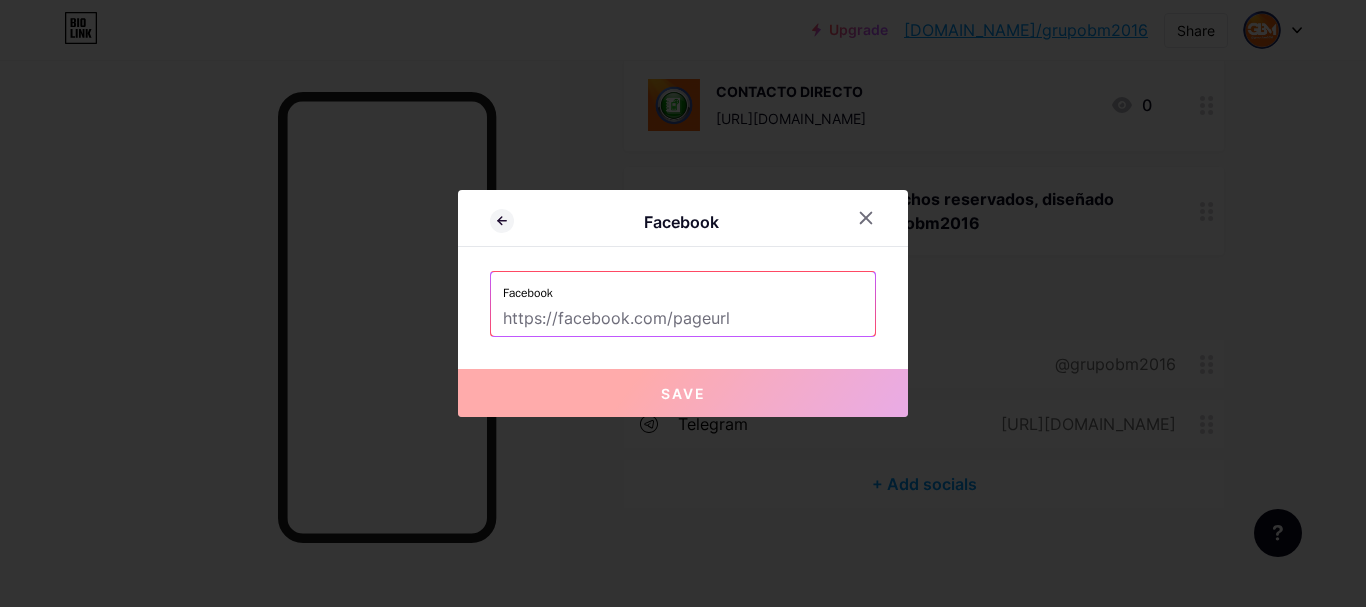 click at bounding box center [683, 319] 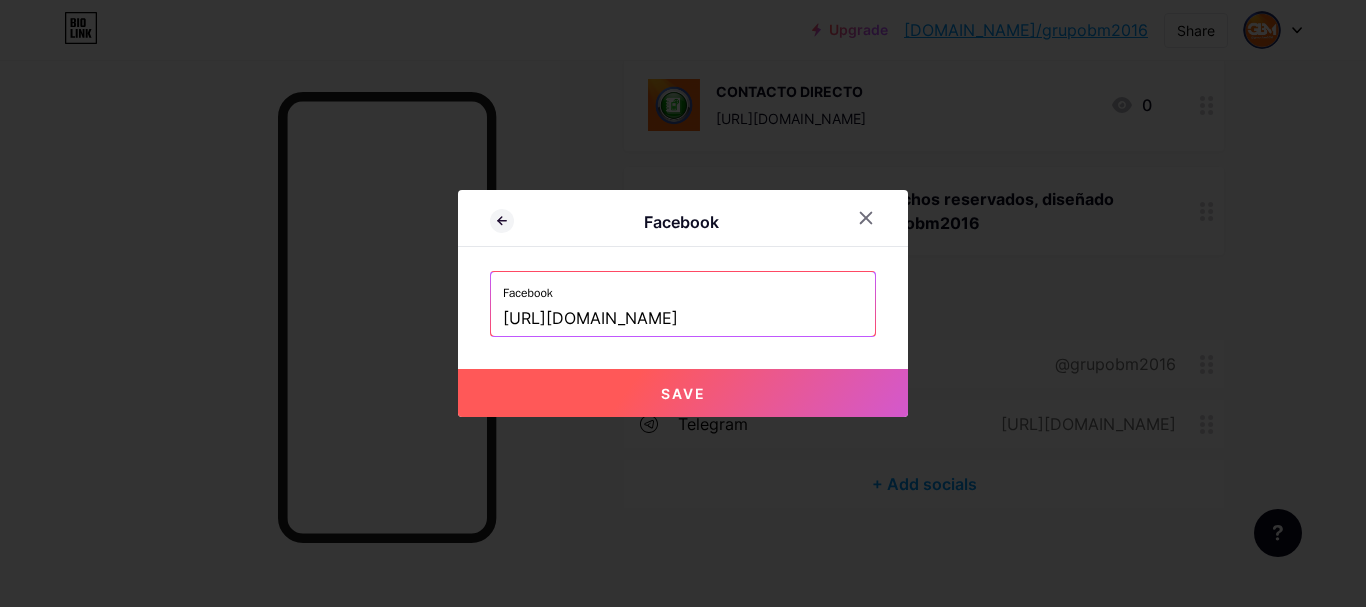 scroll, scrollTop: 0, scrollLeft: 95, axis: horizontal 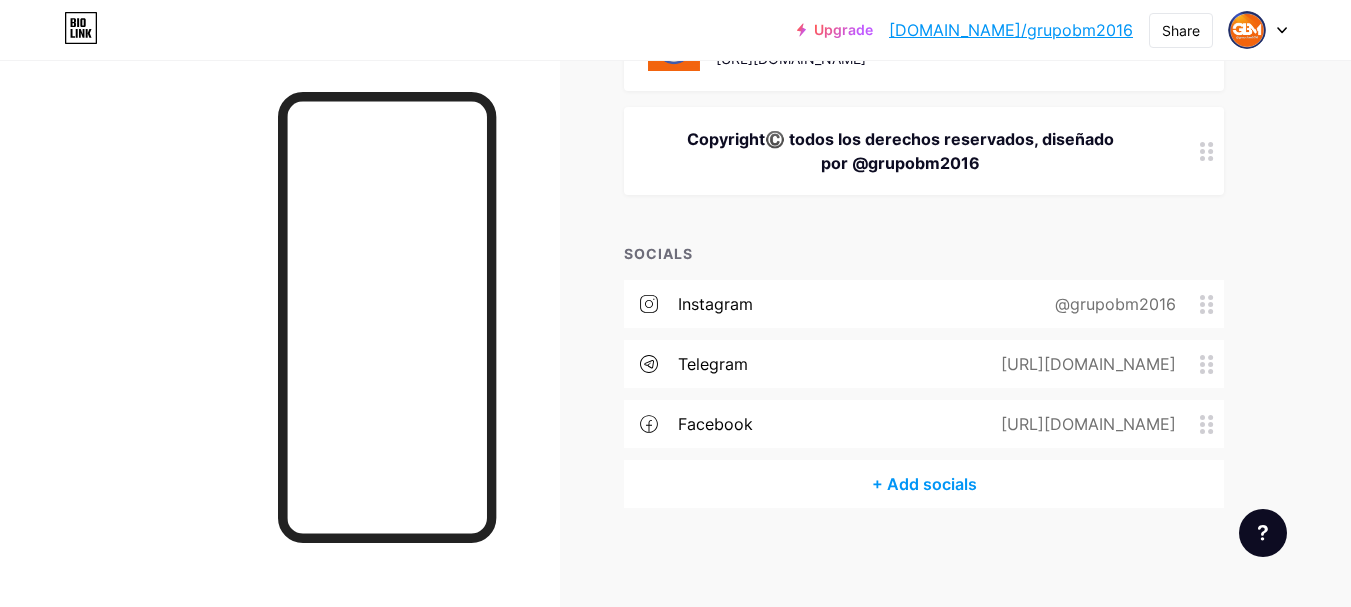 click on "+ Add socials" at bounding box center (924, 484) 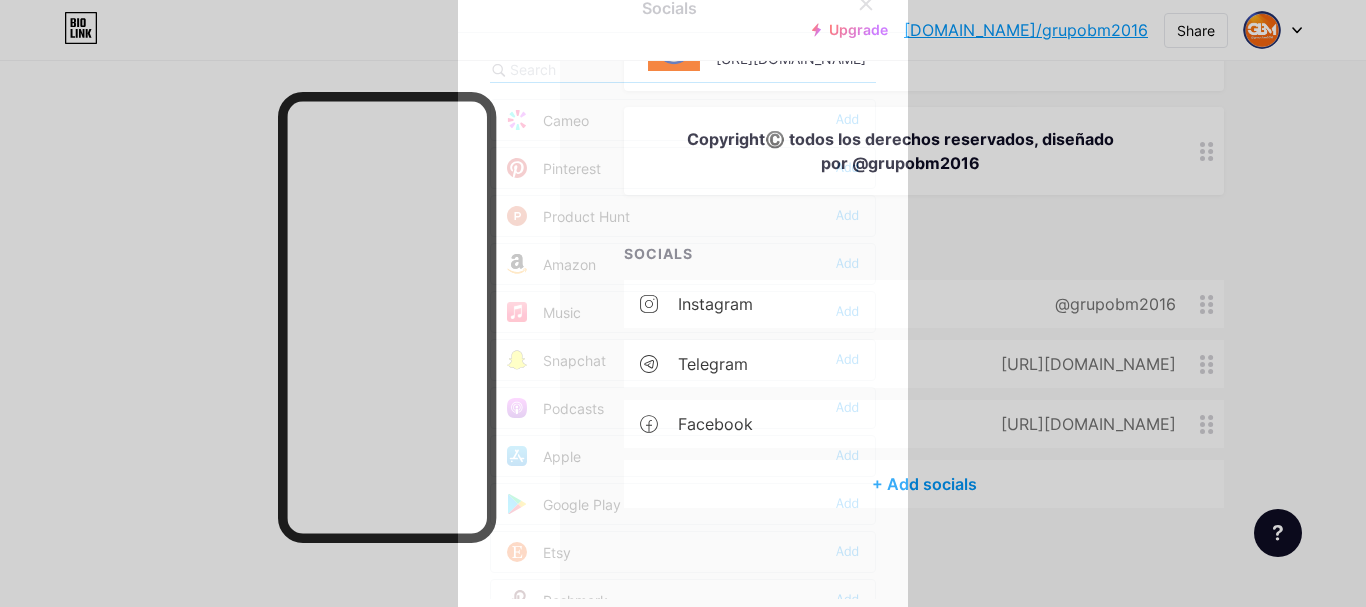 scroll, scrollTop: 1400, scrollLeft: 0, axis: vertical 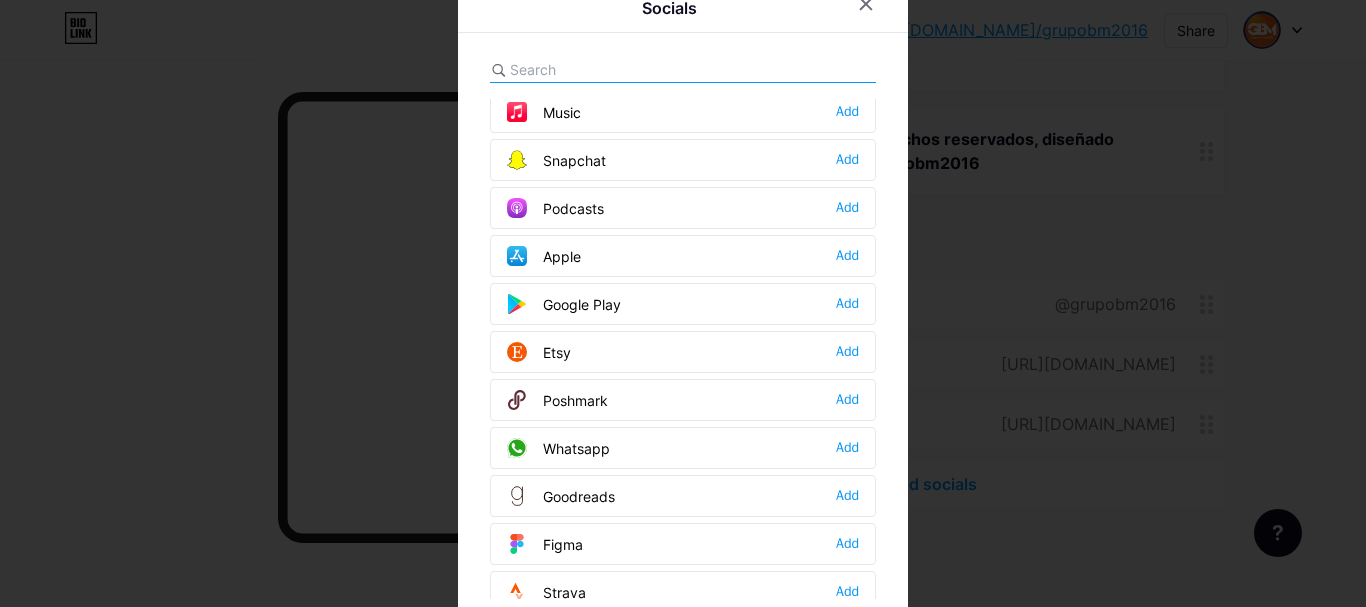 click on "Whatsapp
Add" at bounding box center (683, 448) 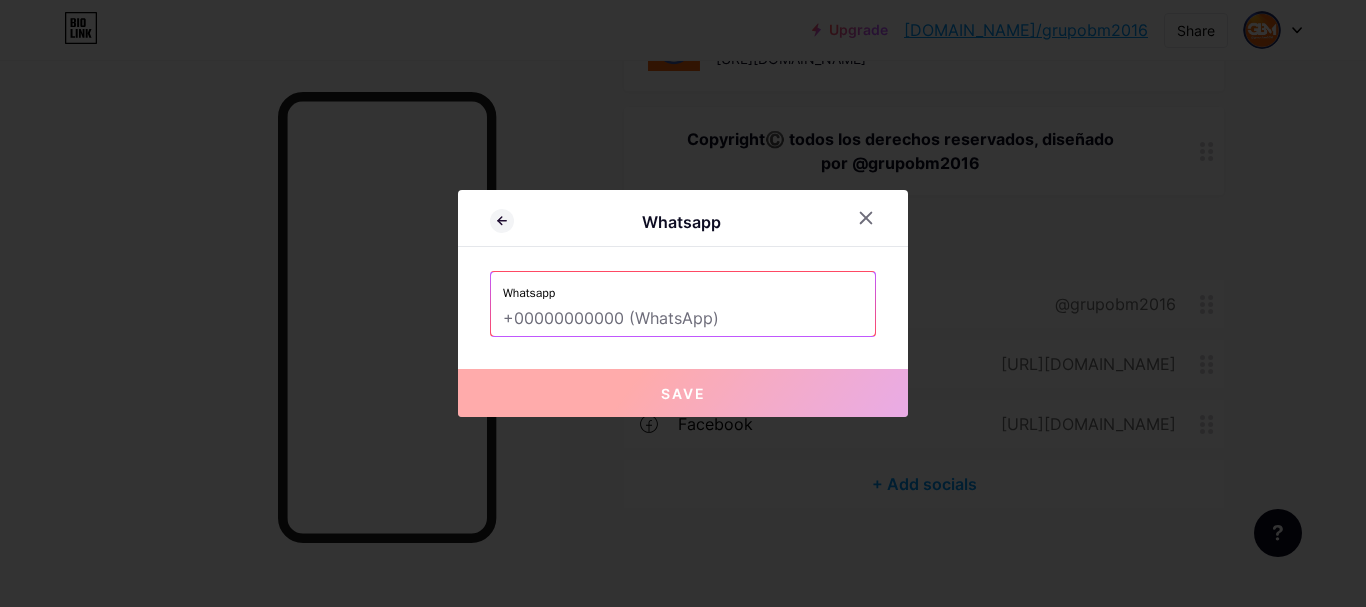 click at bounding box center [683, 319] 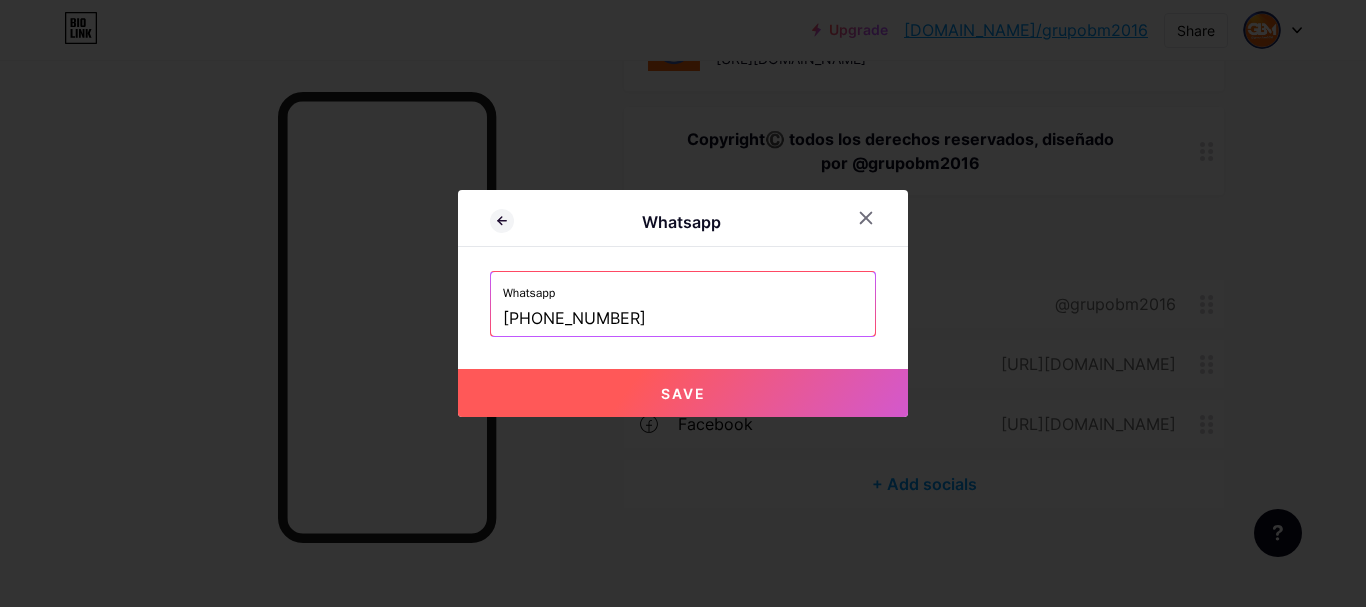 click on "Save" at bounding box center (683, 393) 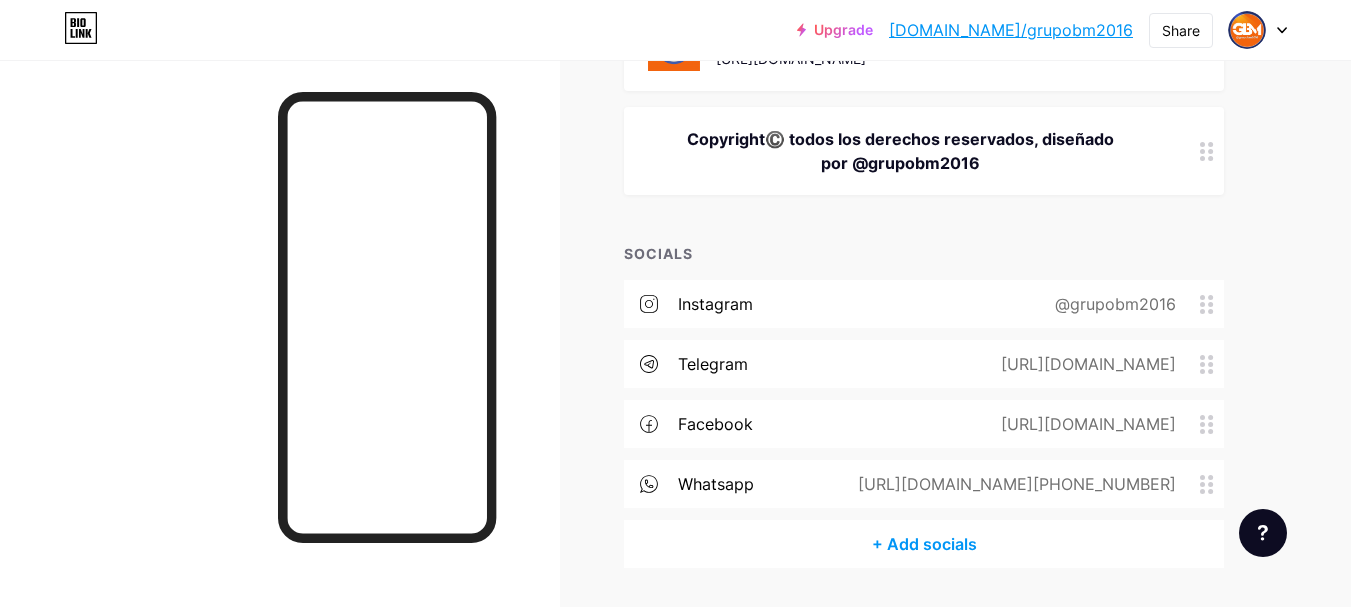 click on "+ Add socials" at bounding box center (924, 544) 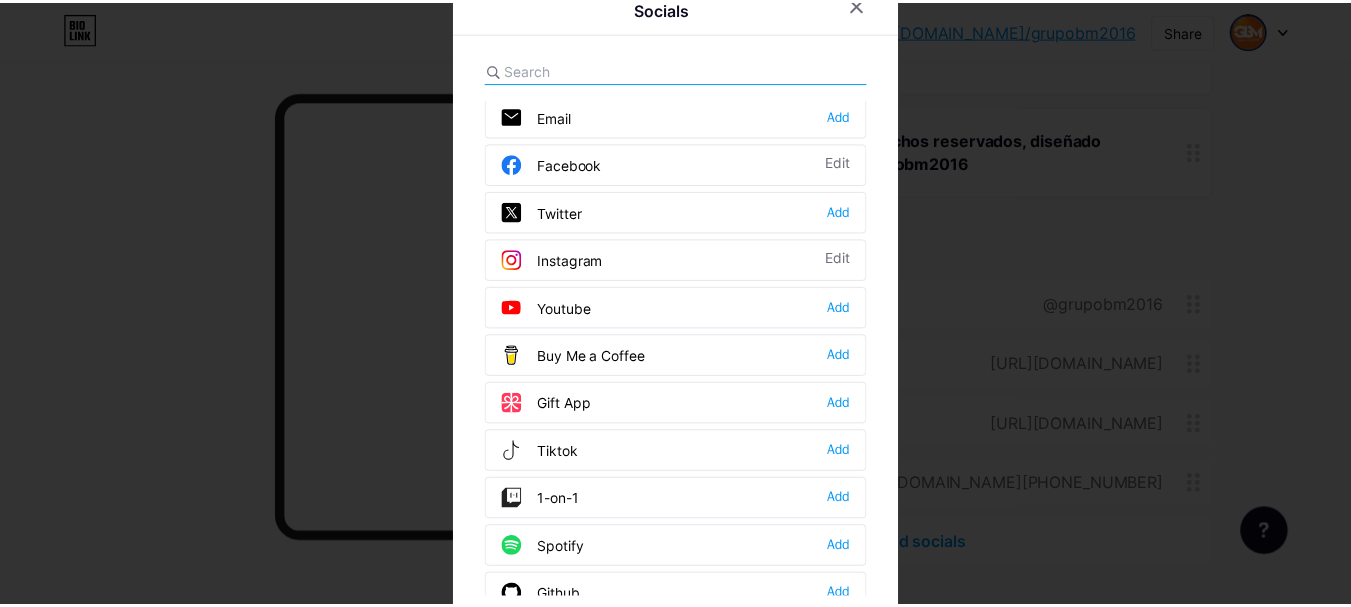 scroll, scrollTop: 0, scrollLeft: 0, axis: both 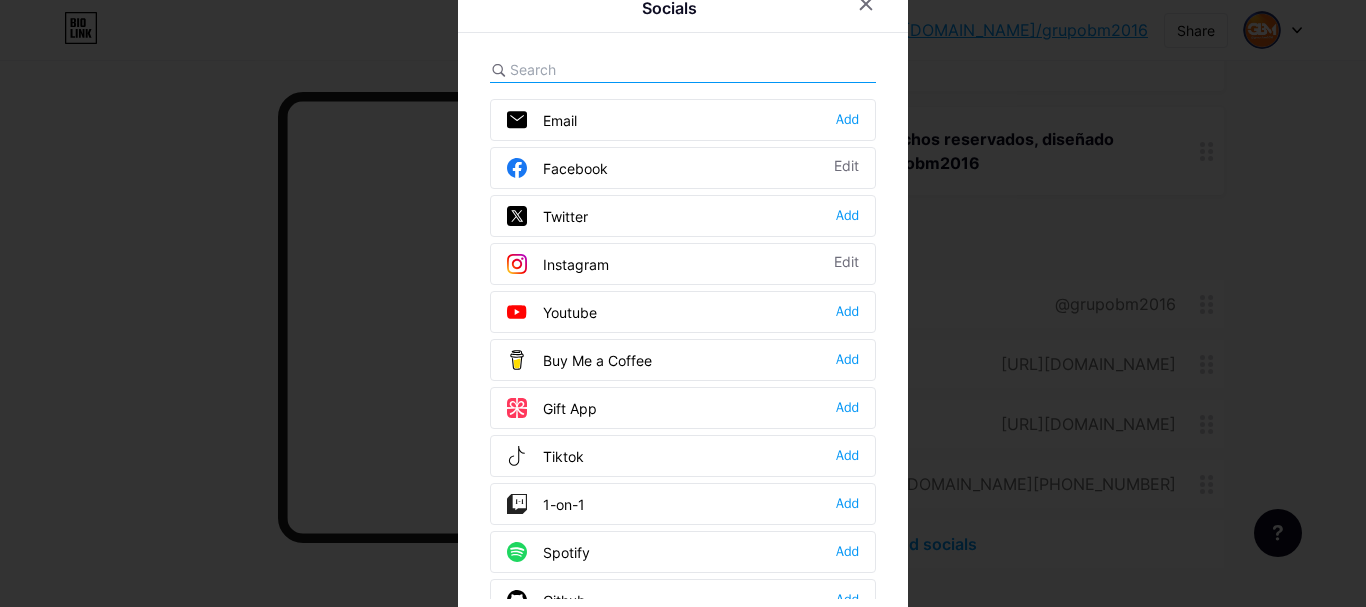 click on "Email
Add" at bounding box center [683, 120] 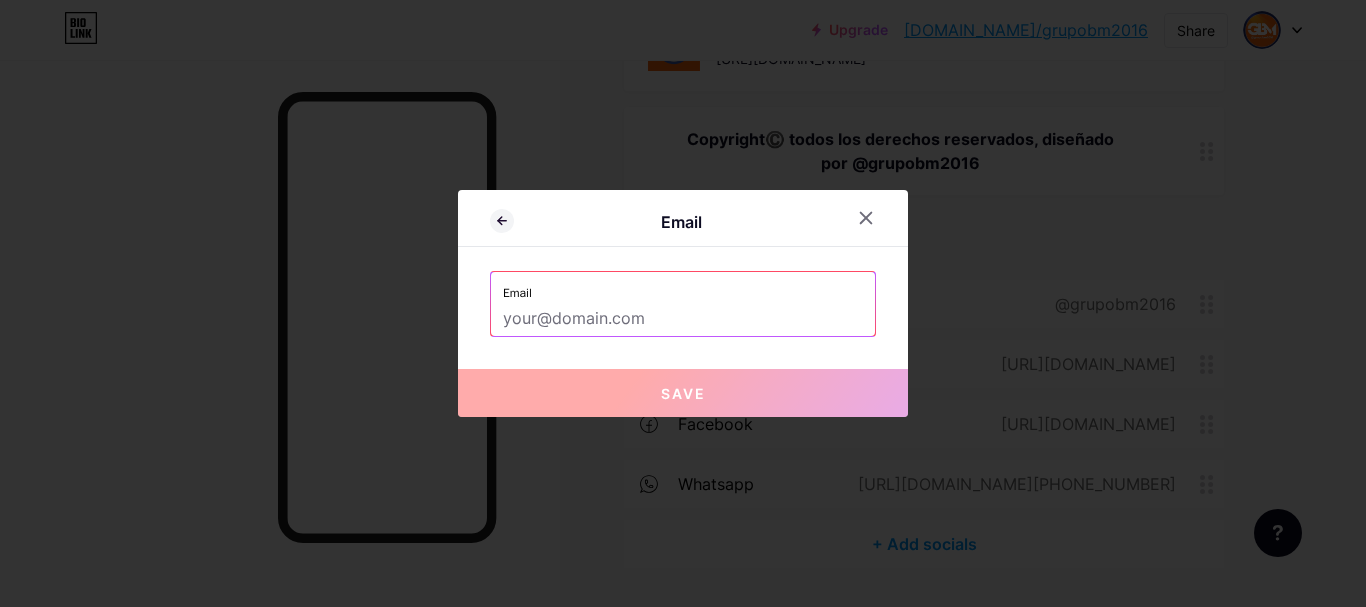 click at bounding box center (683, 319) 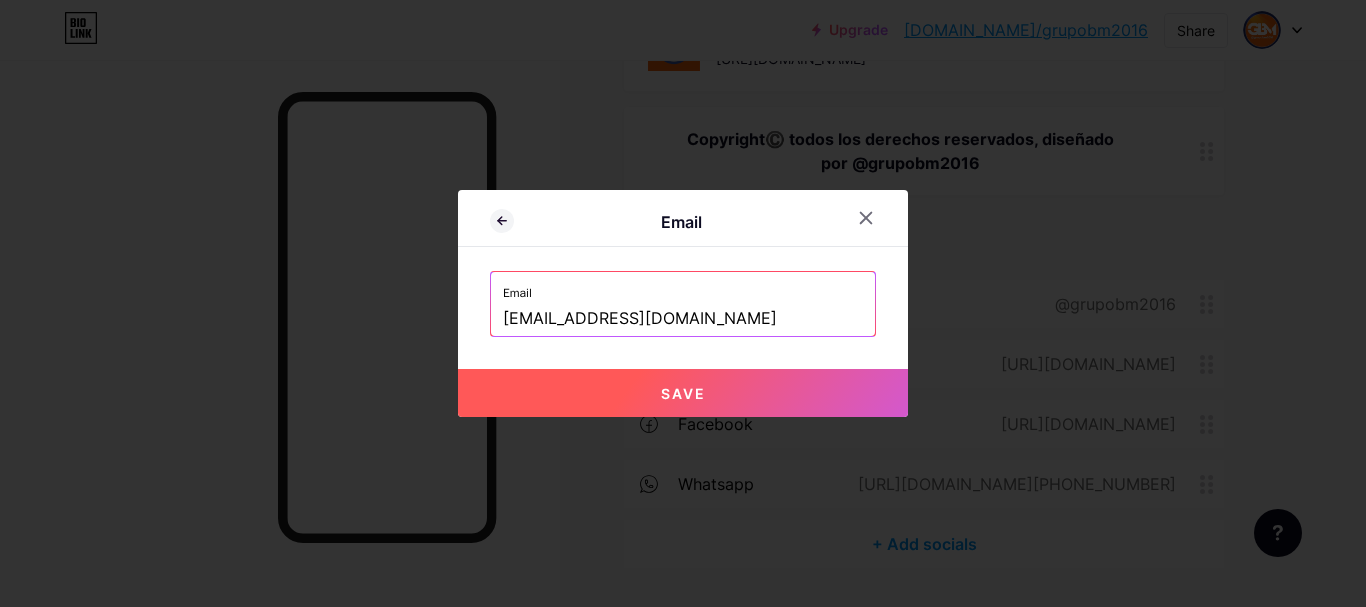 click on "Save" at bounding box center [683, 393] 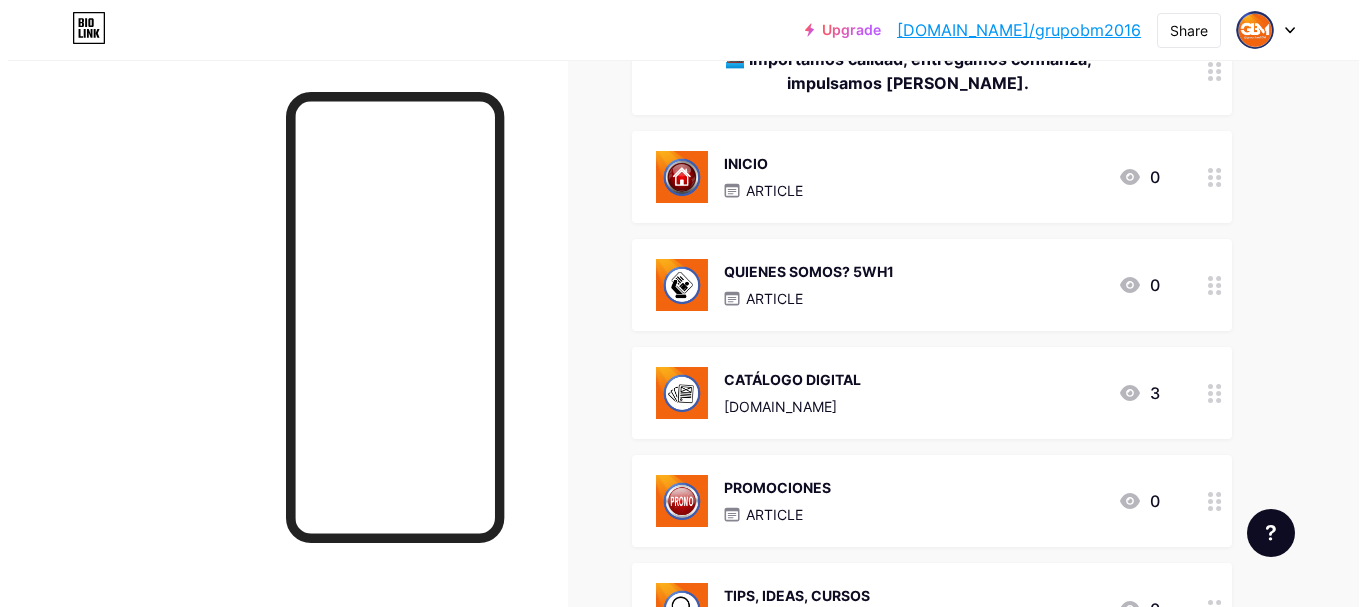 scroll, scrollTop: 588, scrollLeft: 0, axis: vertical 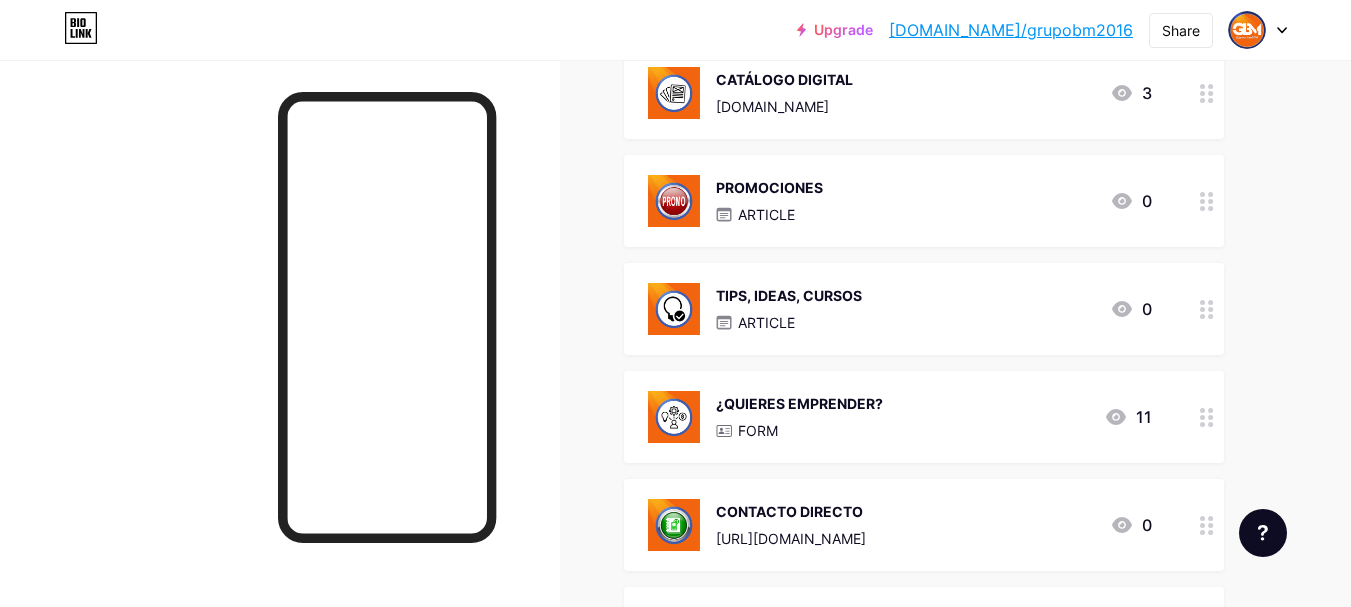 click on "TIPS, IDEAS, CURSOS" at bounding box center [789, 295] 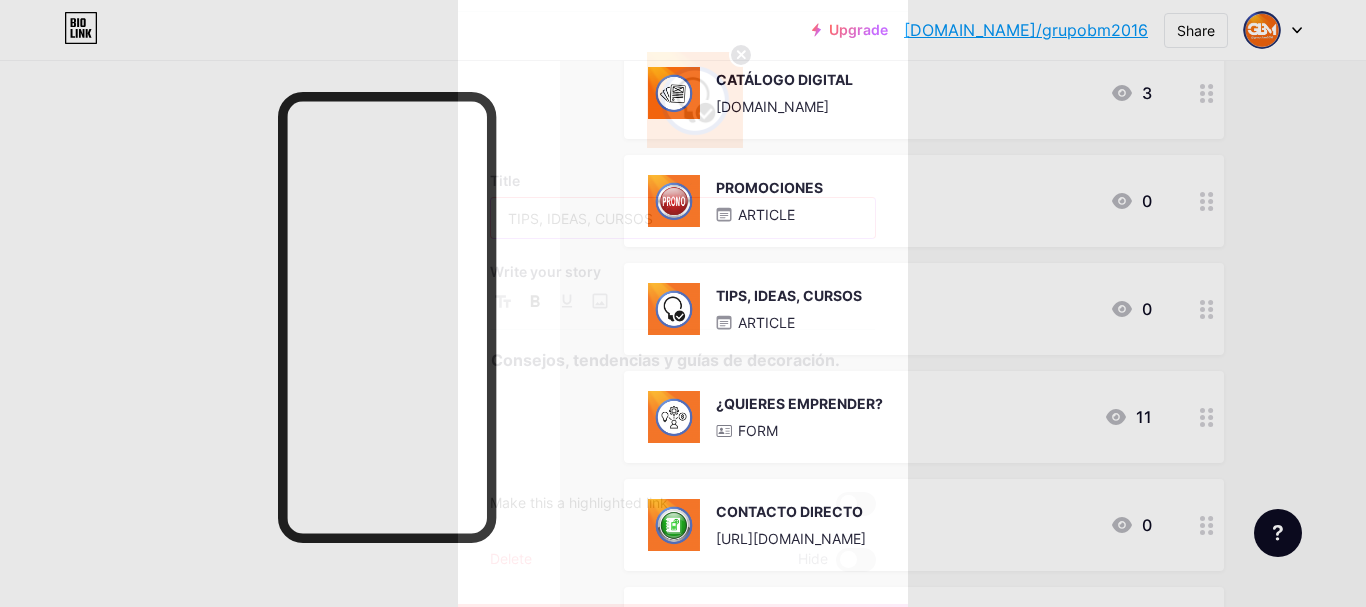click on "TIPS, IDEAS, CURSOS" at bounding box center (683, 218) 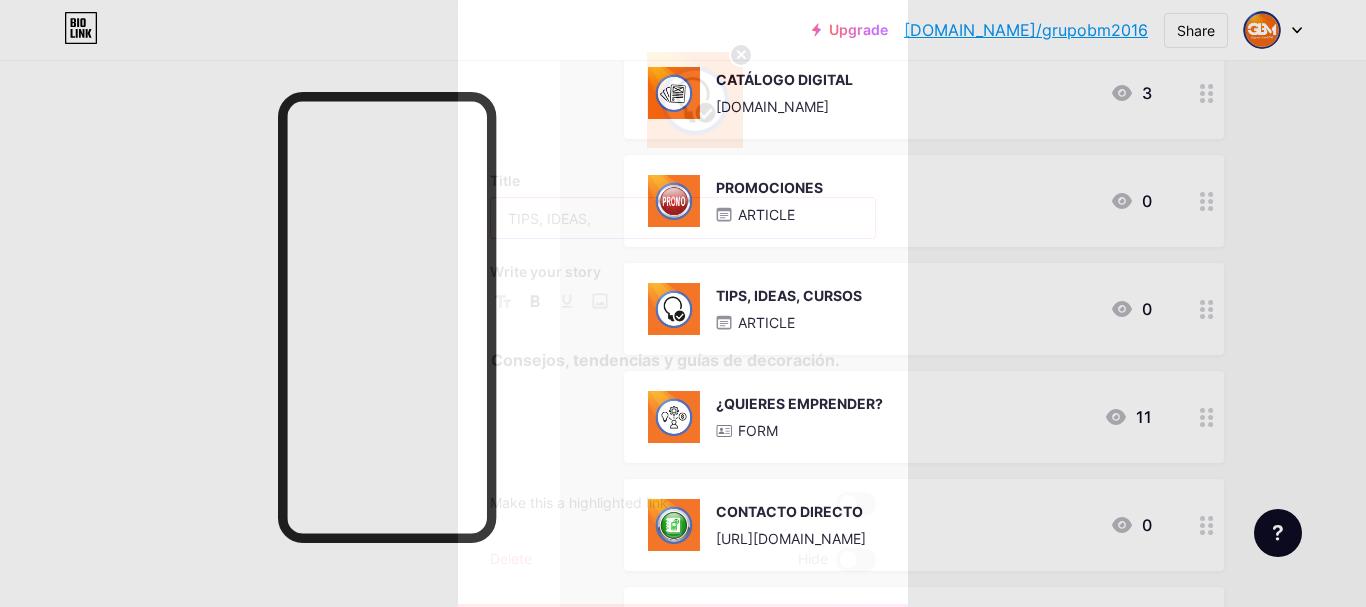 click on "TIPS, IDEAS," at bounding box center (683, 218) 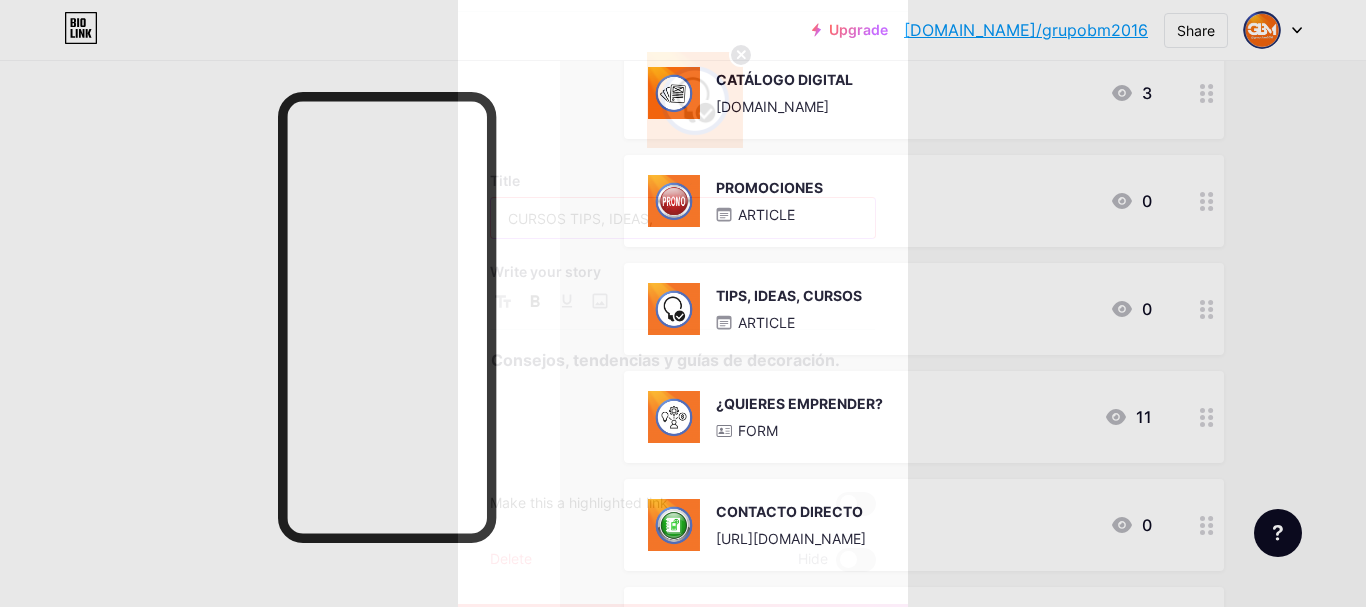 click on "CURSOS TIPS, IDEAS," at bounding box center [683, 218] 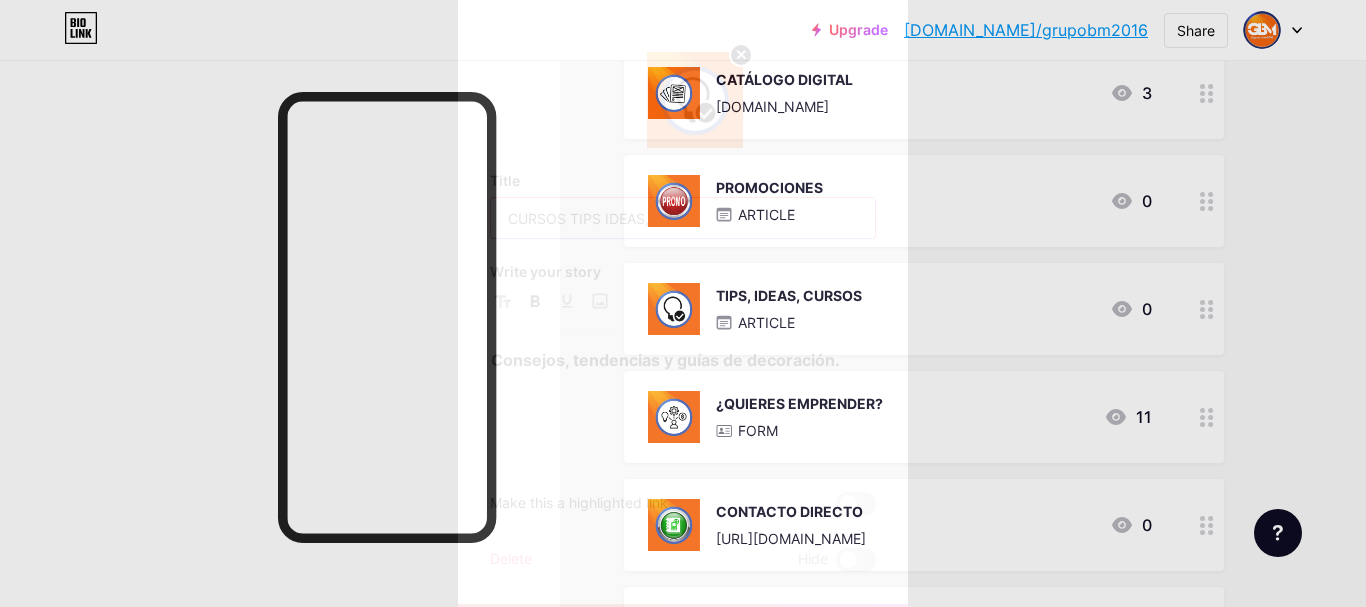 click on "CURSOS TIPS IDEAS," at bounding box center [683, 218] 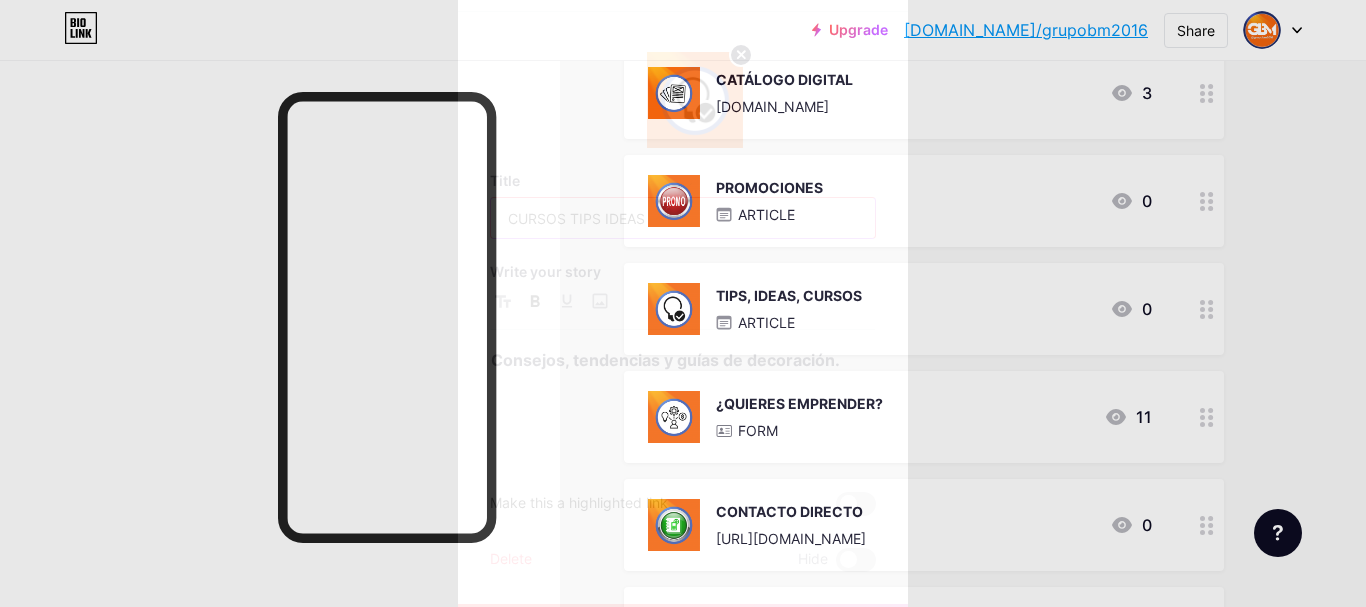 click on "CURSOS TIPS IDEAS" at bounding box center (683, 218) 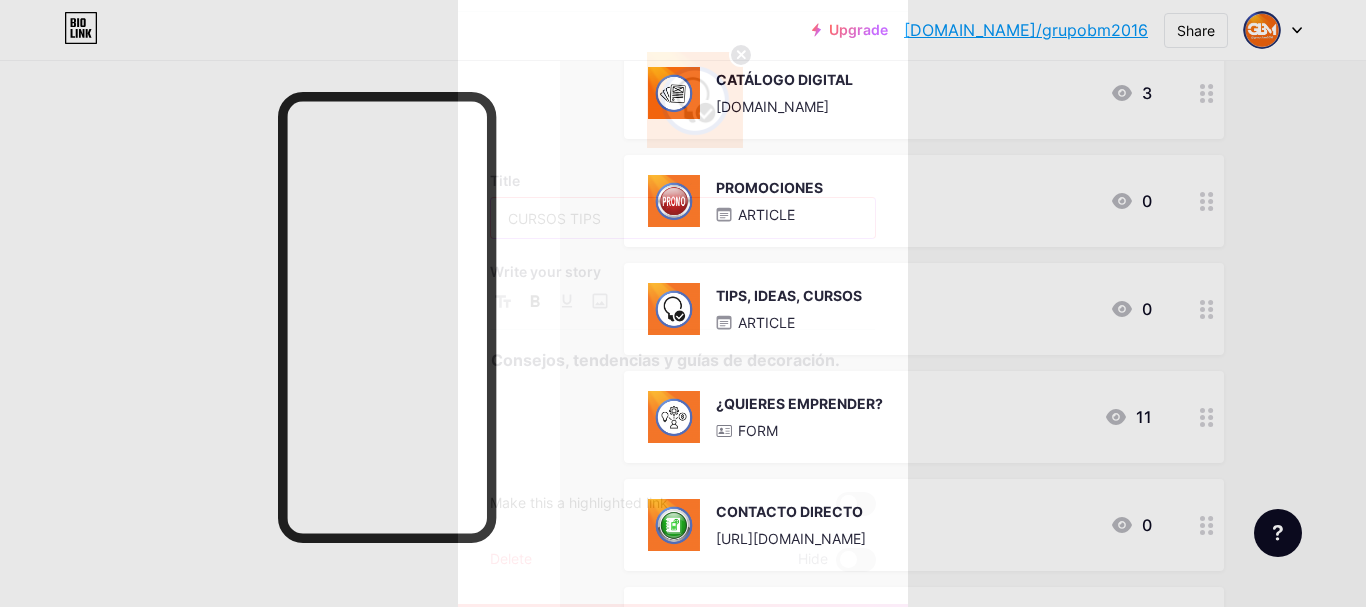 click on "CURSOS TIPS" at bounding box center [683, 218] 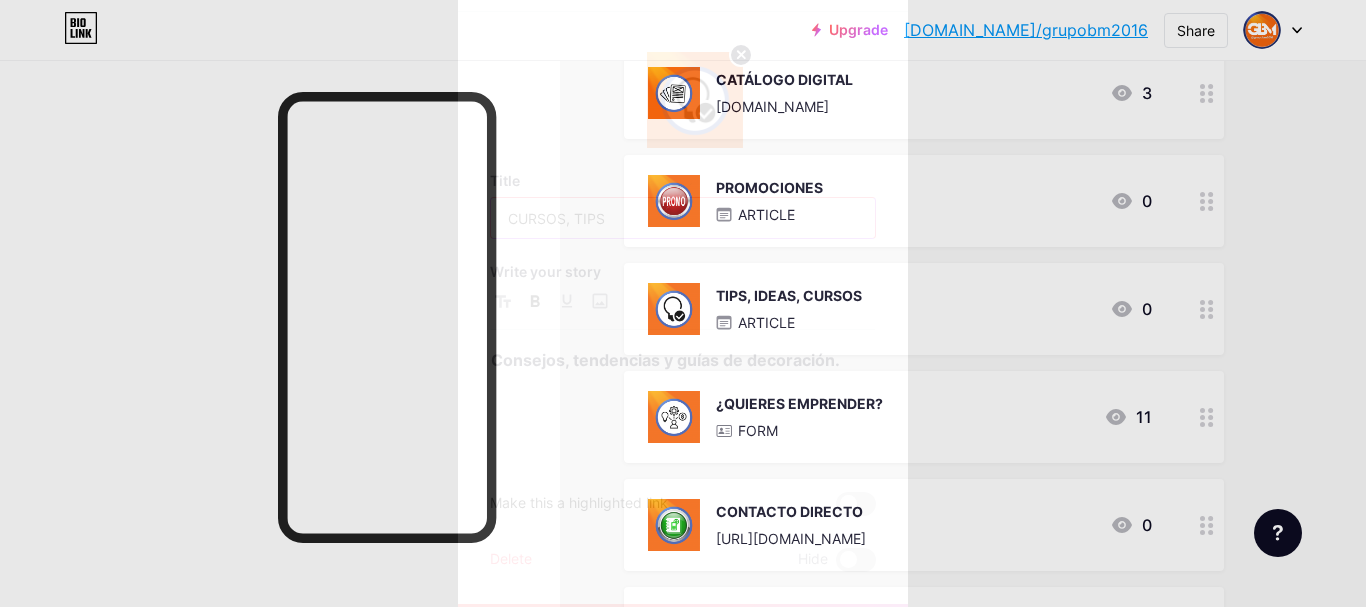 paste on "IDEAS" 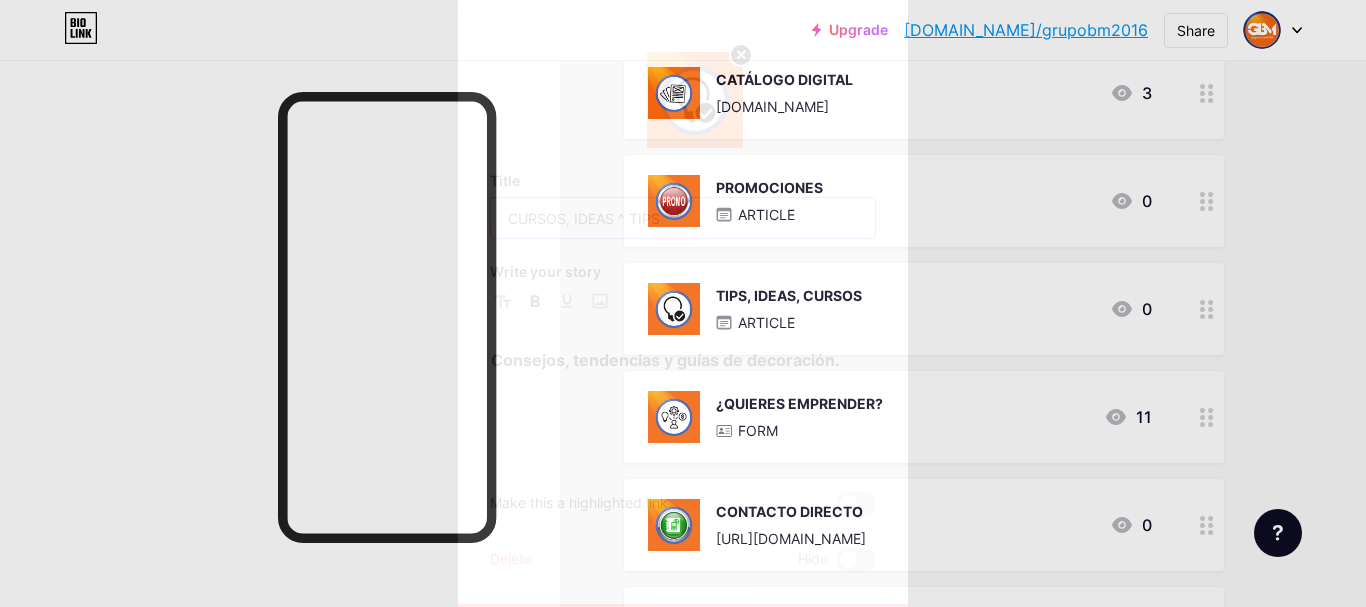 click on "CURSOS, IDEAS ^ TIPS" at bounding box center (683, 218) 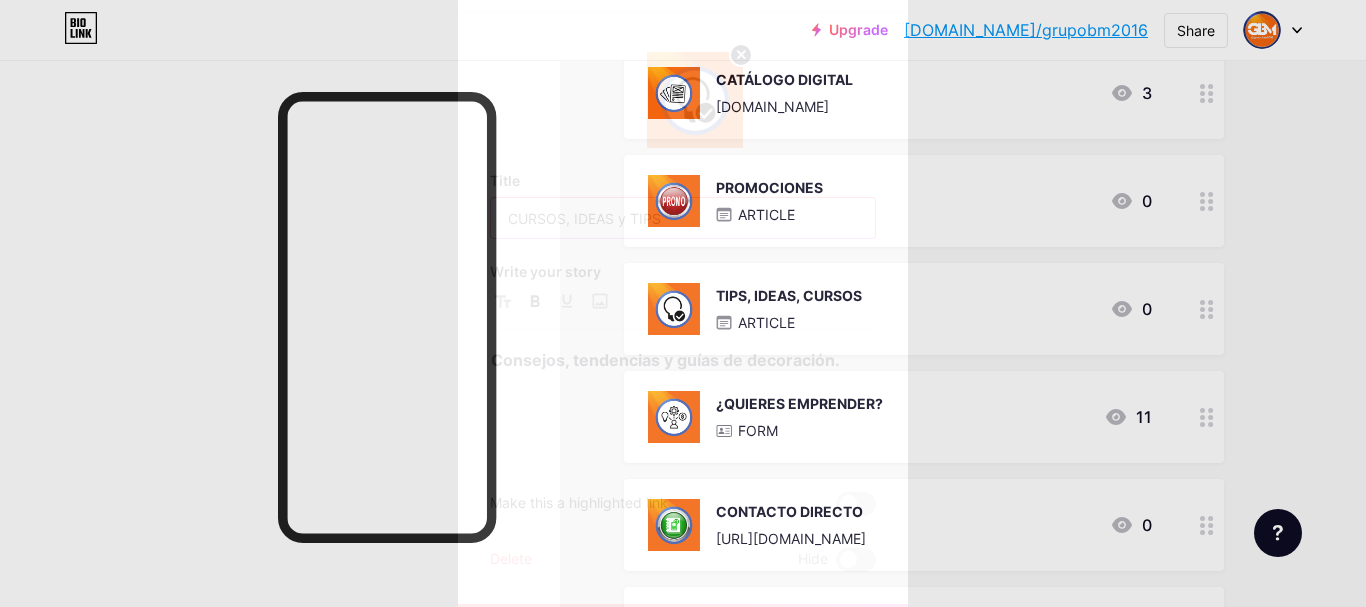 click on "CURSOS, IDEAS y TIPS" at bounding box center [683, 218] 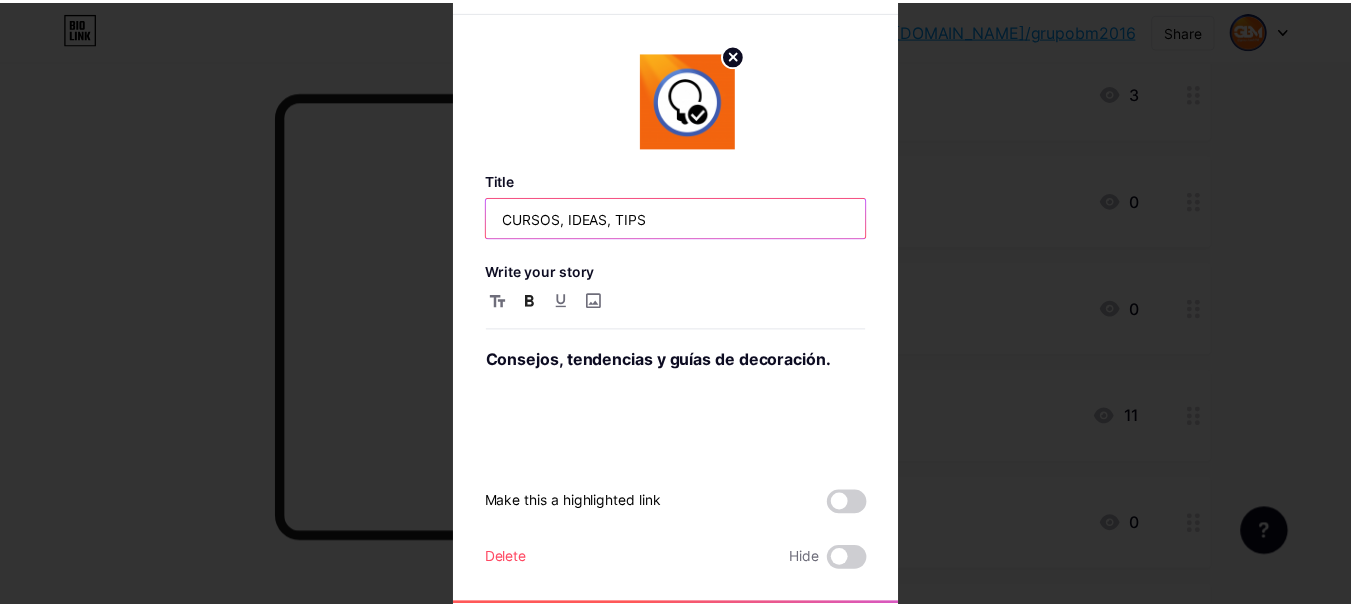 scroll, scrollTop: 45, scrollLeft: 0, axis: vertical 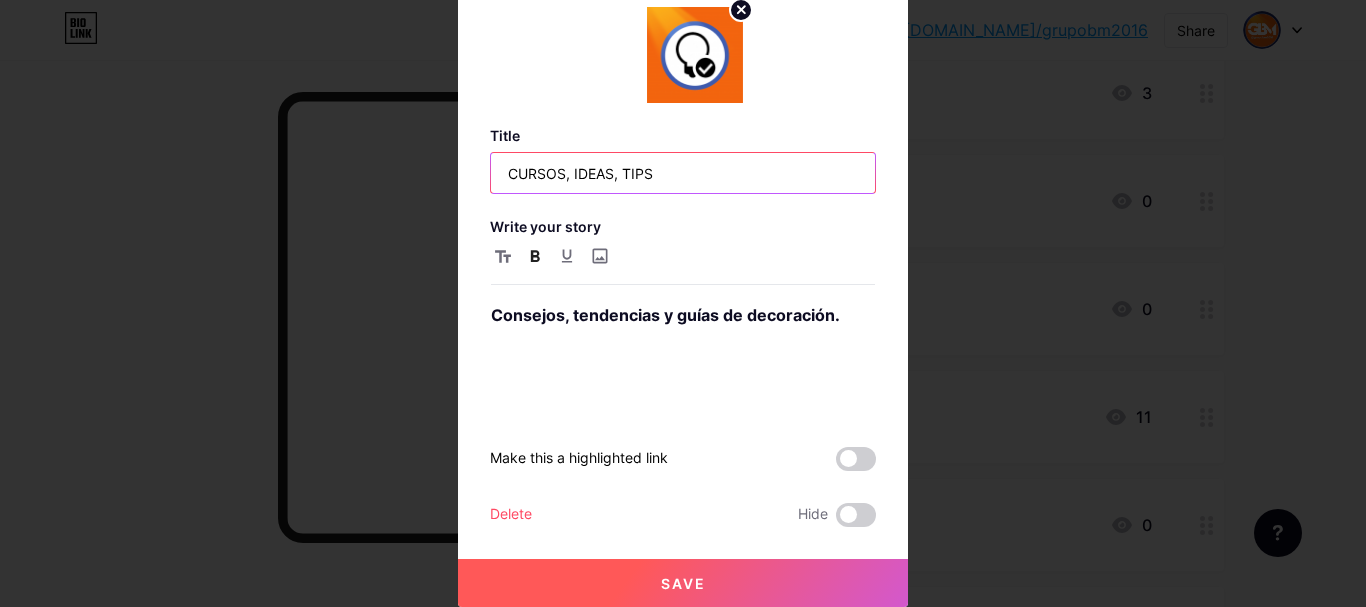 type on "CURSOS, IDEAS, TIPS" 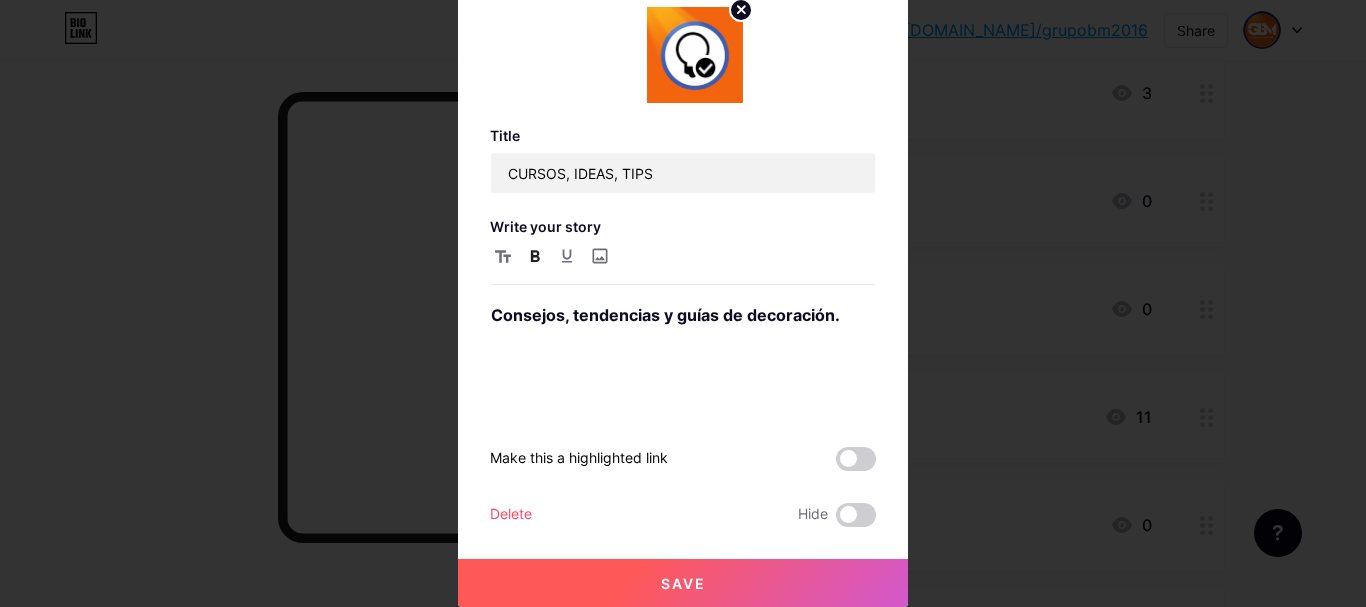 click on "Save" at bounding box center (683, 583) 